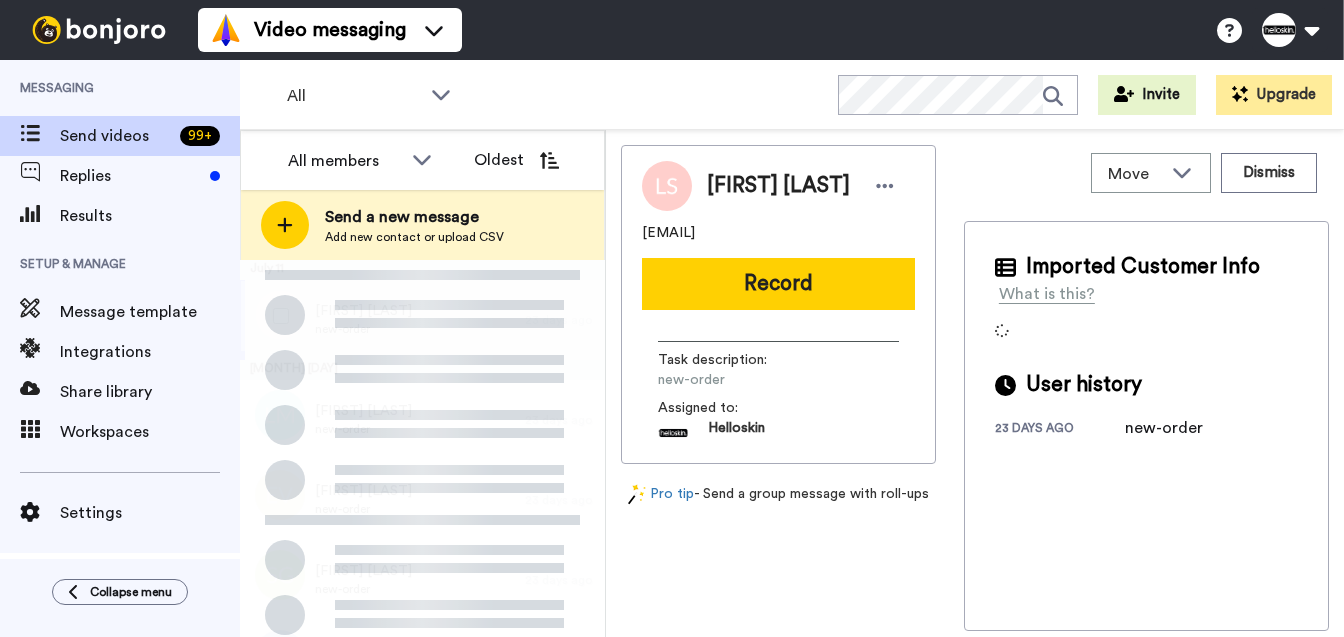 scroll, scrollTop: 0, scrollLeft: 0, axis: both 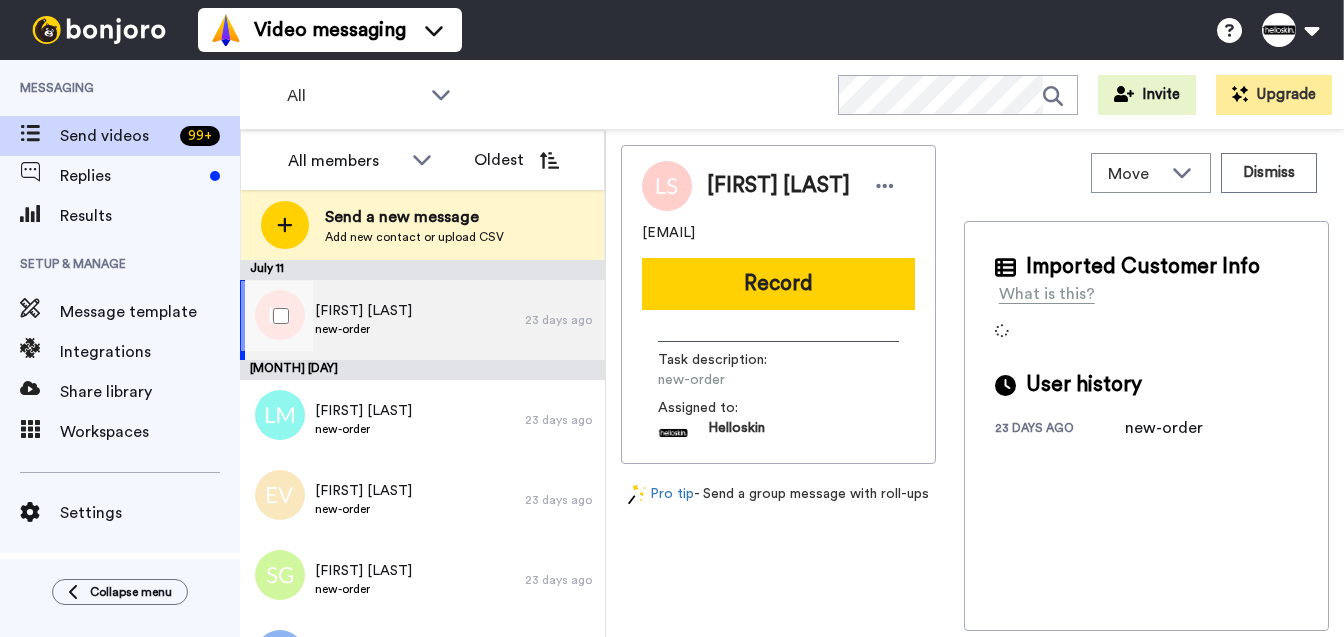 click on "[FIRST] [LAST] new-order" at bounding box center [382, 320] 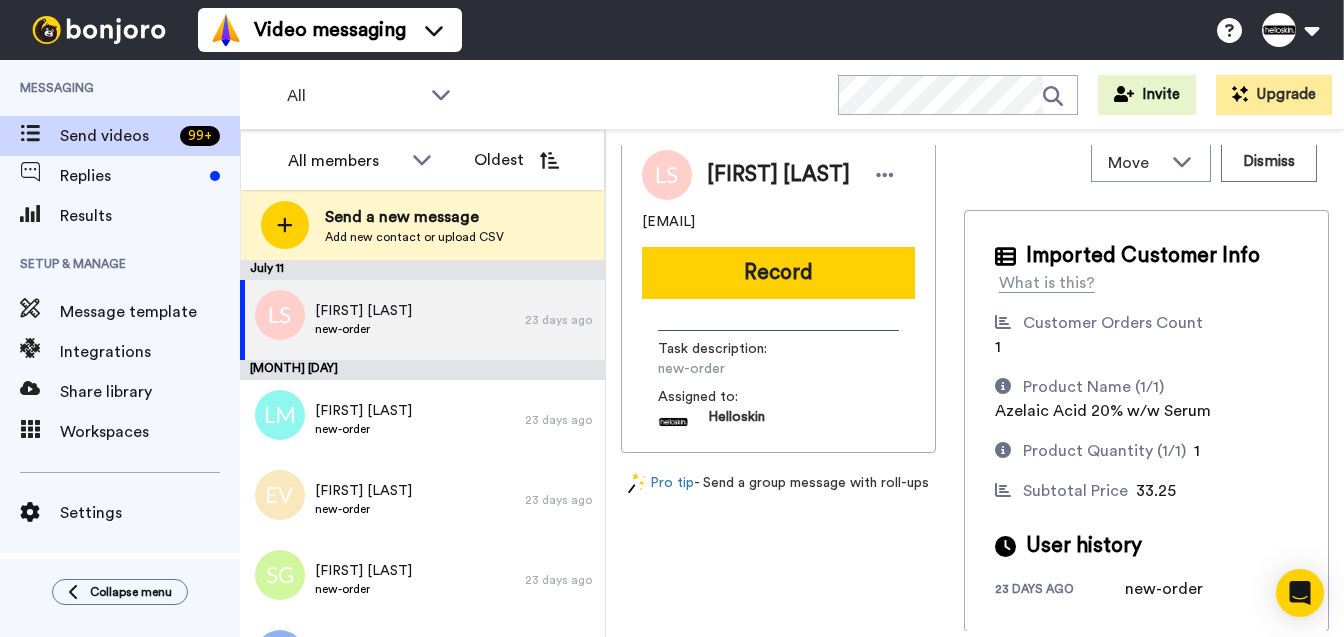 scroll, scrollTop: 0, scrollLeft: 0, axis: both 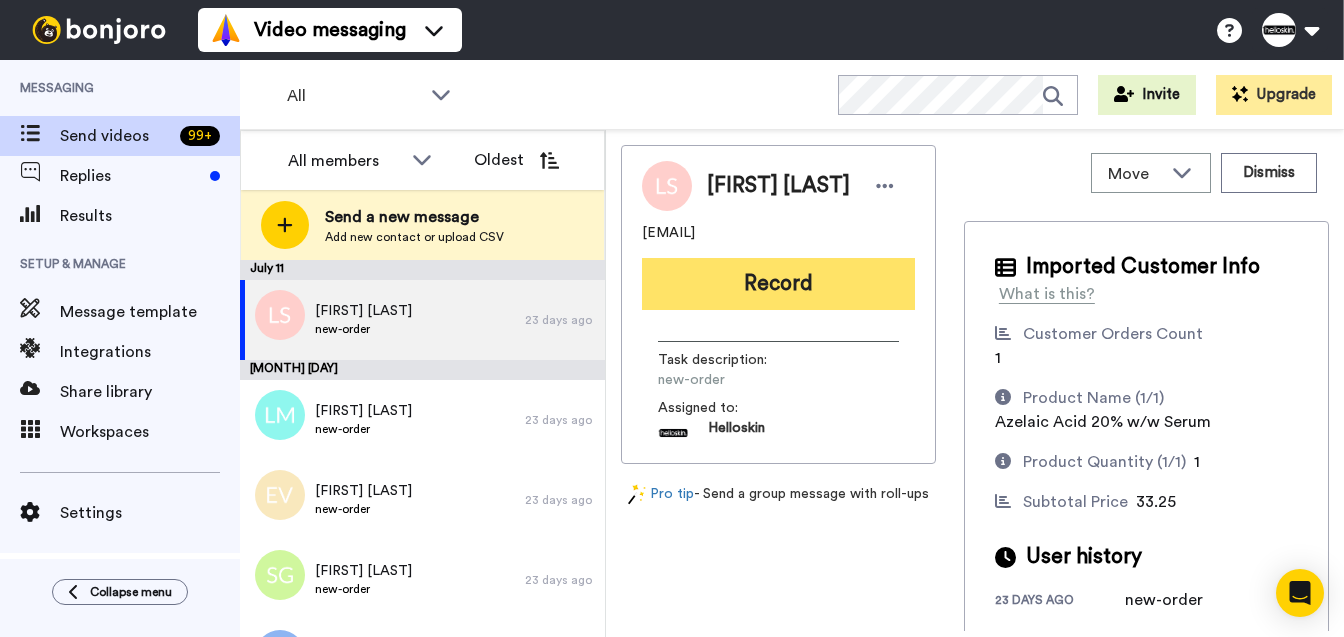 click on "Record" at bounding box center [778, 284] 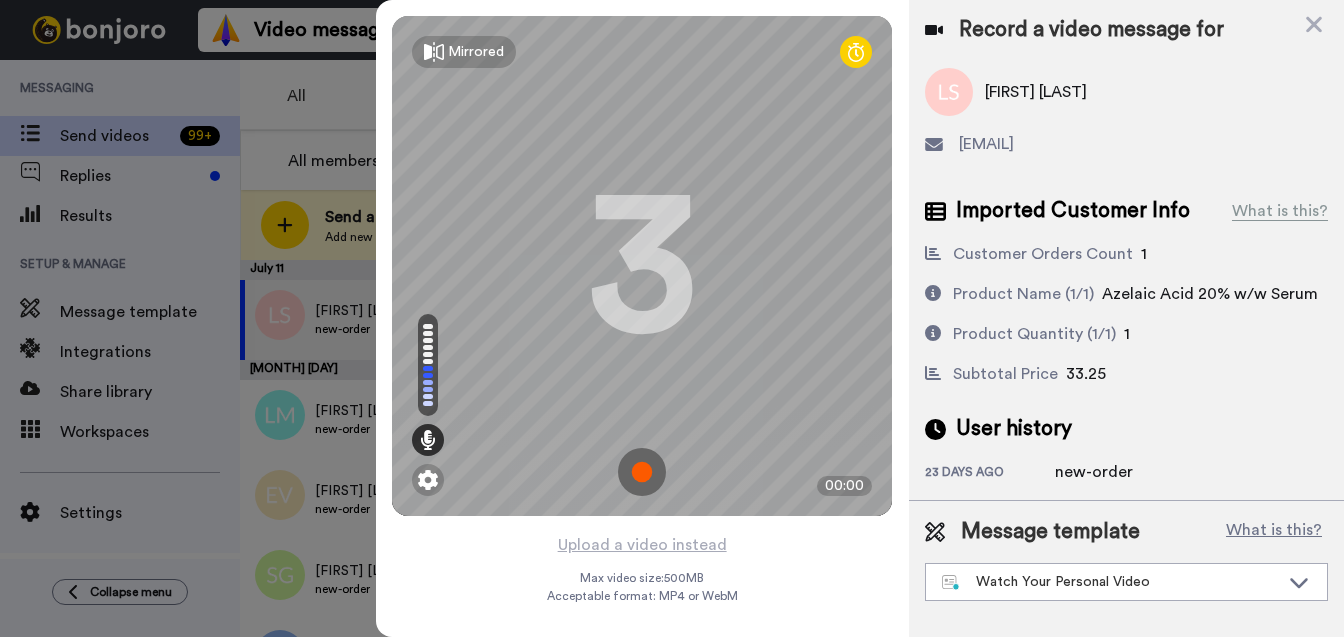 click at bounding box center [642, 472] 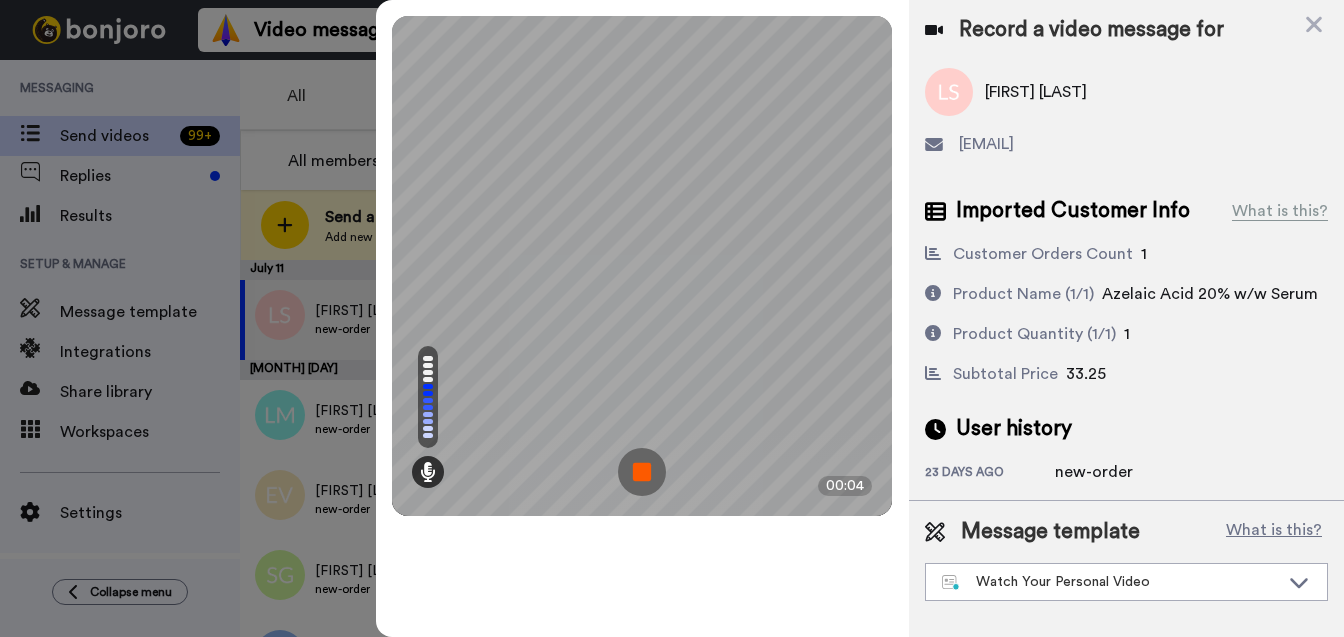 click at bounding box center [642, 472] 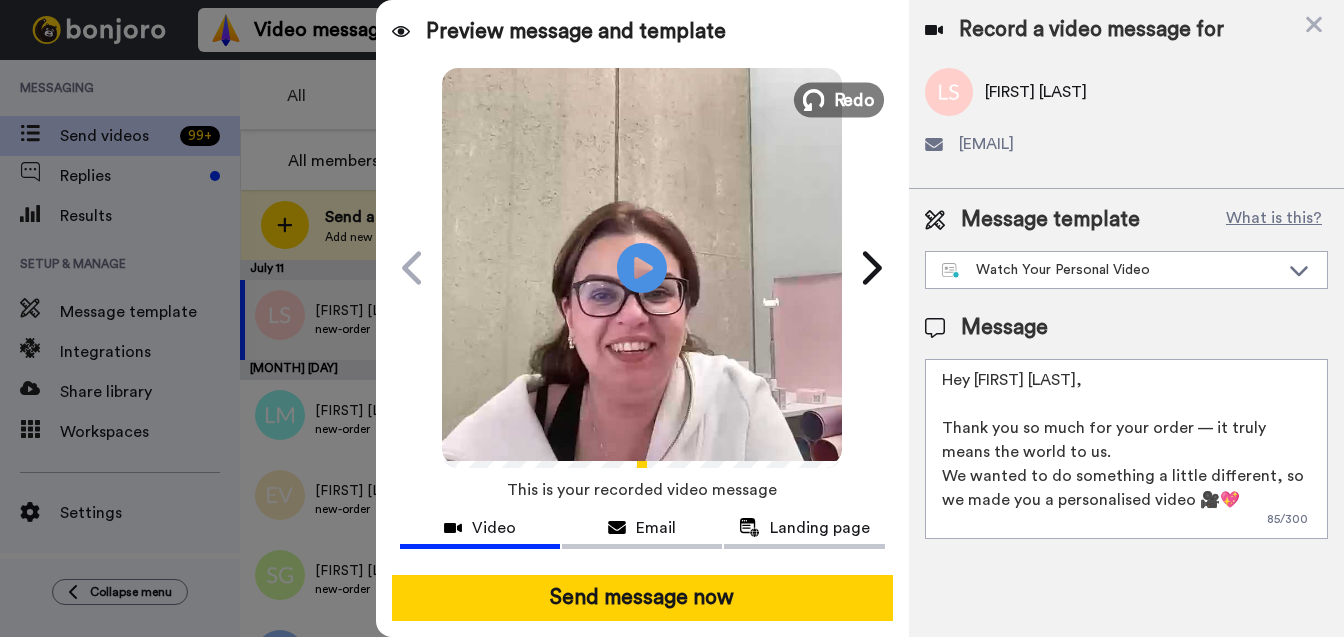 click on "Redo" at bounding box center [855, 99] 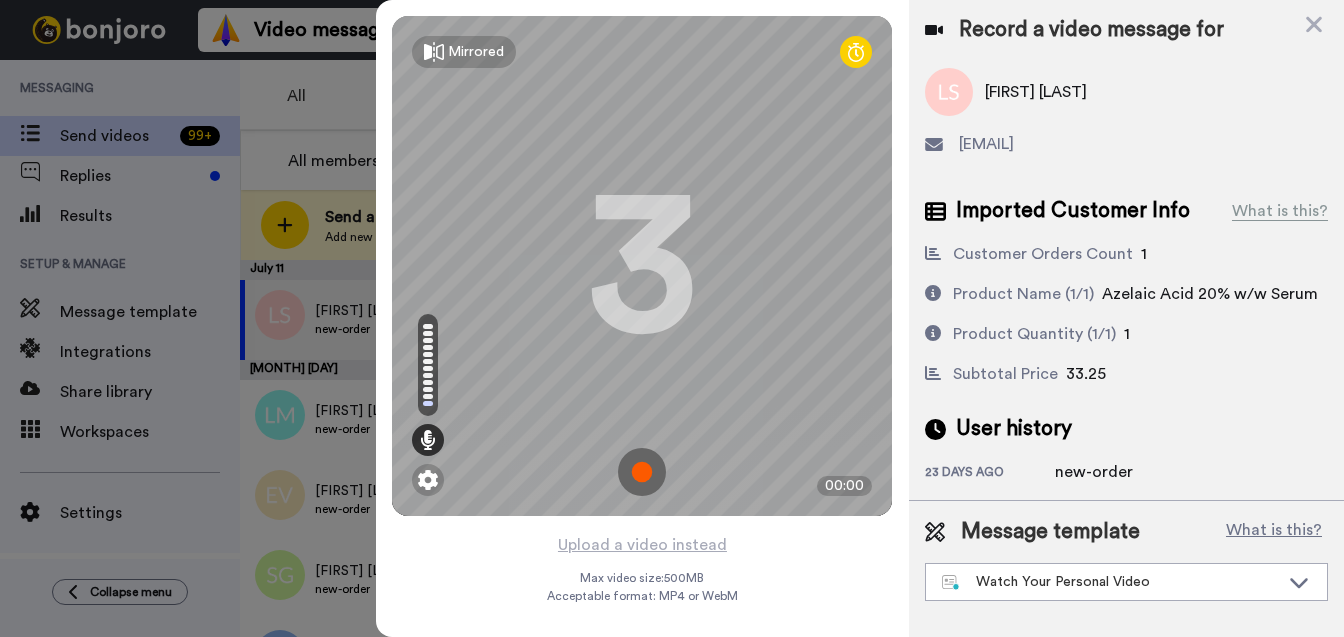 click at bounding box center [642, 472] 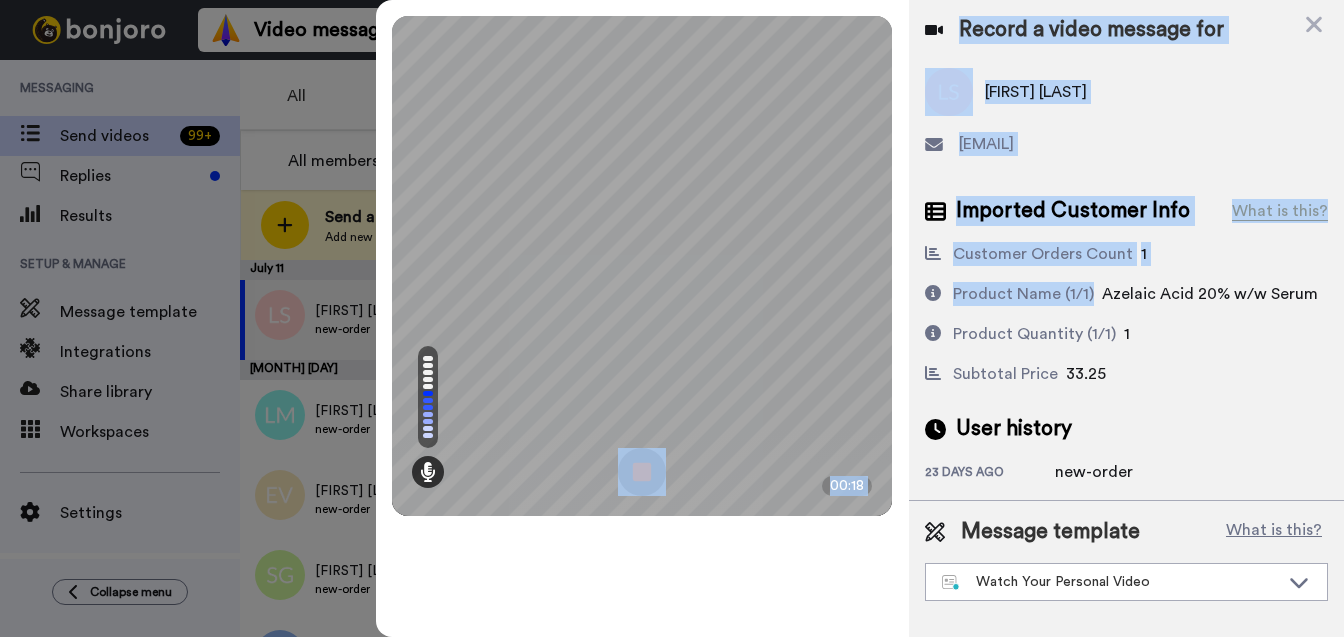 drag, startPoint x: 1096, startPoint y: 295, endPoint x: 1352, endPoint y: 311, distance: 256.4995 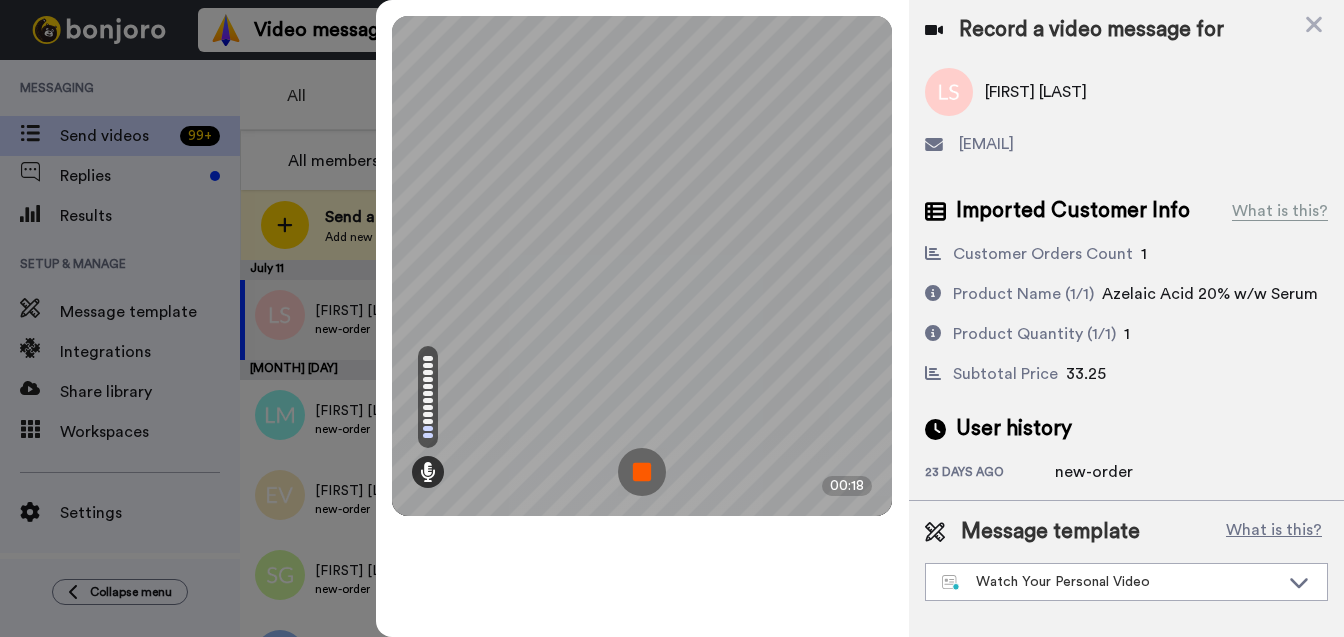 click on "Customer Orders Count 1 Product Name (1/1) Azelaic Acid 20% w/w Serum Product Quantity (1/1) 1 Subtotal Price 33.25" at bounding box center (1126, 314) 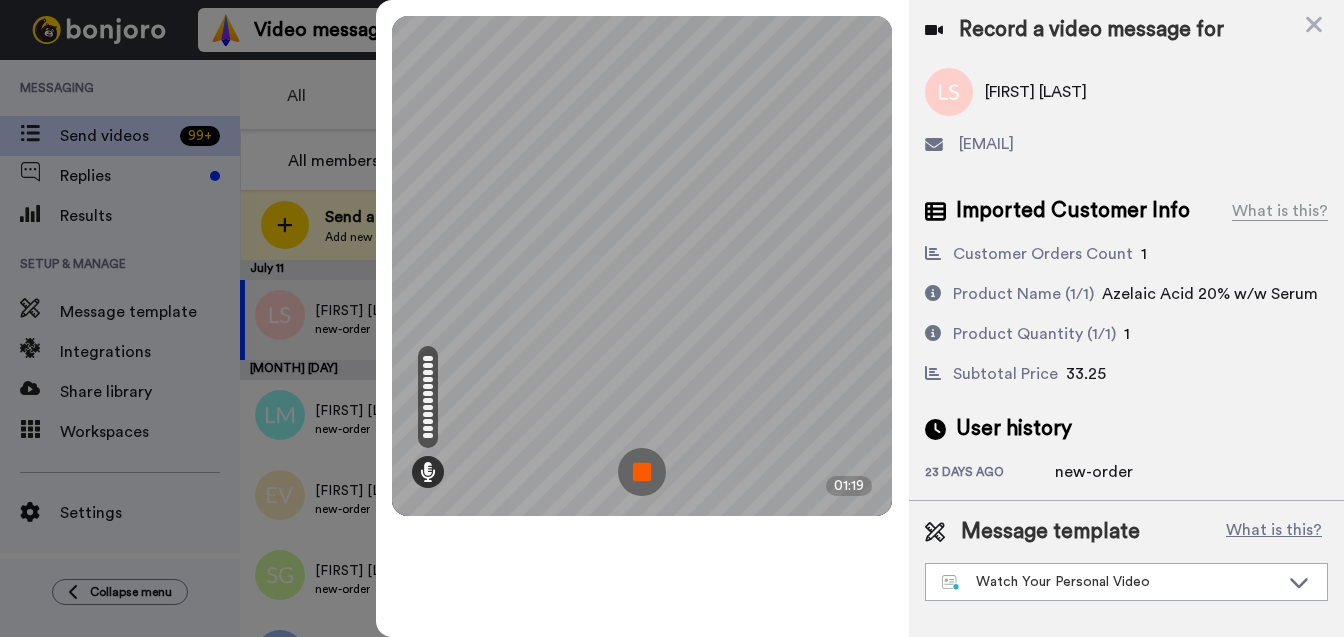 click at bounding box center (642, 472) 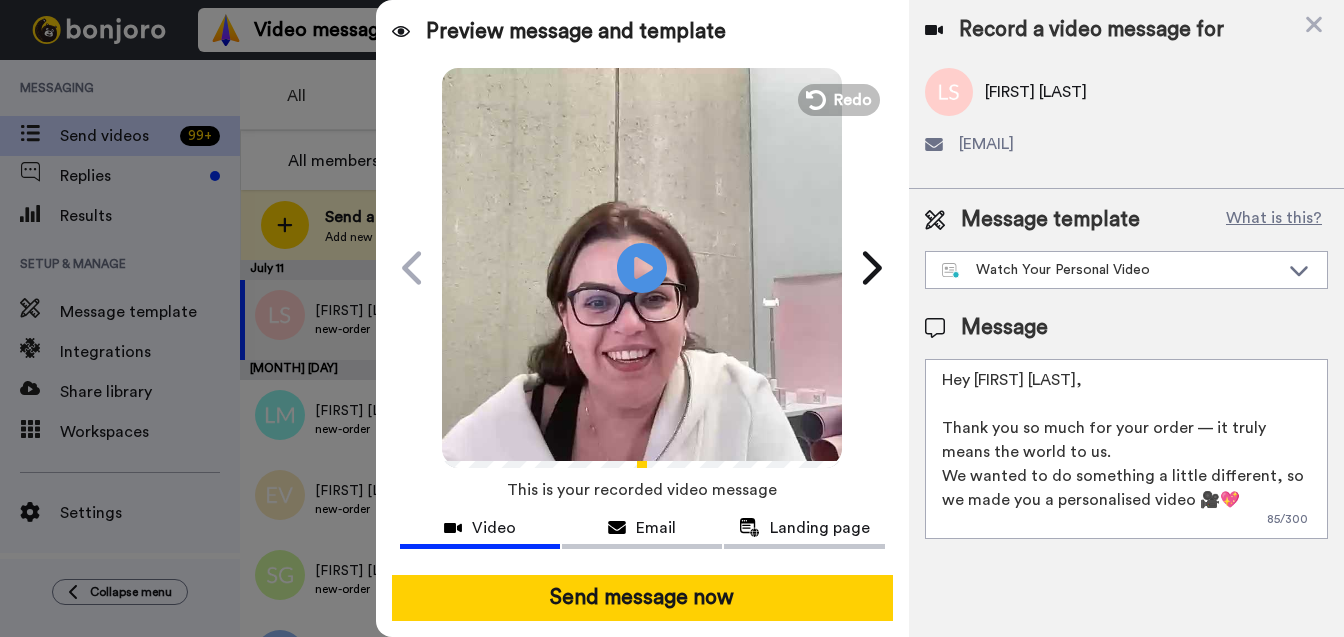 drag, startPoint x: 1124, startPoint y: 391, endPoint x: 978, endPoint y: 389, distance: 146.0137 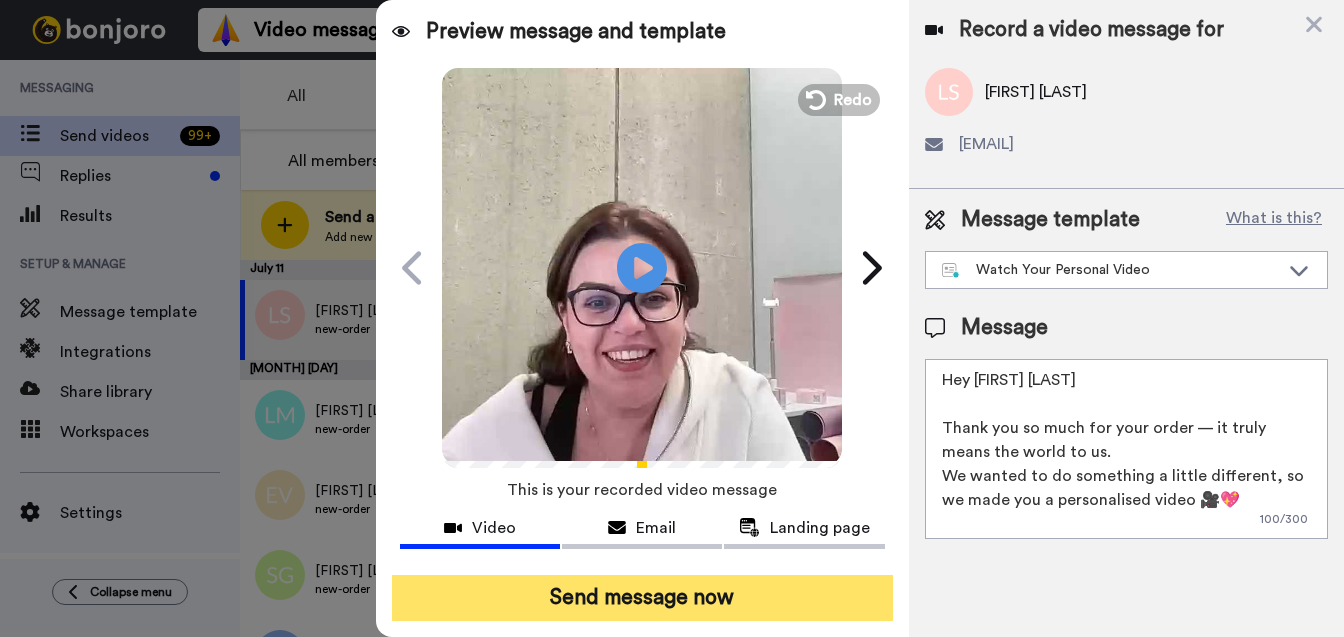 type on "Hey Lily
Thank you so much for your order — it truly means the world to us.
We wanted to do something a little different, so we made you a personalised video 🎥💖
Hit play — this one’s just for you!" 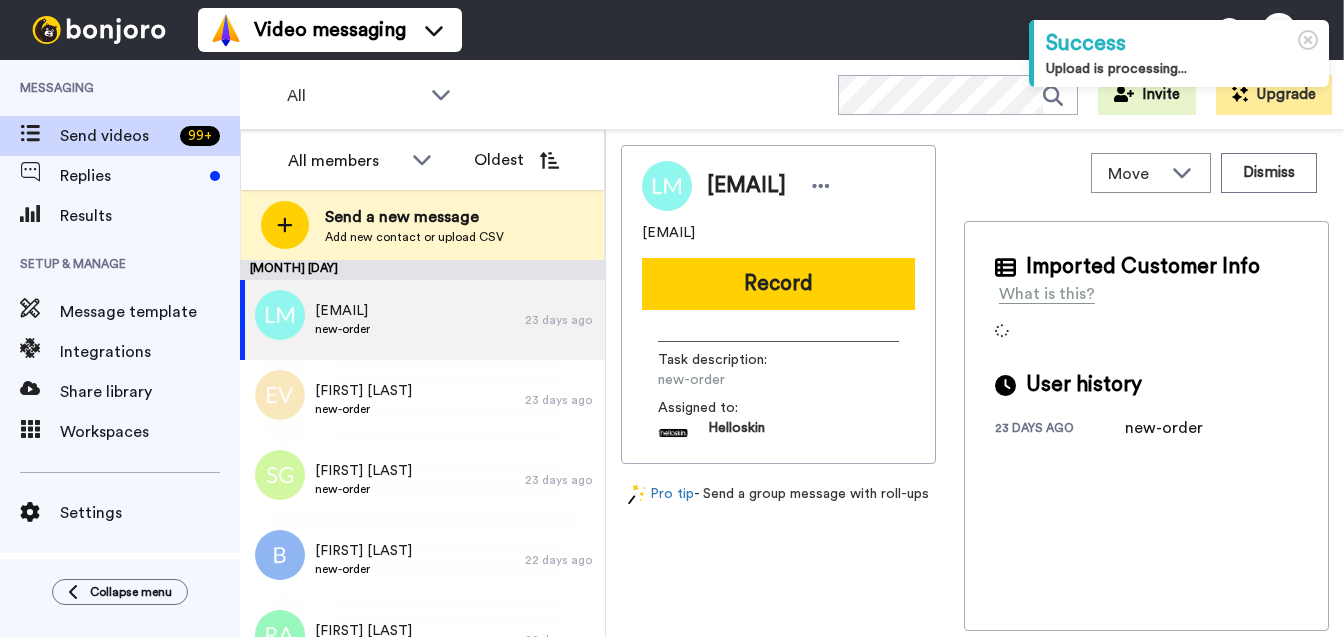 scroll, scrollTop: 0, scrollLeft: 0, axis: both 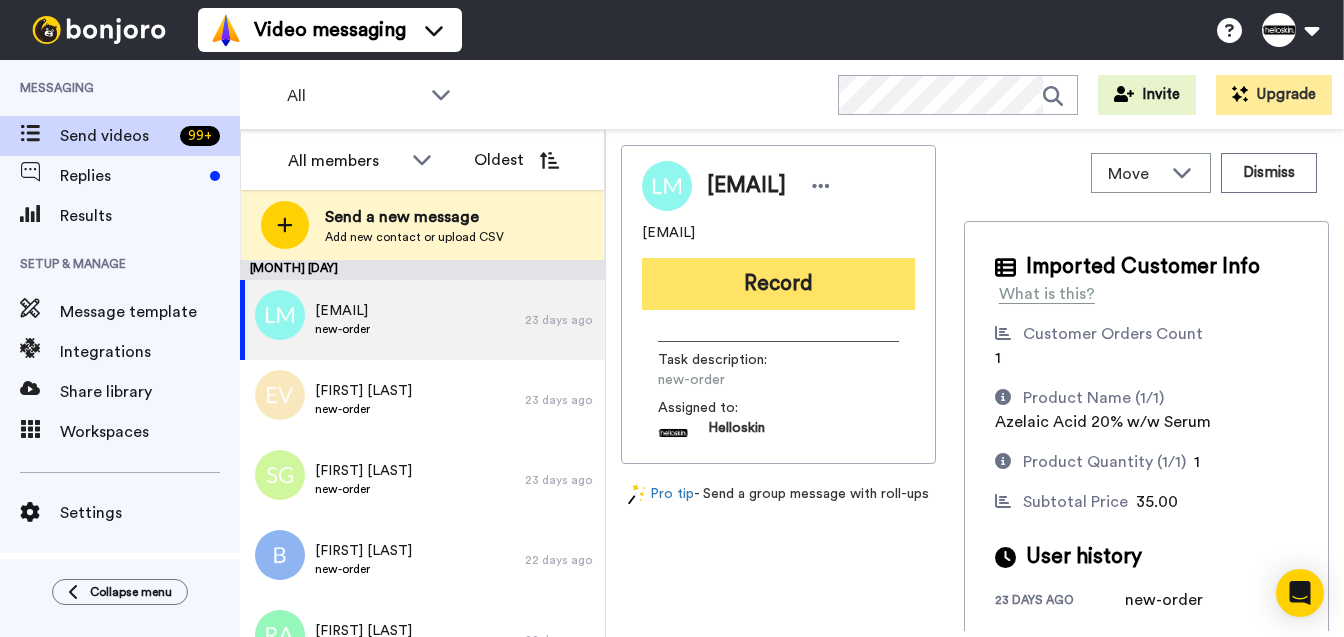 click on "Record" at bounding box center [778, 284] 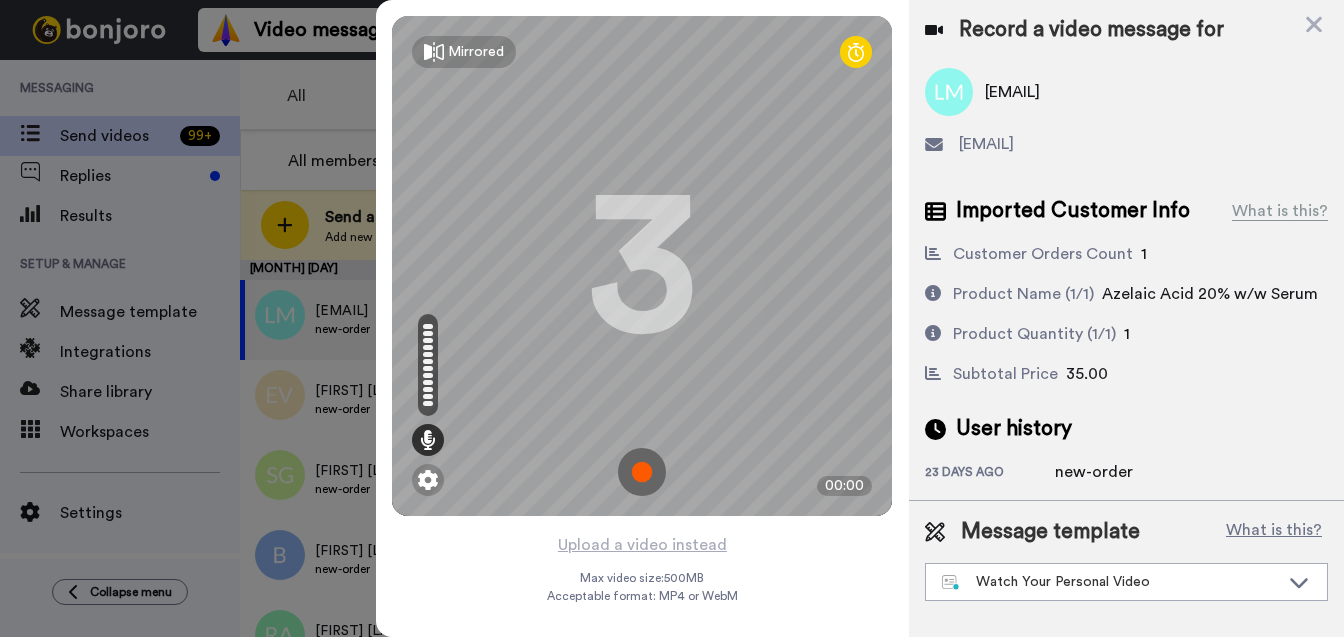 click at bounding box center (642, 472) 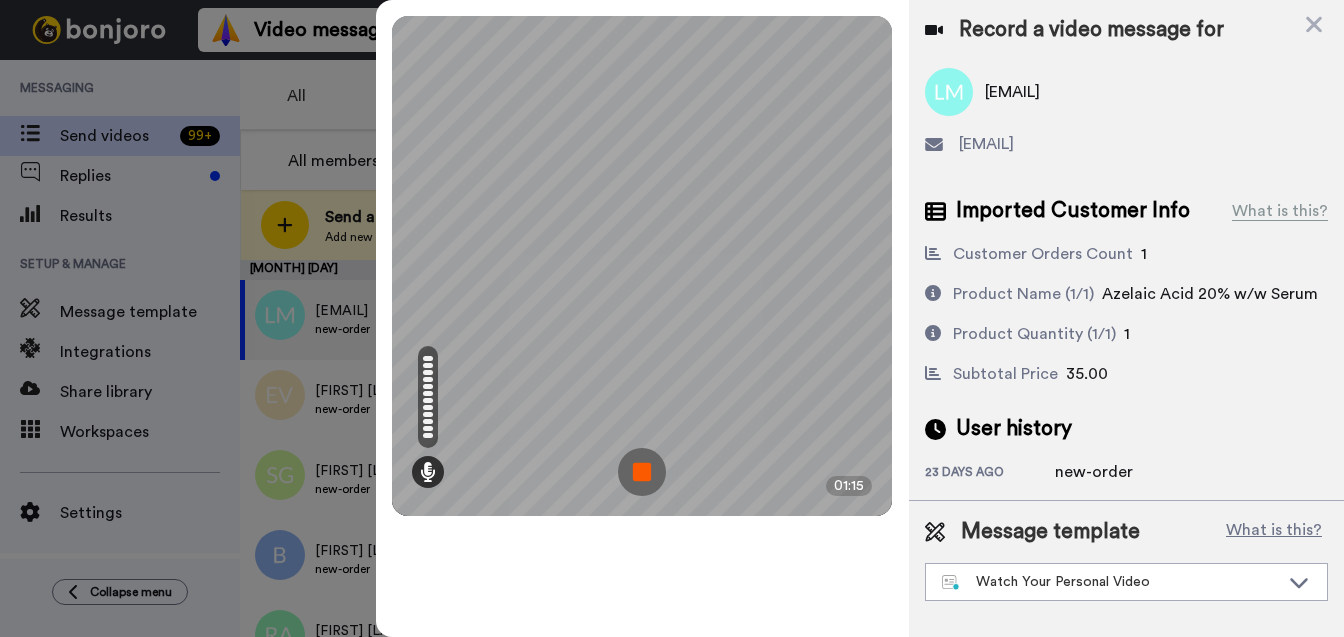click at bounding box center (642, 472) 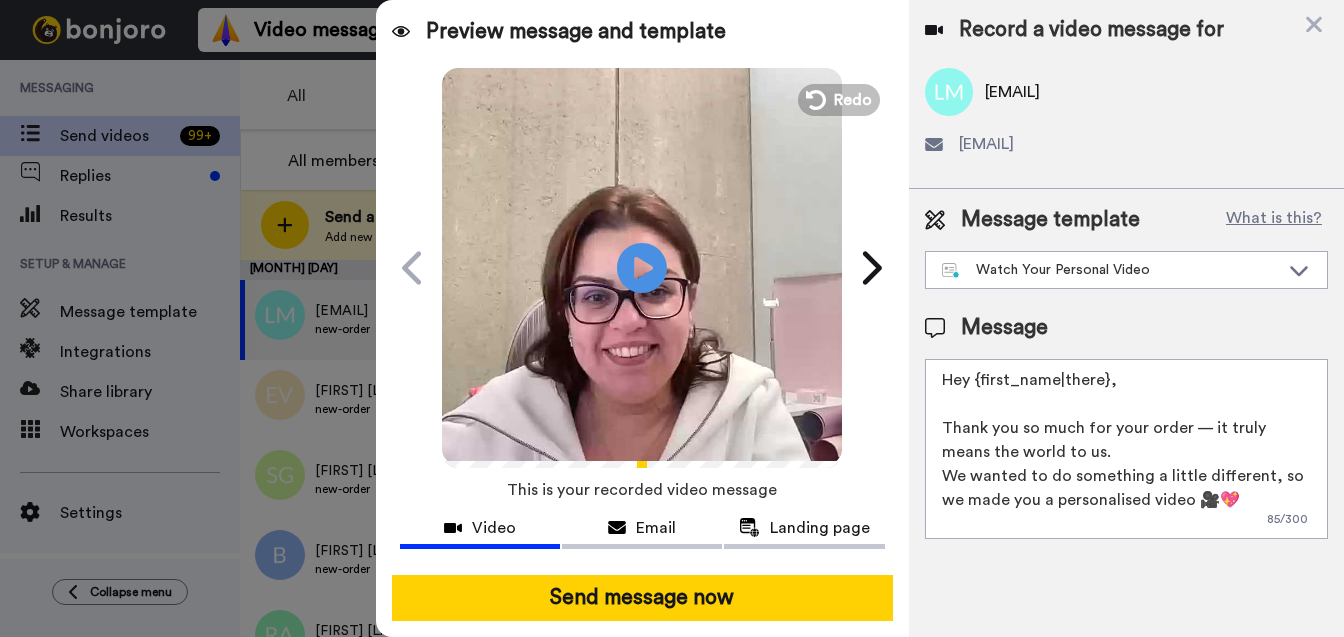 drag, startPoint x: 1110, startPoint y: 376, endPoint x: 976, endPoint y: 387, distance: 134.45073 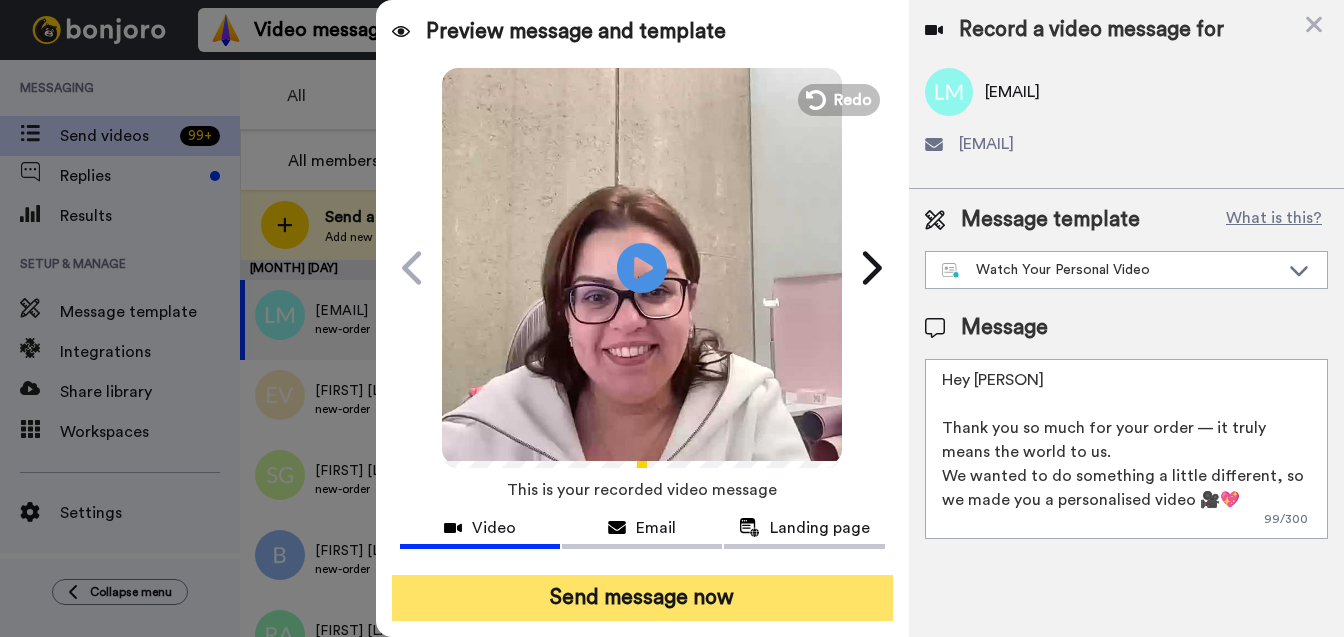 type on "Hey Laura
Thank you so much for your order — it truly means the world to us.
We wanted to do something a little different, so we made you a personalised video 🎥💖
Hit play — this one’s just for you!" 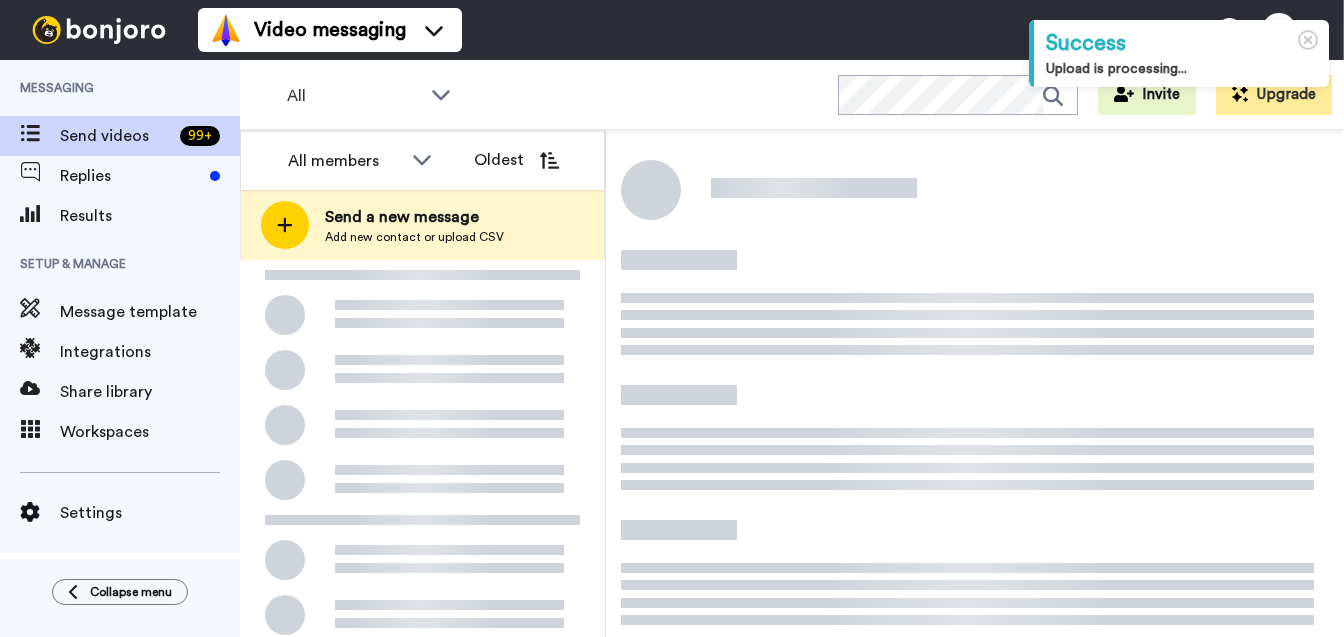scroll, scrollTop: 0, scrollLeft: 0, axis: both 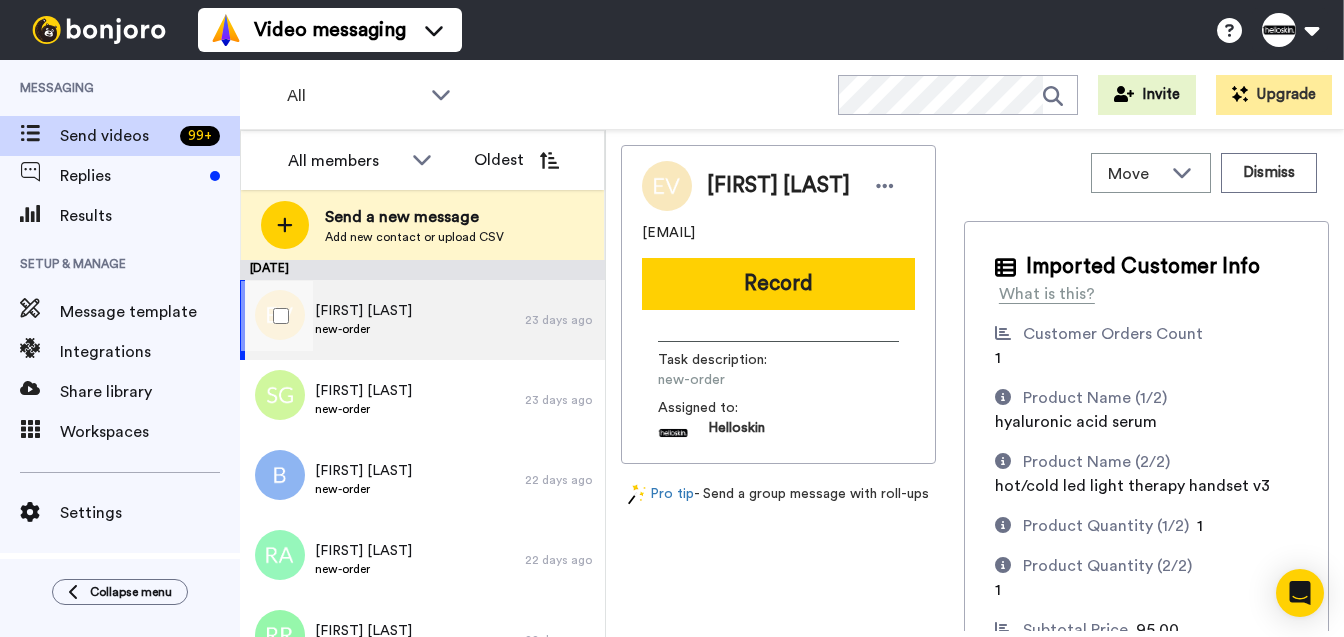 click on "[FIRST] [LAST]" at bounding box center (363, 311) 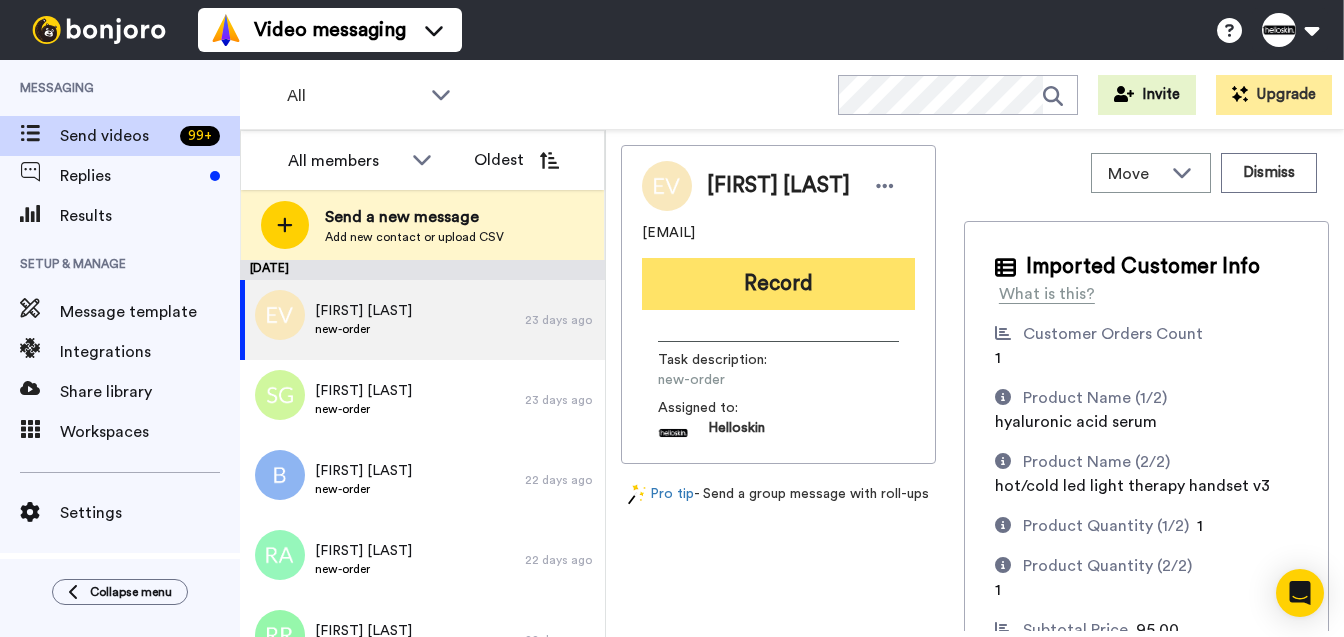 click on "Record" at bounding box center (778, 284) 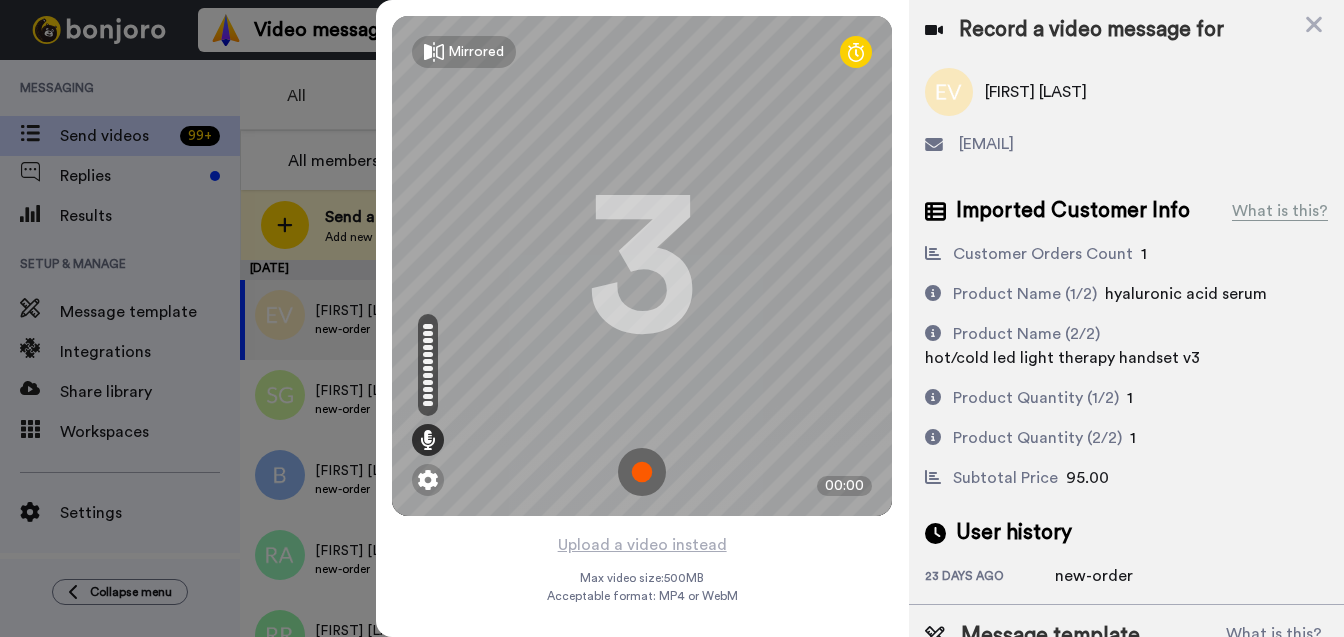 click at bounding box center [642, 472] 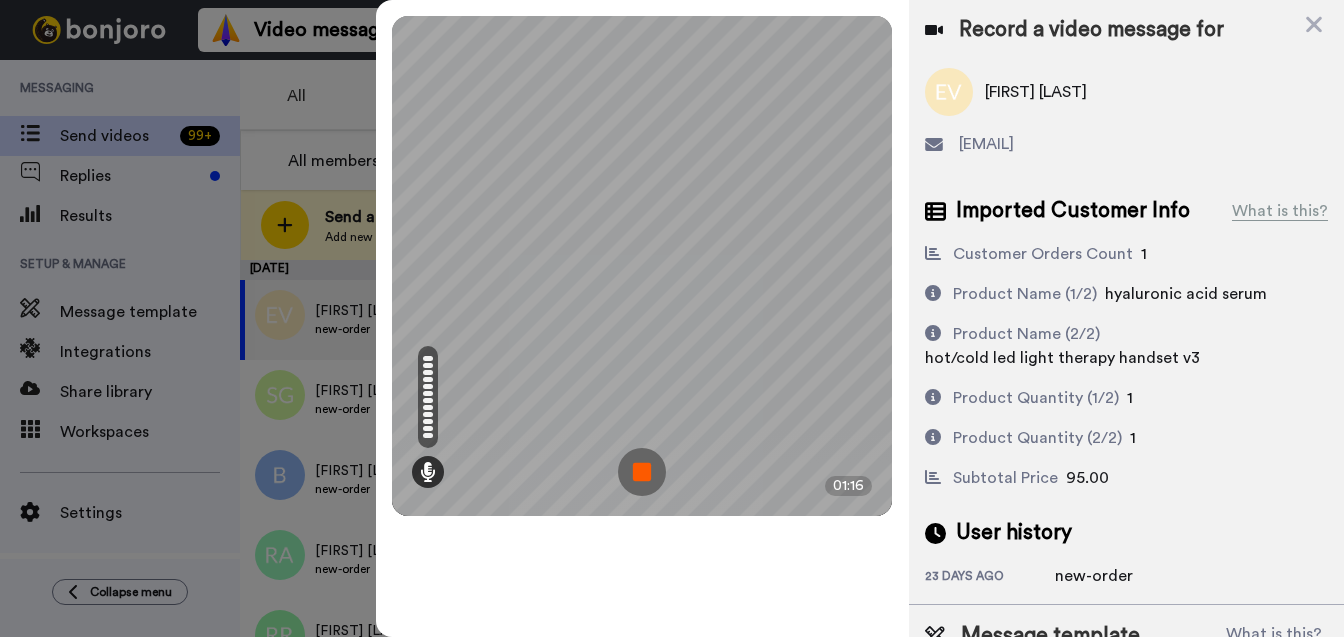 click at bounding box center (642, 472) 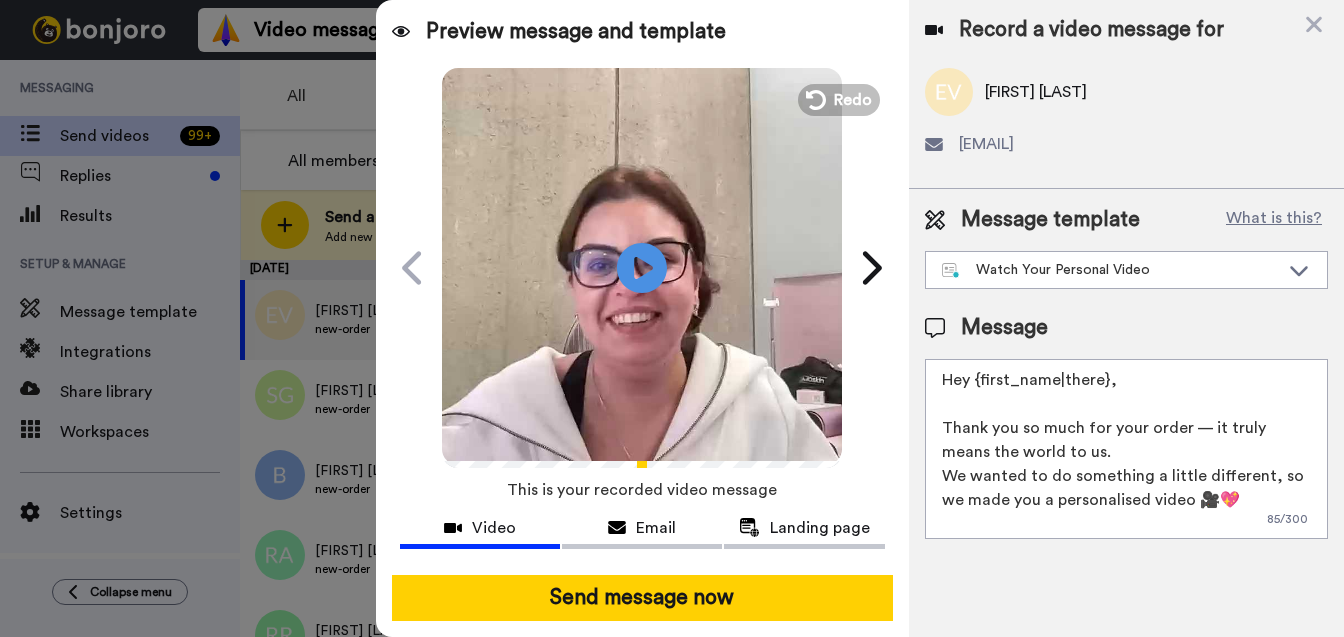 click on "Hey [FIRST] [LAST],
Thank you so much for your order — it truly means the world to us.
We wanted to do something a little different, so we made you a personalised video 🎥💖
Hit play — this one’s just for you!" at bounding box center (1126, 449) 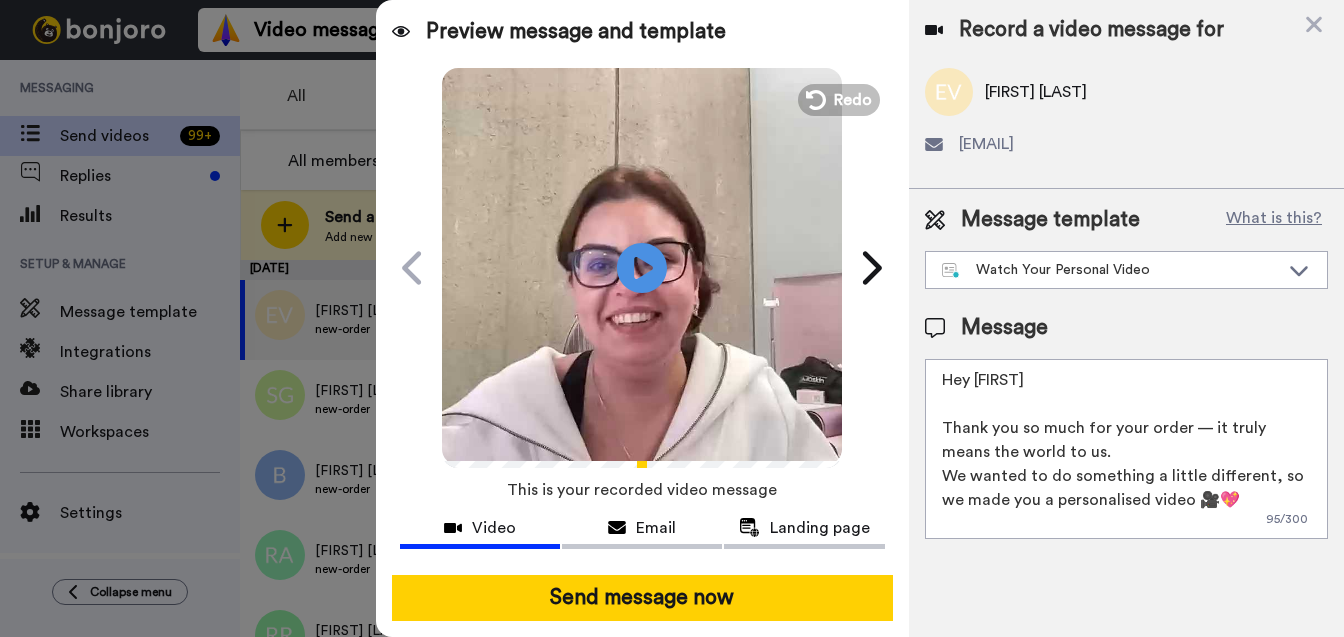 type on "Hey Elizabeth
Thank you so much for your order — it truly means the world to us.
We wanted to do something a little different, so we made you a personalised video 🎥💖
Hit play — this one’s just for you!" 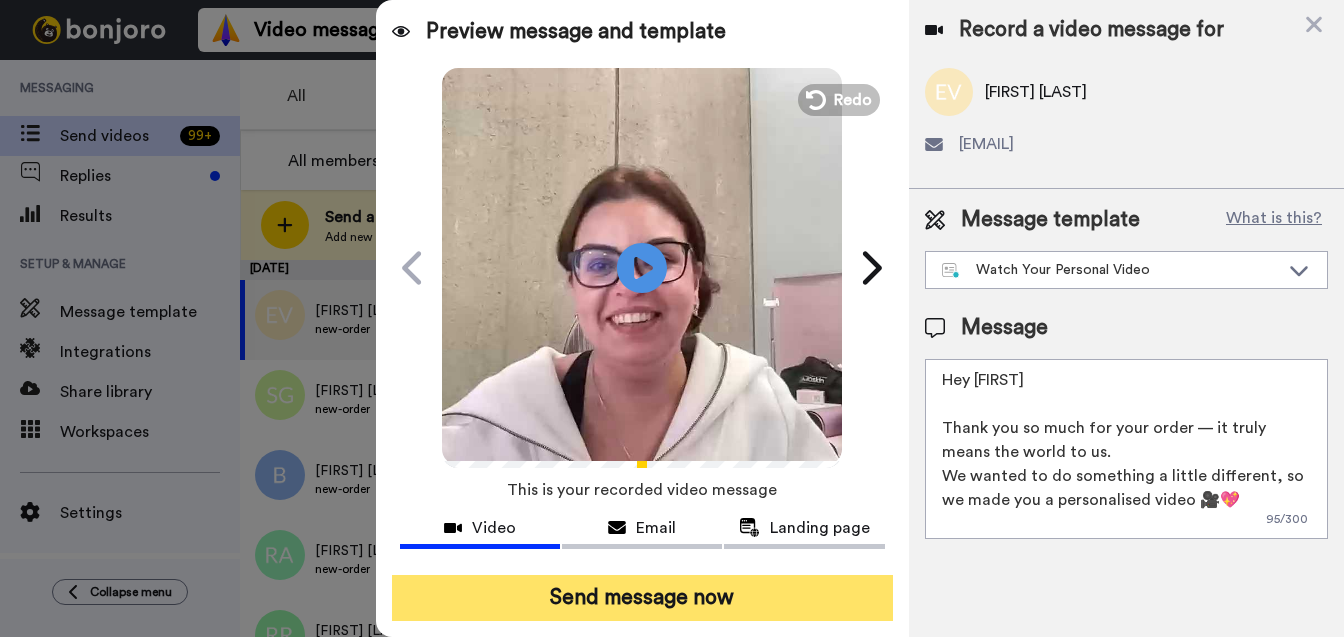 click on "Send message now" at bounding box center (642, 598) 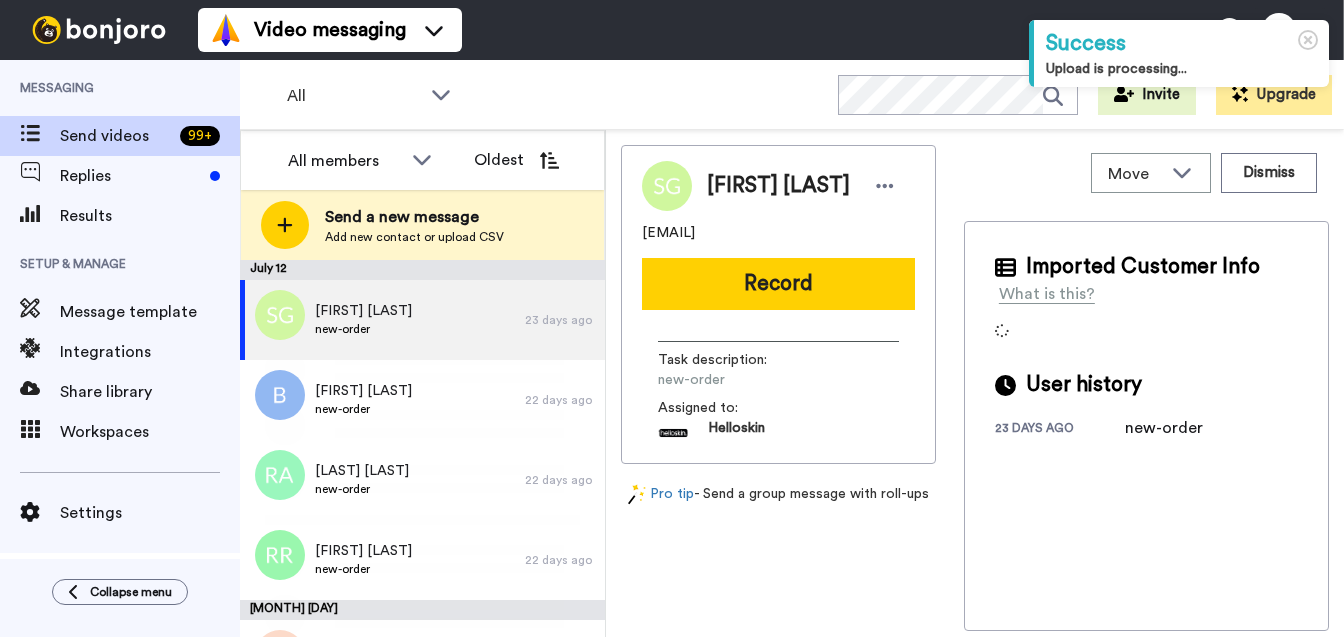 scroll, scrollTop: 0, scrollLeft: 0, axis: both 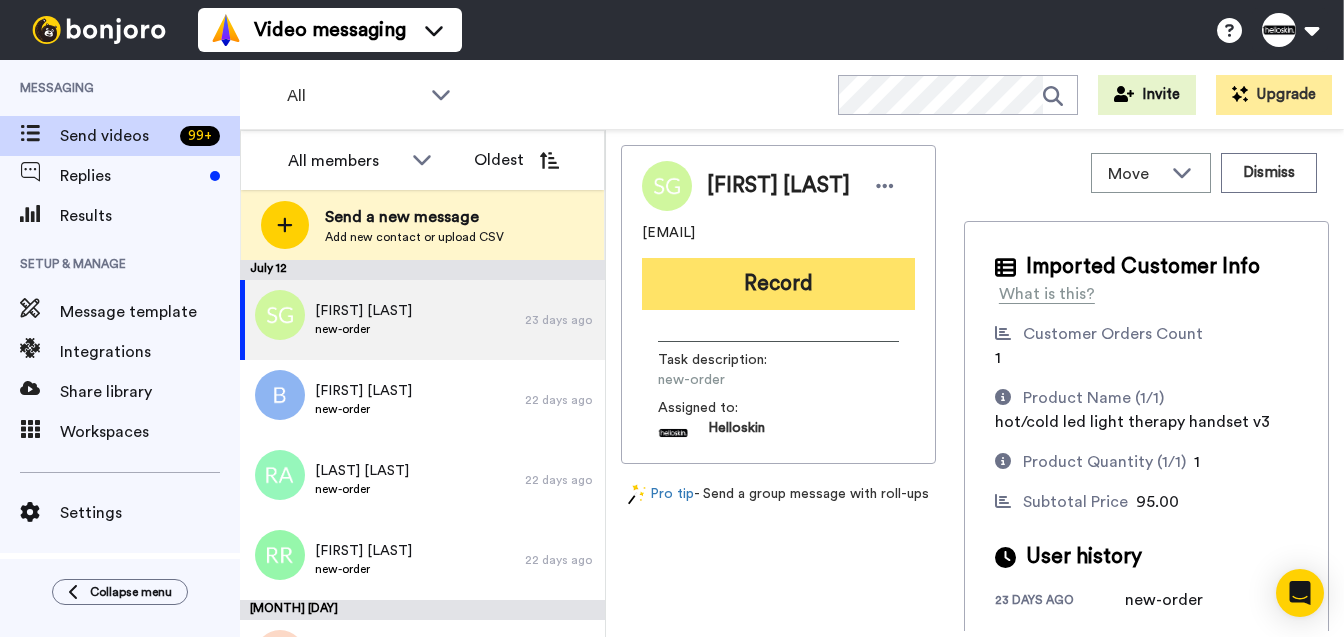 click on "Record" at bounding box center [778, 284] 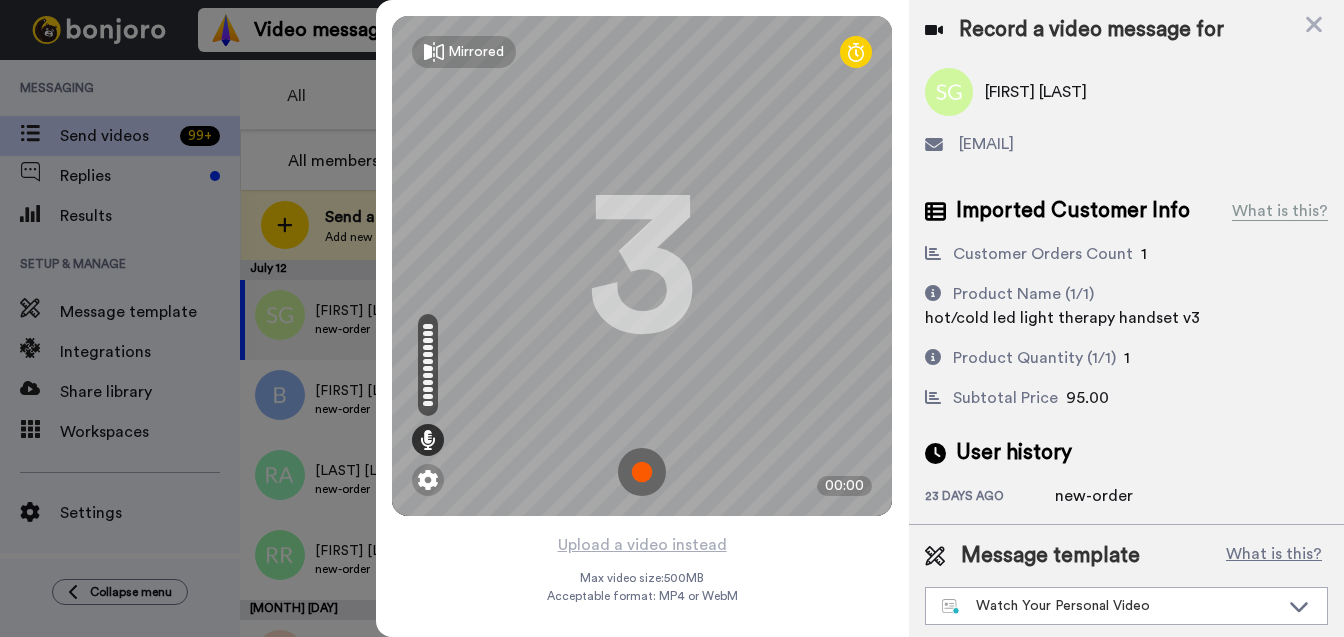 click at bounding box center (642, 472) 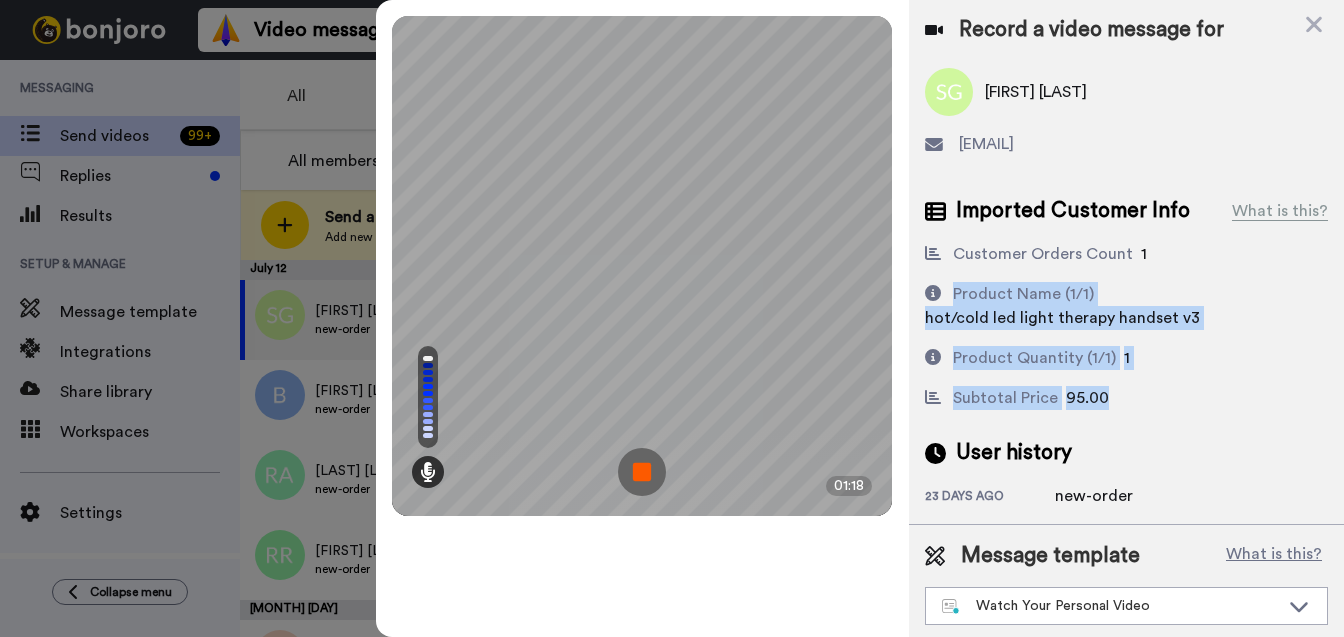 drag, startPoint x: 1121, startPoint y: 398, endPoint x: 952, endPoint y: 300, distance: 195.35864 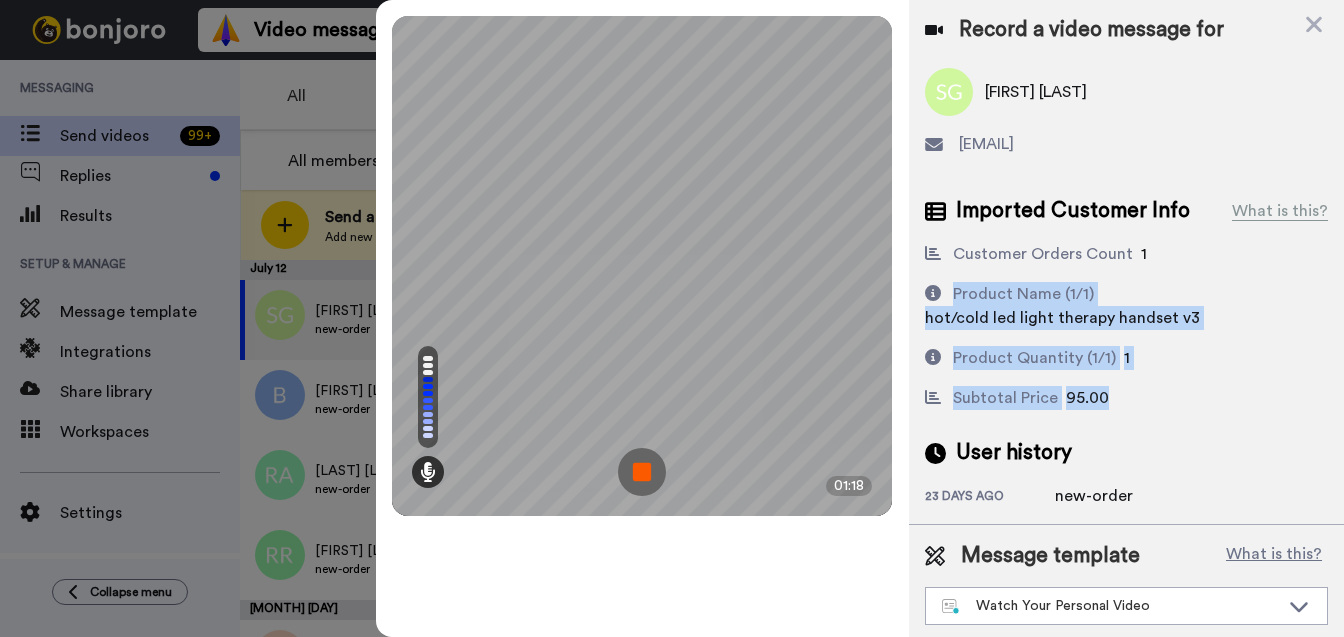 click on "hot/cold led light therapy handset v3" at bounding box center [1062, 318] 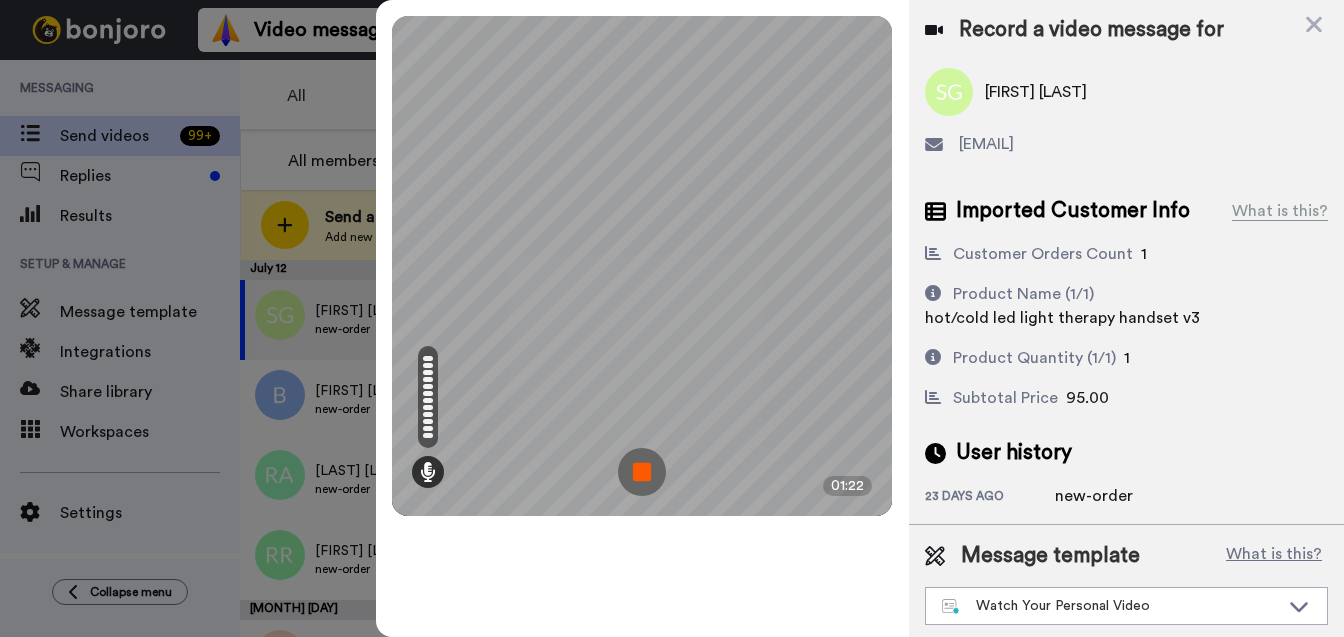 click at bounding box center [642, 472] 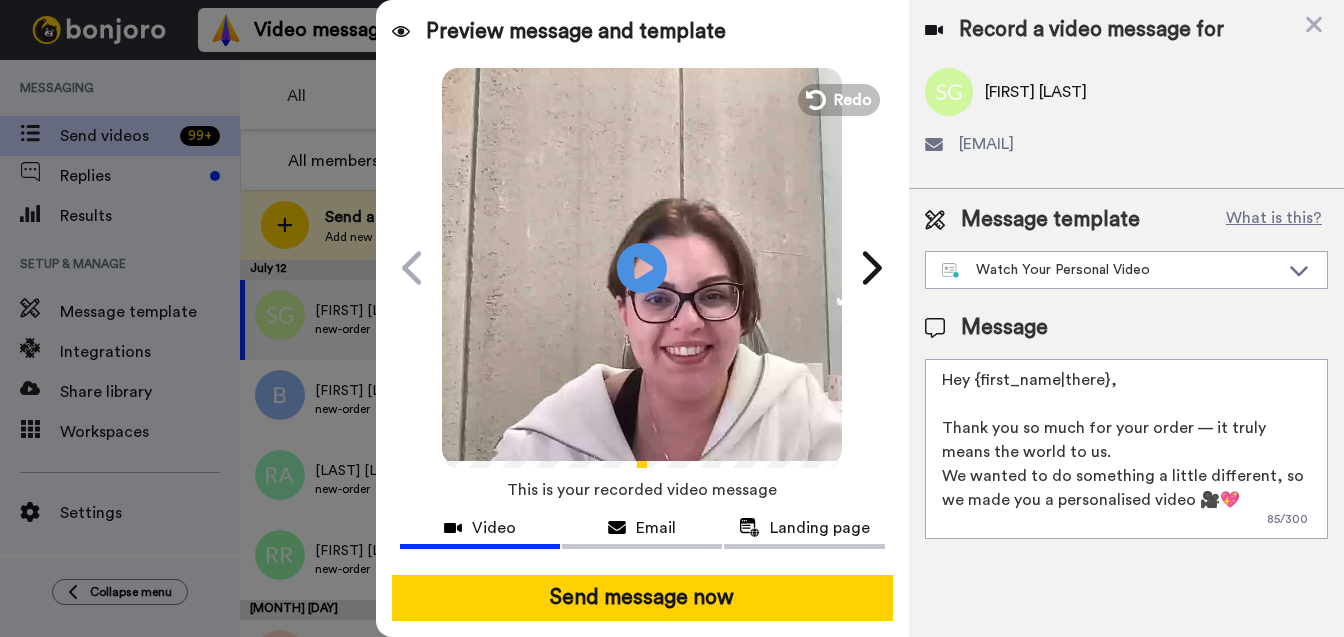 drag, startPoint x: 1116, startPoint y: 376, endPoint x: 976, endPoint y: 377, distance: 140.00357 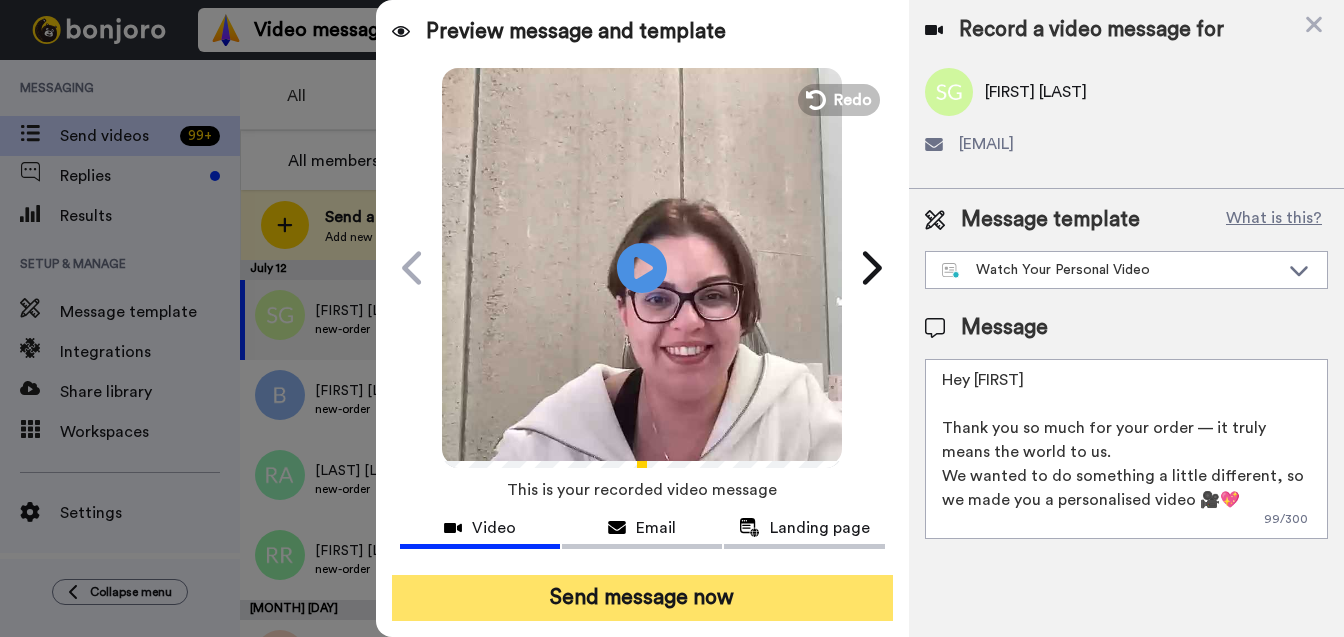 type on "Hey Susan
Thank you so much for your order — it truly means the world to us.
We wanted to do something a little different, so we made you a personalised video 🎥💖
Hit play — this one’s just for you!" 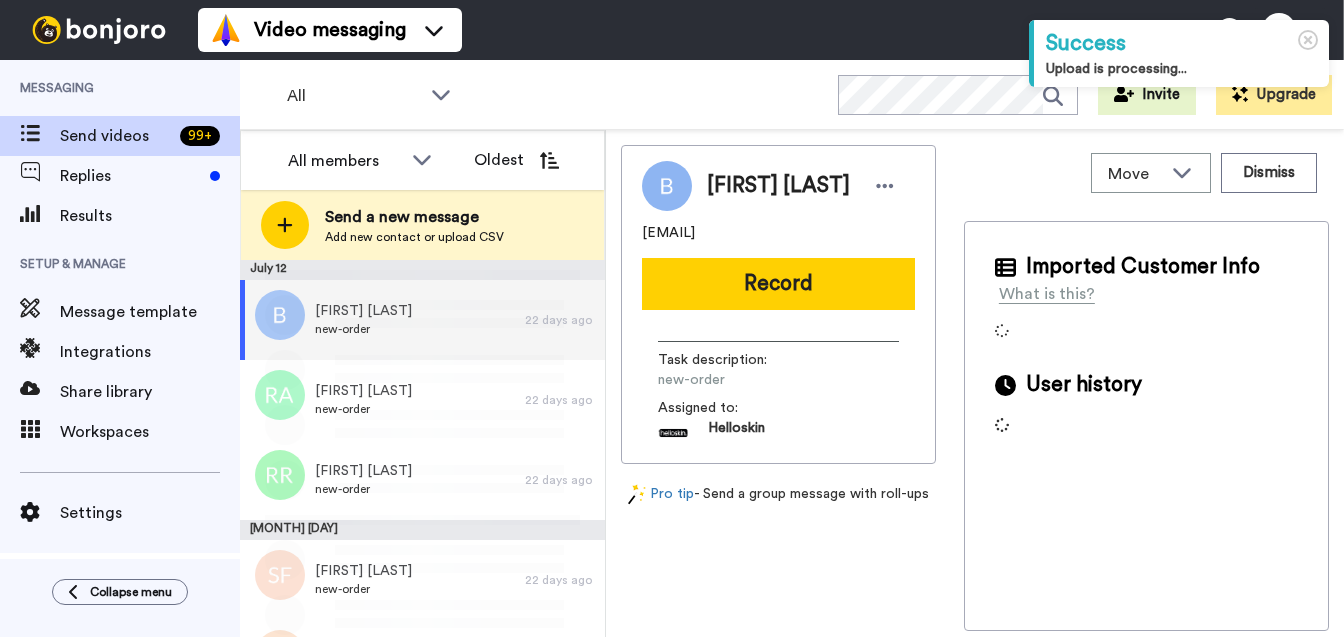 scroll, scrollTop: 0, scrollLeft: 0, axis: both 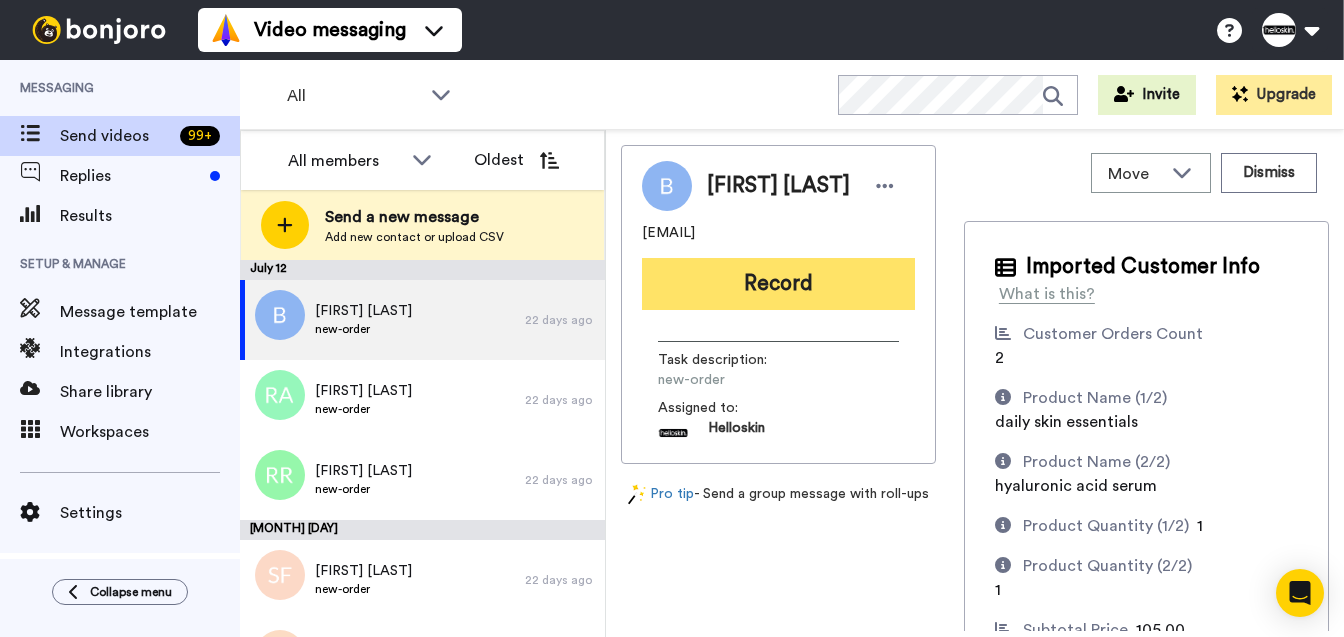 click on "Record" at bounding box center [778, 284] 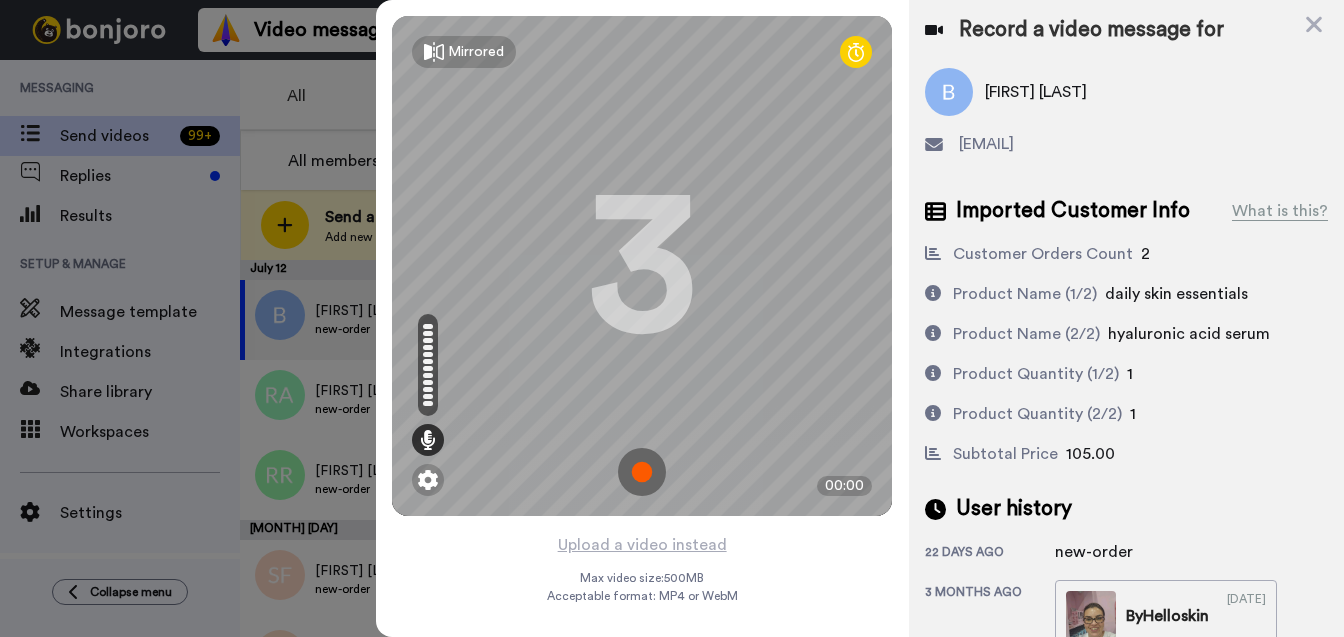 click at bounding box center (642, 472) 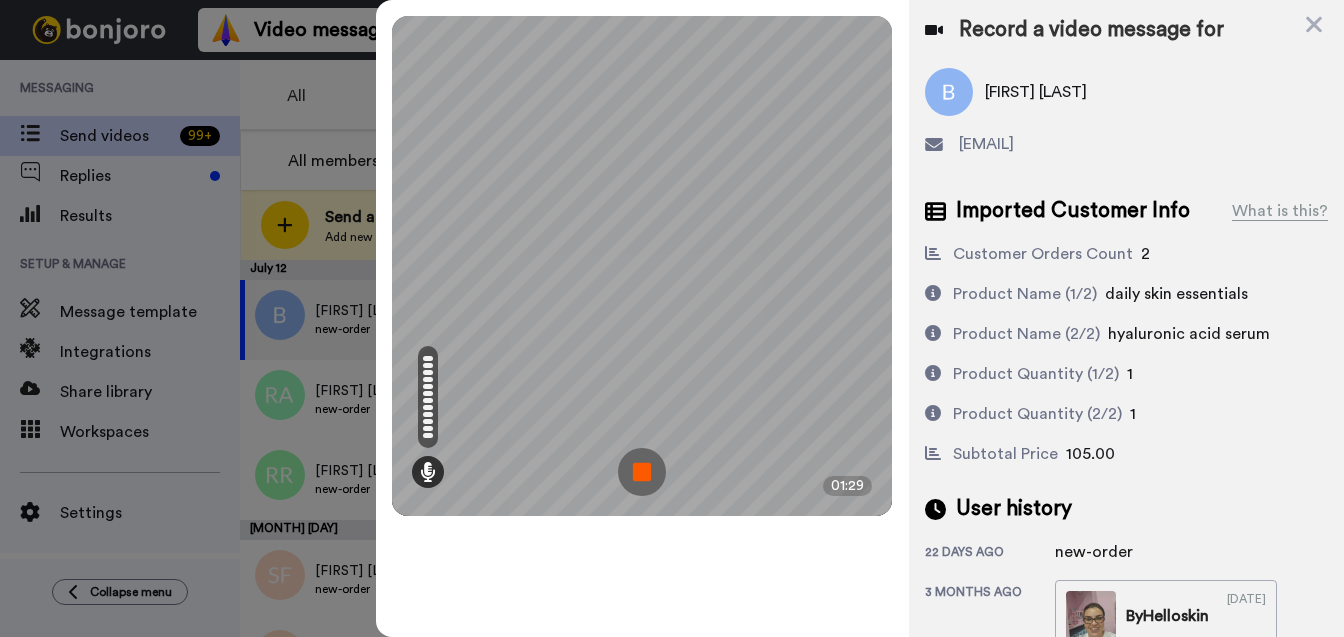 click at bounding box center [642, 472] 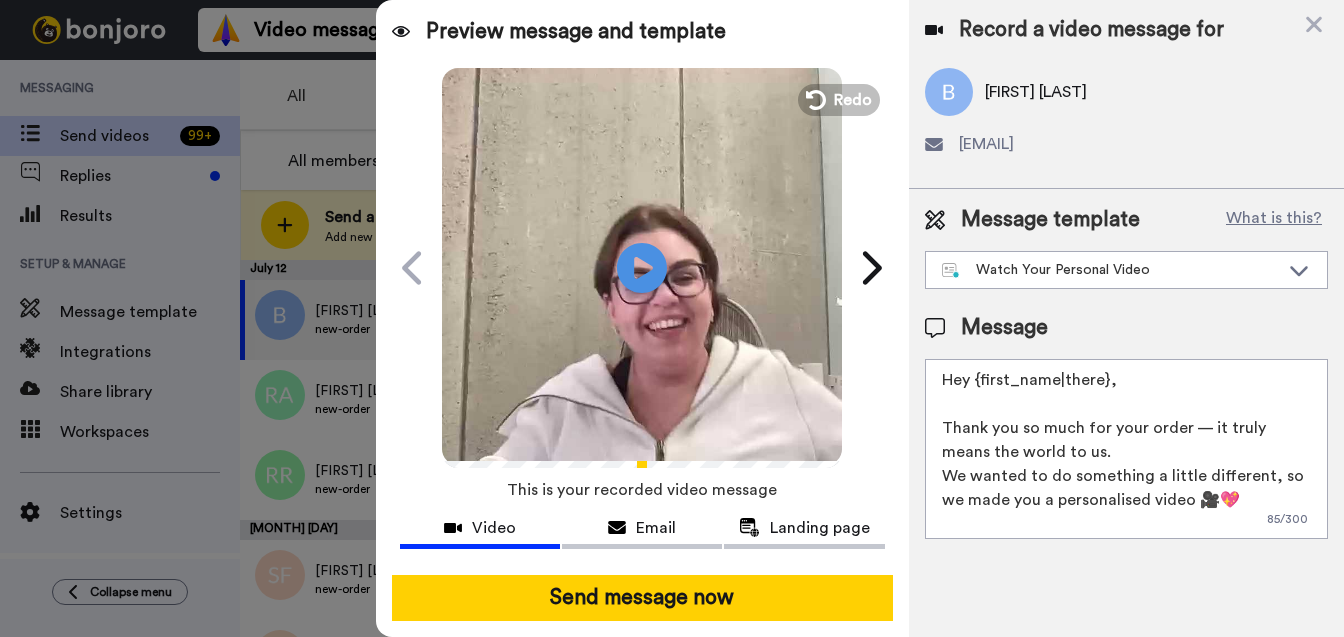 drag, startPoint x: 1115, startPoint y: 380, endPoint x: 976, endPoint y: 385, distance: 139.0899 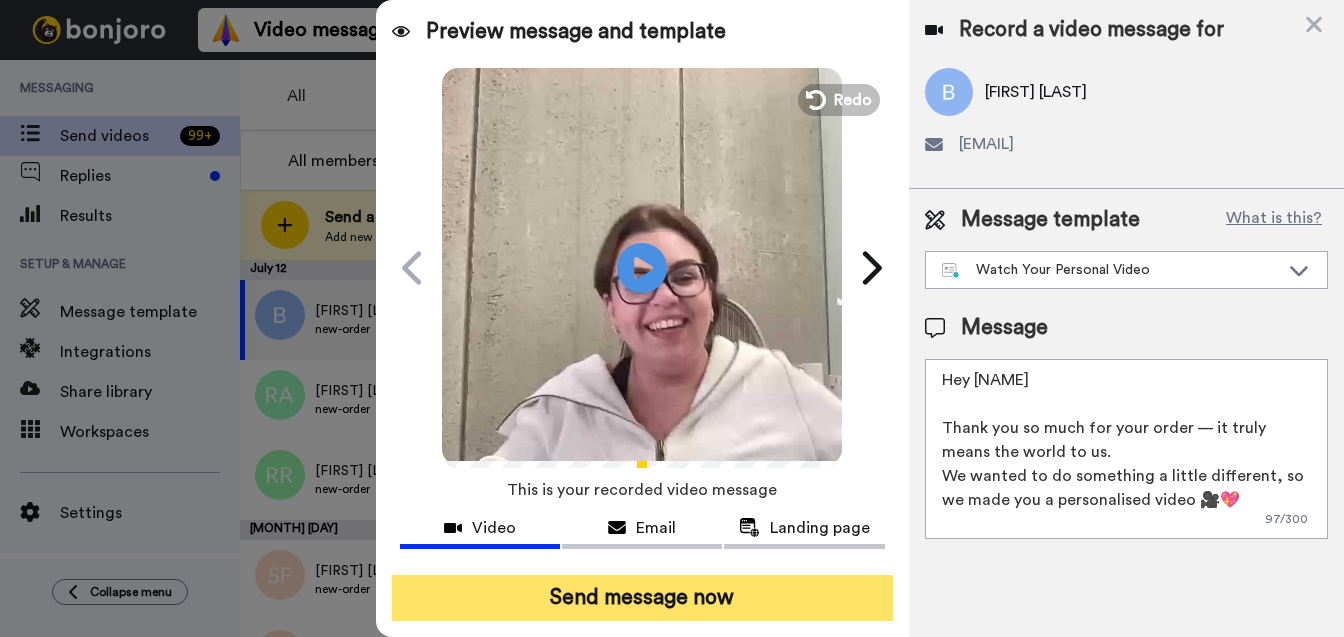 type on "Hey Rebecca
Thank you so much for your order — it truly means the world to us.
We wanted to do something a little different, so we made you a personalised video 🎥💖
Hit play — this one’s just for you!" 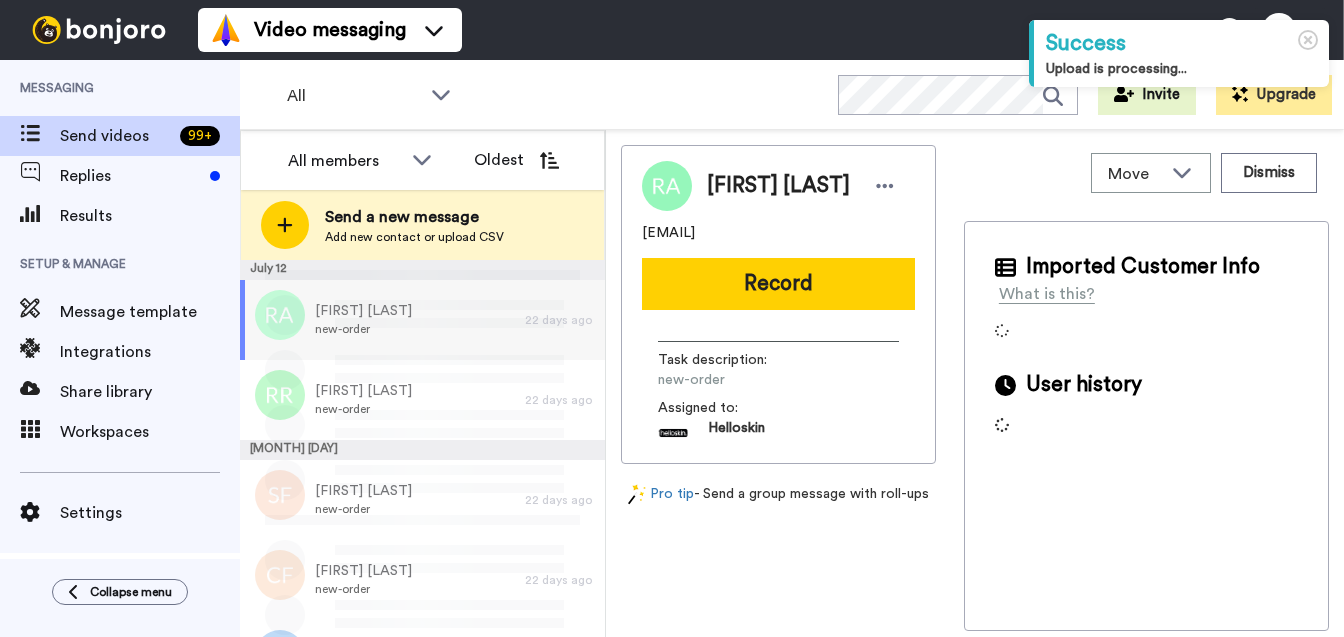 scroll, scrollTop: 0, scrollLeft: 0, axis: both 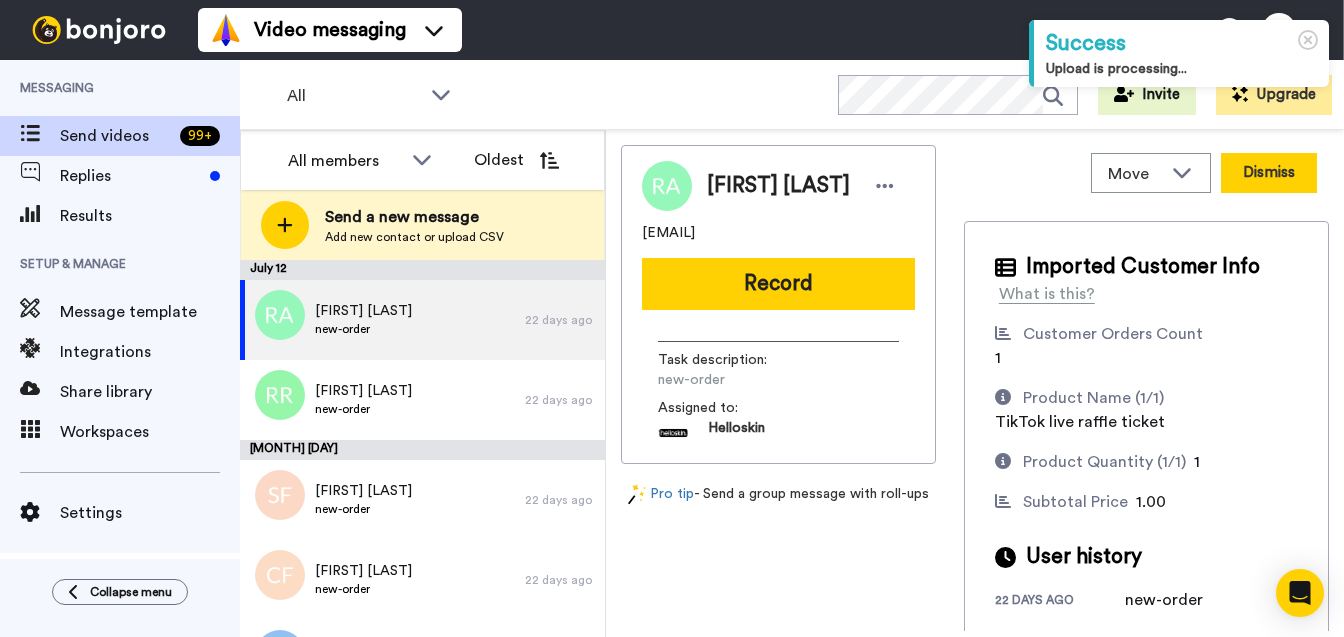 click on "Dismiss" at bounding box center (1269, 173) 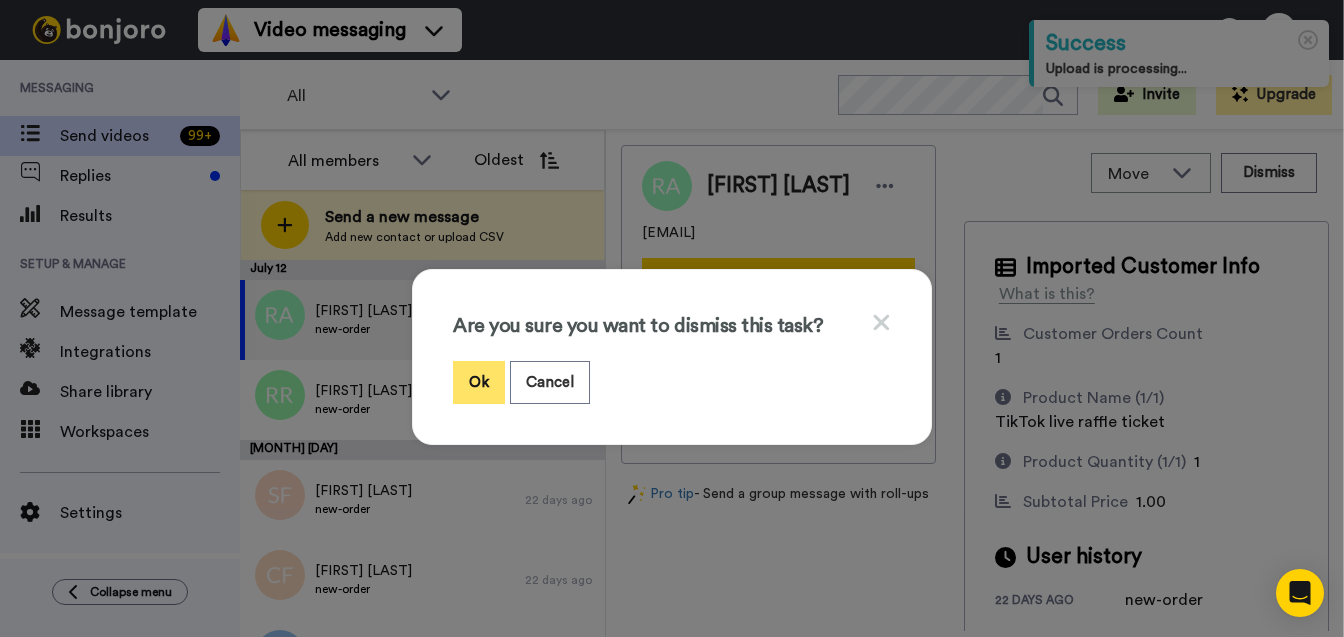 click on "Ok" at bounding box center [479, 382] 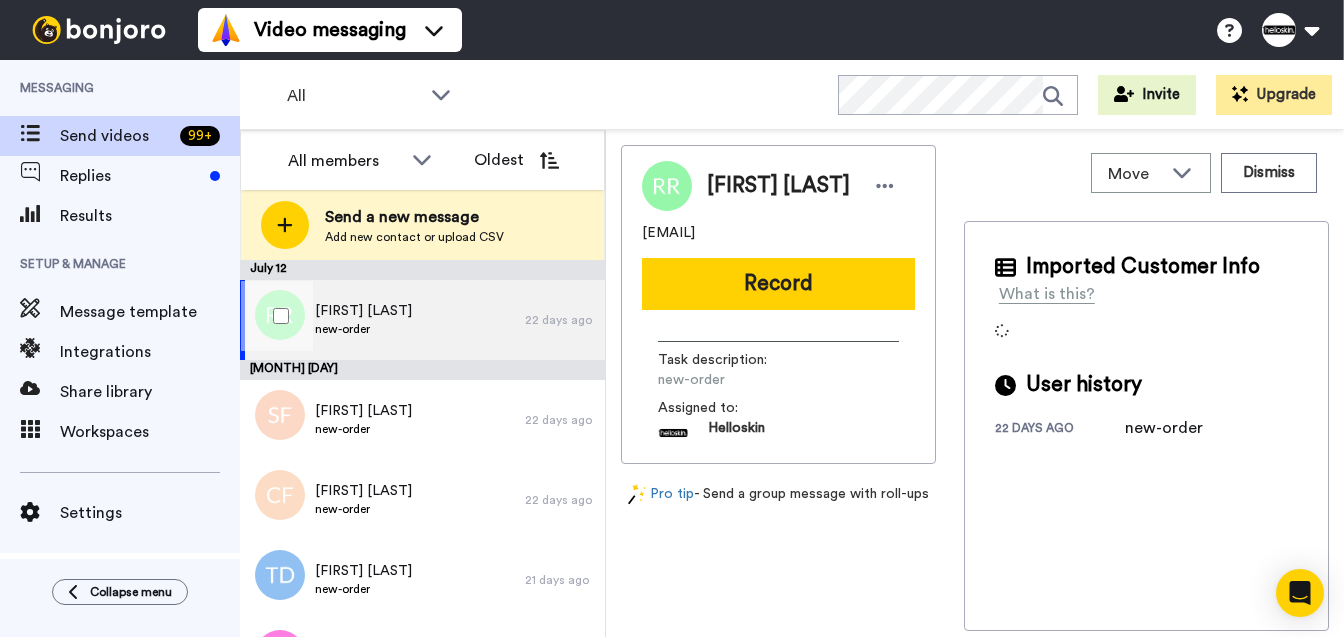 click on "Rebecca Radford new-order" at bounding box center (382, 320) 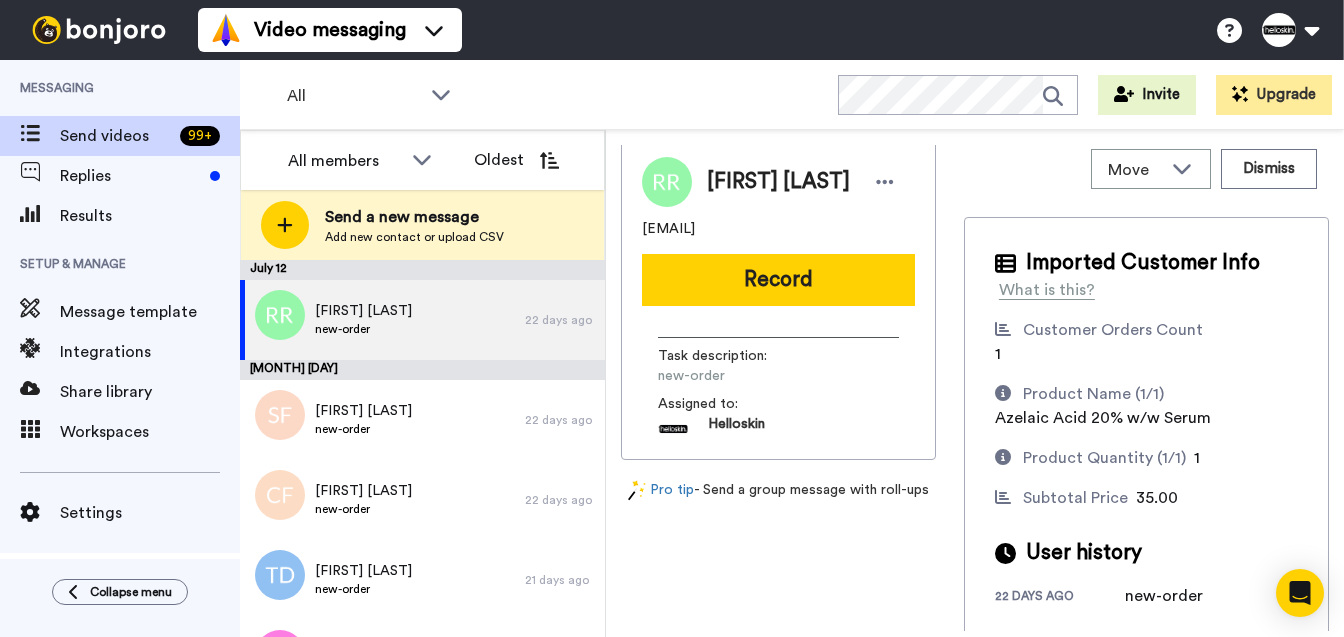 scroll, scrollTop: 0, scrollLeft: 0, axis: both 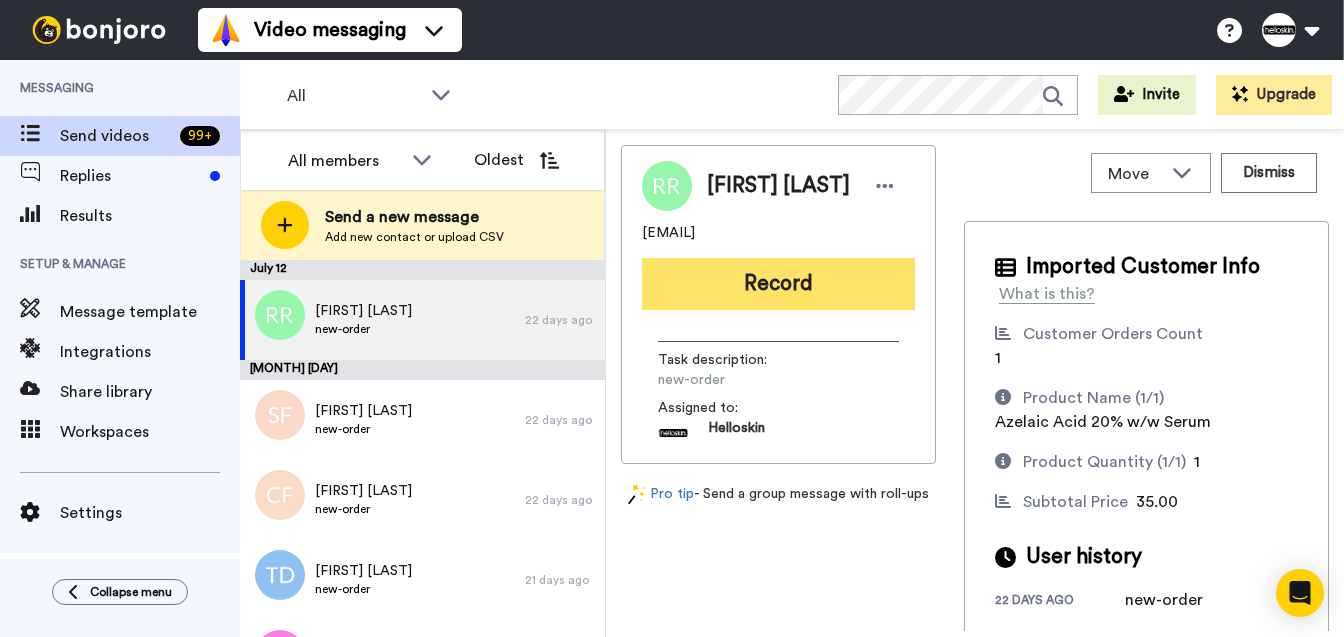 click on "Record" at bounding box center (778, 284) 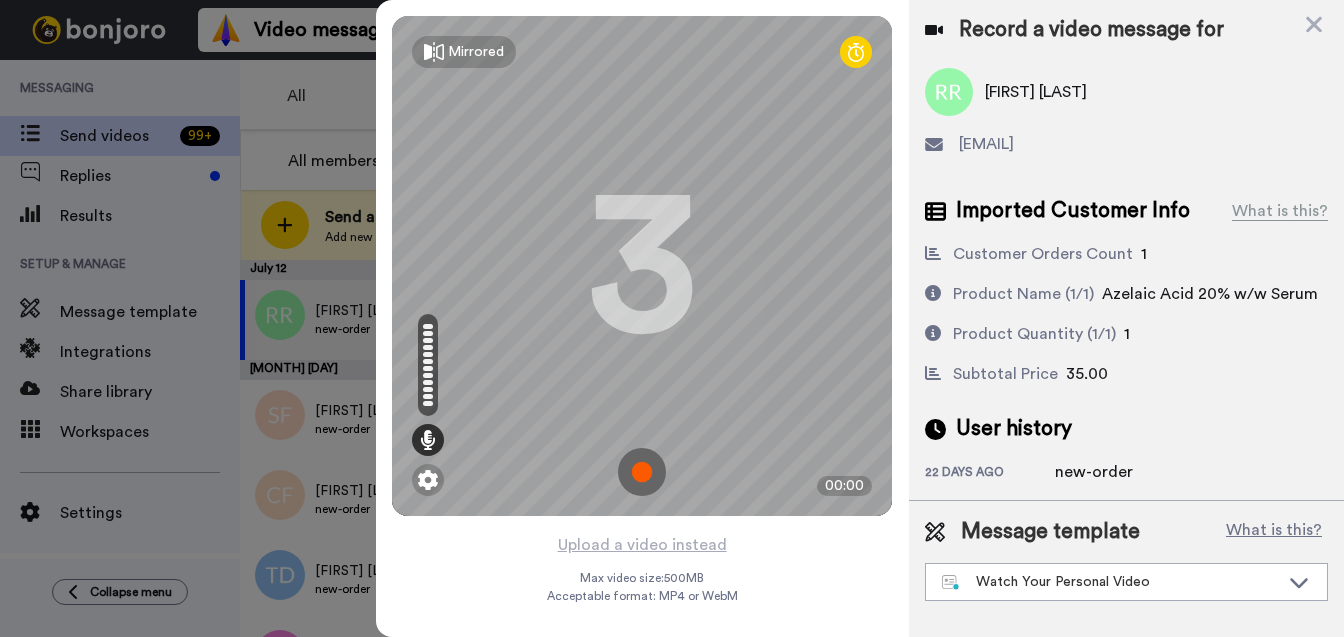 click at bounding box center [642, 472] 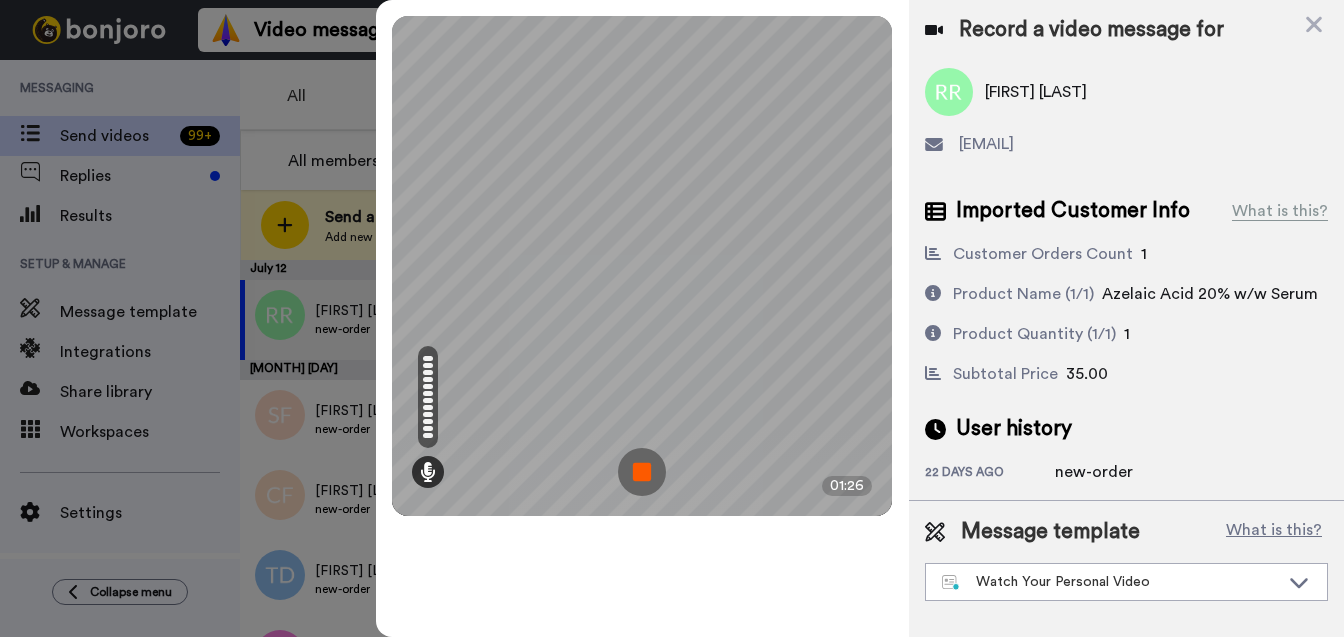 click at bounding box center [642, 472] 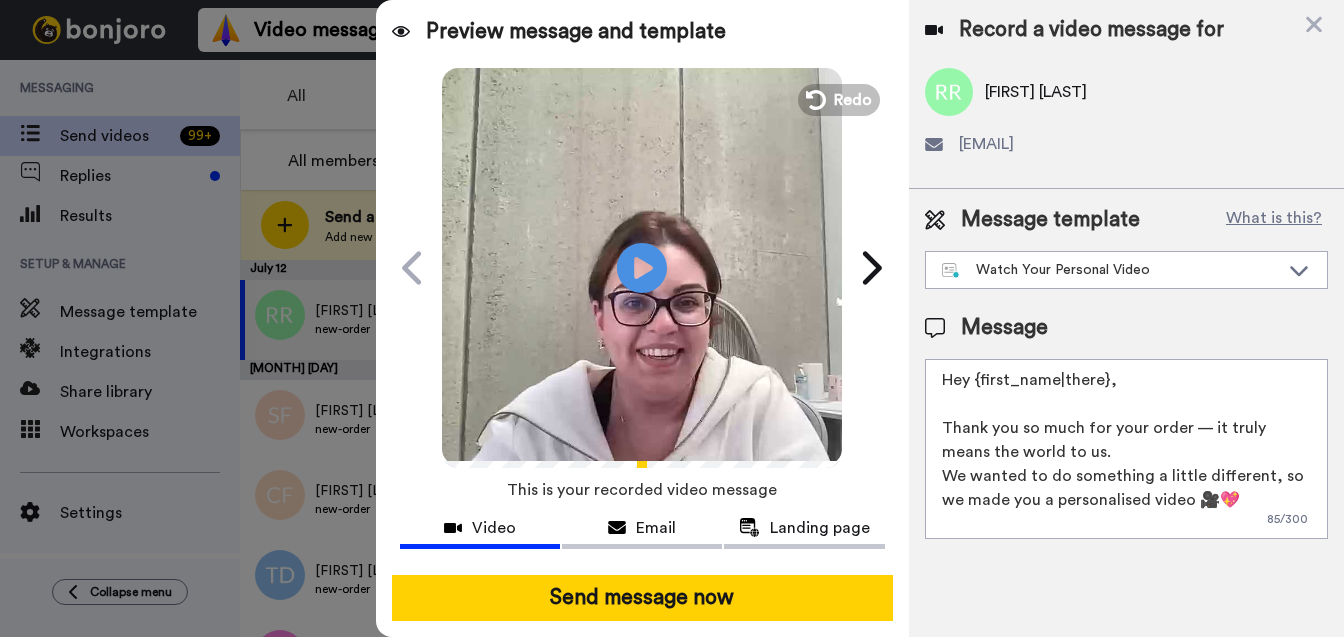 drag, startPoint x: 1032, startPoint y: 384, endPoint x: 977, endPoint y: 385, distance: 55.00909 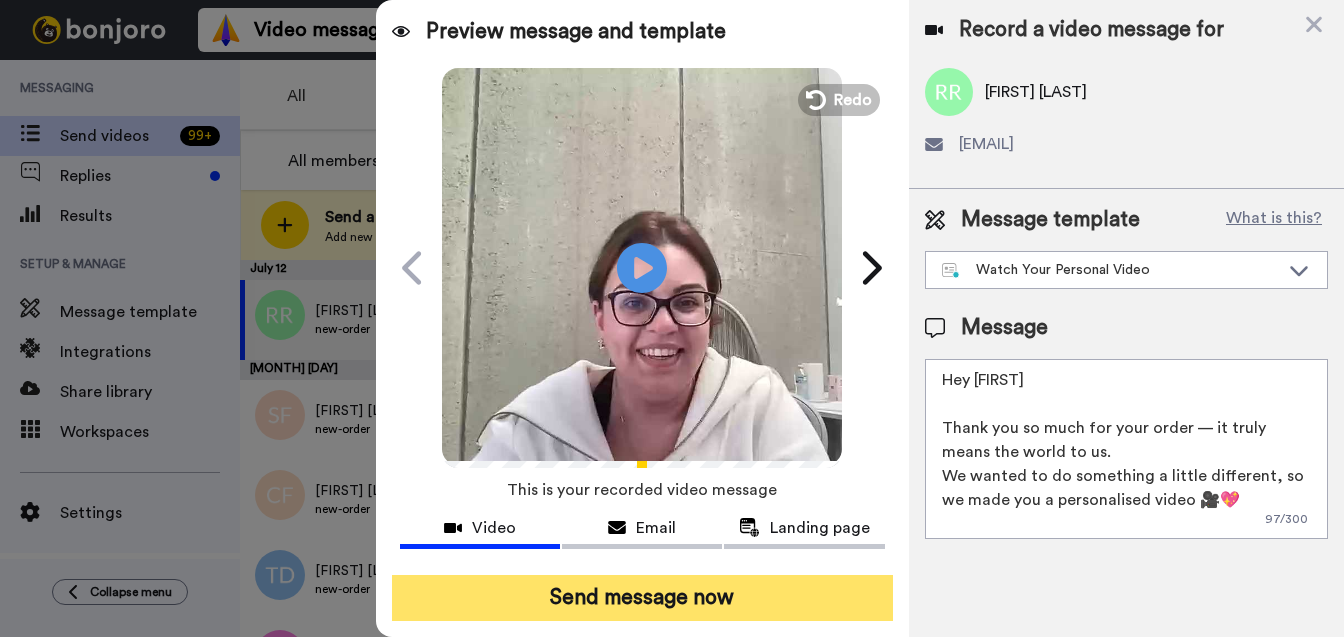 type on "Hey Rebecca
Thank you so much for your order — it truly means the world to us.
We wanted to do something a little different, so we made you a personalised video 🎥💖
Hit play — this one’s just for you!" 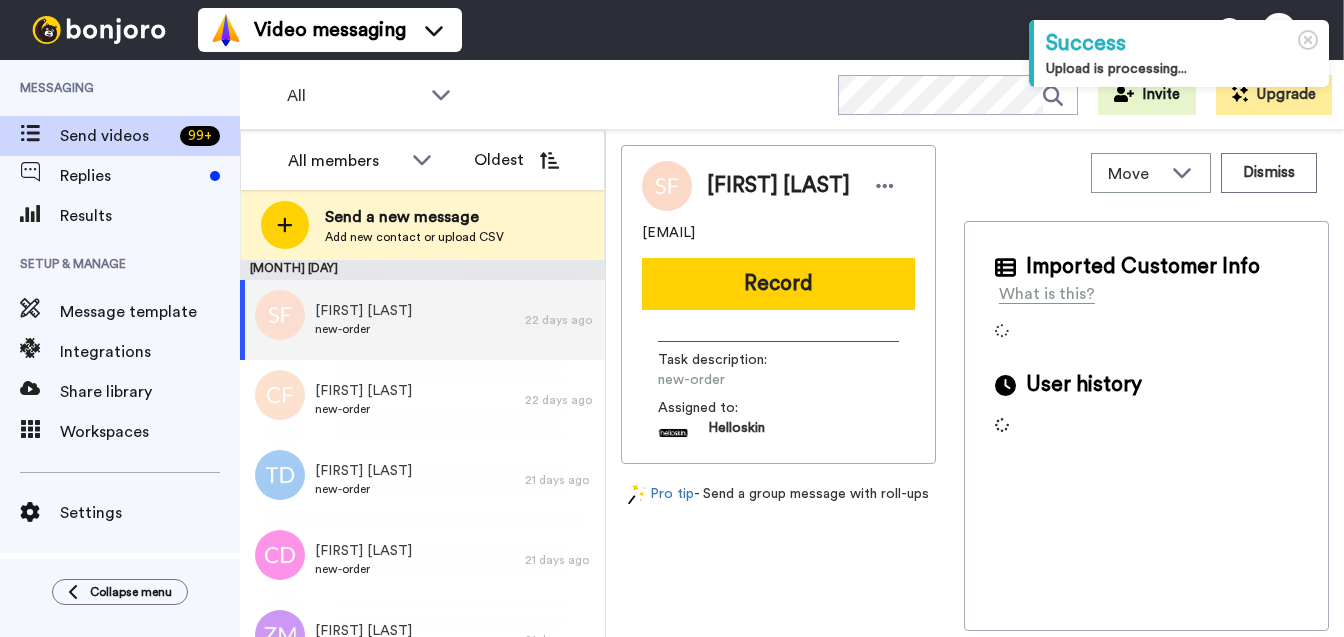 scroll, scrollTop: 0, scrollLeft: 0, axis: both 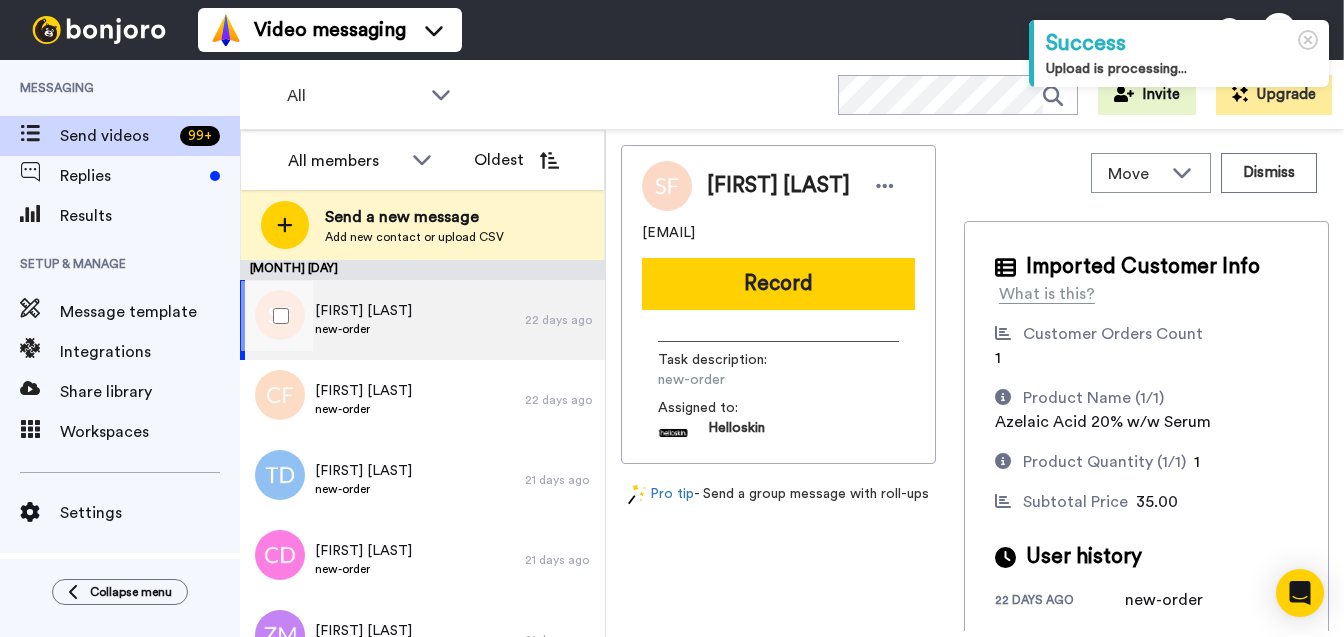 click on "[FIRST] [LAST] new-order" at bounding box center (382, 320) 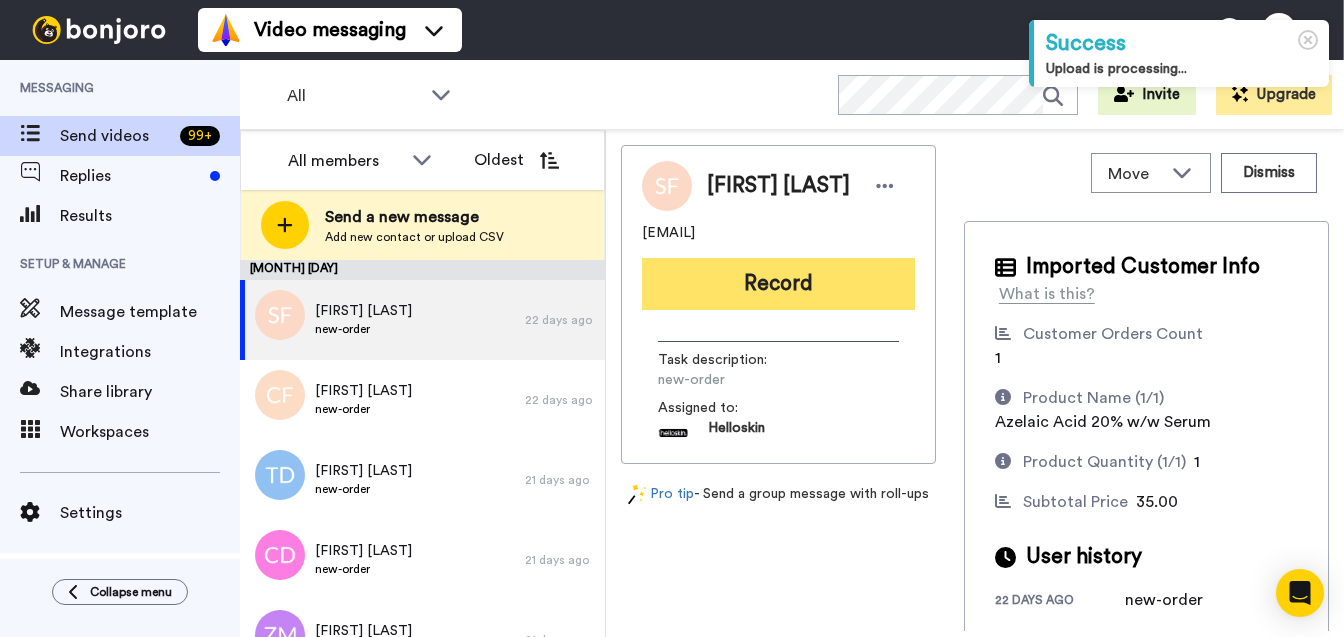 click on "Record" at bounding box center (778, 284) 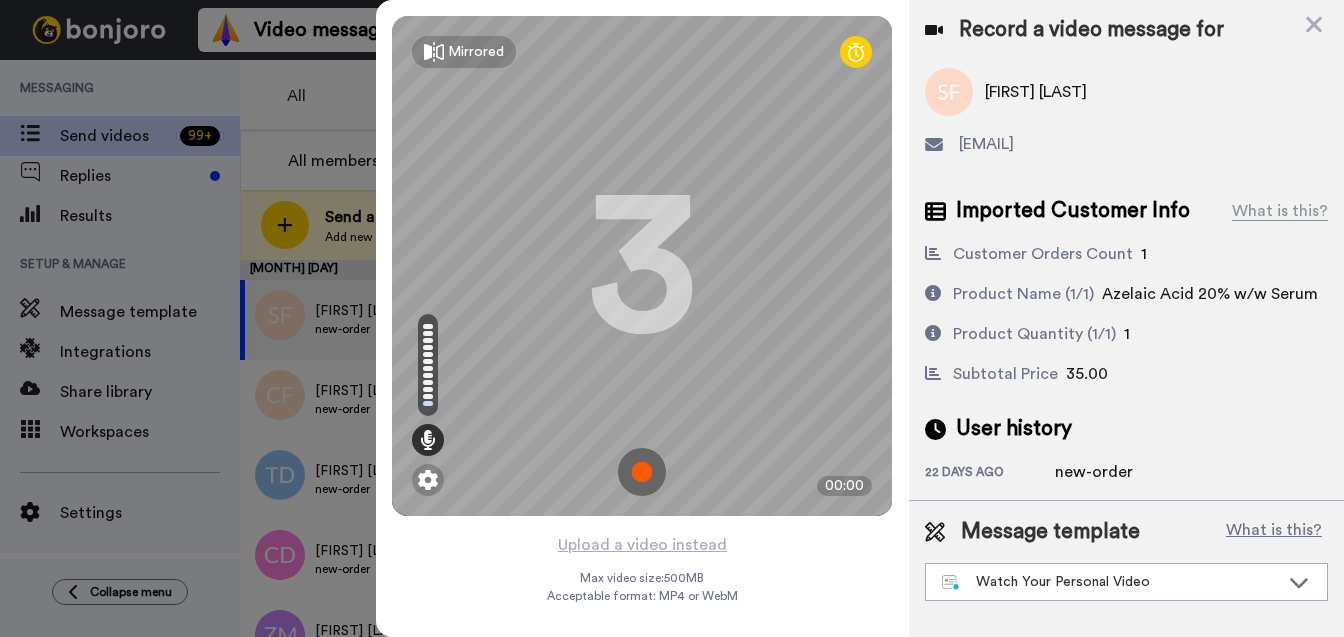 click at bounding box center (642, 472) 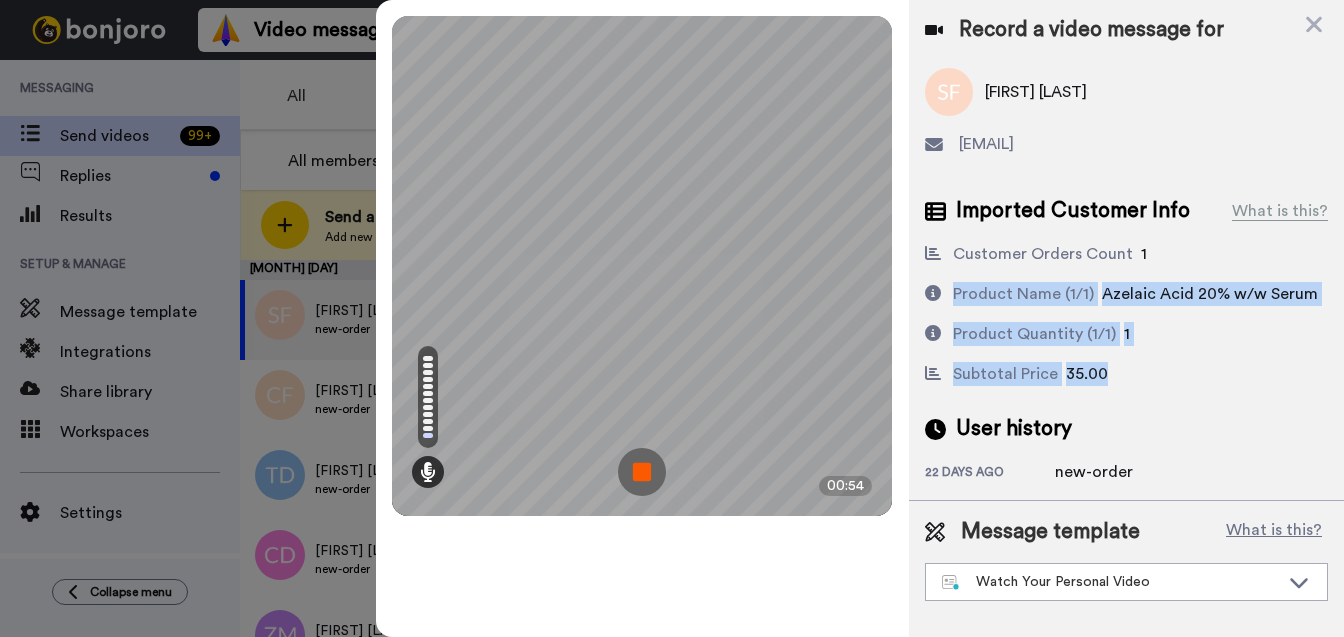 drag, startPoint x: 1134, startPoint y: 373, endPoint x: 954, endPoint y: 297, distance: 195.3868 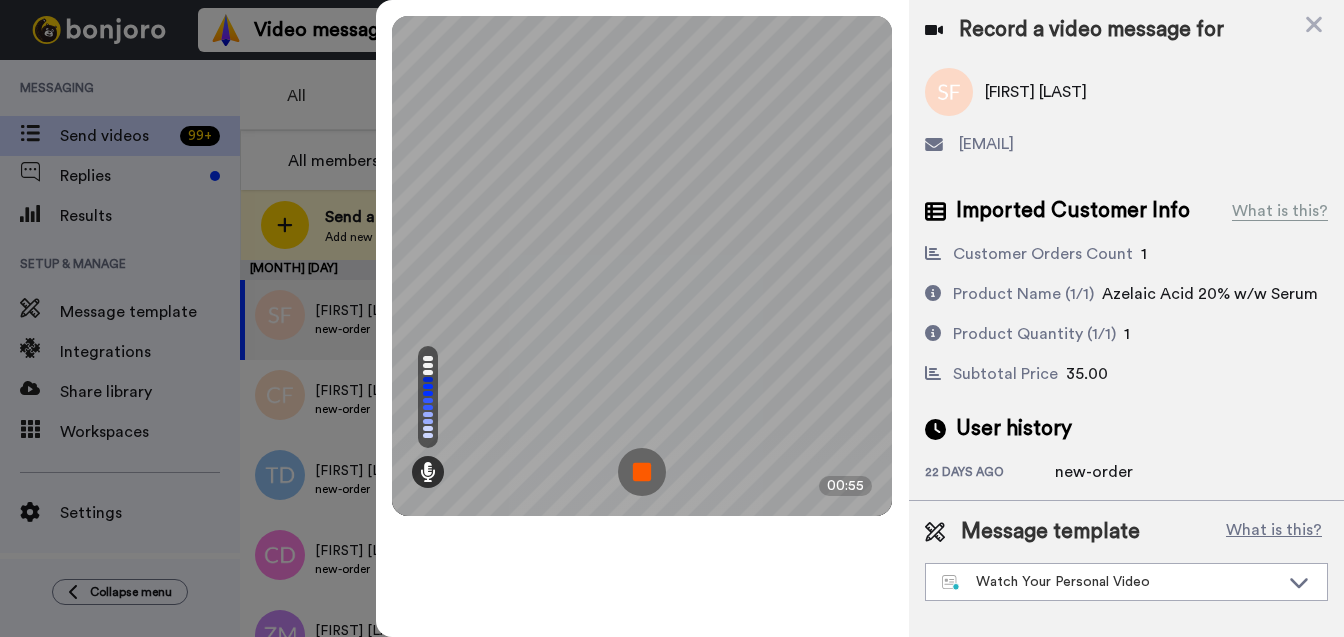 drag, startPoint x: 954, startPoint y: 297, endPoint x: 1126, endPoint y: 356, distance: 181.83784 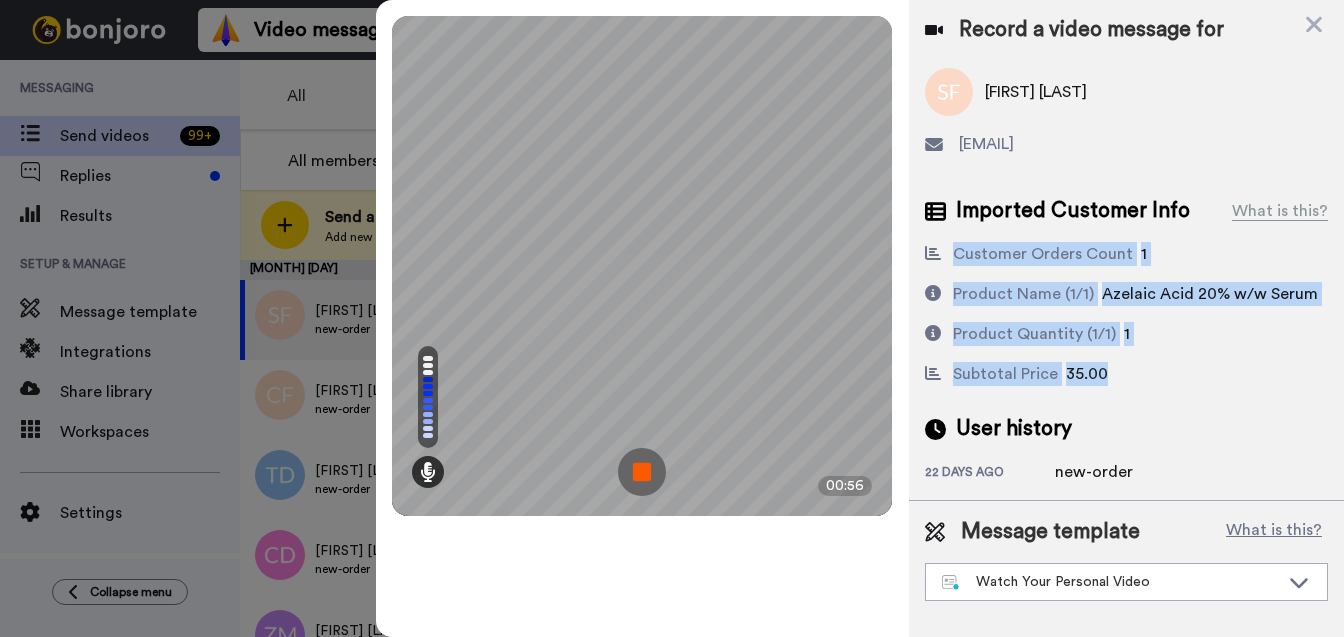 drag, startPoint x: 1114, startPoint y: 377, endPoint x: 949, endPoint y: 260, distance: 202.2721 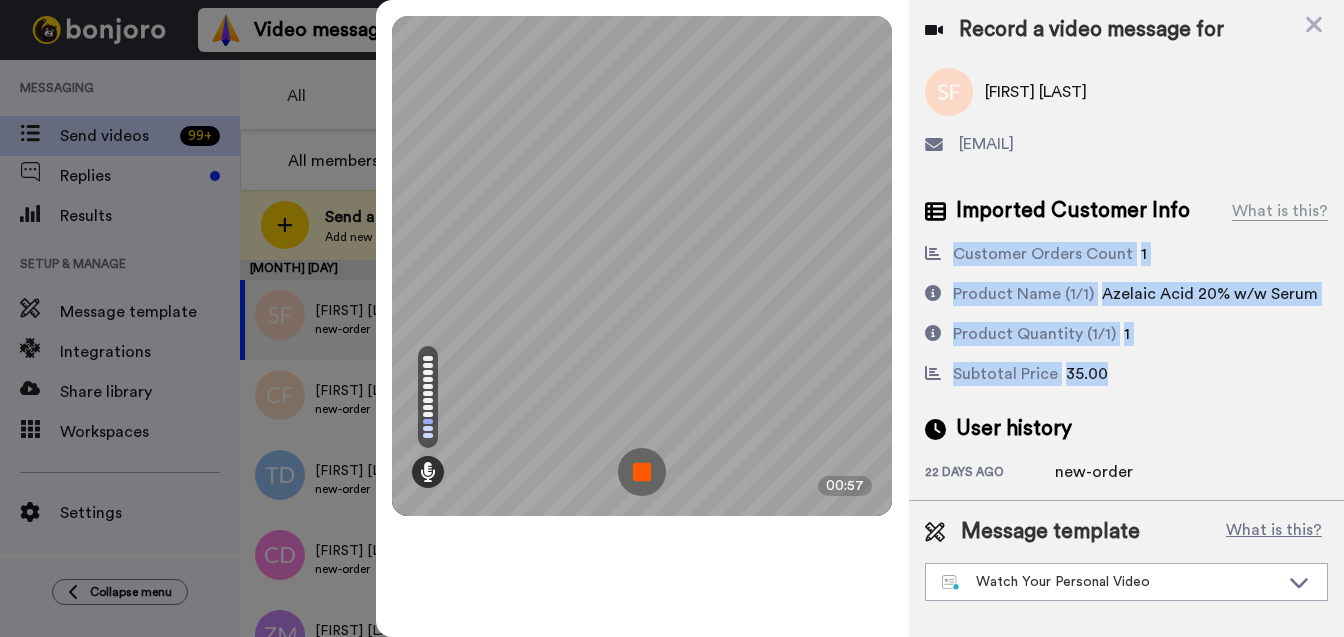 click on "Customer Orders Count 1 Product Name (1/1) Azelaic Acid 20% w/w Serum Product Quantity (1/1) 1 Subtotal Price 35.00" at bounding box center [1126, 314] 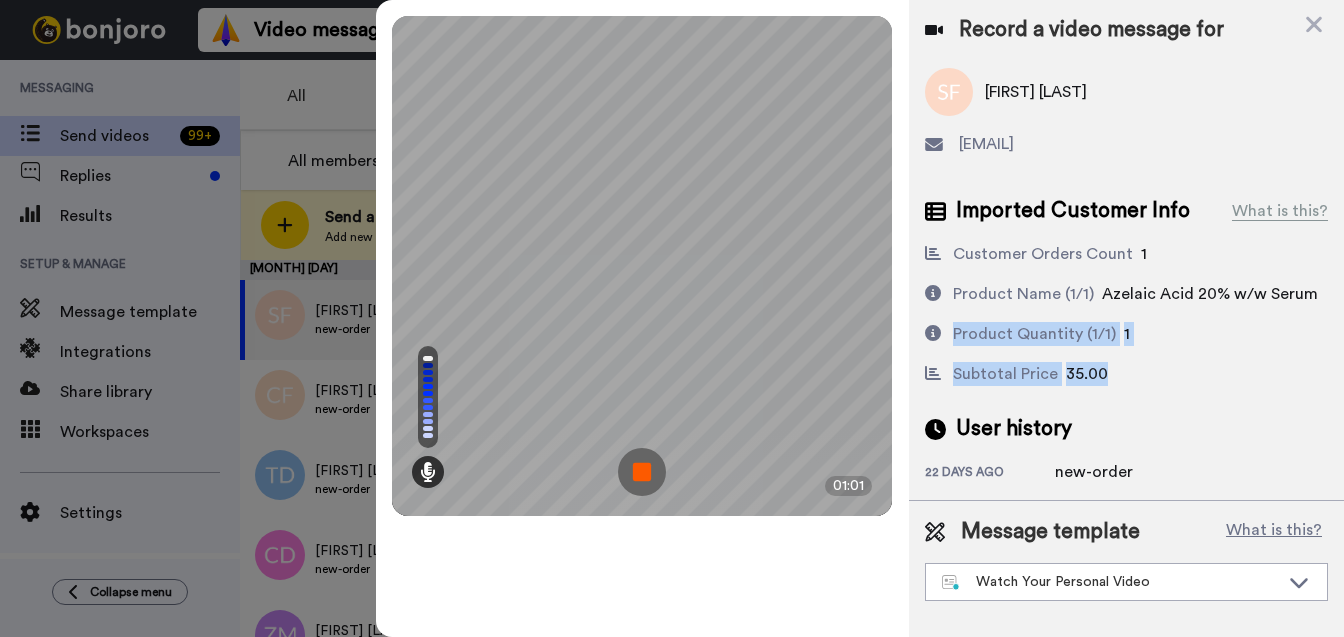 drag, startPoint x: 1115, startPoint y: 374, endPoint x: 992, endPoint y: 320, distance: 134.33168 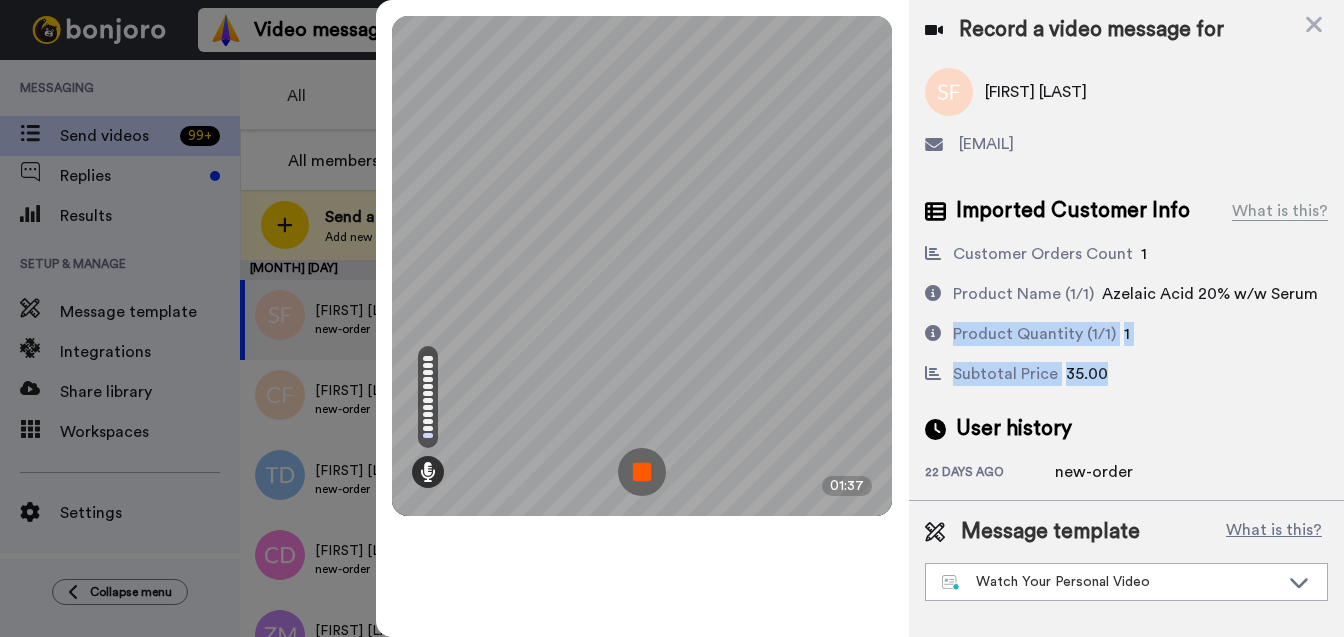click at bounding box center (642, 472) 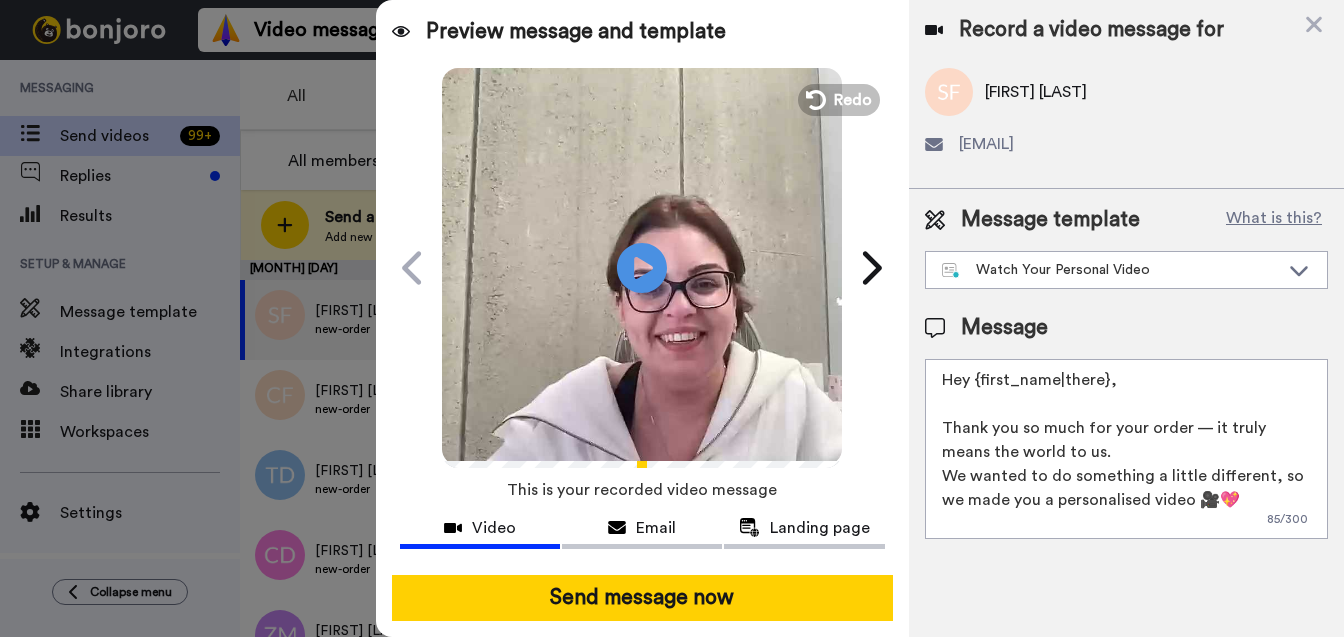 drag, startPoint x: 1075, startPoint y: 384, endPoint x: 976, endPoint y: 388, distance: 99.08077 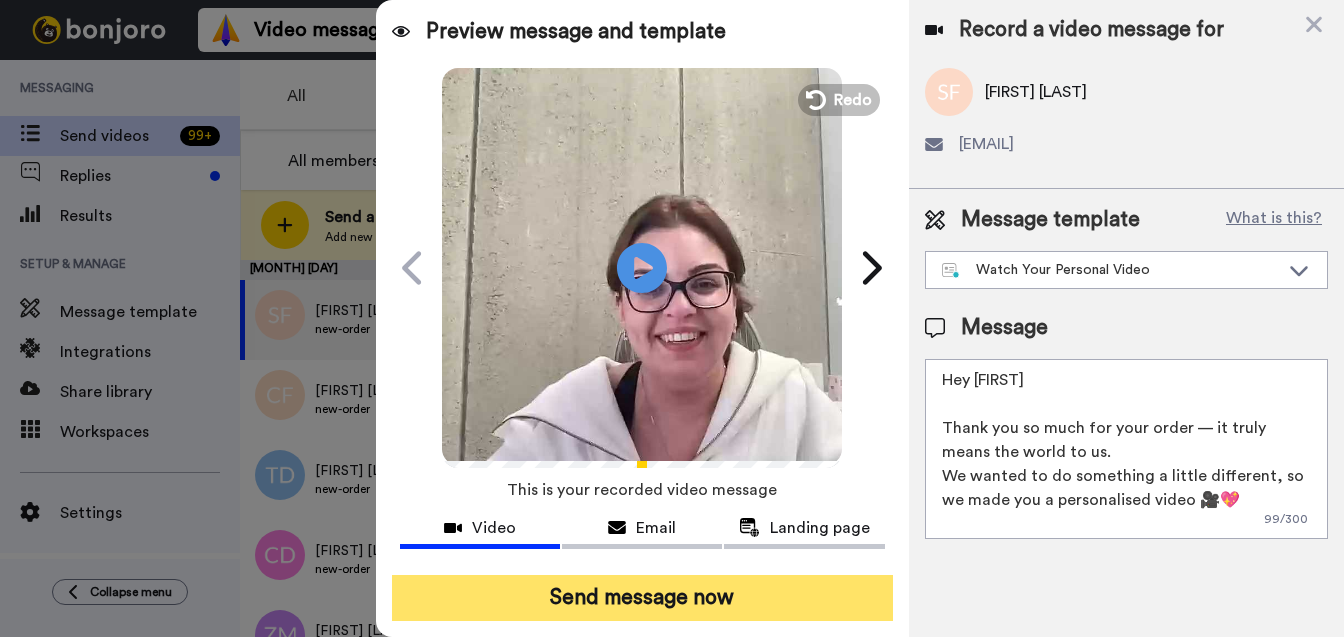 type on "Hey Susan
Thank you so much for your order — it truly means the world to us.
We wanted to do something a little different, so we made you a personalised video 🎥💖
Hit play — this one’s just for you!" 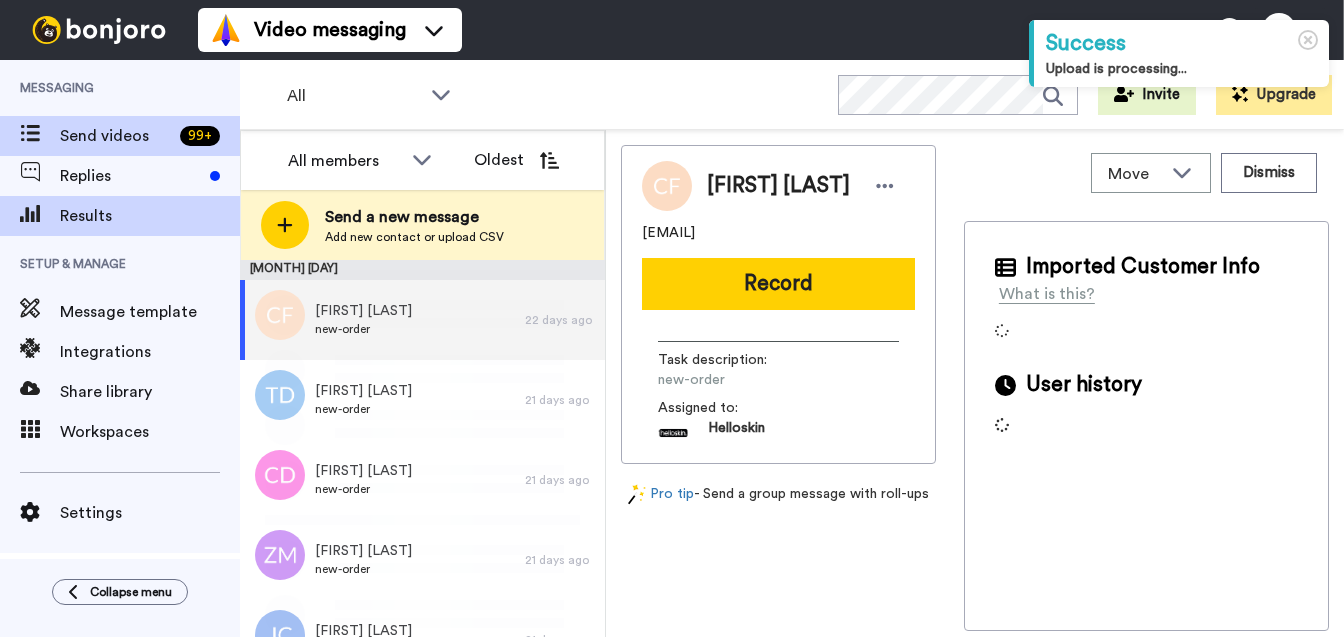 scroll, scrollTop: 0, scrollLeft: 0, axis: both 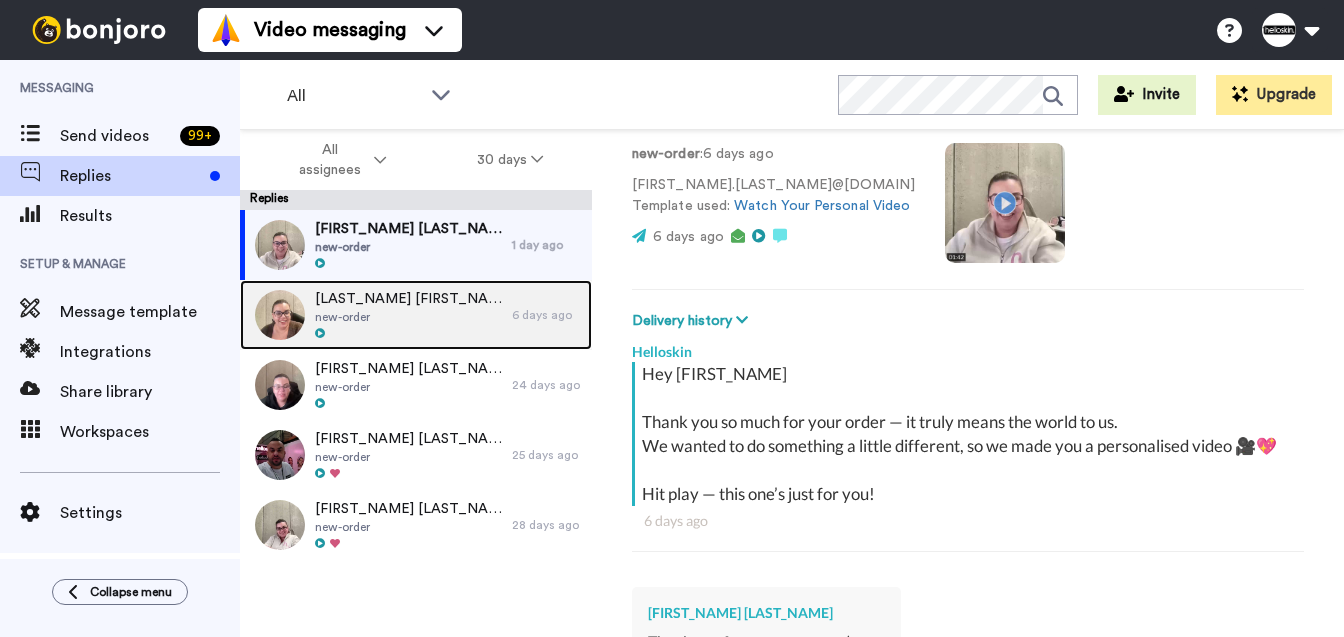 click on "[LAST_NAME] [FIRST_NAME] new-order" at bounding box center [376, 315] 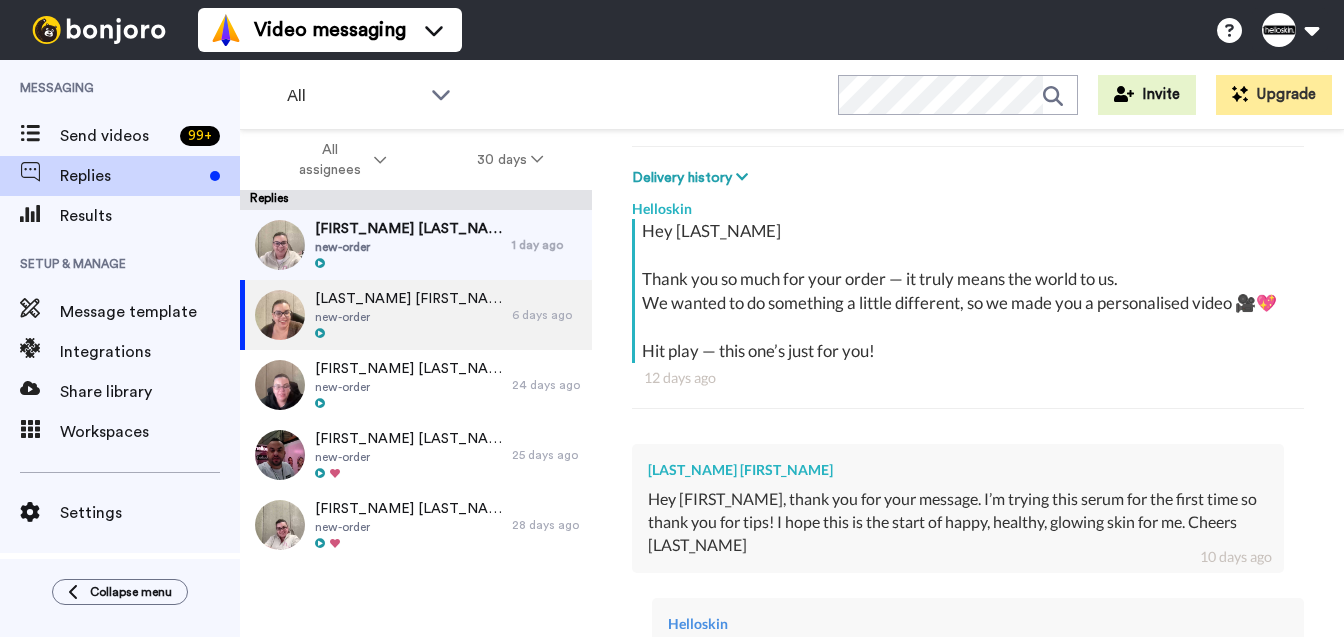 scroll, scrollTop: 595, scrollLeft: 0, axis: vertical 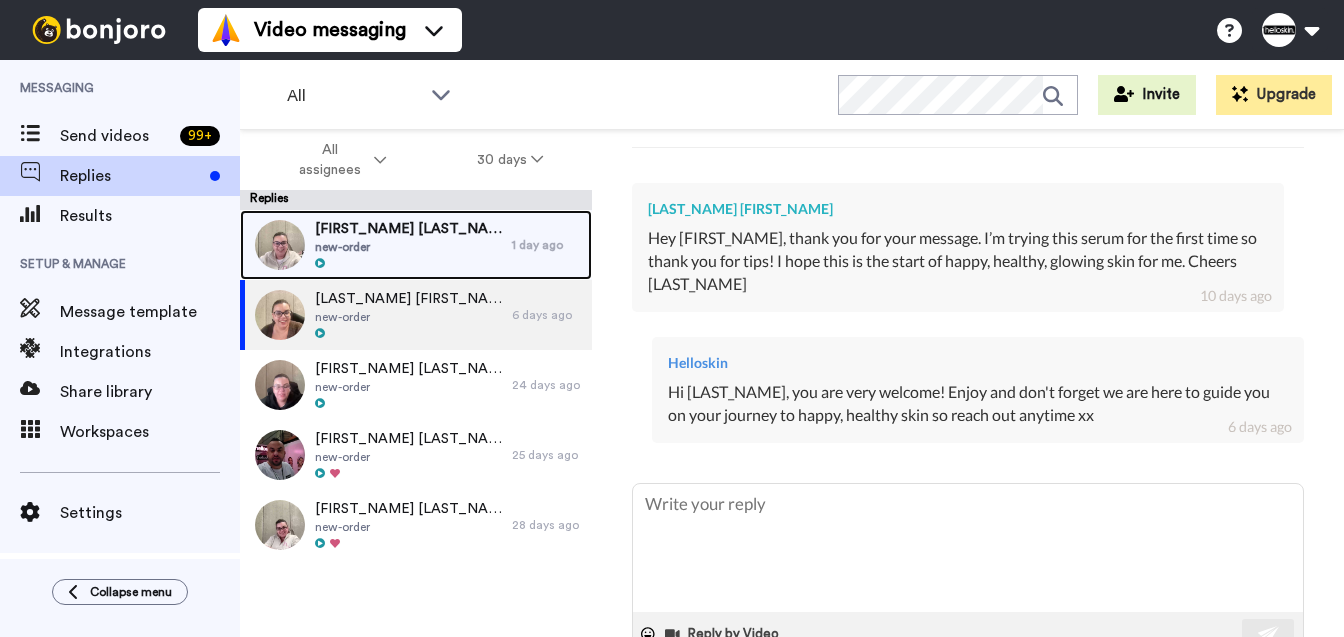 click on "[FIRST_NAME] [LAST_NAME] new-order" at bounding box center [376, 245] 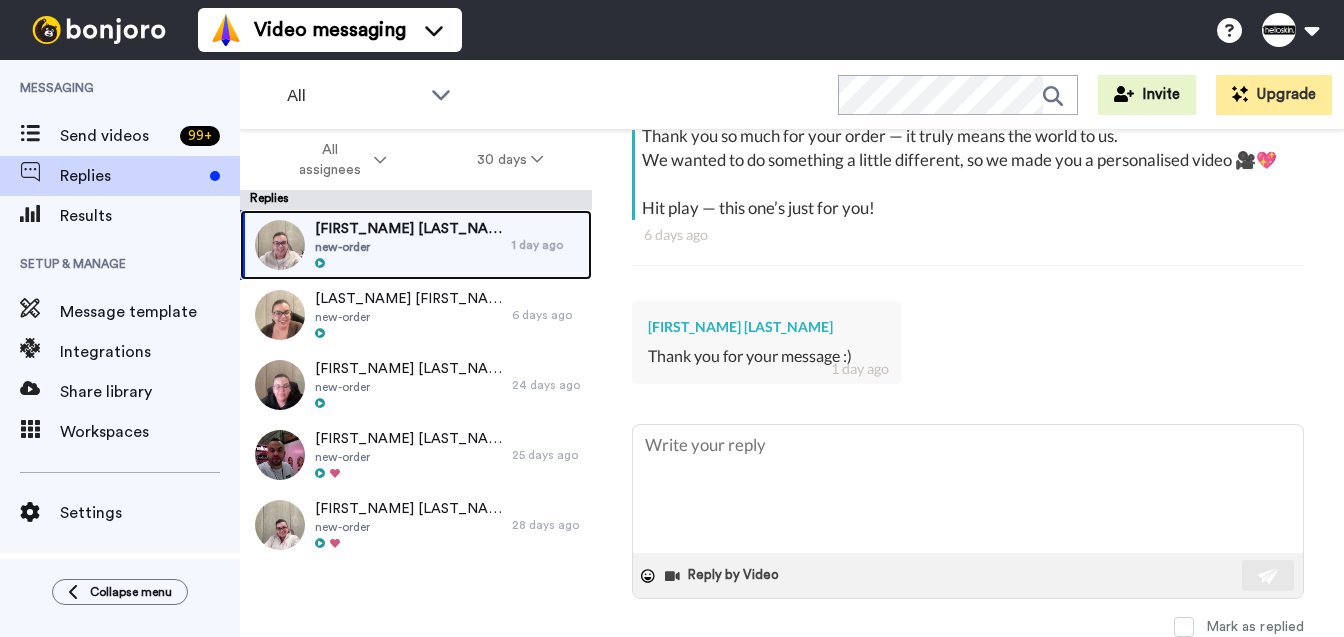 scroll, scrollTop: 419, scrollLeft: 0, axis: vertical 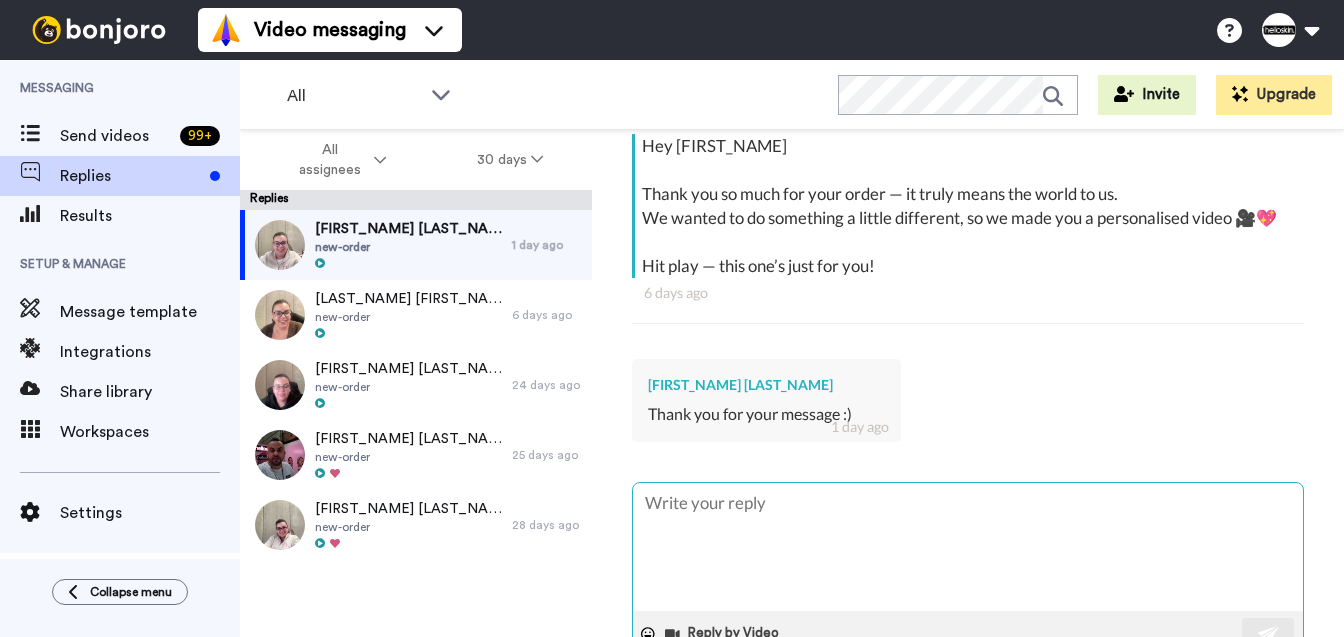 click at bounding box center [968, 547] 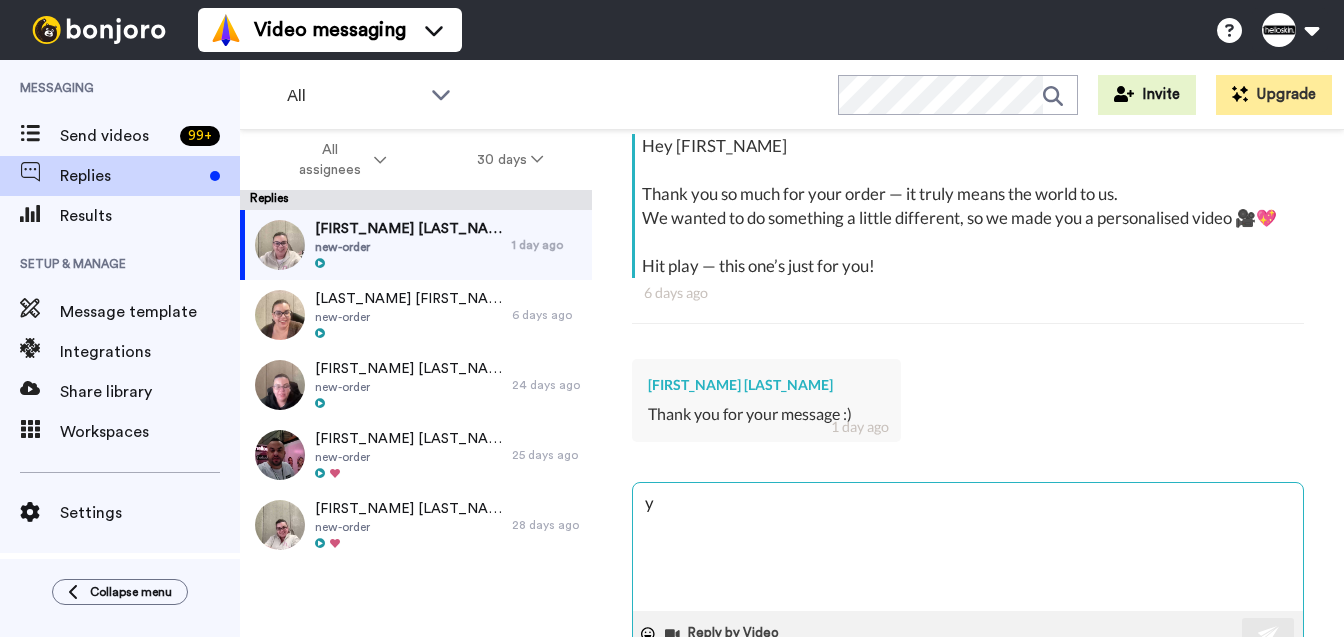 type on "x" 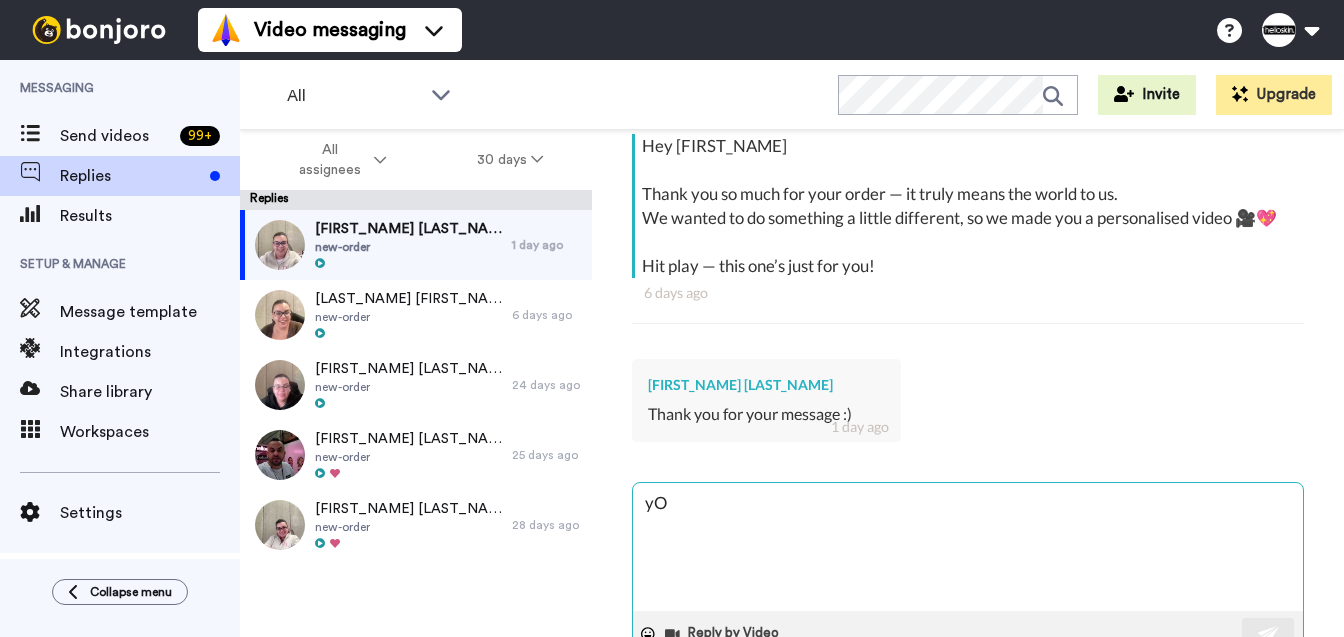 type on "x" 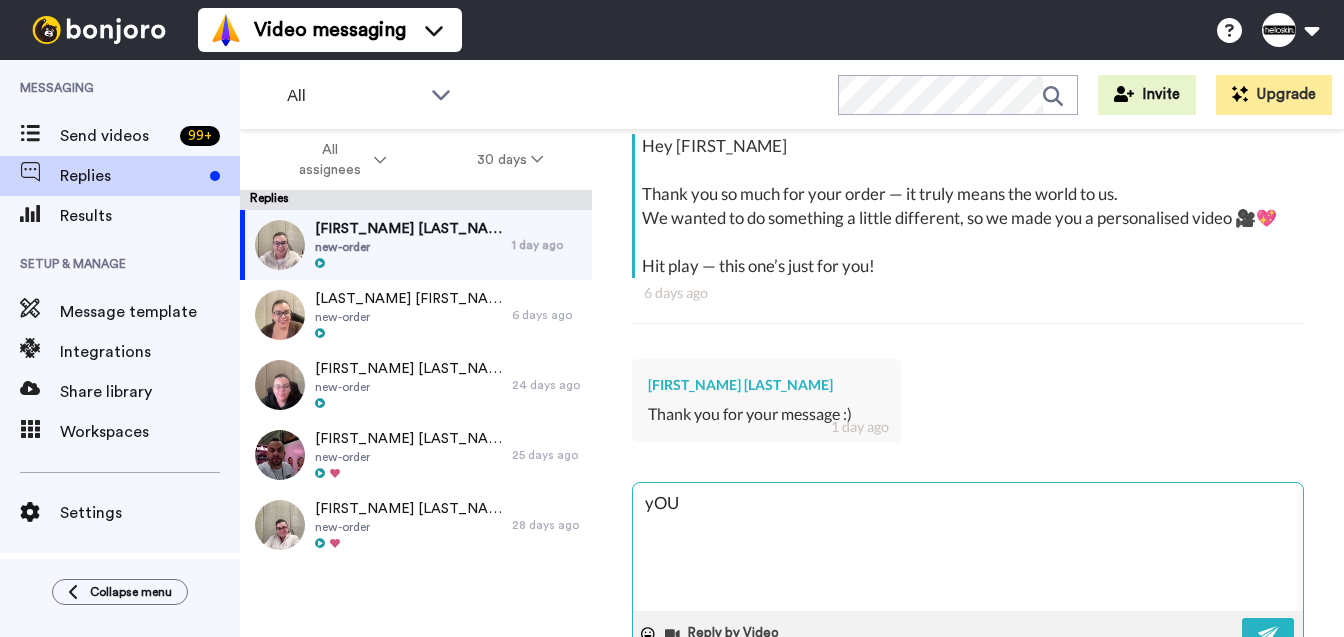 type on "yOU" 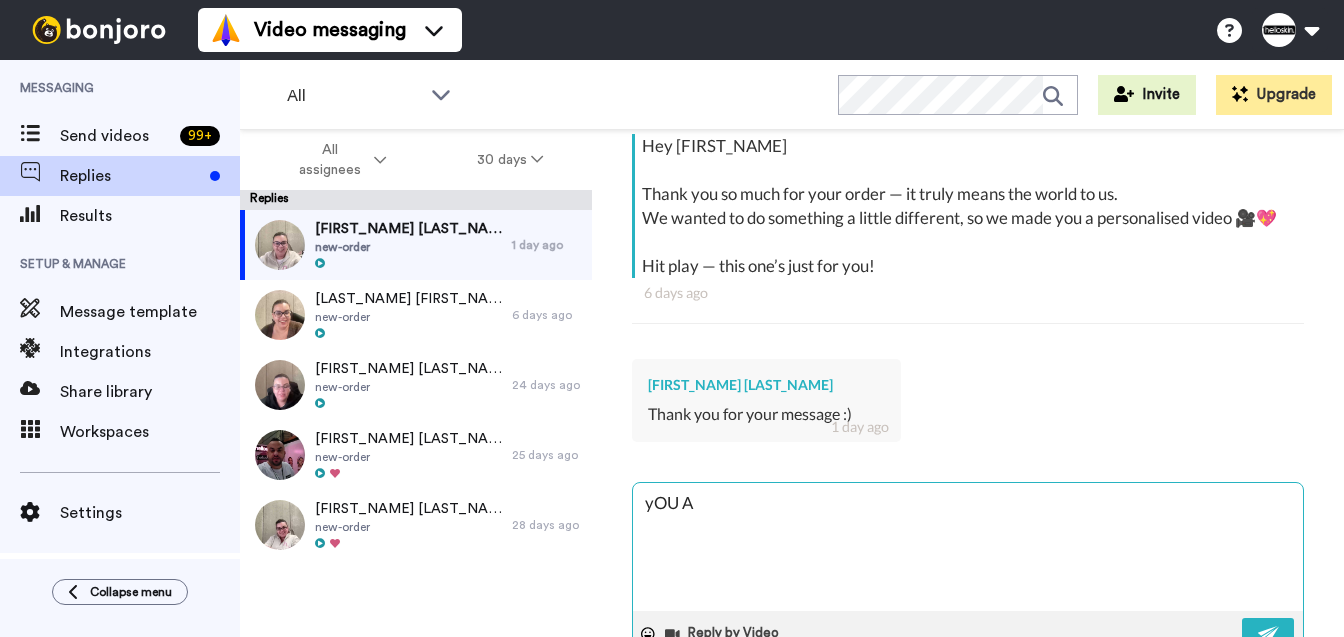 type on "x" 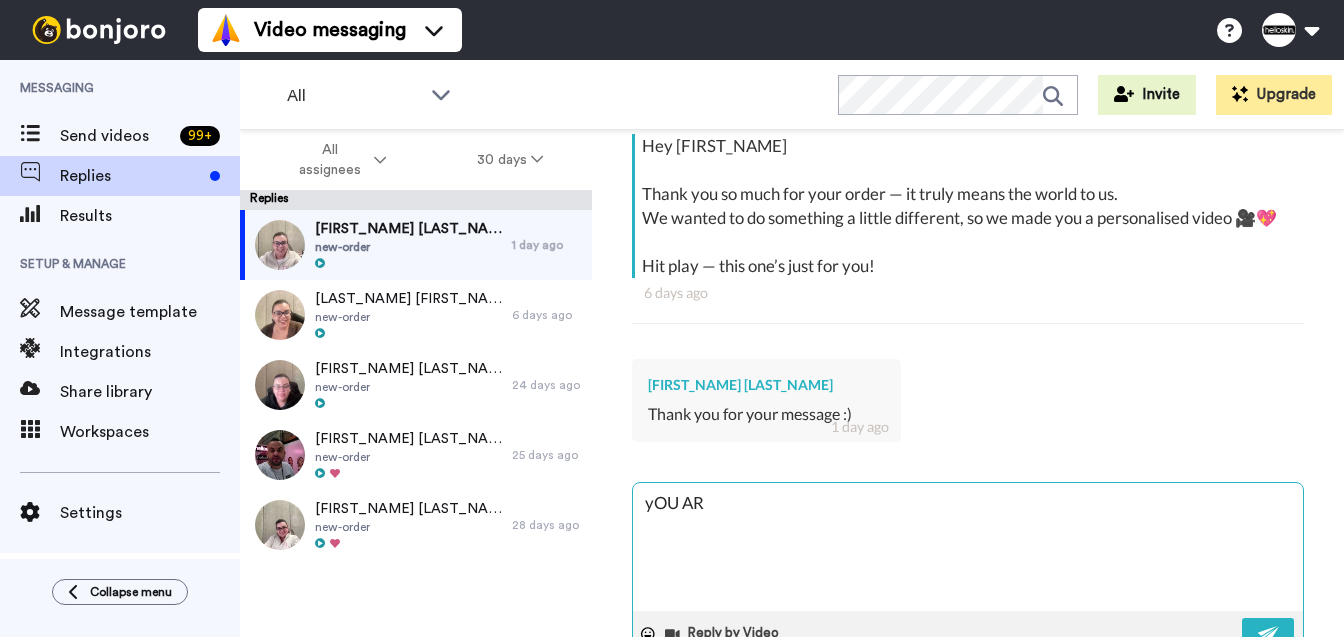 type on "x" 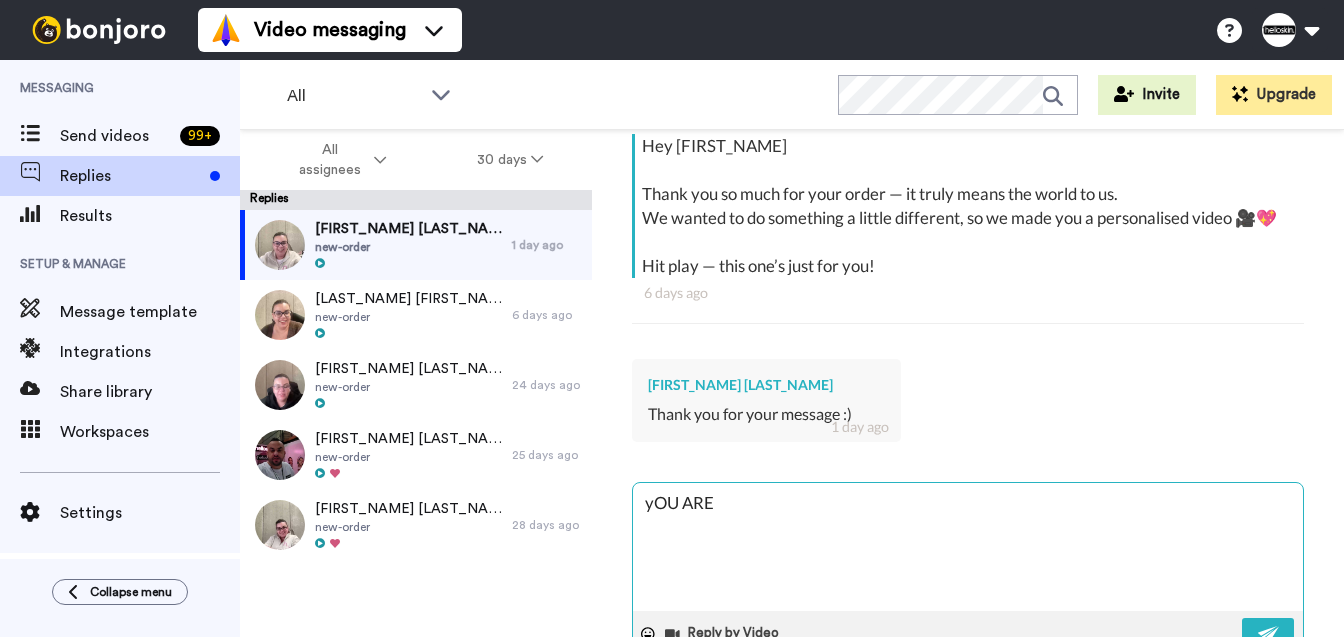 type on "yOU ARE" 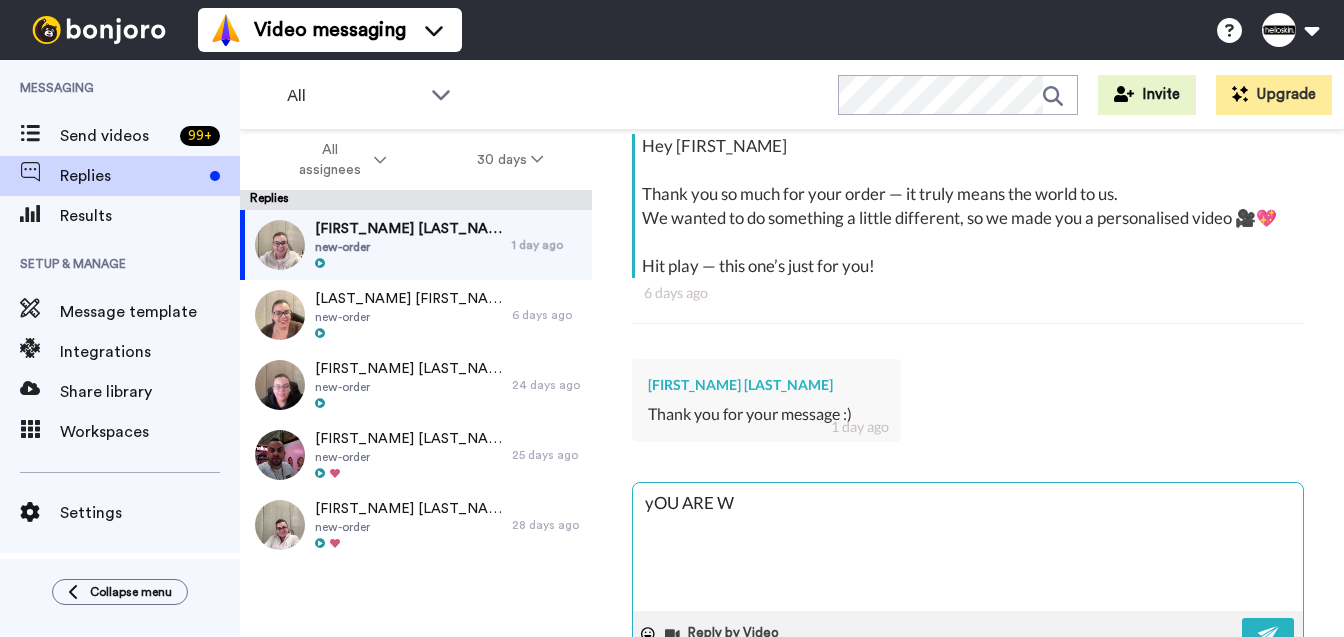 type on "yOU ARE WE" 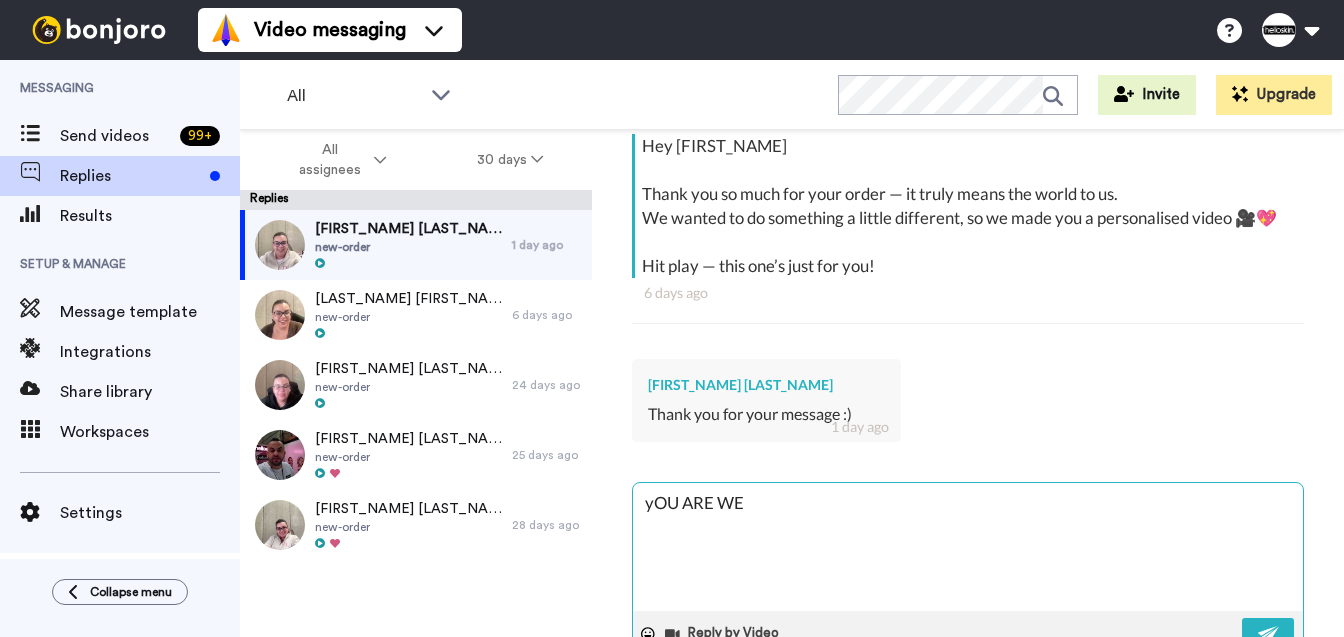 type on "x" 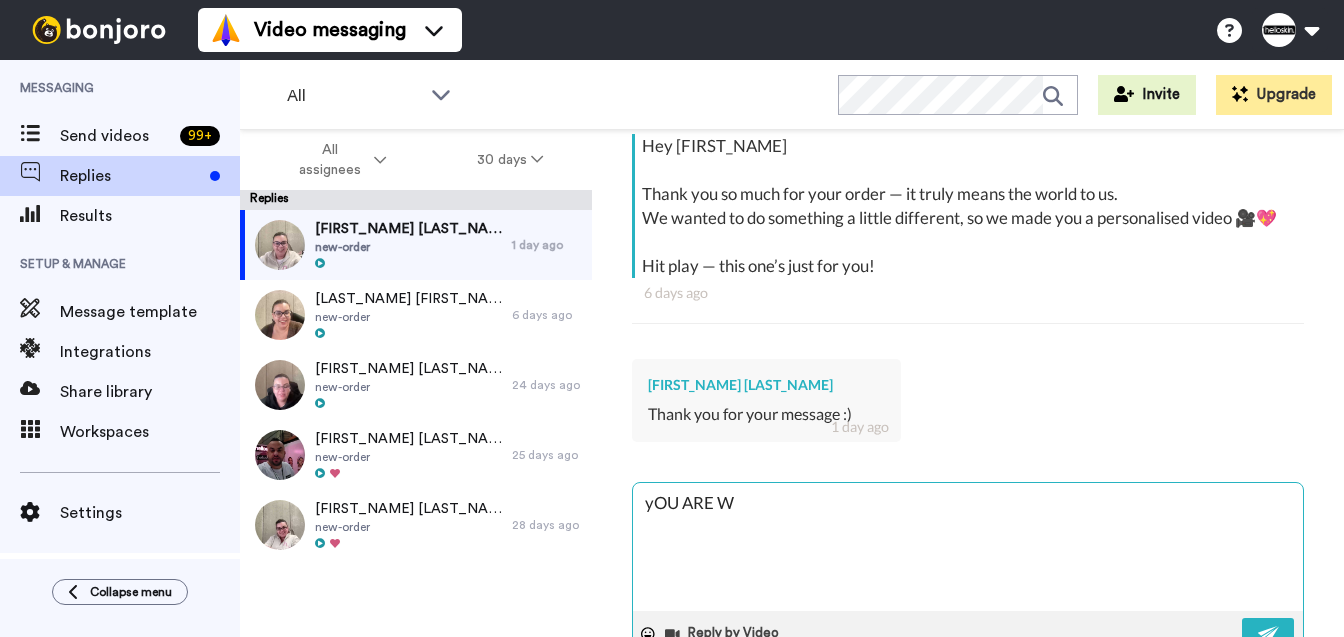 type on "yOU ARE" 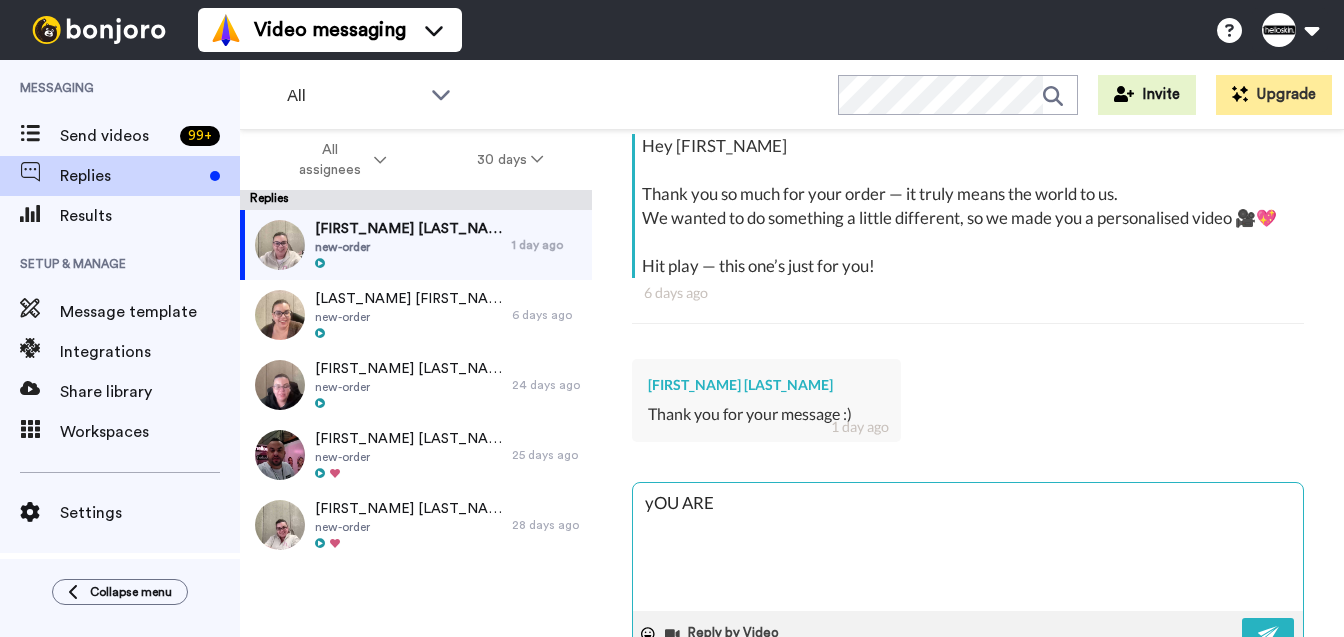 type on "x" 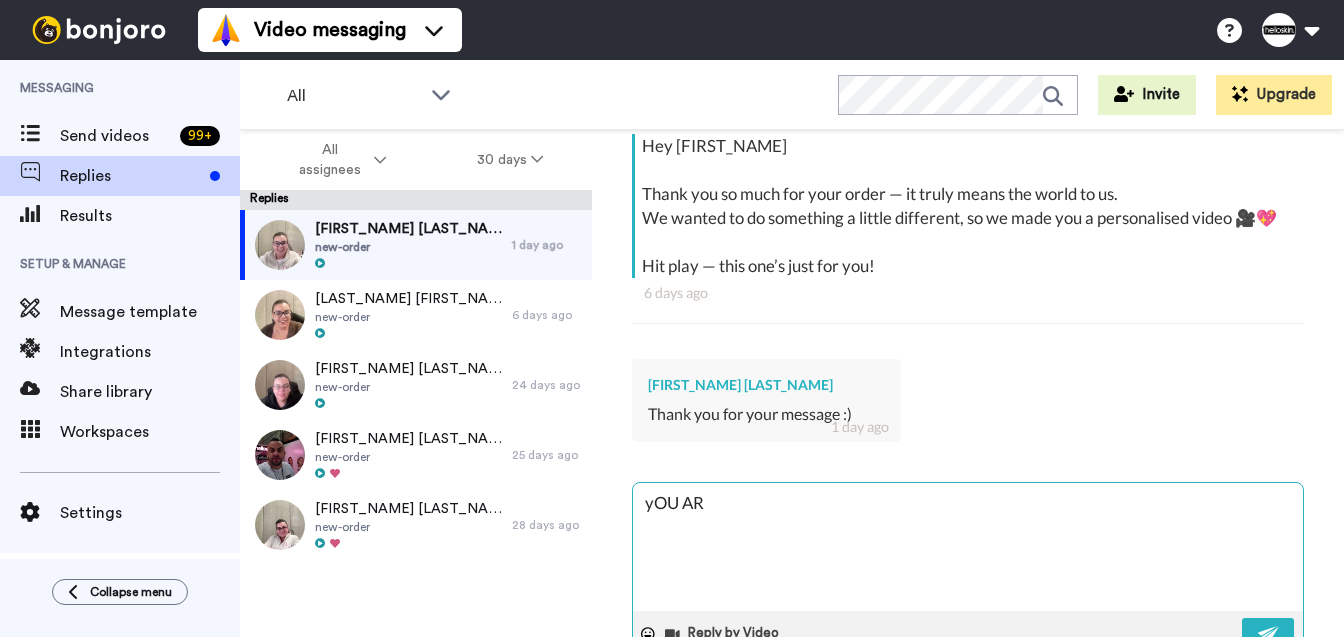 type on "x" 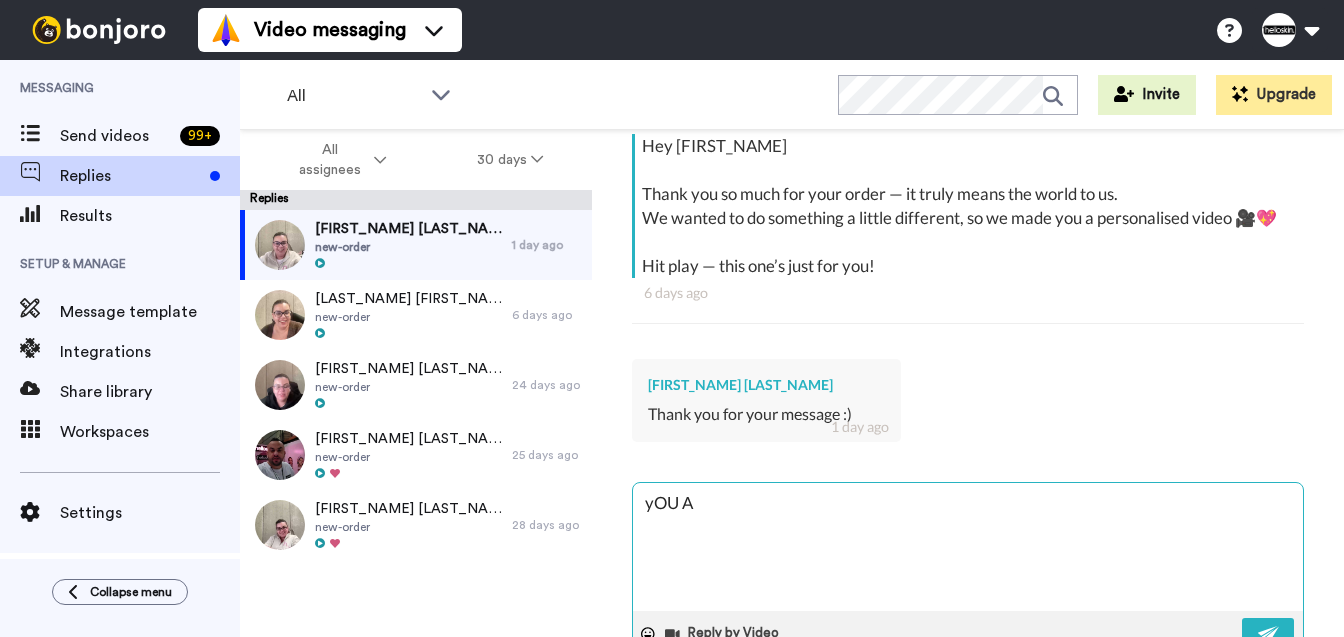 type on "x" 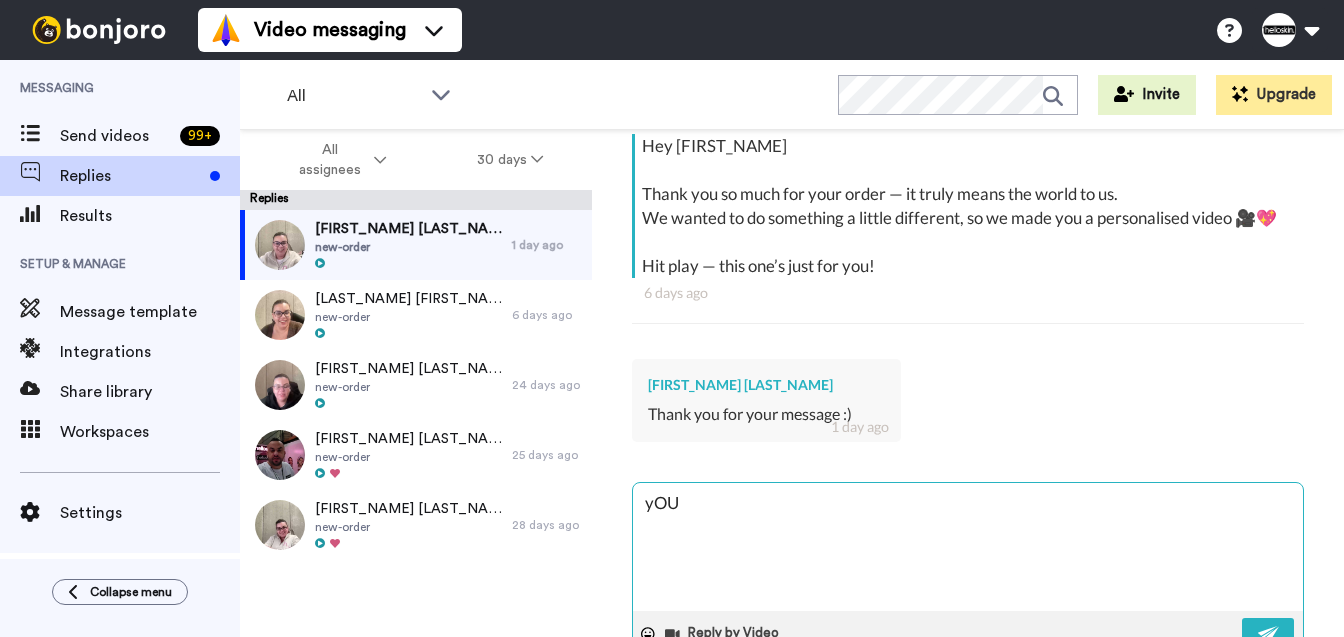 type on "x" 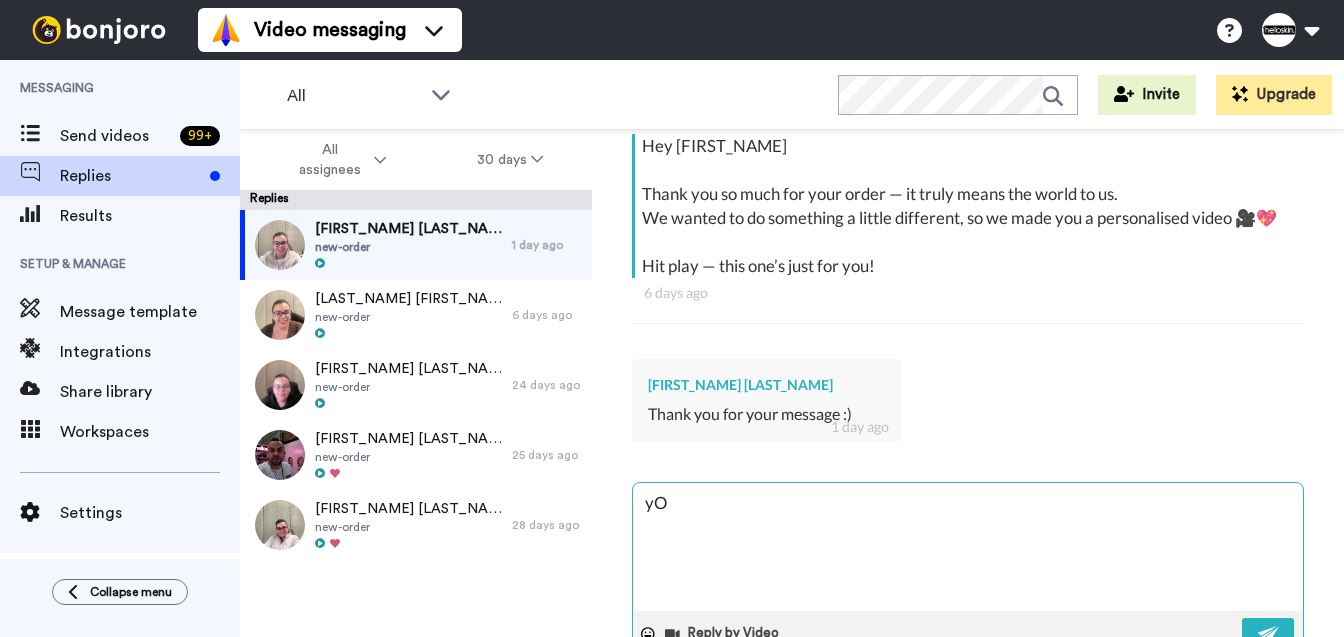 type on "x" 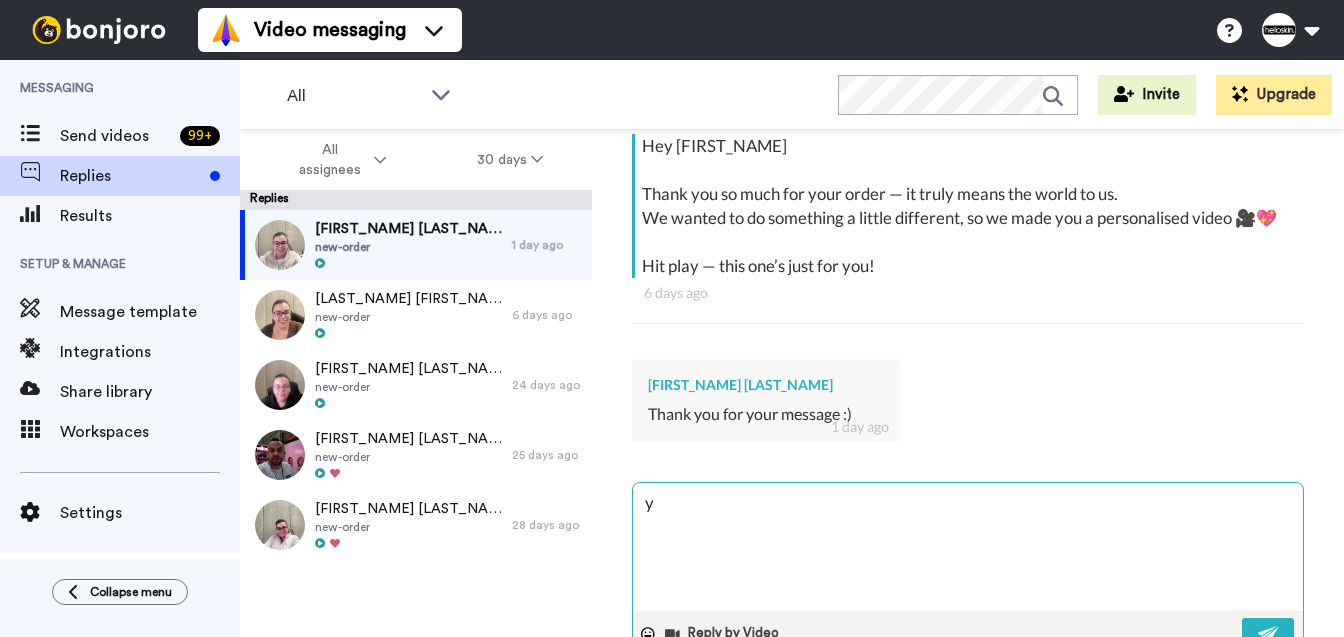 type on "x" 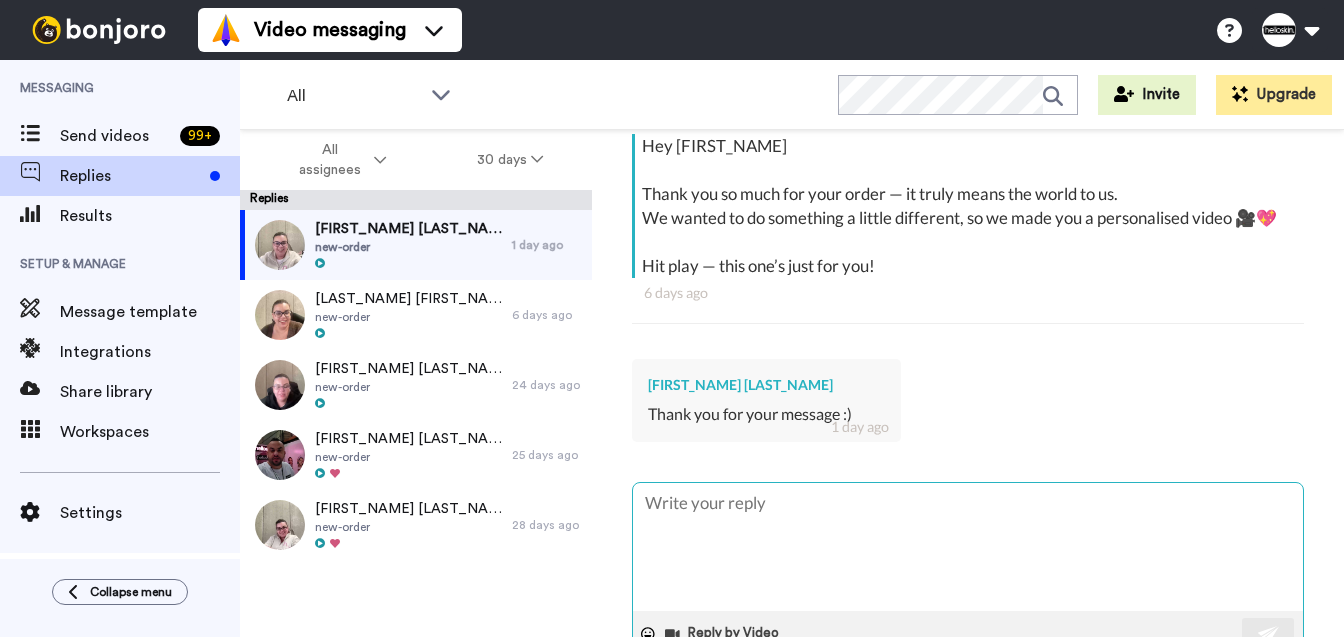 type on "x" 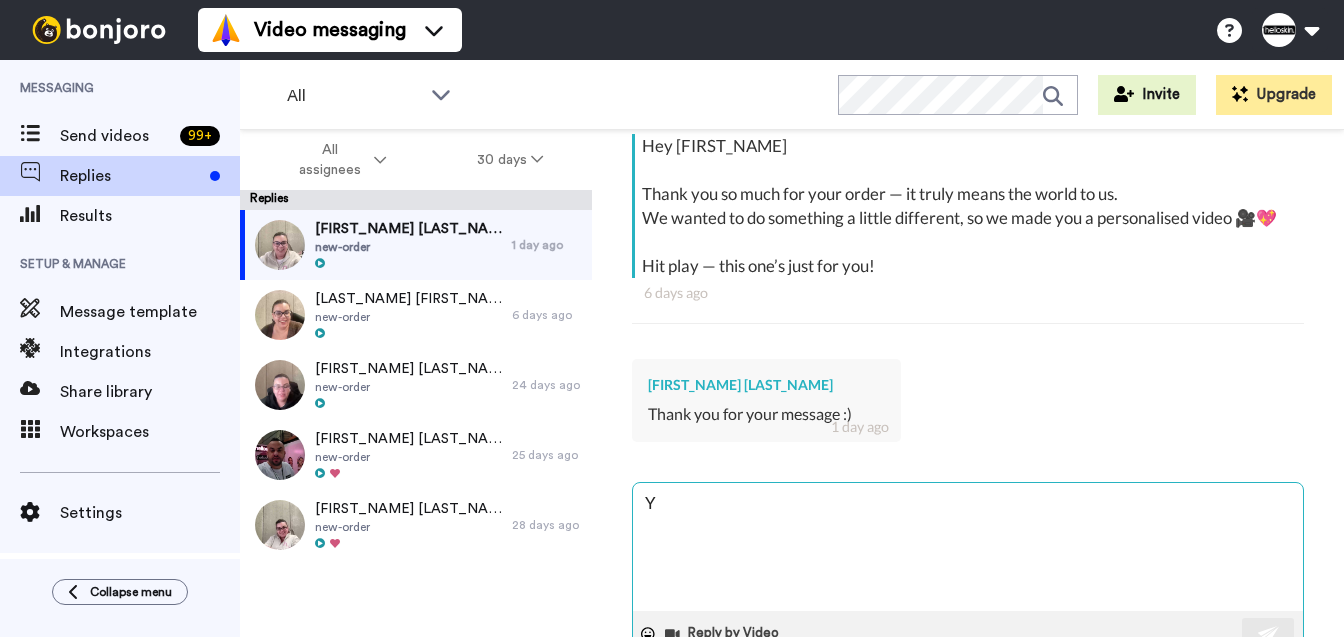 type on "x" 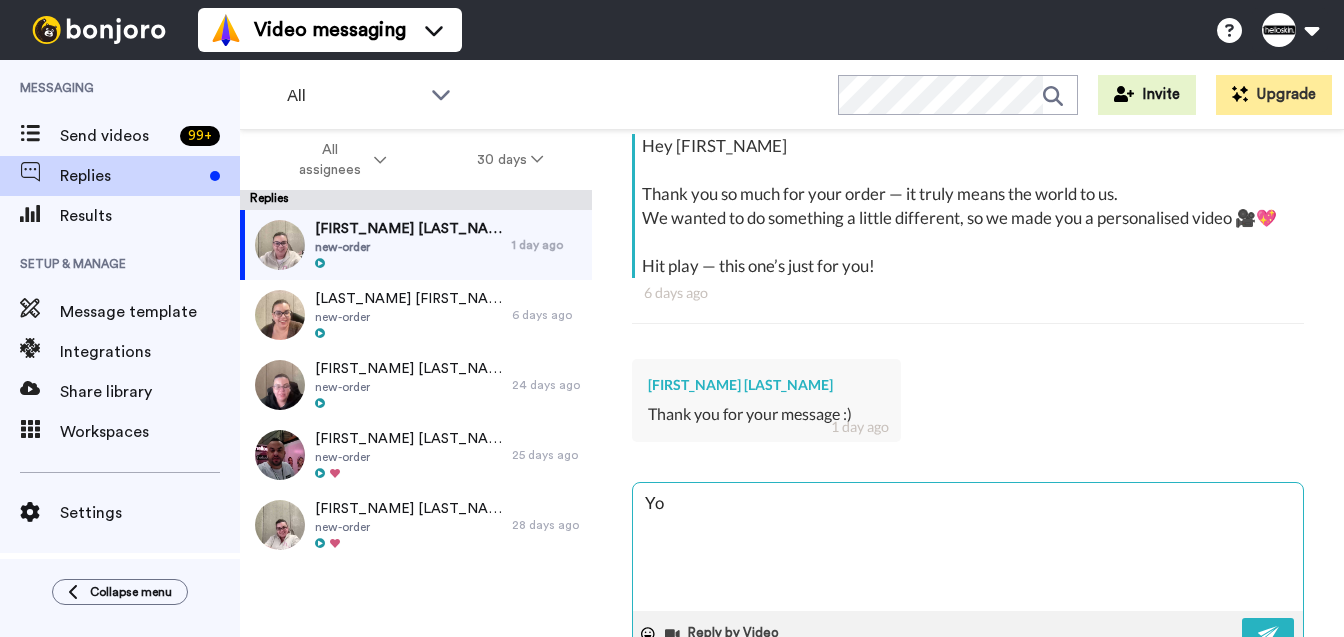 type on "x" 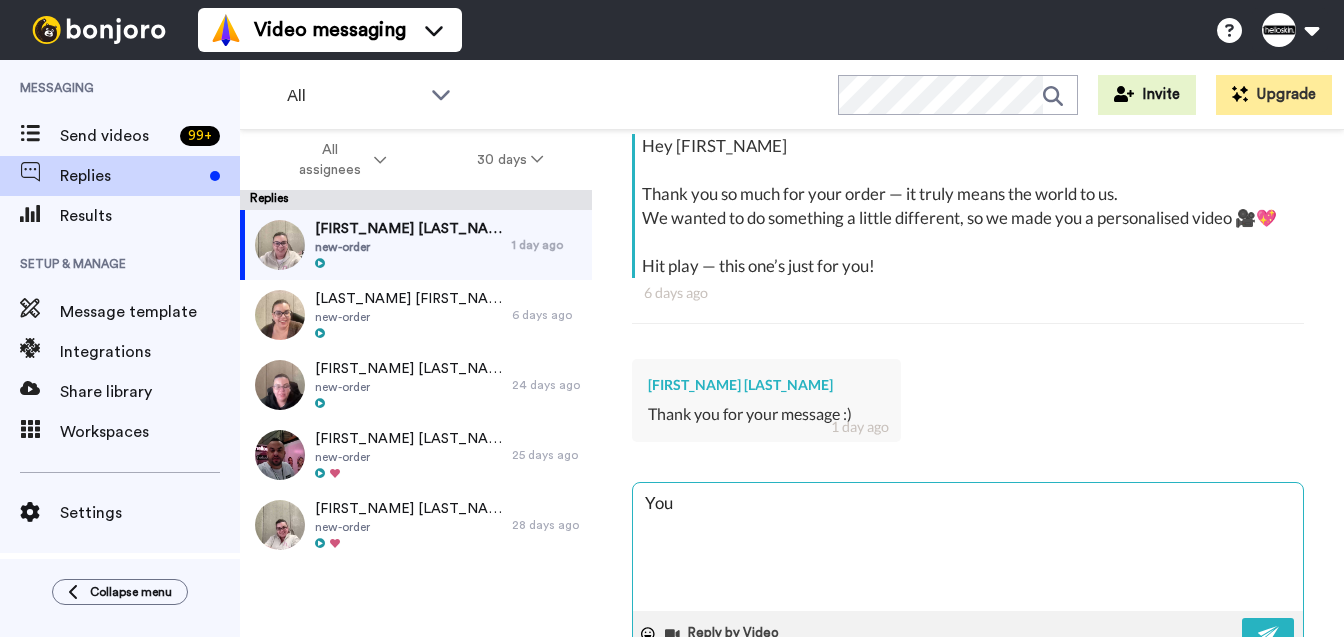 type on "x" 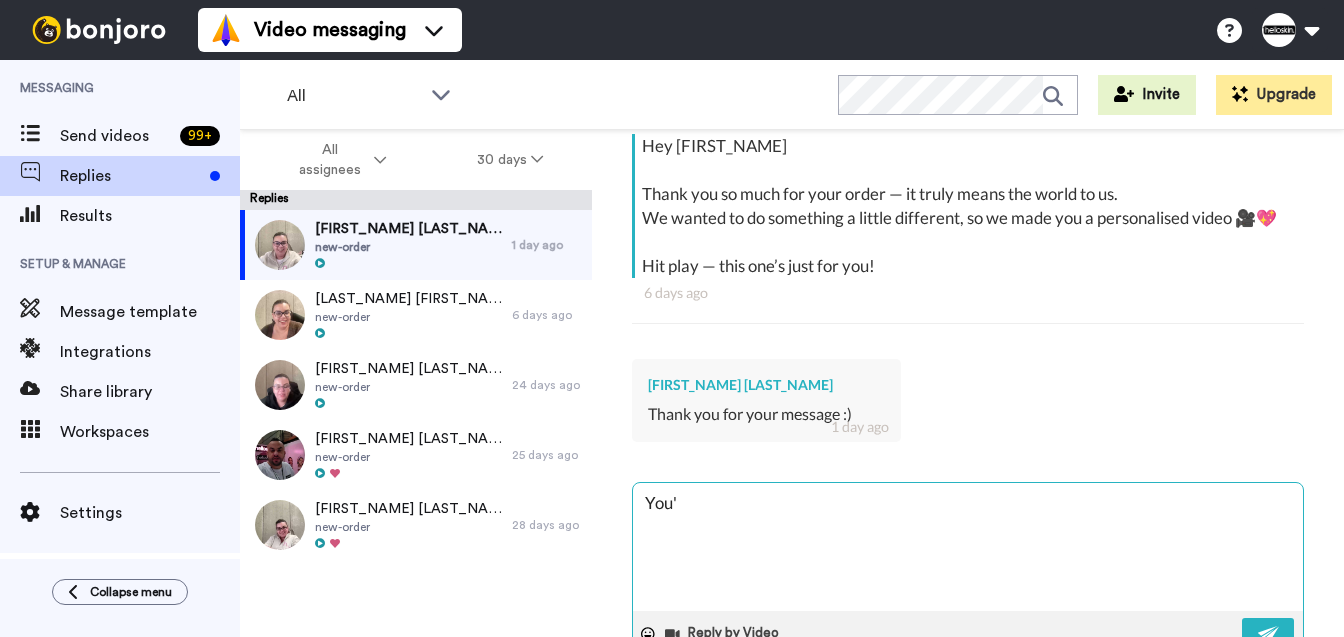 type on "x" 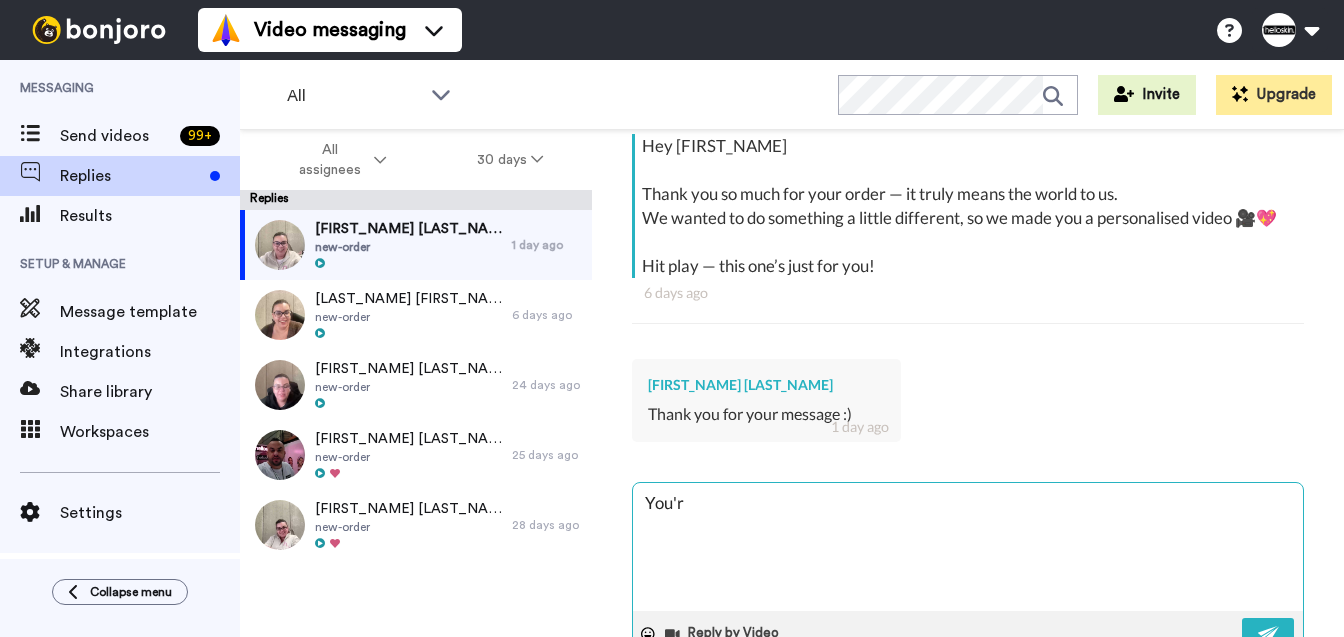 type on "x" 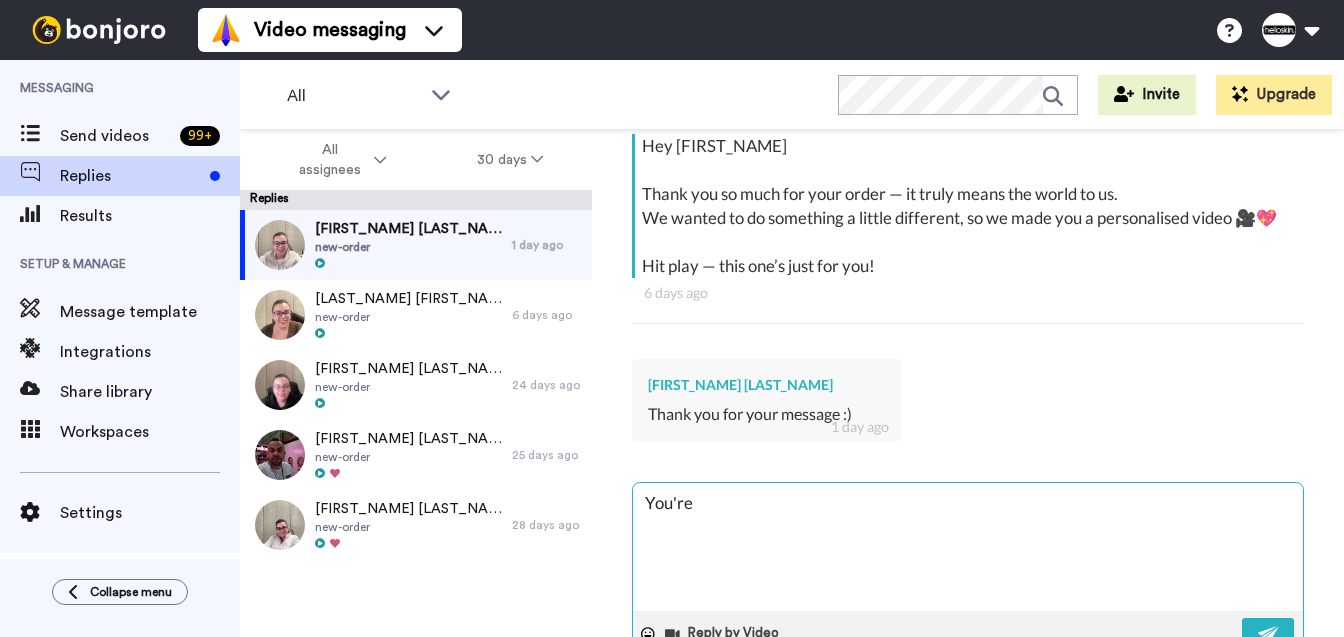 type on "x" 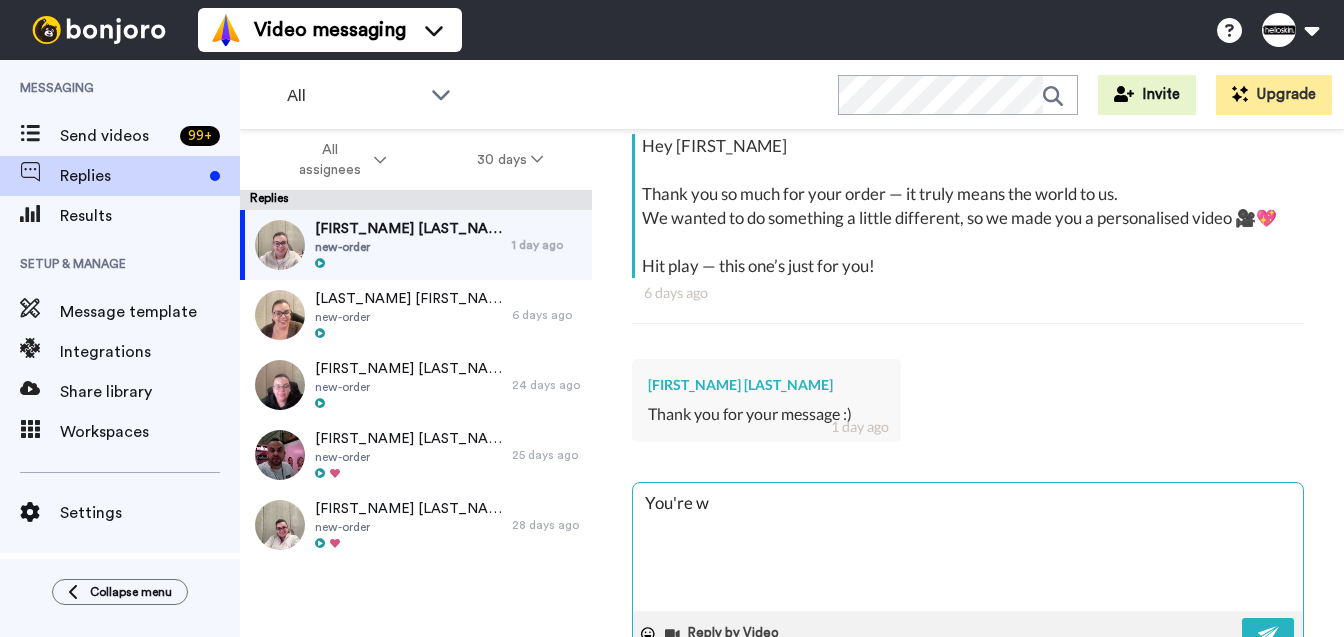 type on "x" 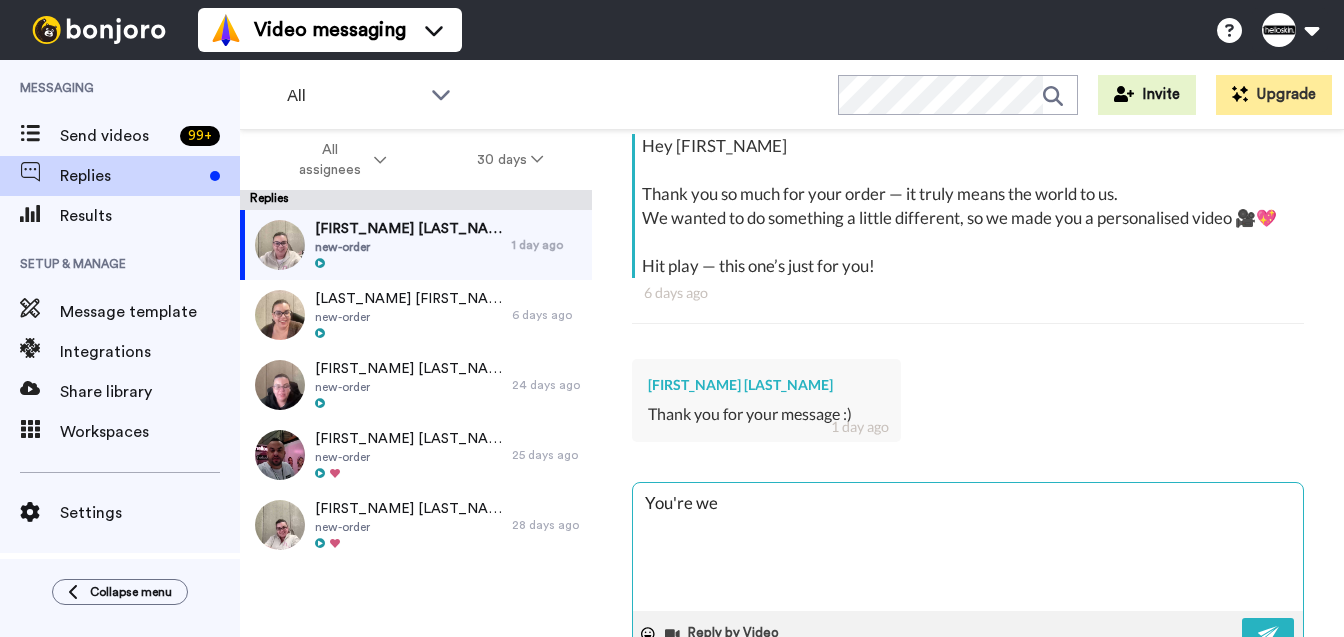 type on "x" 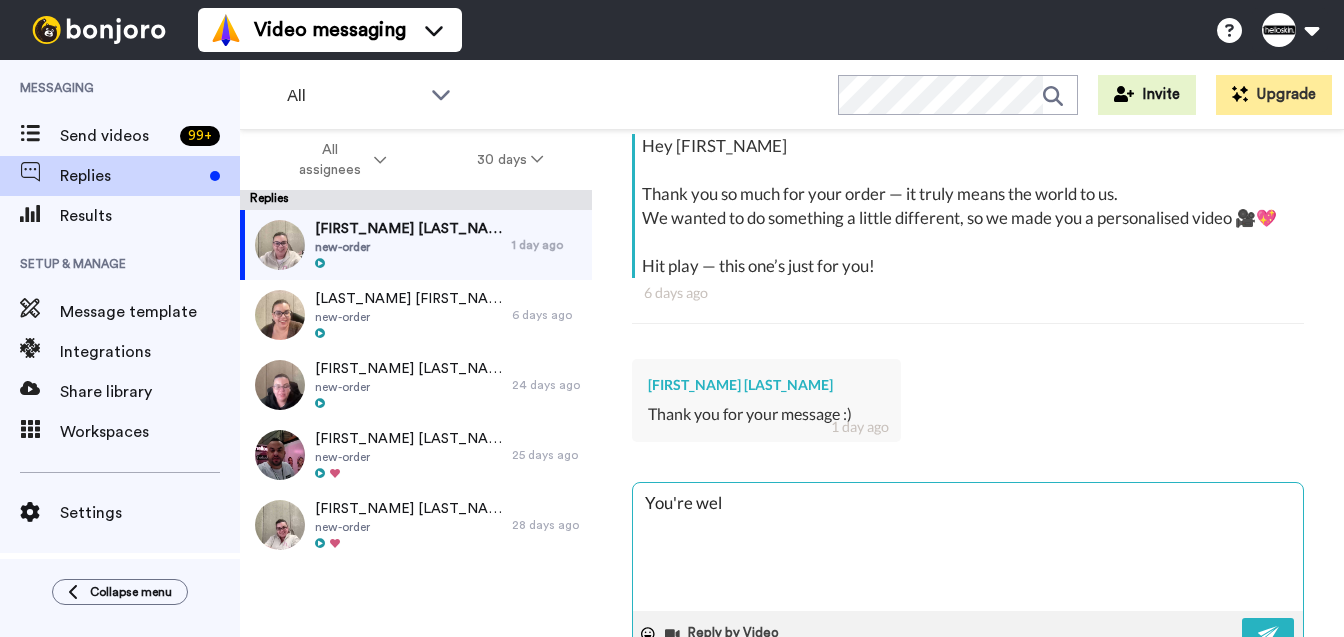 type on "x" 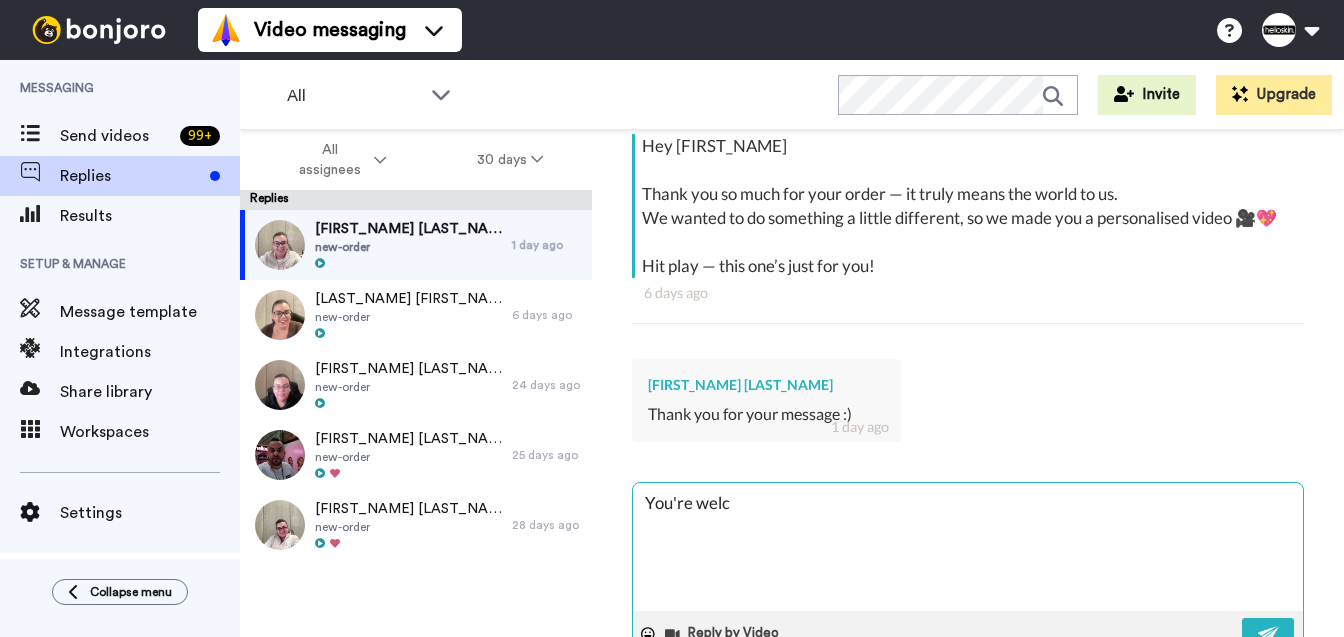 type on "x" 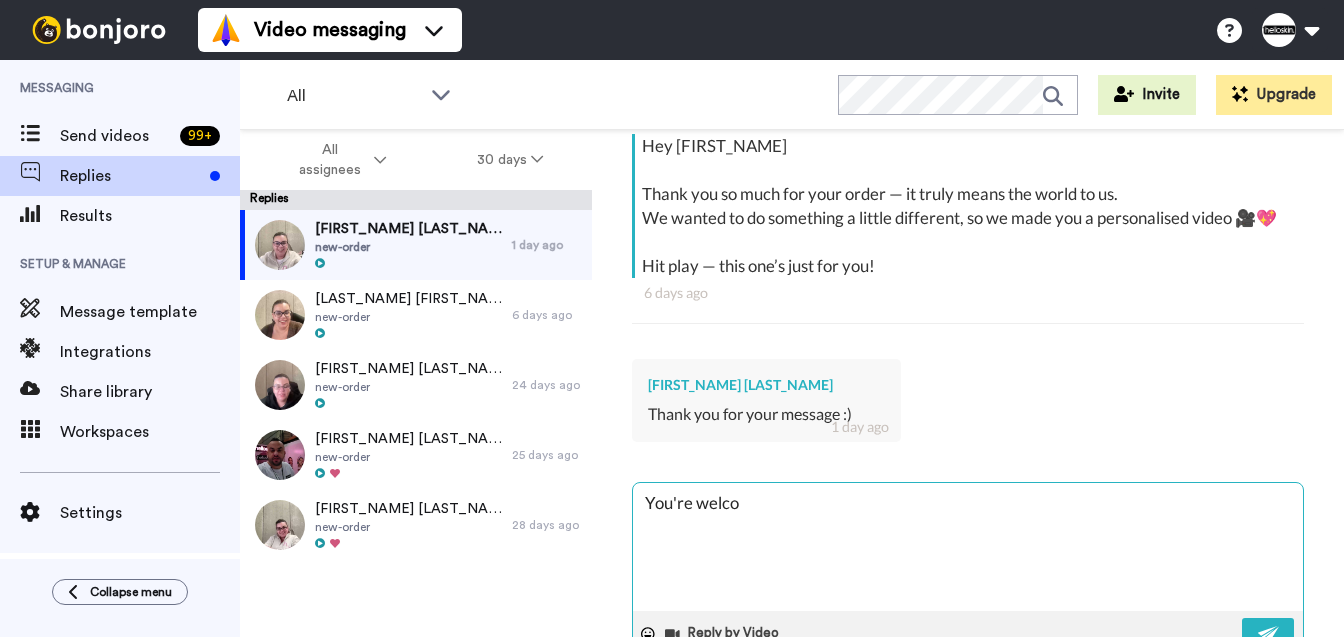 type on "x" 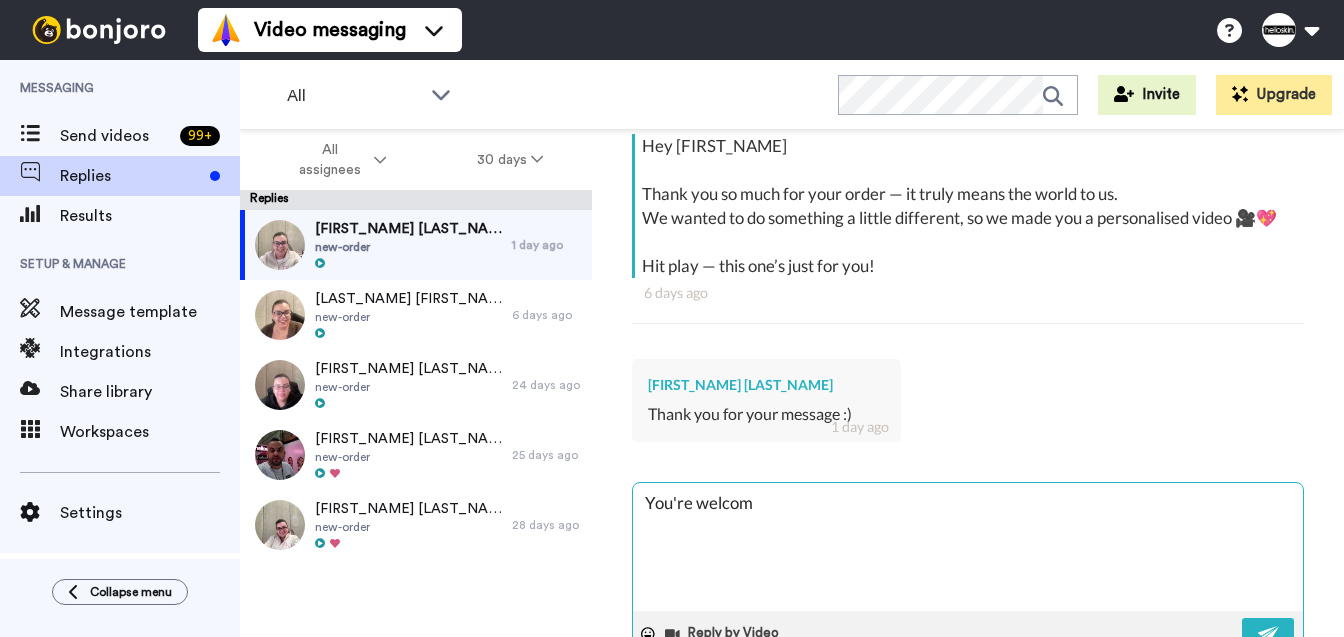type on "x" 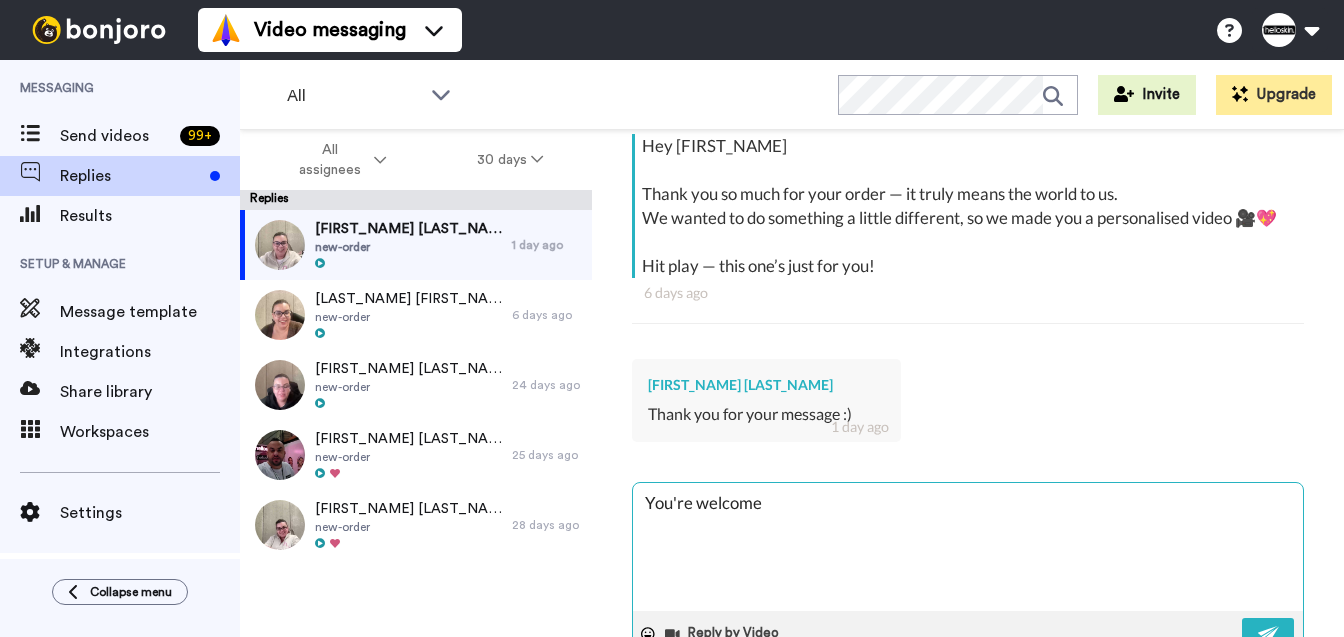 type on "x" 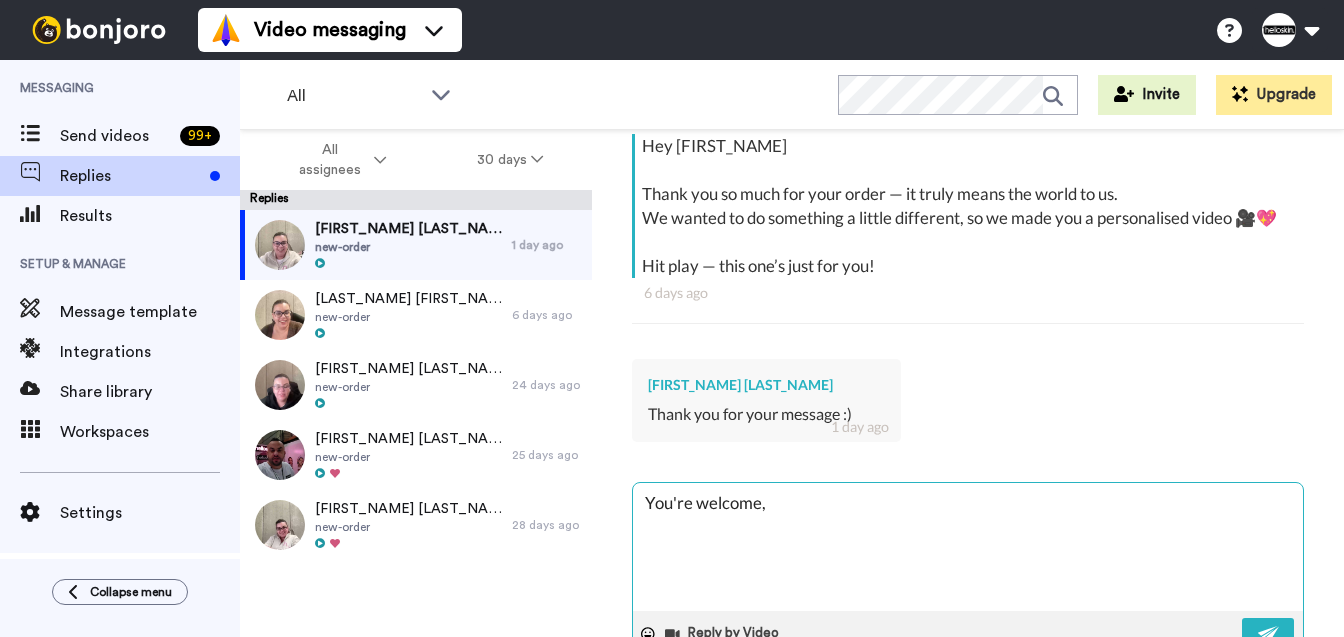 type on "x" 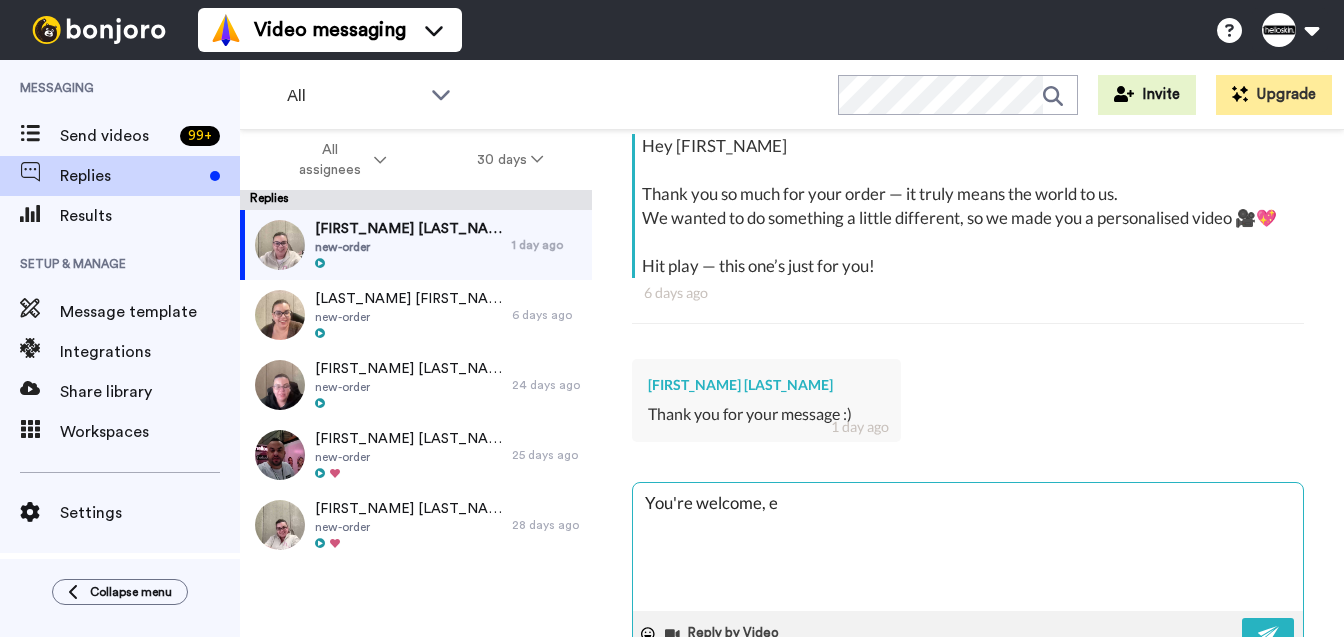 type on "x" 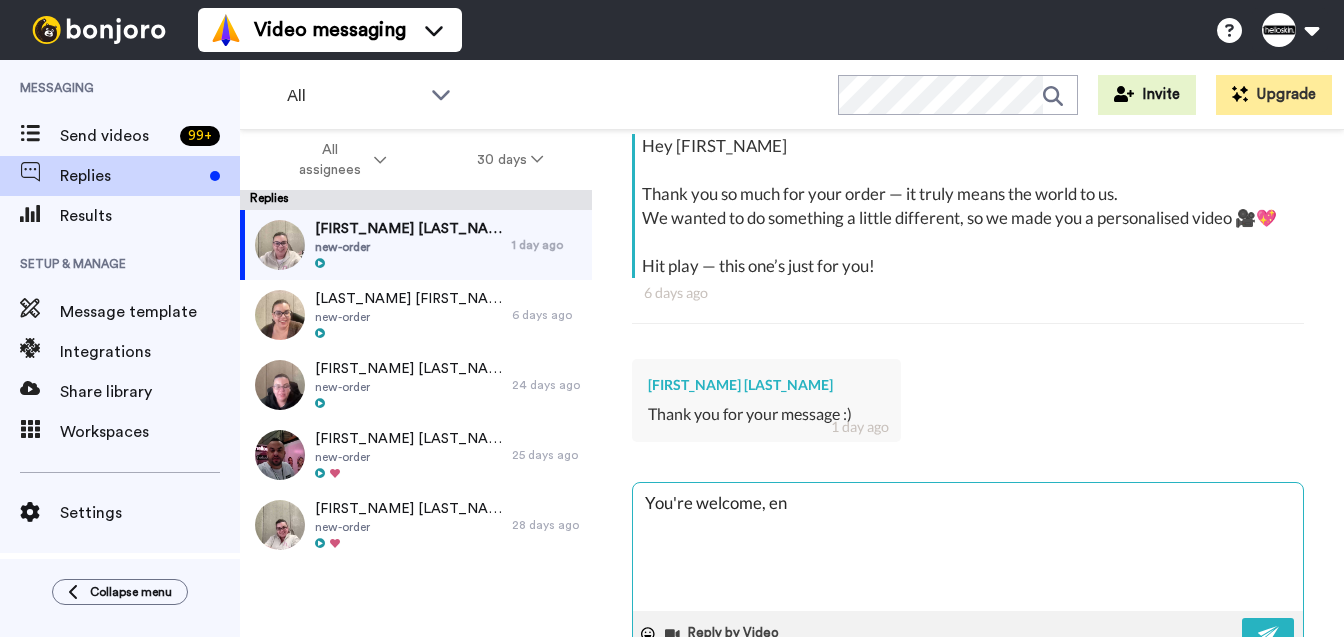 type on "x" 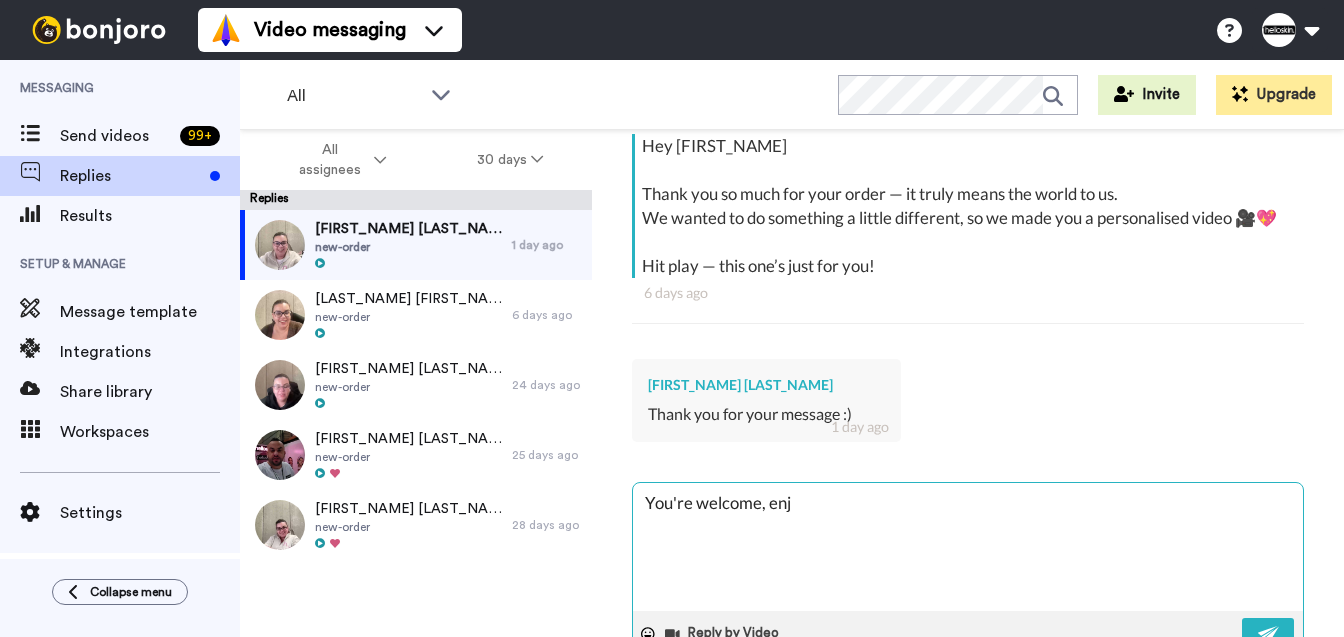 type on "x" 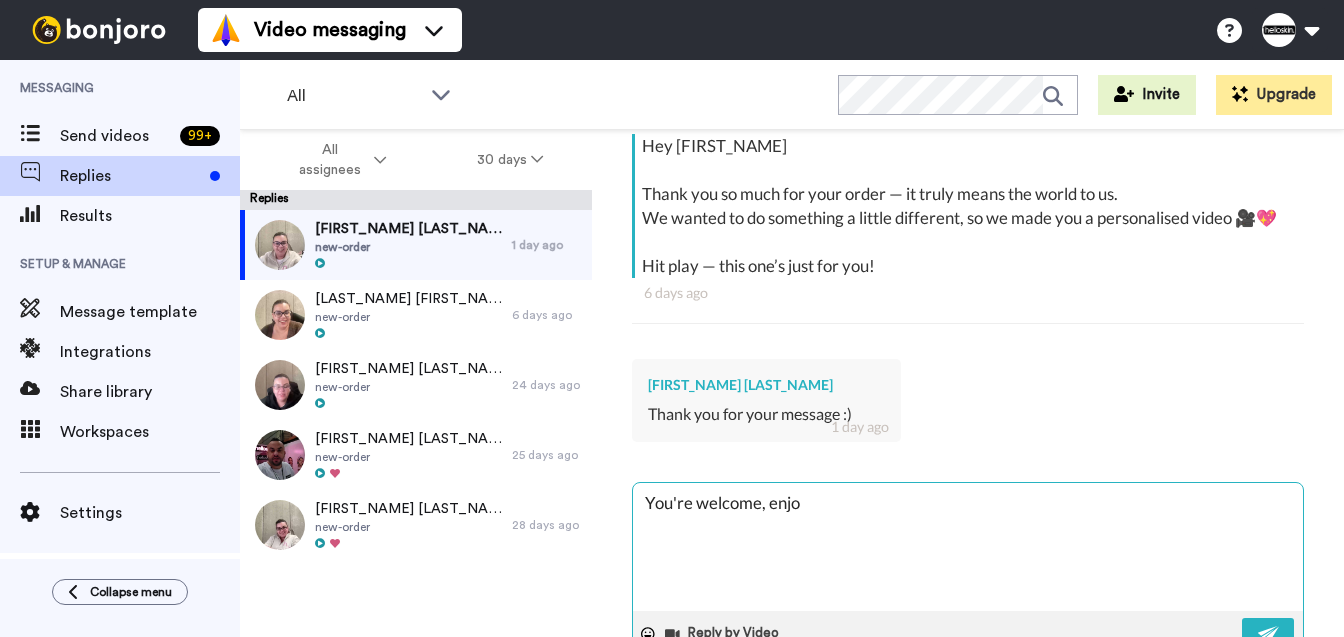 type on "x" 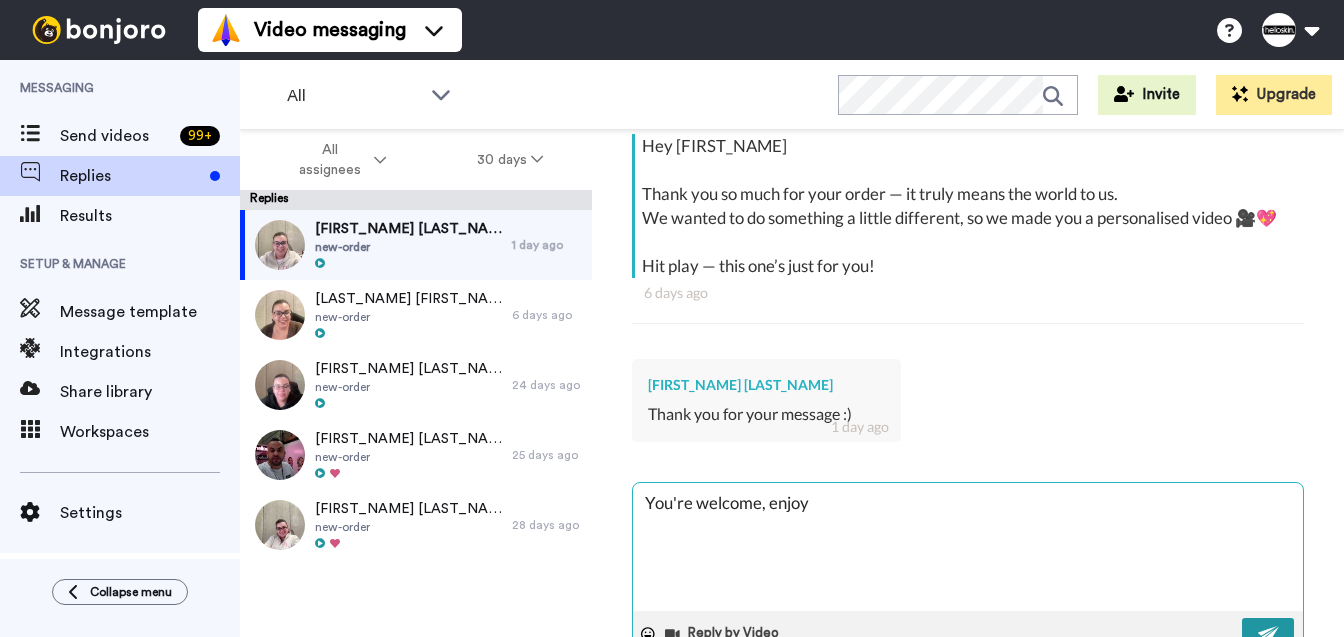 type on "You're welcome, enjoy" 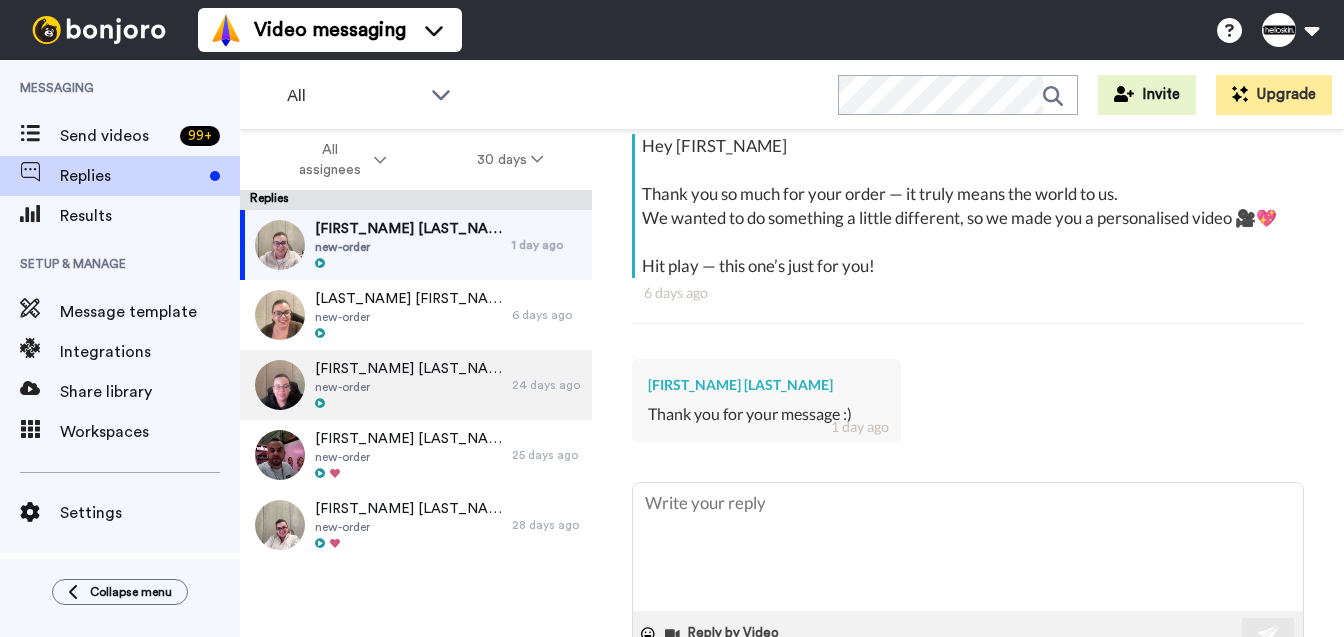 type on "x" 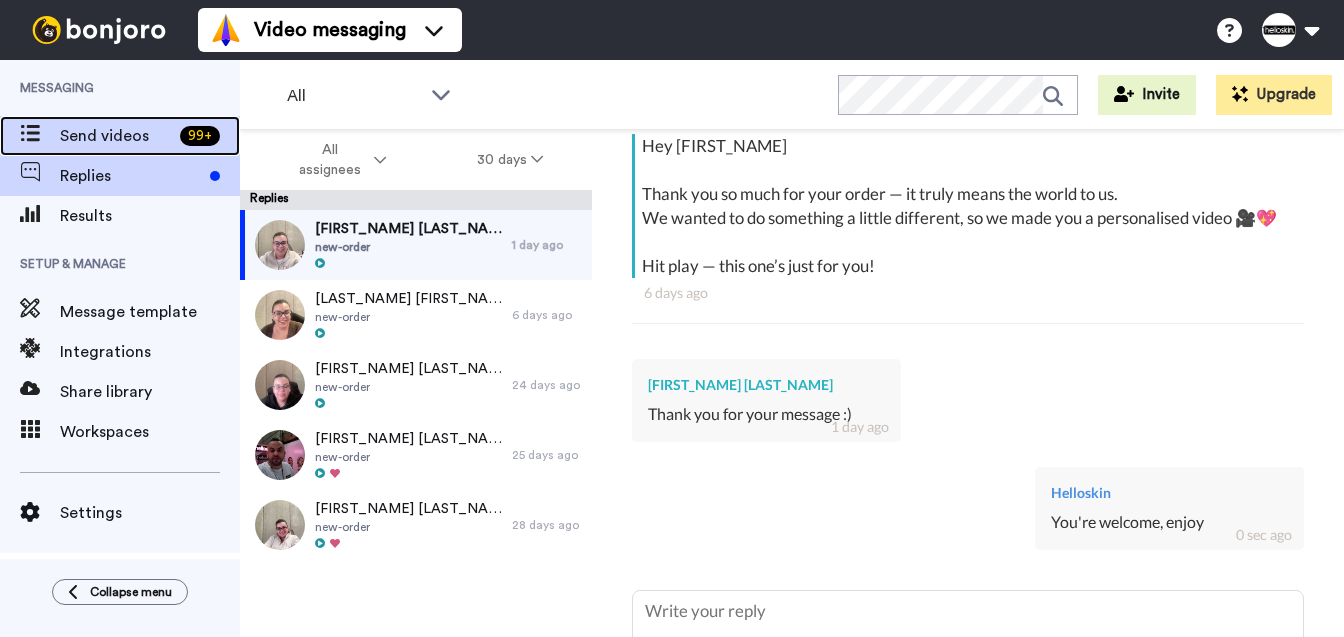 click on "Send videos 99 +" at bounding box center (120, 136) 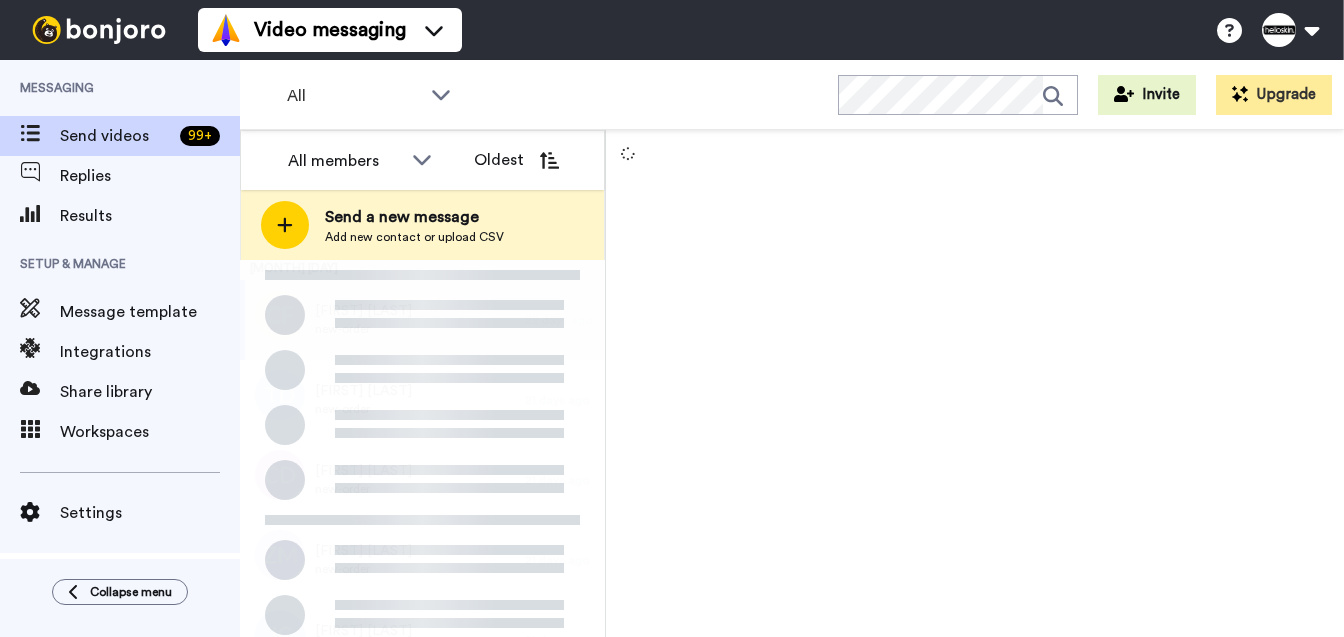 scroll, scrollTop: 0, scrollLeft: 0, axis: both 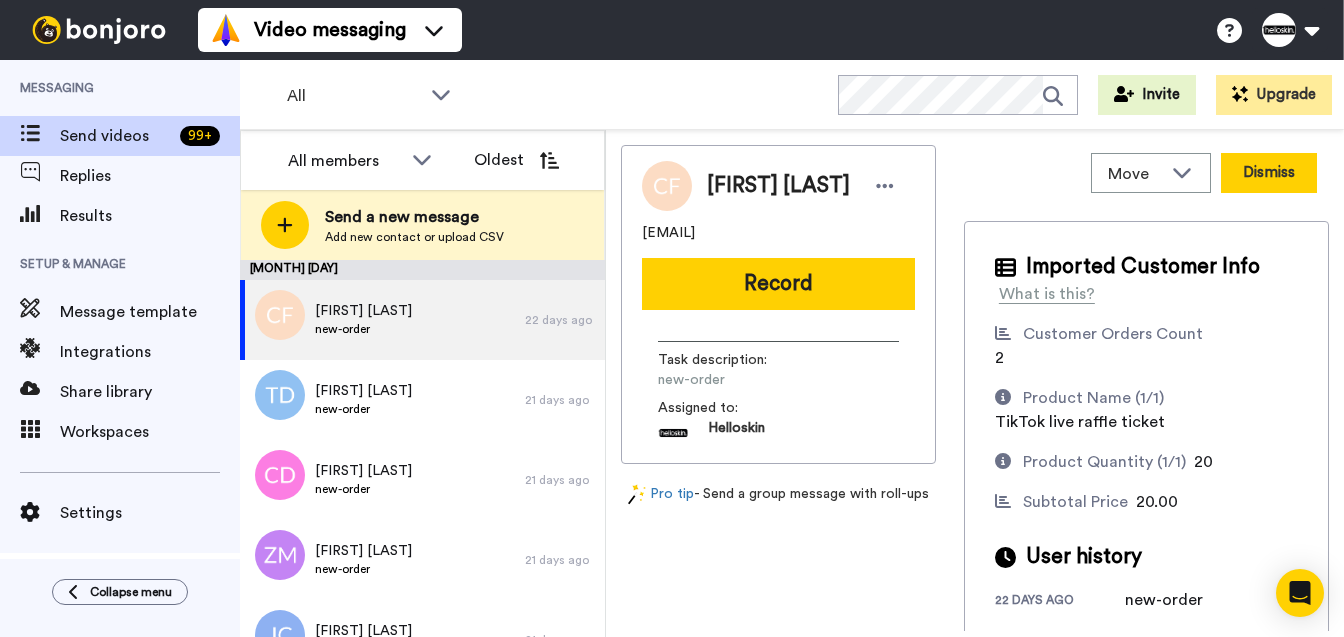 click on "Dismiss" at bounding box center [1269, 173] 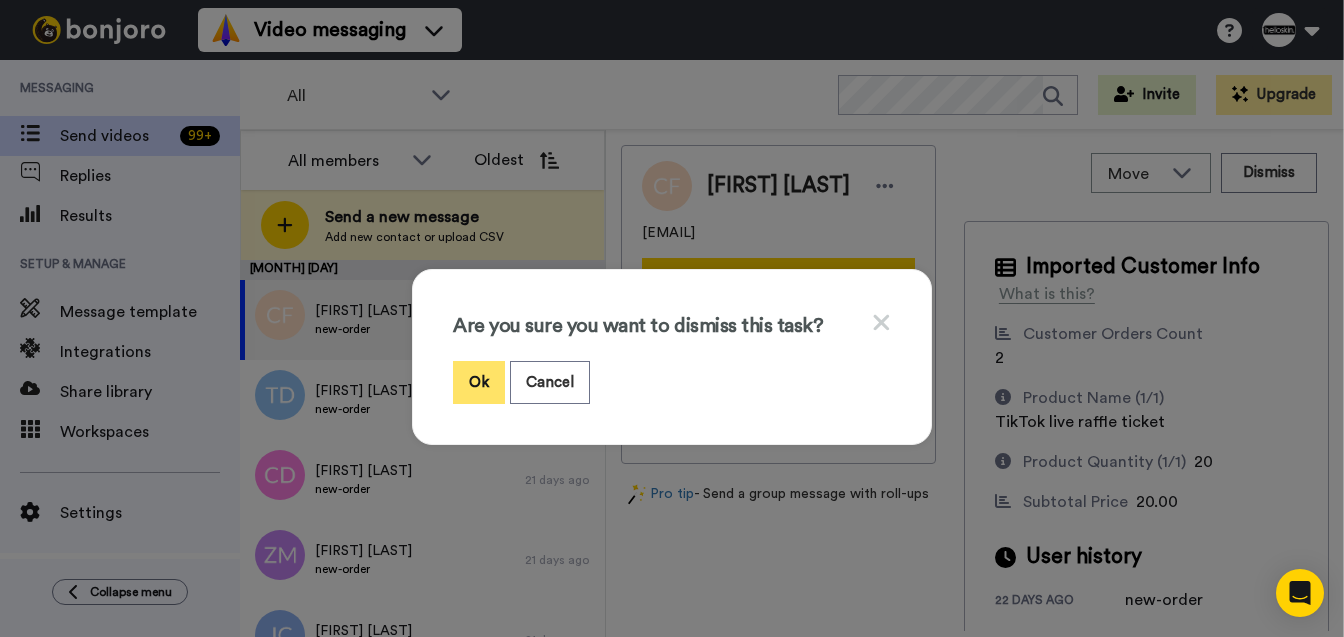 click on "Ok" at bounding box center (479, 382) 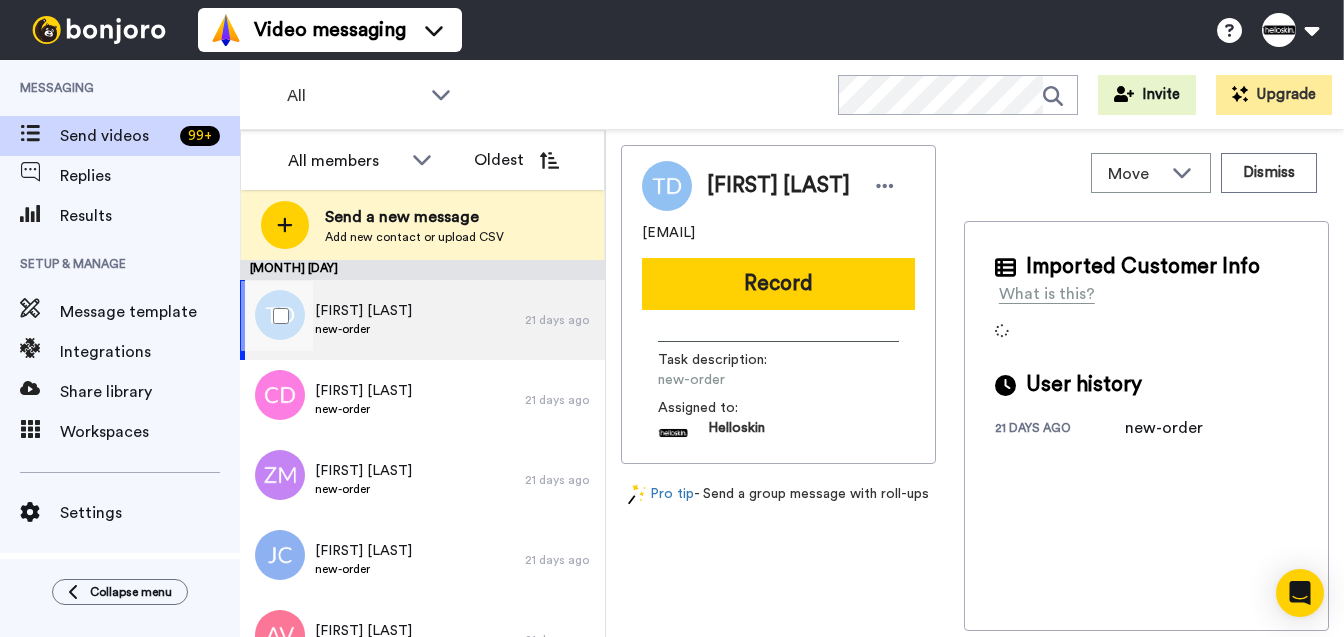 click on "Tanya Dobson new-order" at bounding box center (382, 320) 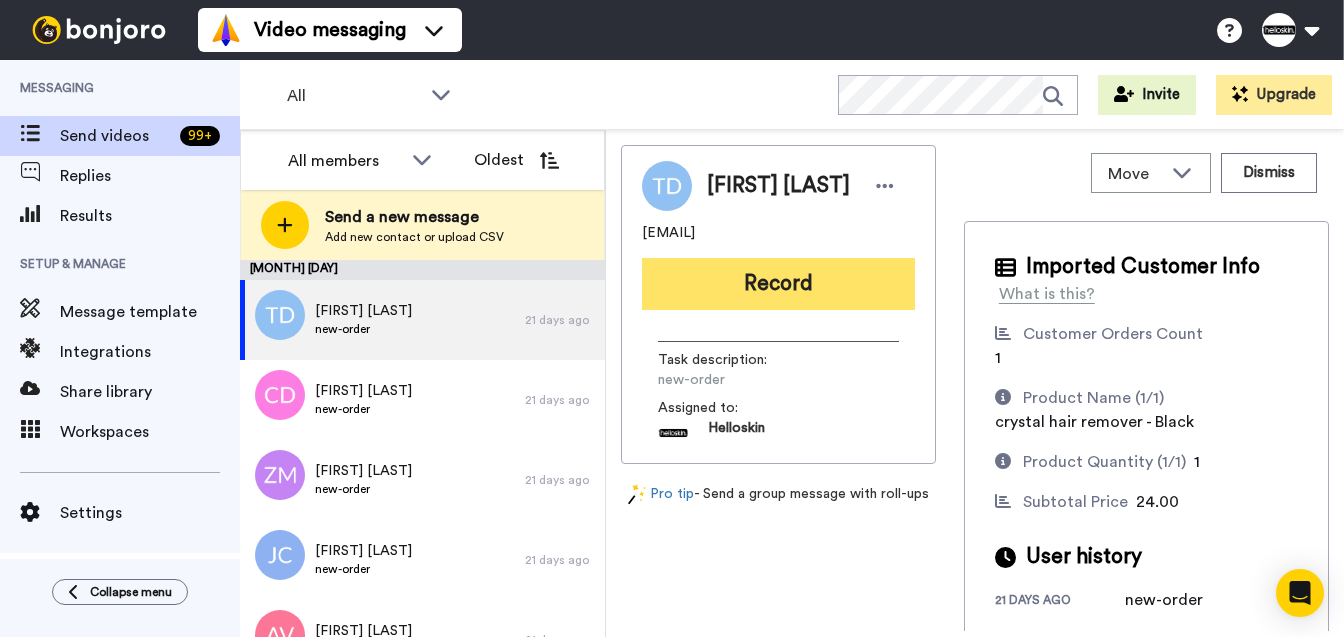 click on "Record" at bounding box center (778, 284) 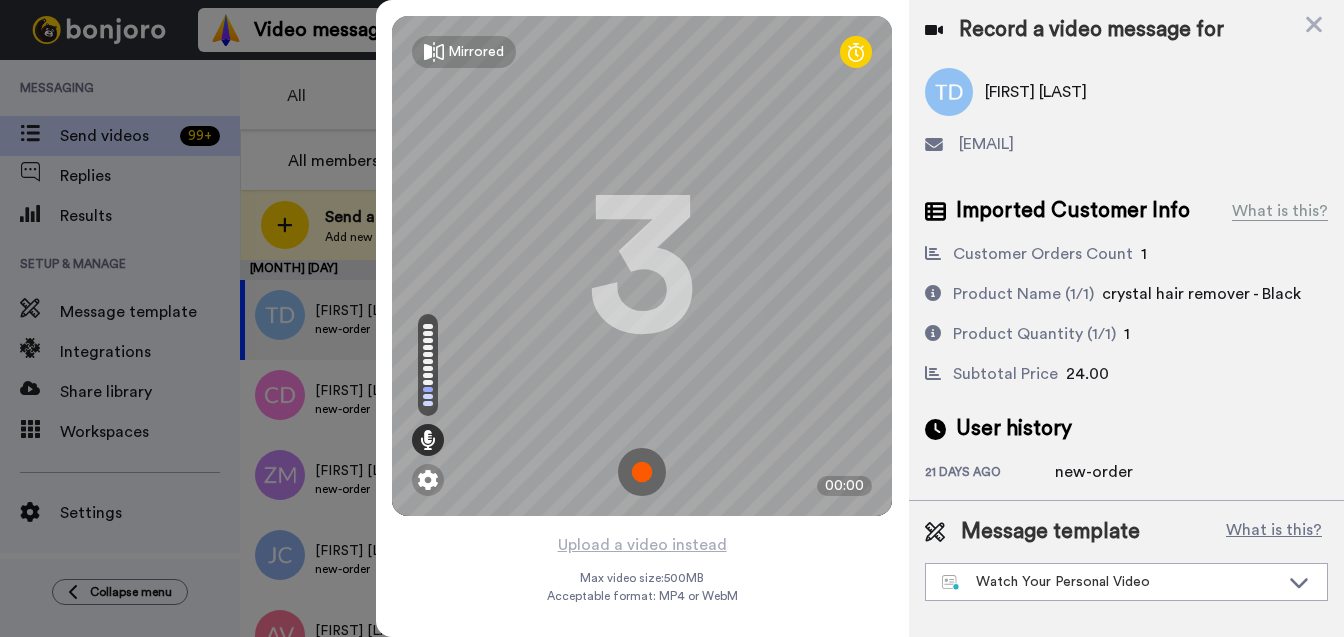 click at bounding box center [642, 472] 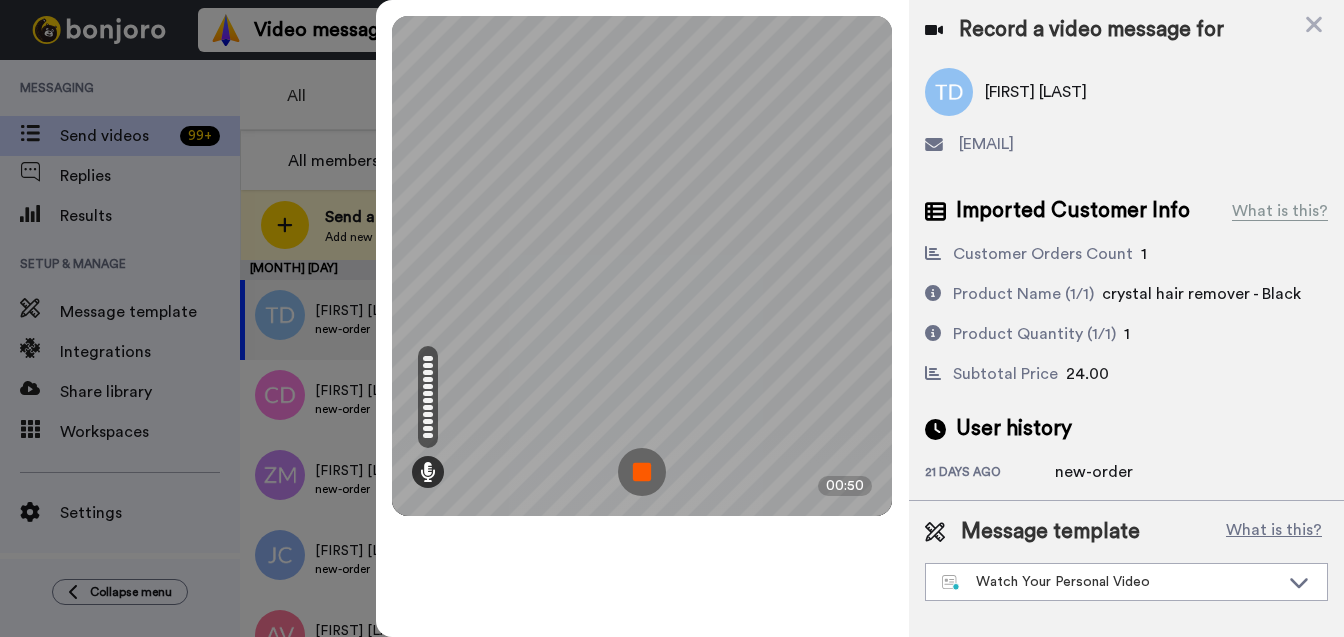 click at bounding box center (642, 472) 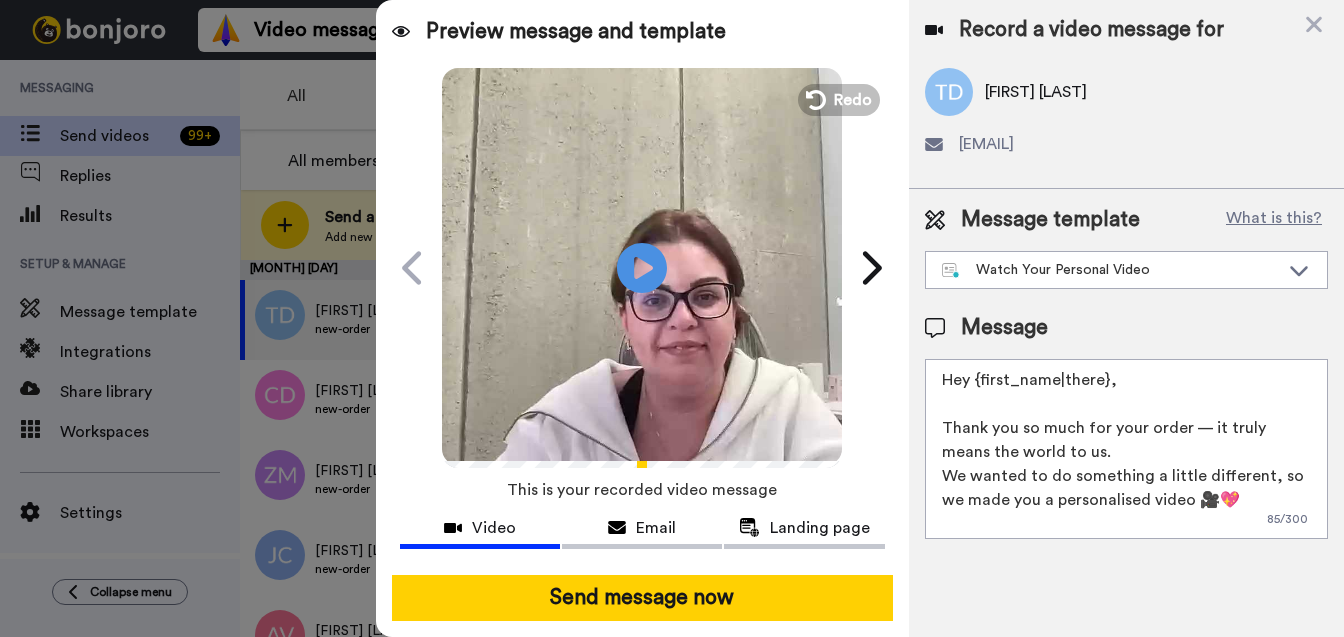 drag, startPoint x: 1128, startPoint y: 374, endPoint x: 978, endPoint y: 385, distance: 150.40279 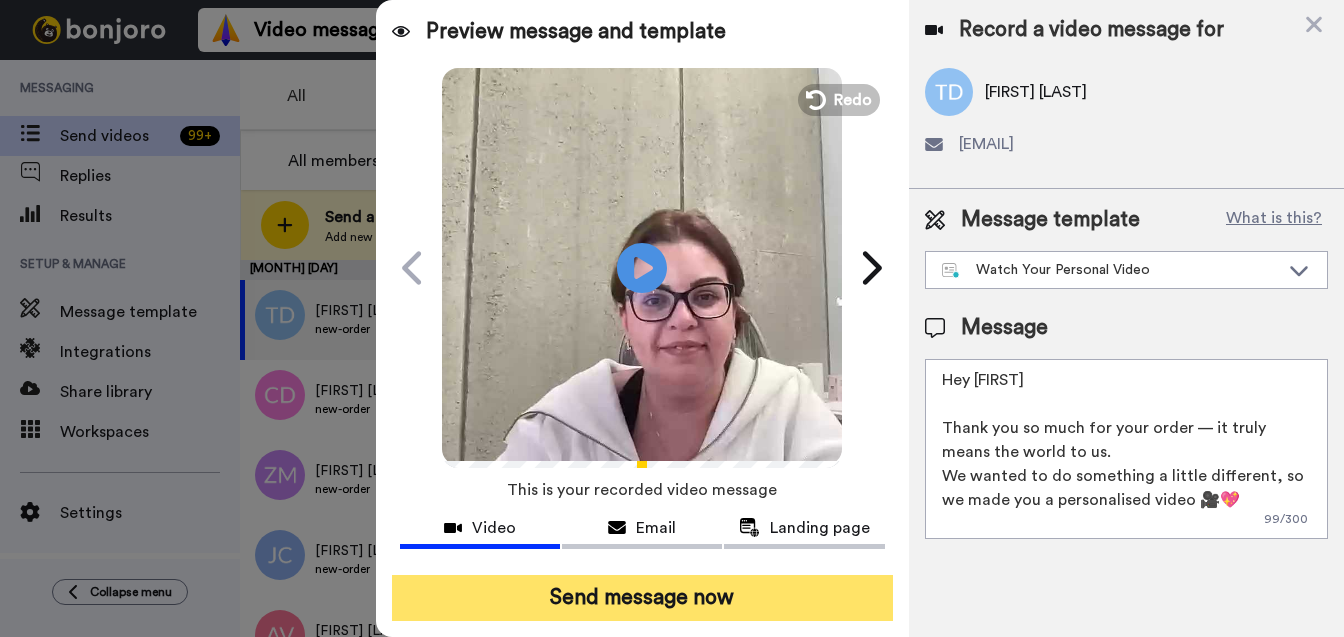 type on "Hey Tanya
Thank you so much for your order — it truly means the world to us.
We wanted to do something a little different, so we made you a personalised video 🎥💖
Hit play — this one’s just for you!" 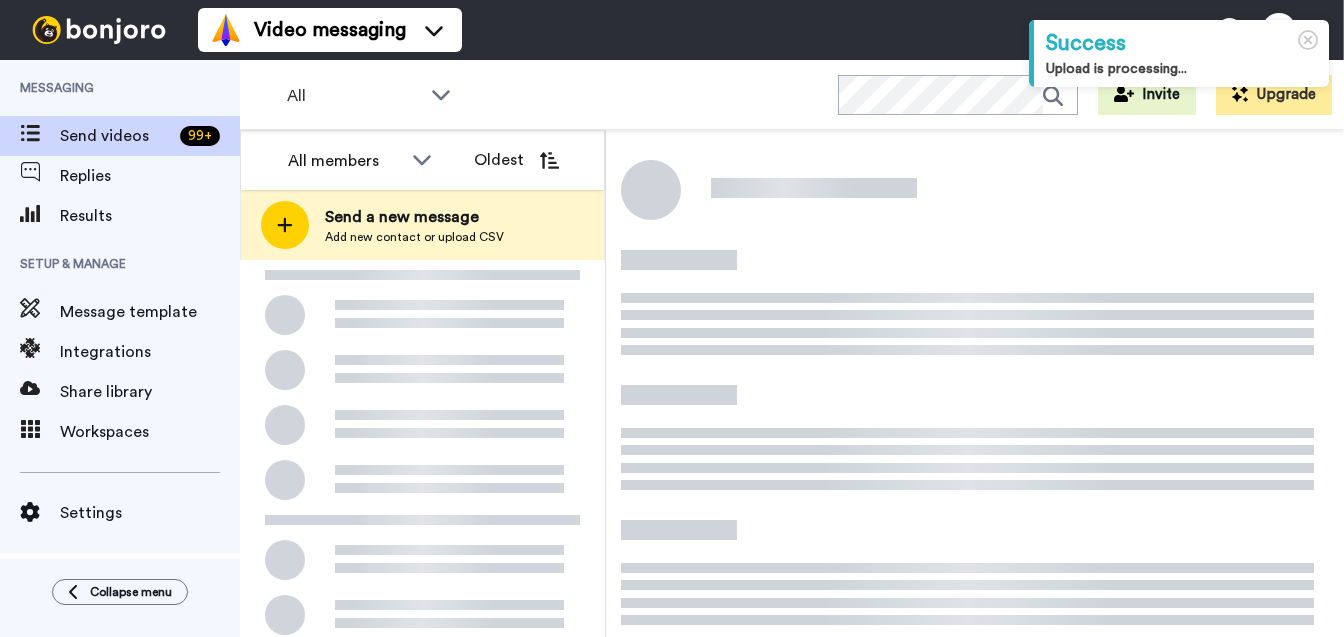 scroll, scrollTop: 0, scrollLeft: 0, axis: both 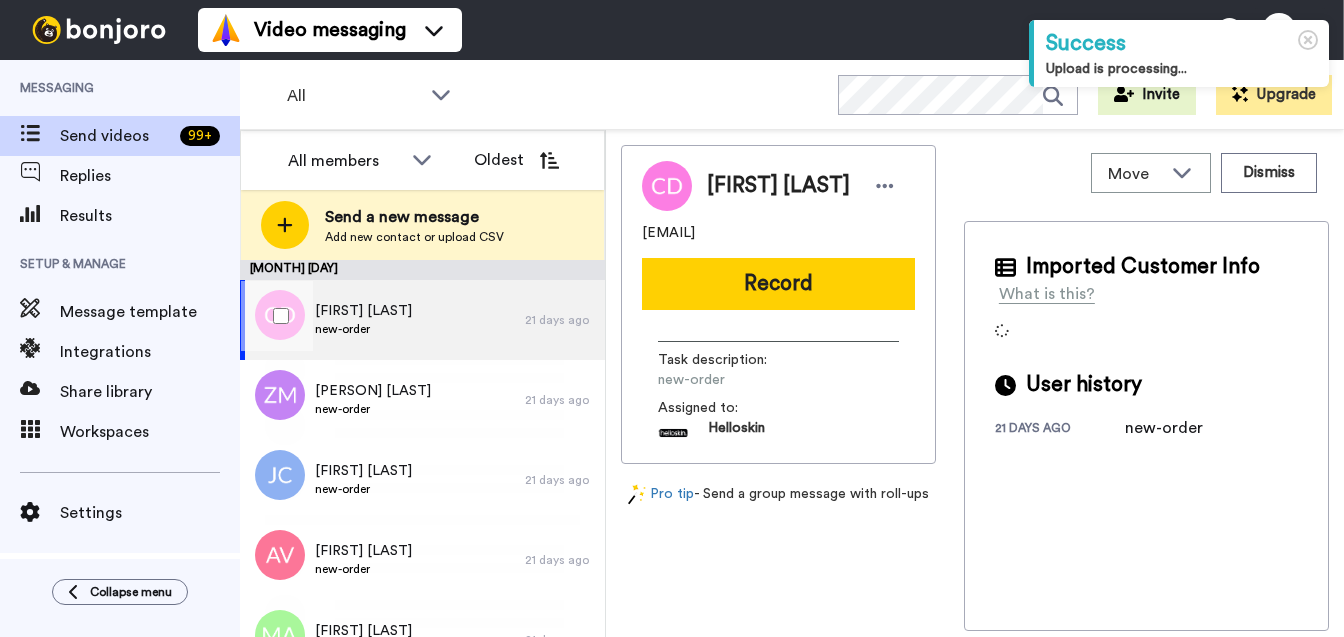 click on "new-order" at bounding box center [363, 329] 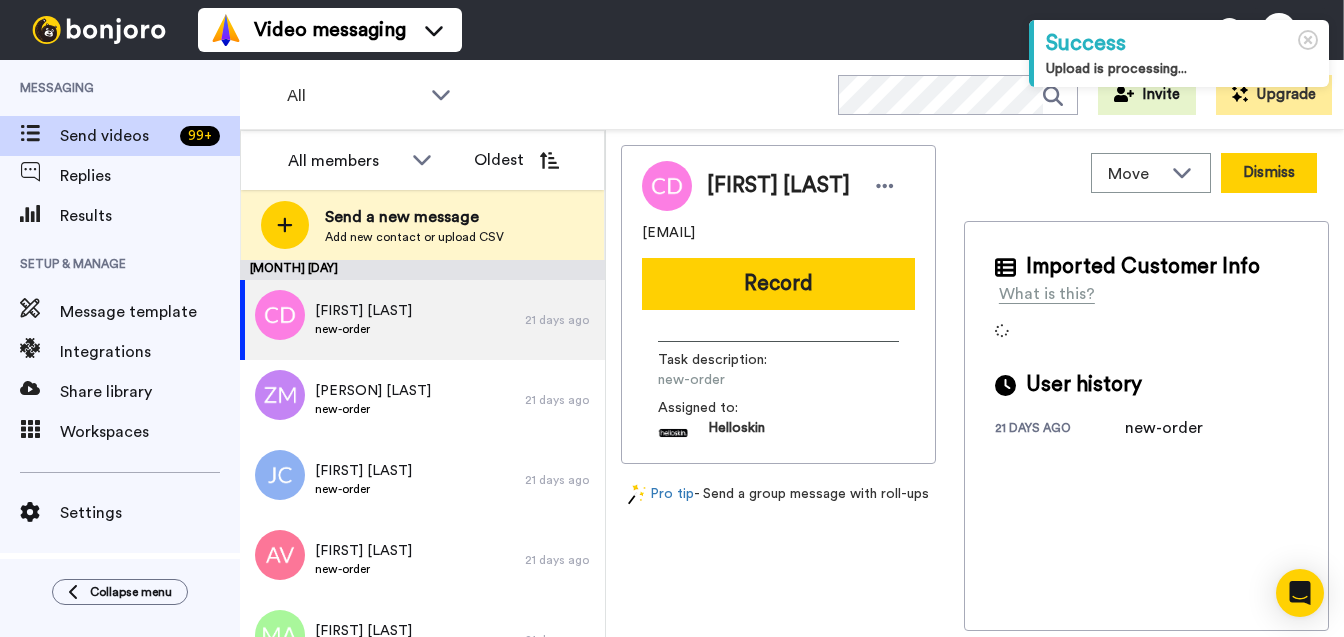 click on "Dismiss" at bounding box center [1269, 173] 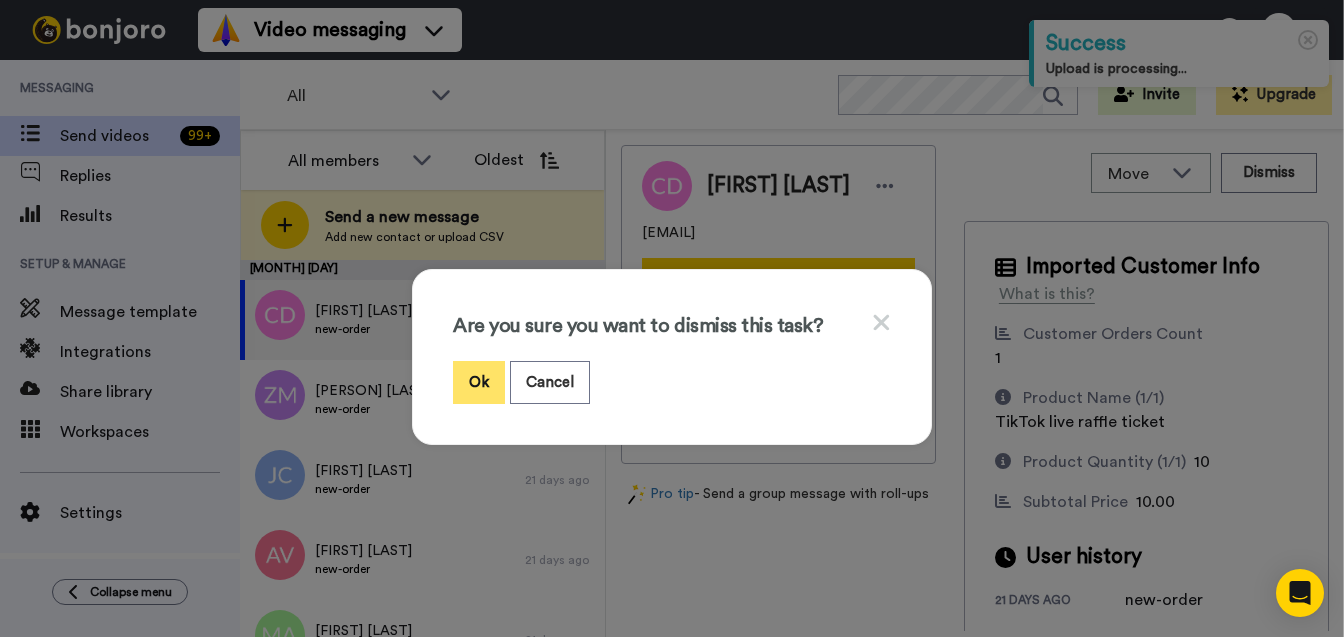 click on "Ok" at bounding box center [479, 382] 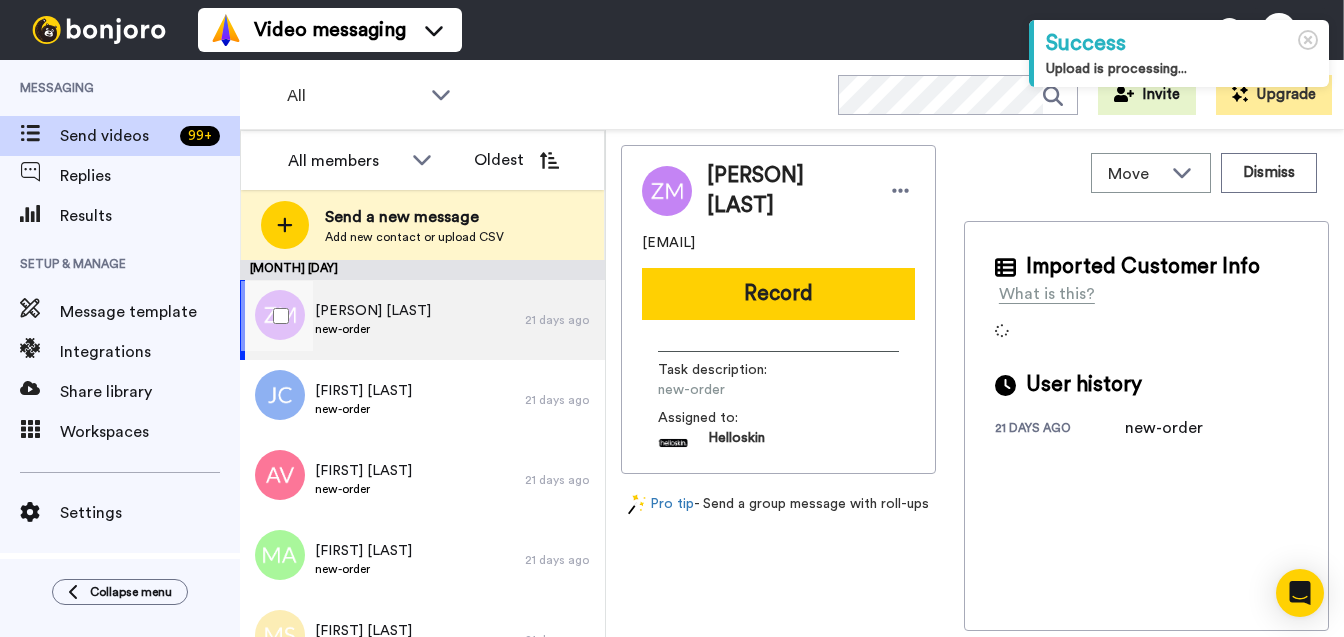 click on "Zuri Malivanek new-order" at bounding box center (382, 320) 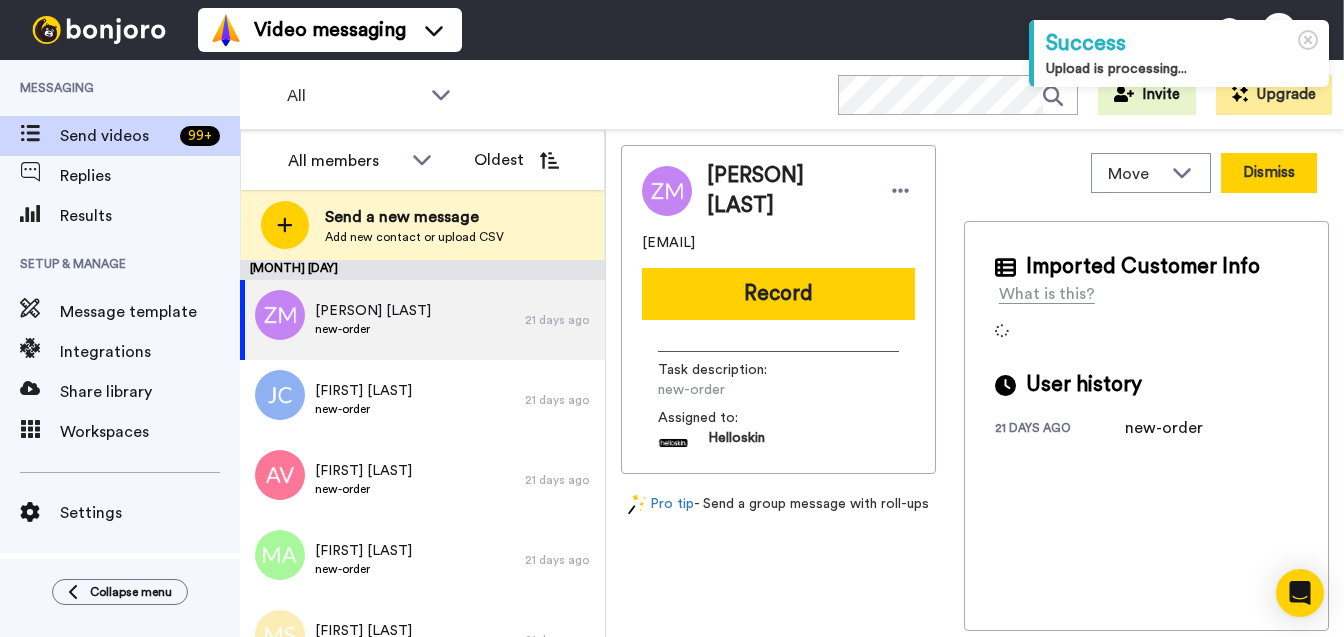 click on "Dismiss" at bounding box center (1269, 173) 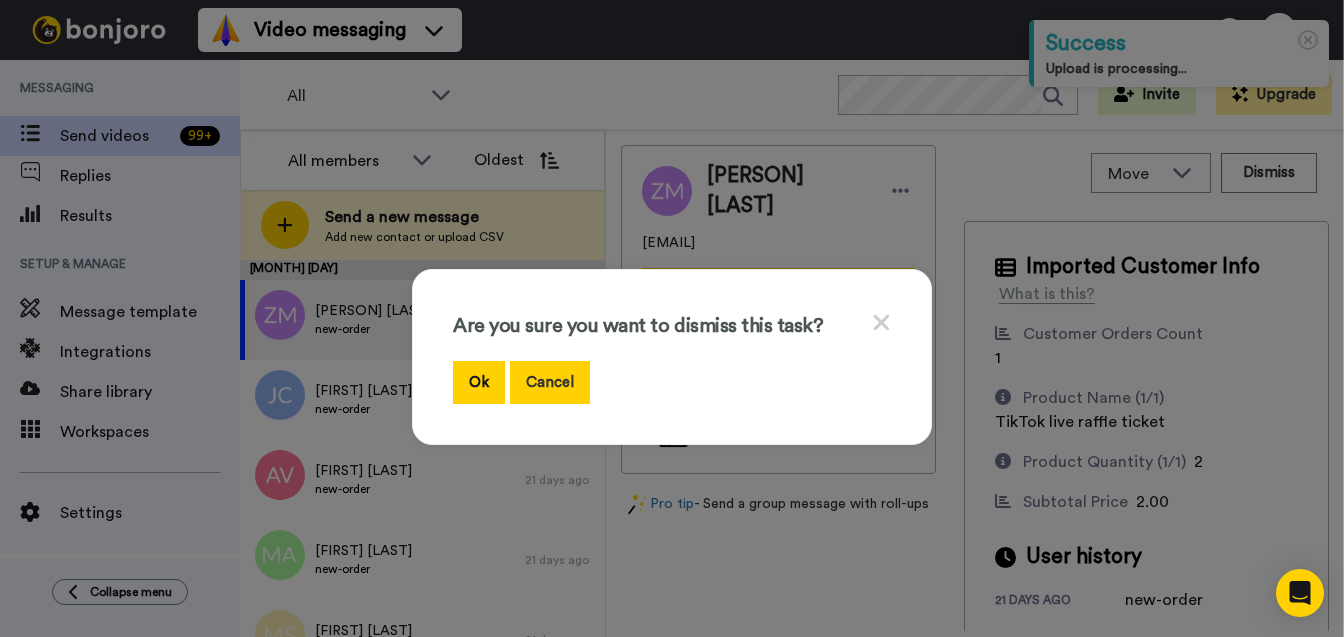 click on "Cancel" at bounding box center [550, 382] 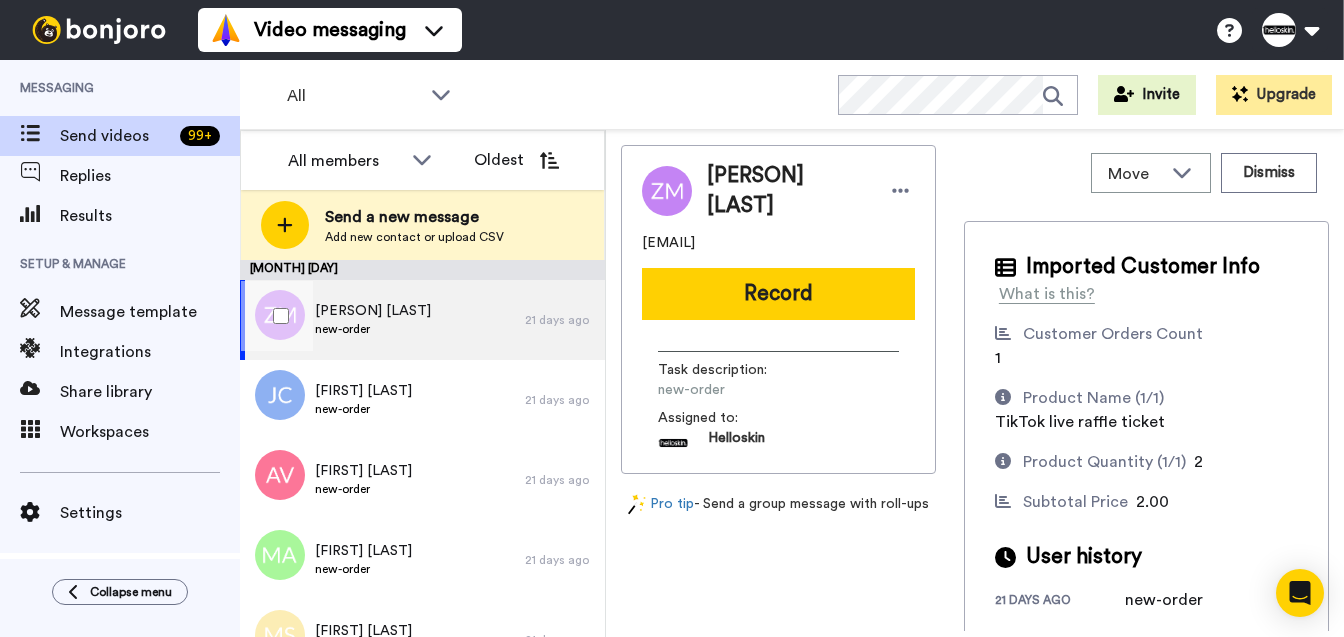 click on "Zuri Malivanek new-order" at bounding box center (382, 320) 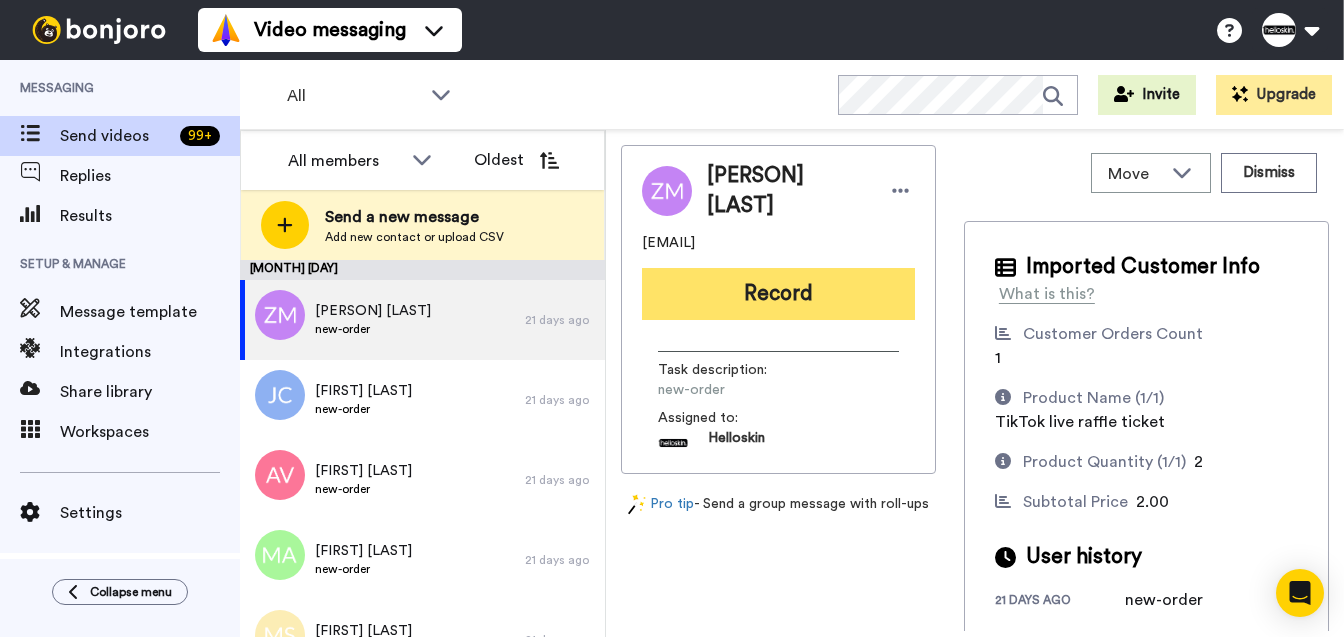 click on "Record" at bounding box center (778, 294) 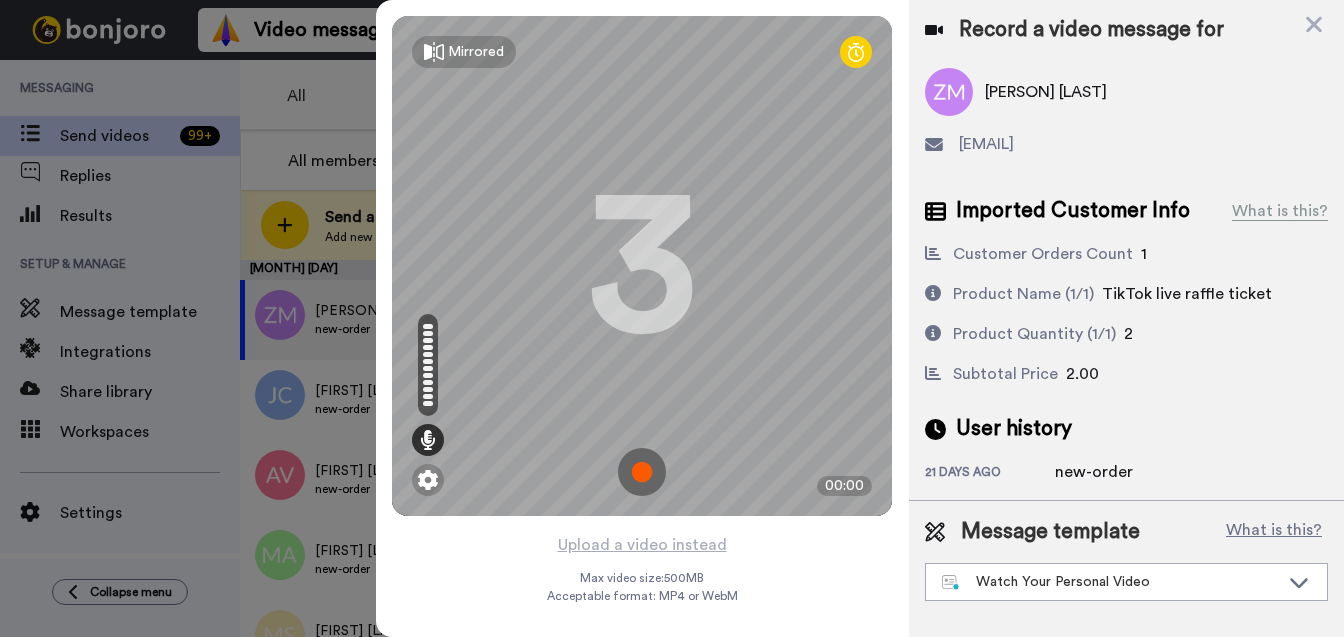 click at bounding box center [642, 472] 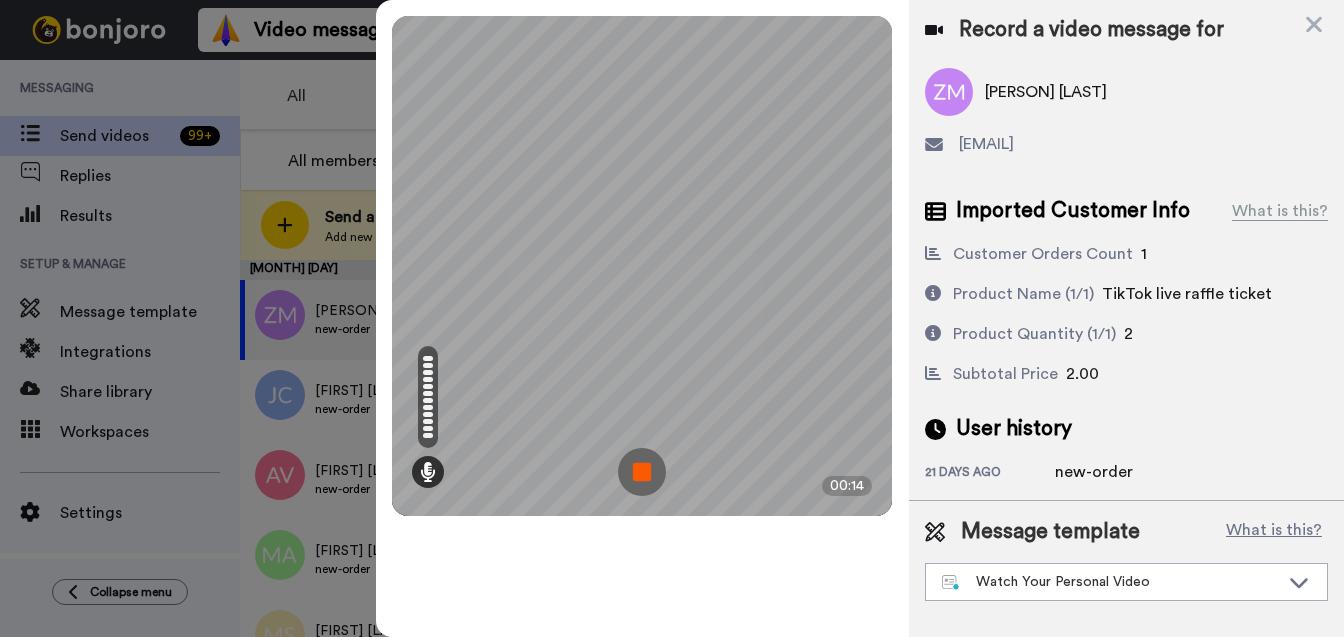 click at bounding box center (642, 472) 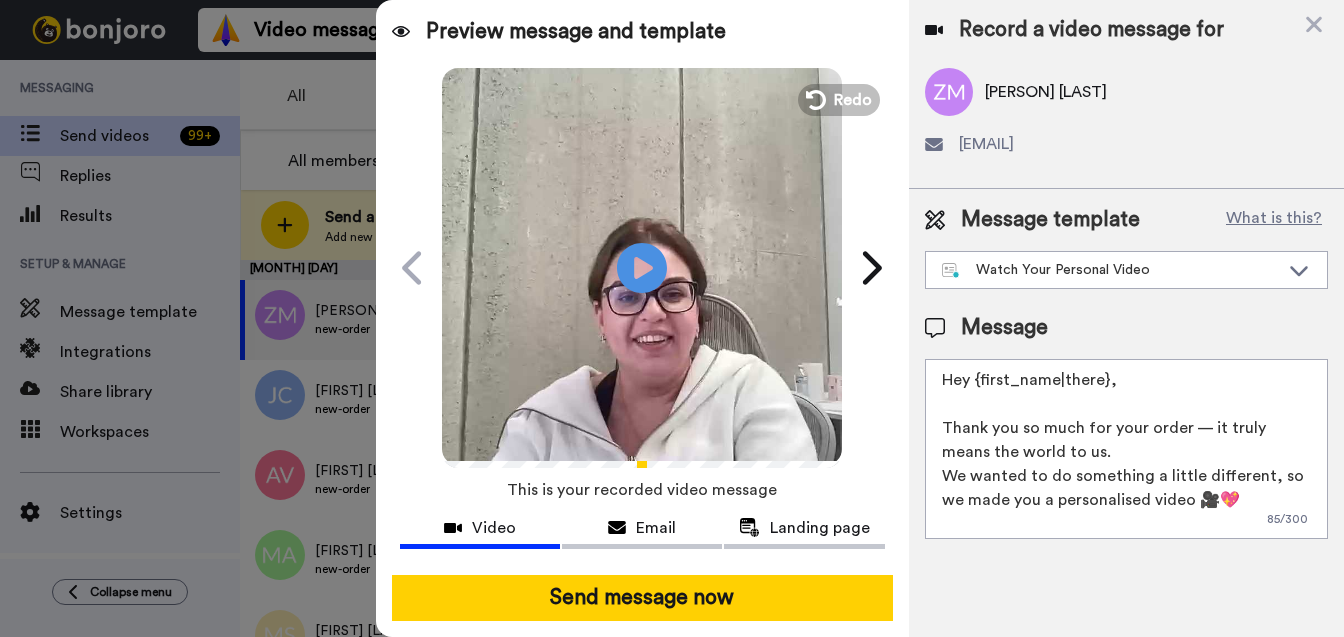 drag, startPoint x: 1128, startPoint y: 384, endPoint x: 975, endPoint y: 383, distance: 153.00327 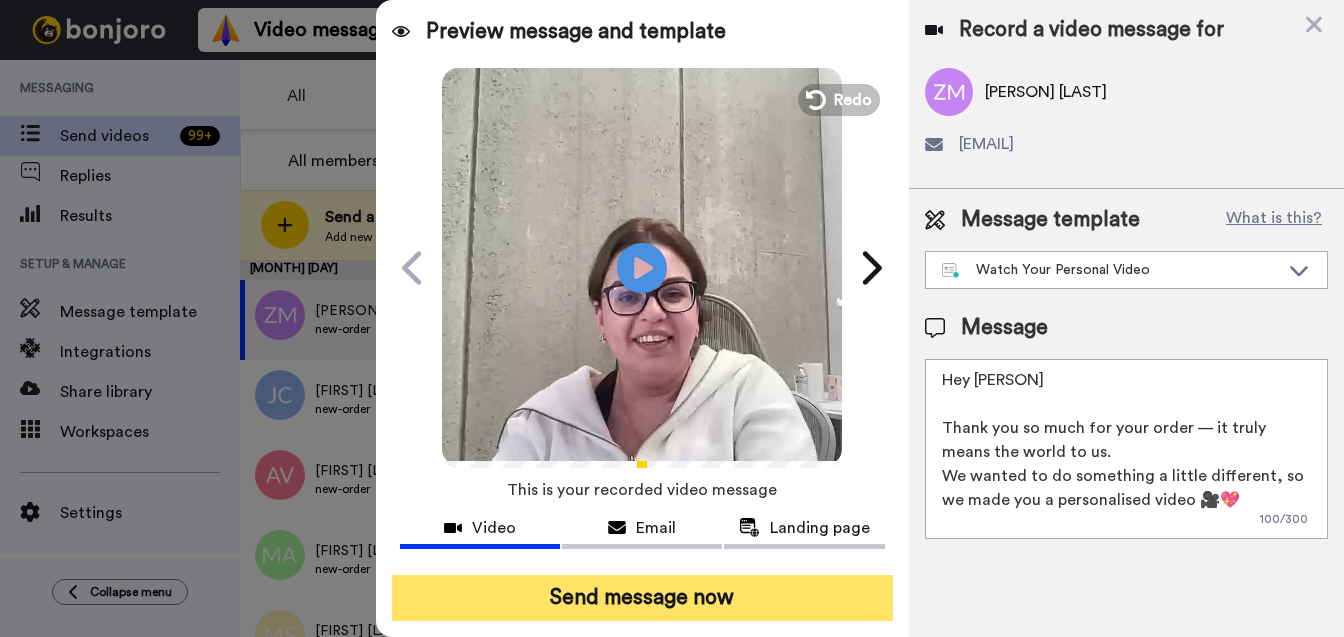 type on "Hey Zuri
Thank you so much for your order — it truly means the world to us.
We wanted to do something a little different, so we made you a personalised video 🎥💖
Hit play — this one’s just for you!" 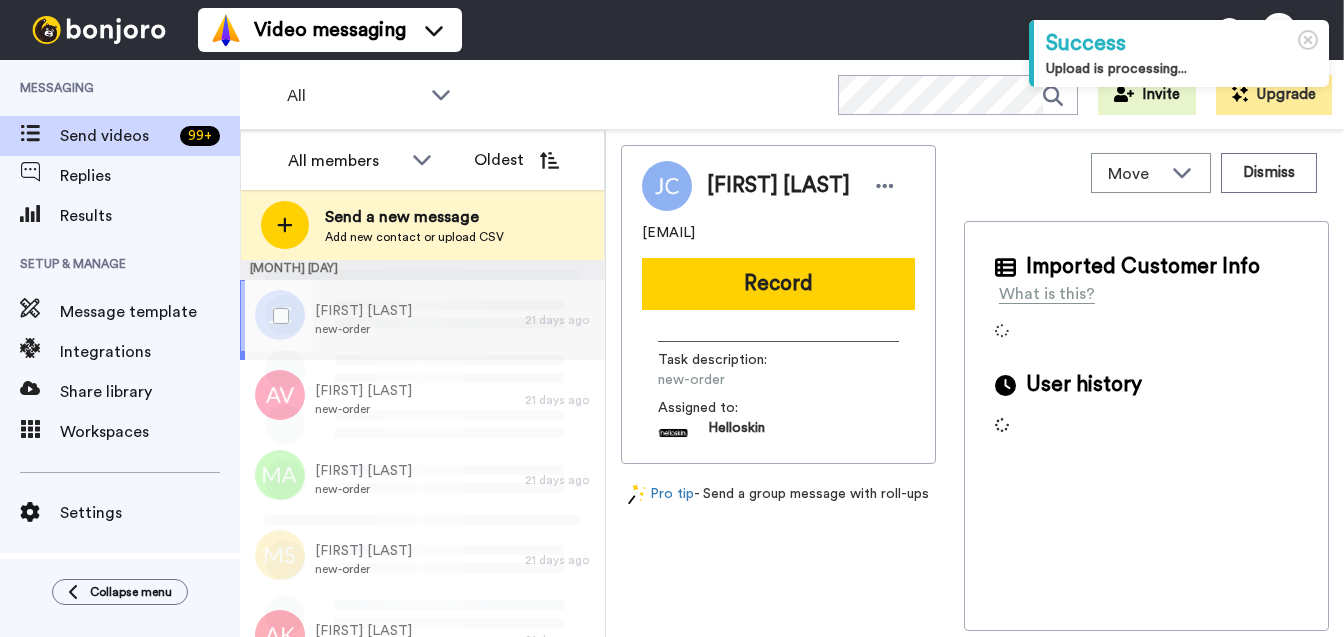 scroll, scrollTop: 0, scrollLeft: 0, axis: both 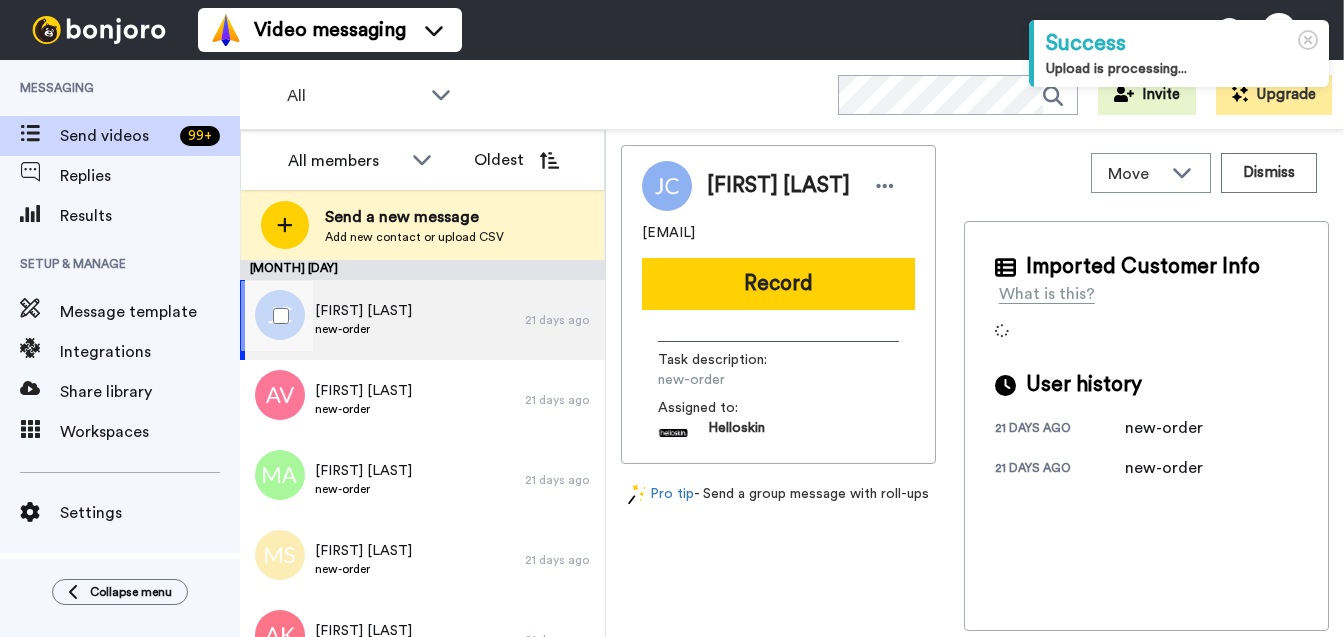 click on "Jessica Chidiac new-order" at bounding box center (382, 320) 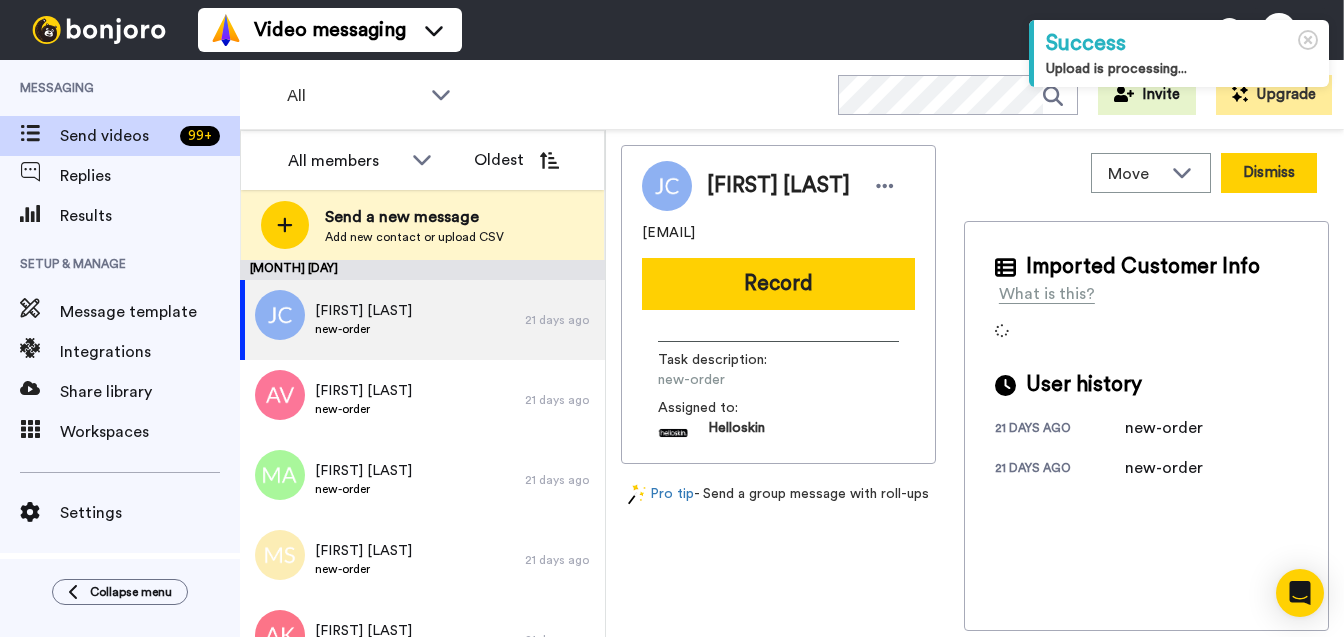 click on "Dismiss" at bounding box center (1269, 173) 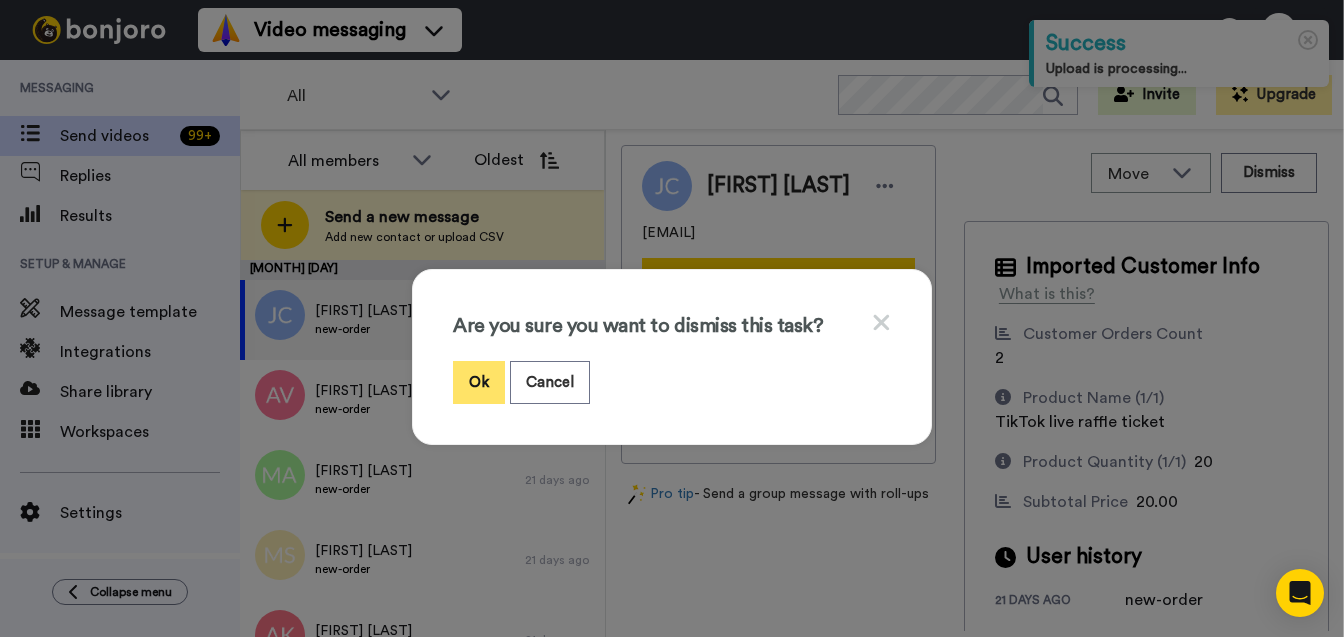 click on "Ok" at bounding box center [479, 382] 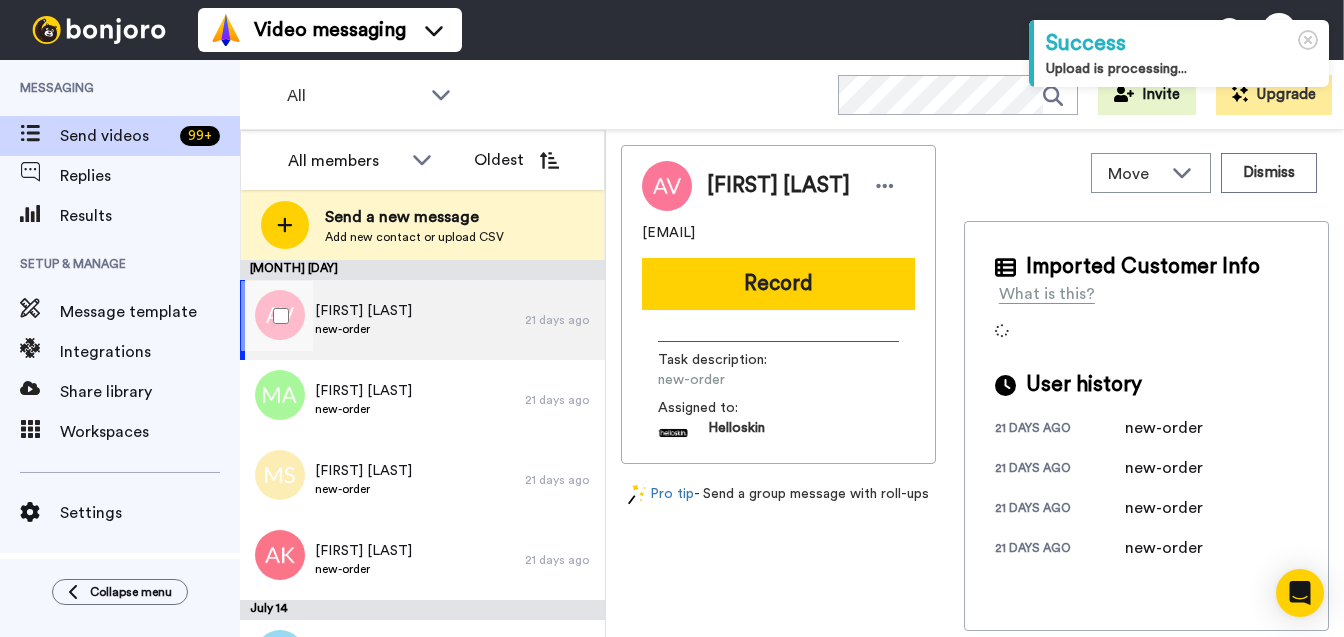 click on "Adriana Verdino new-order" at bounding box center [382, 320] 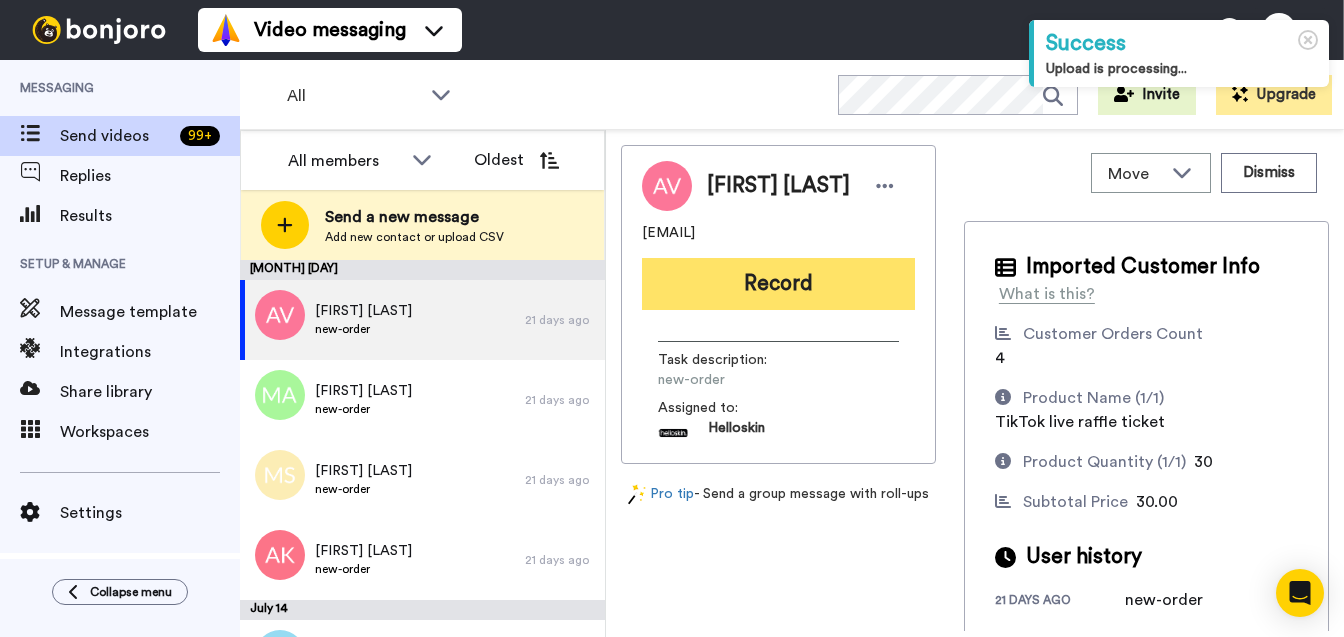 click on "Record" at bounding box center (778, 284) 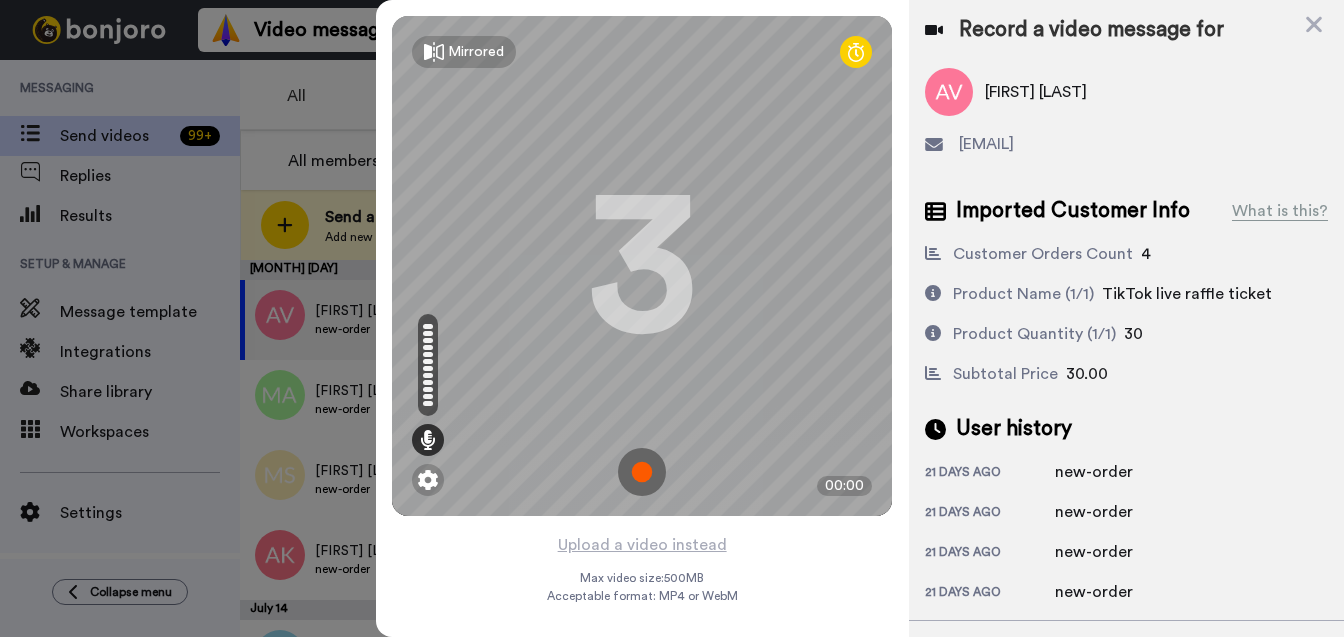click at bounding box center [642, 472] 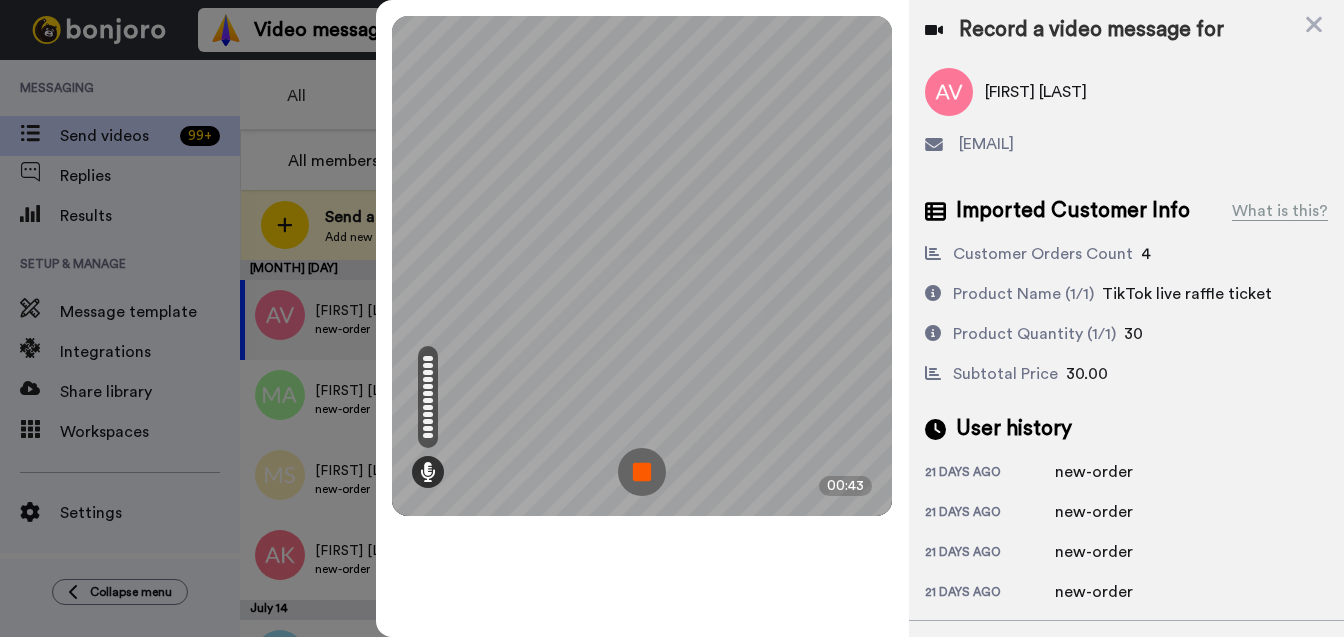 click at bounding box center [642, 472] 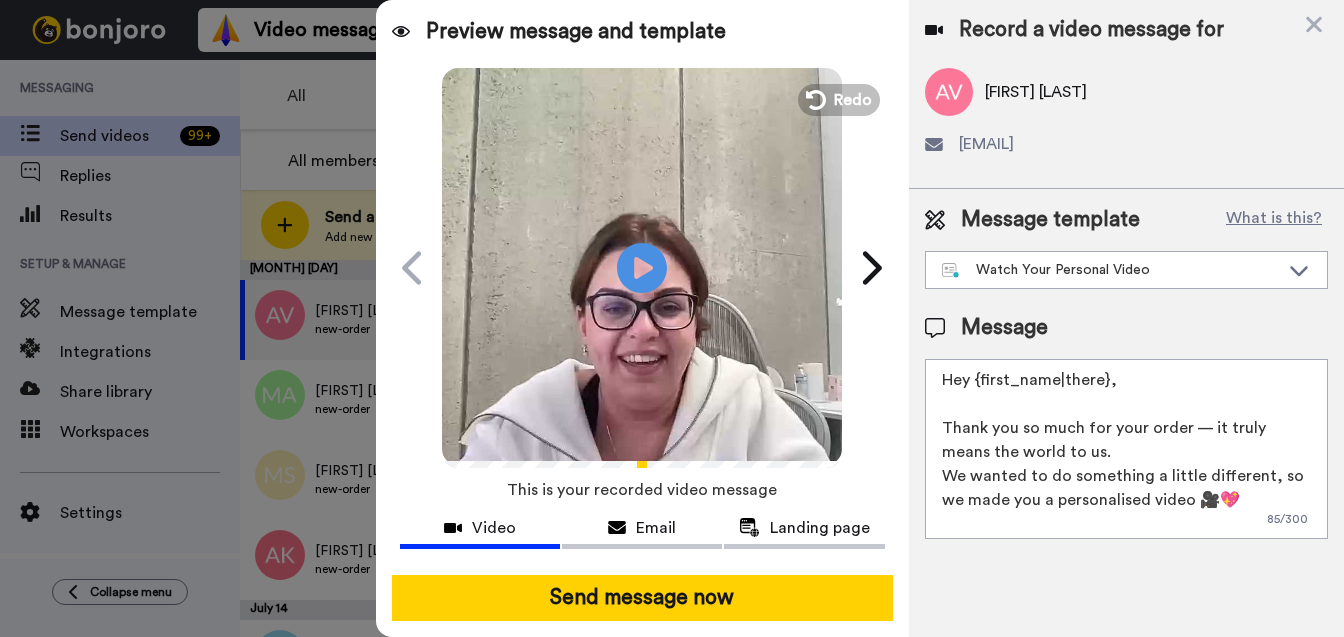 click on "Hey {first_name|there},
Thank you so much for your order — it truly means the world to us.
We wanted to do something a little different, so we made you a personalised video 🎥💖
Hit play — this one’s just for you!" at bounding box center (1126, 449) 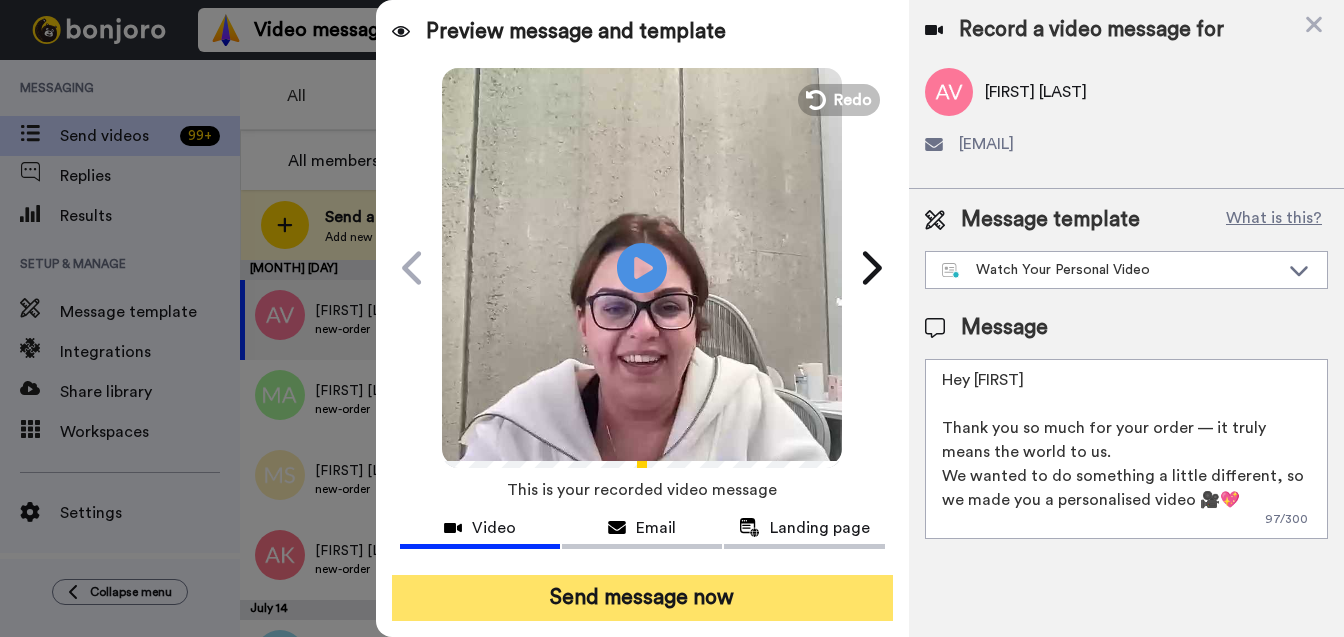 type on "Hey Adriana
Thank you so much for your order — it truly means the world to us.
We wanted to do something a little different, so we made you a personalised video 🎥💖
Hit play — this one’s just for you!" 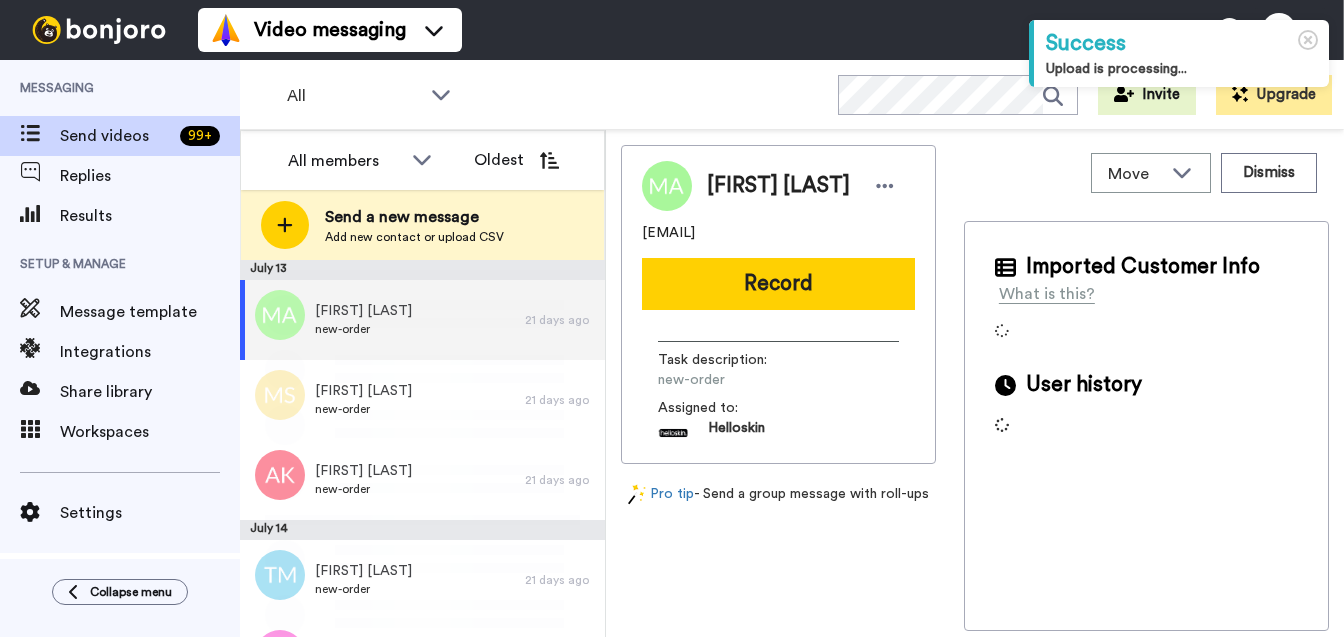 scroll, scrollTop: 0, scrollLeft: 0, axis: both 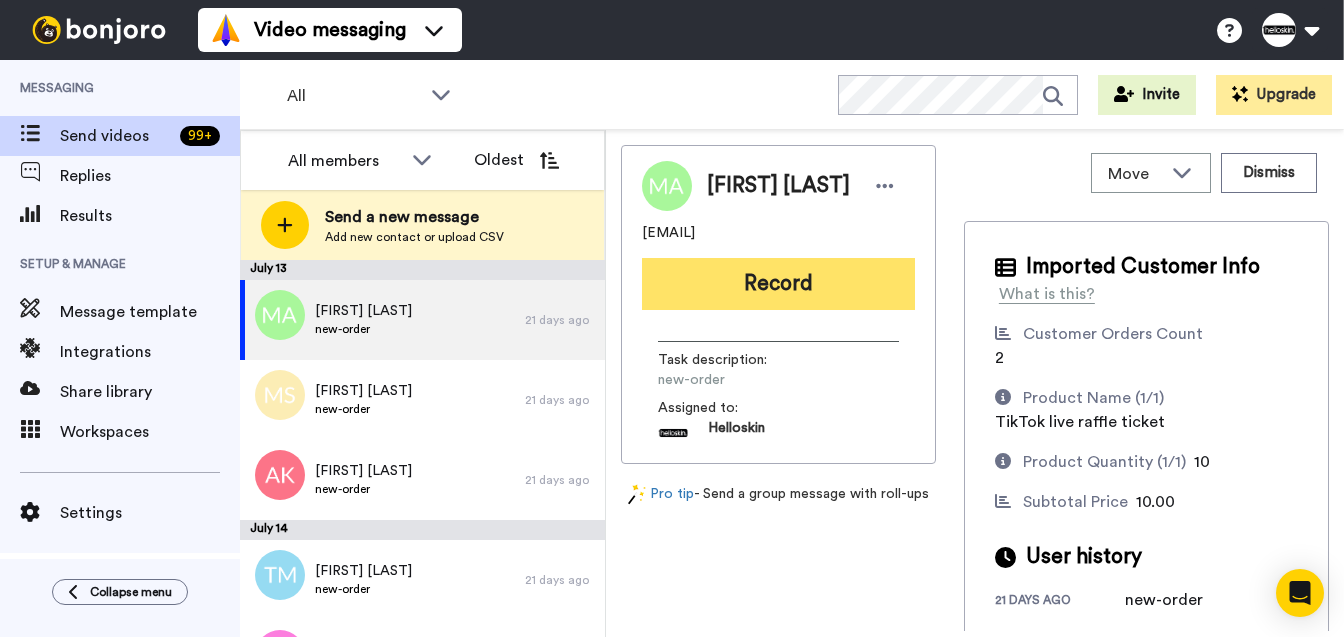 click on "Record" at bounding box center (778, 284) 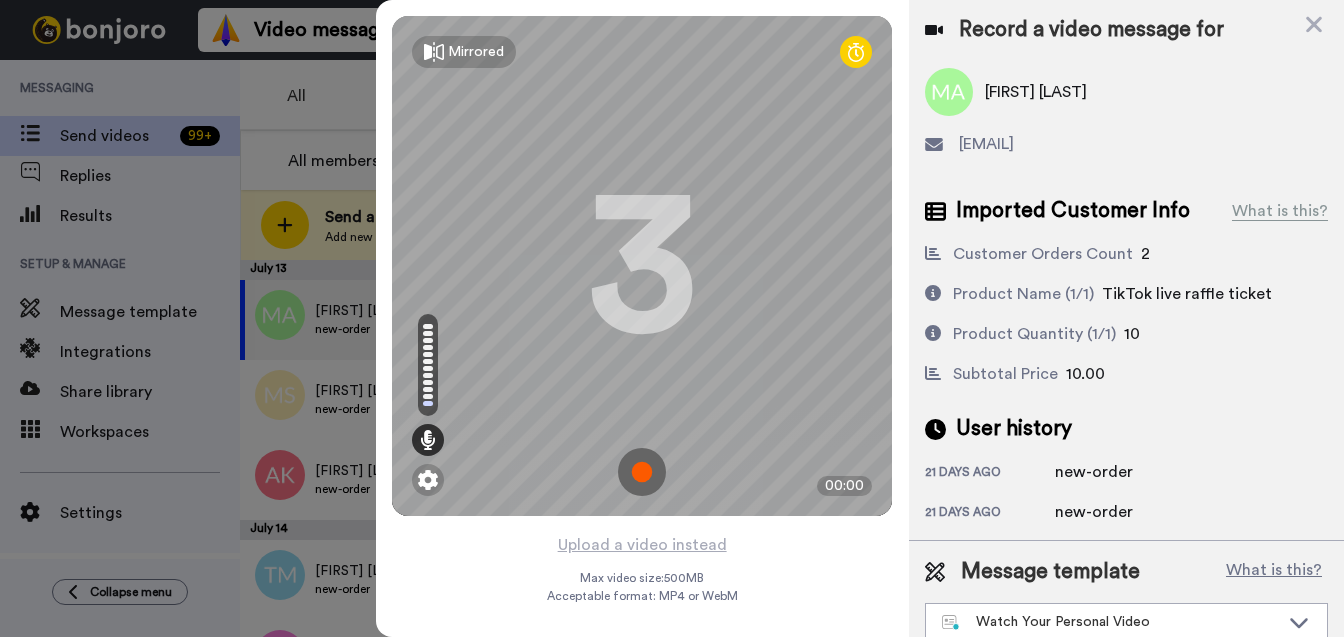 click at bounding box center (642, 472) 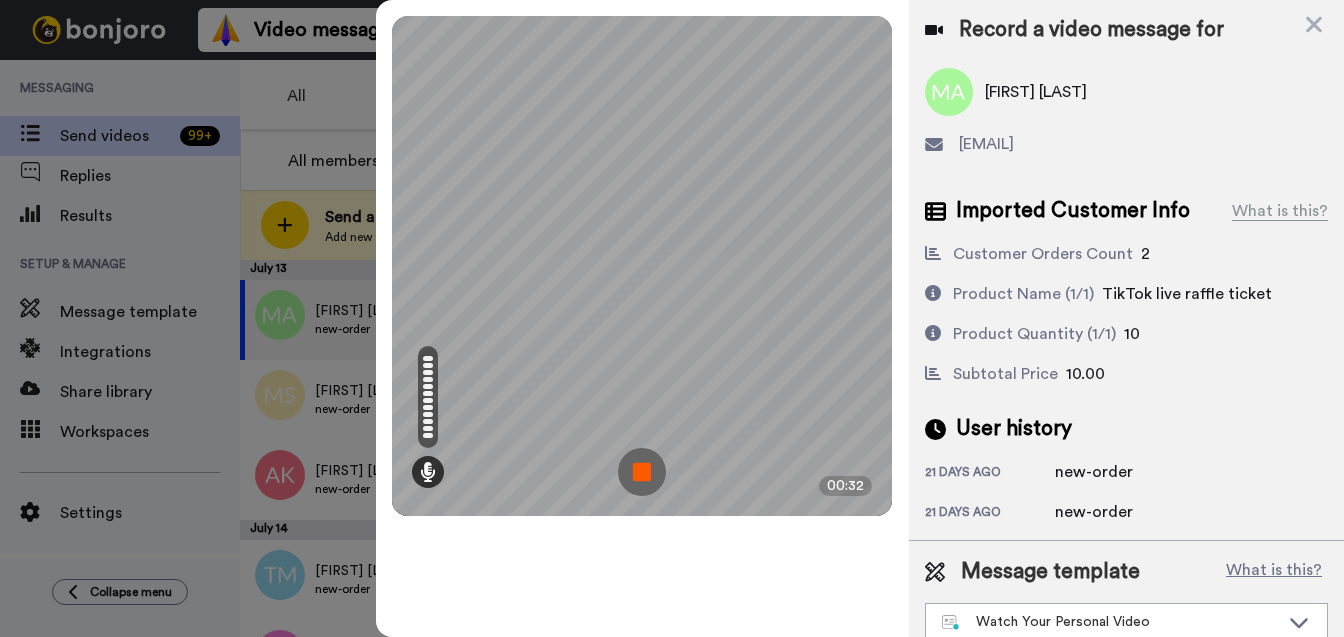 click at bounding box center [642, 472] 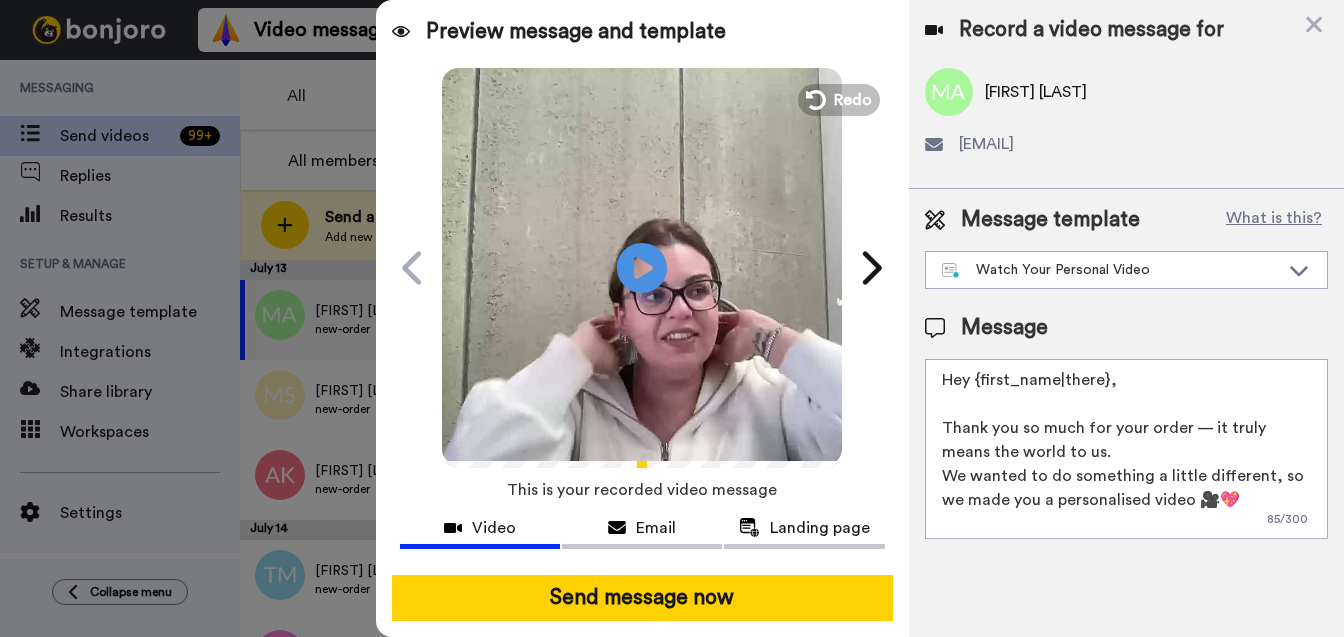 click on "Hey {first_name|there},
Thank you so much for your order — it truly means the world to us.
We wanted to do something a little different, so we made you a personalised video 🎥💖
Hit play — this one’s just for you!" at bounding box center (1126, 449) 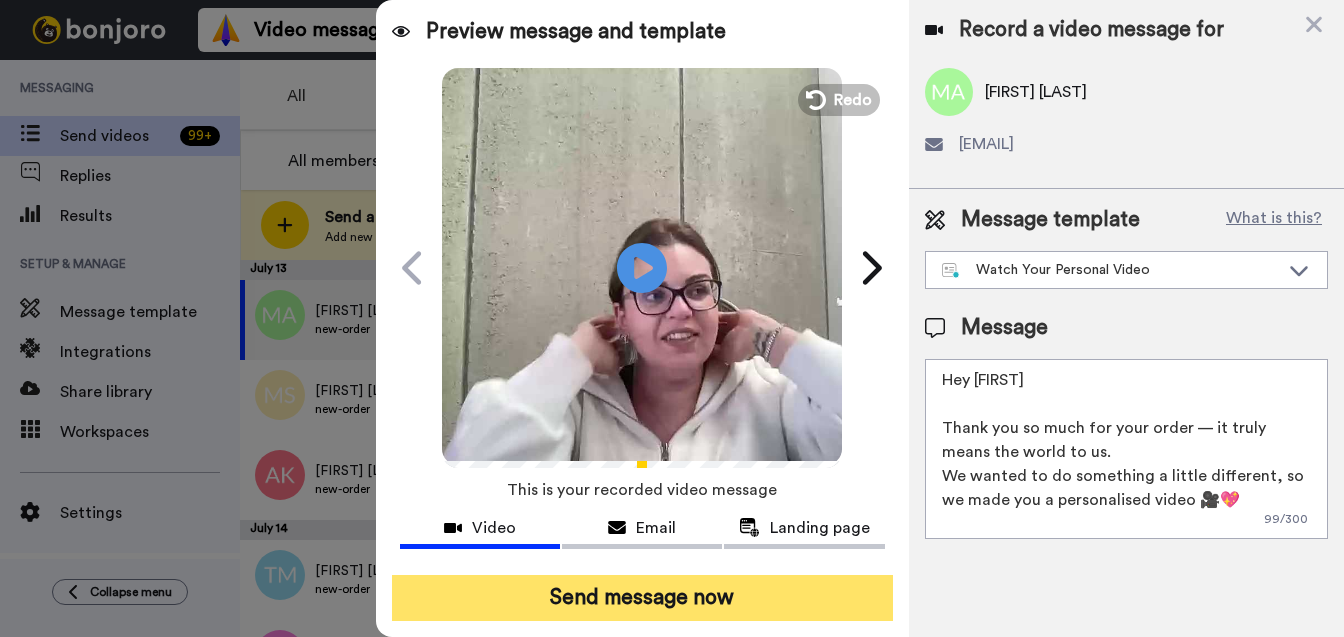 type on "Hey Mirna
Thank you so much for your order — it truly means the world to us.
We wanted to do something a little different, so we made you a personalised video 🎥💖
Hit play — this one’s just for you!" 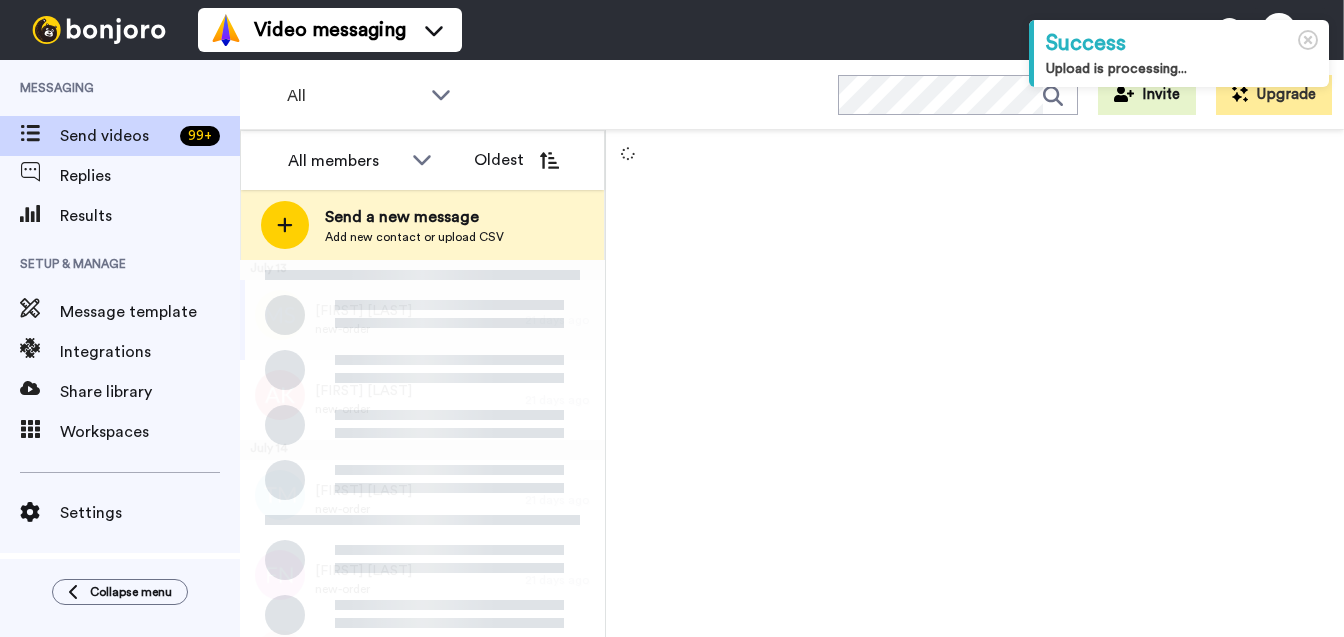 scroll, scrollTop: 0, scrollLeft: 0, axis: both 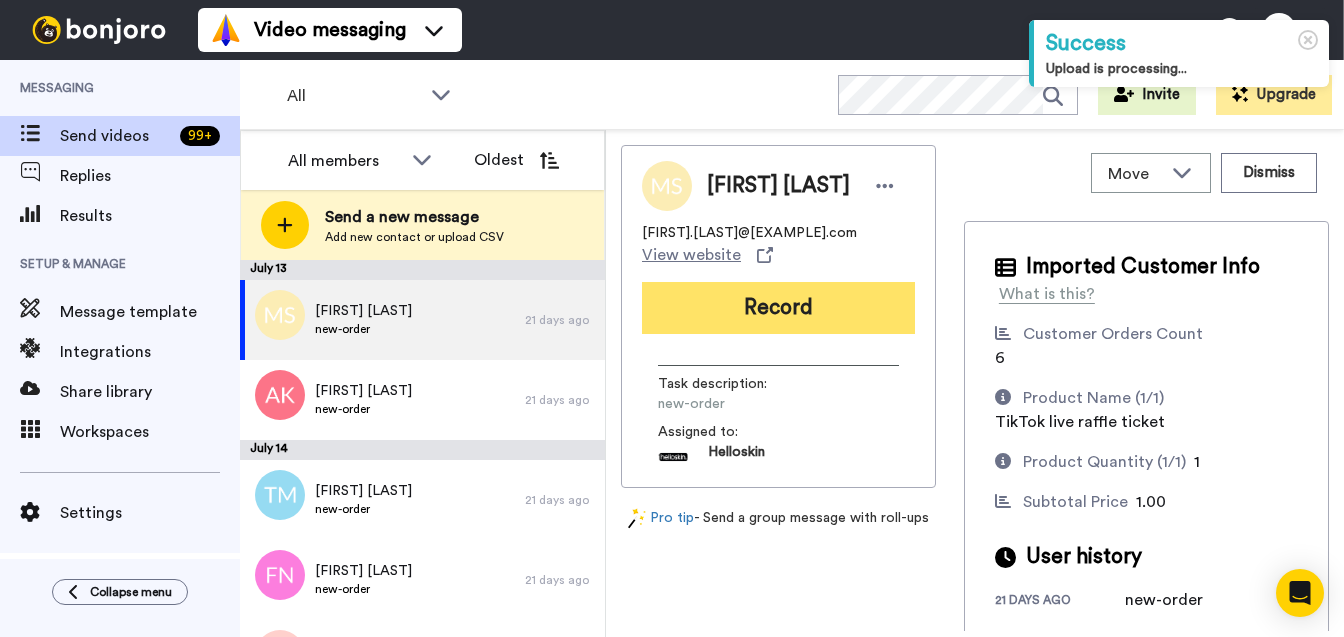 click on "Record" at bounding box center (778, 308) 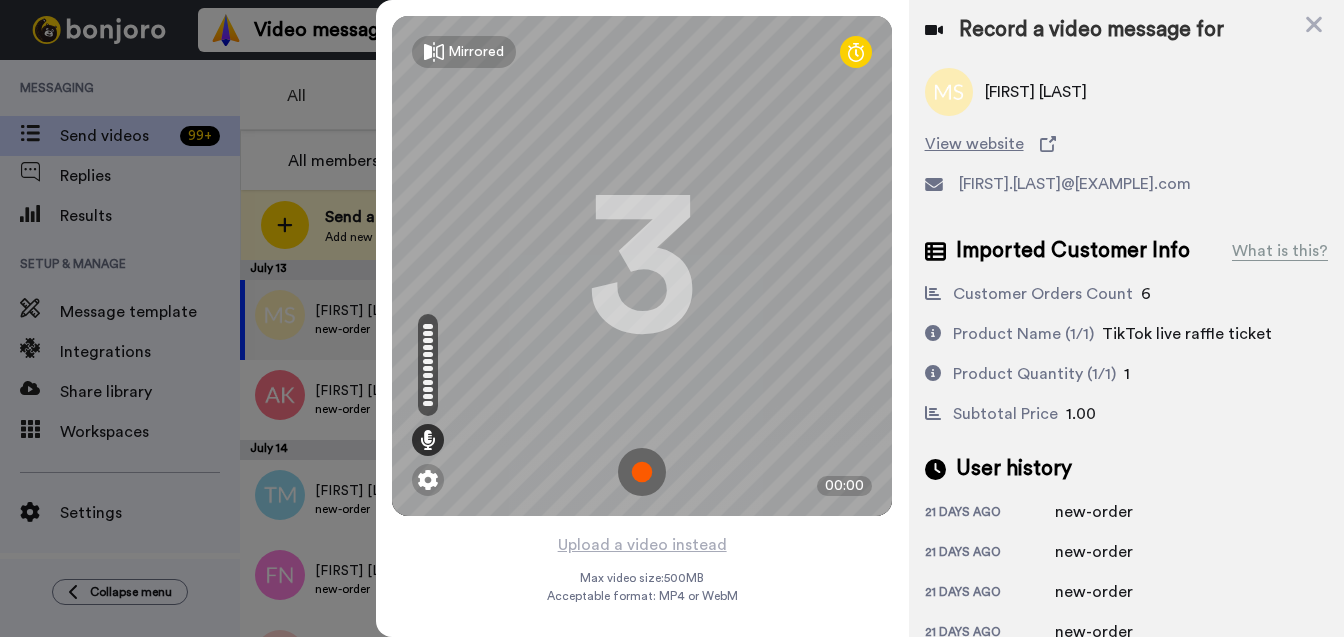 click at bounding box center [642, 472] 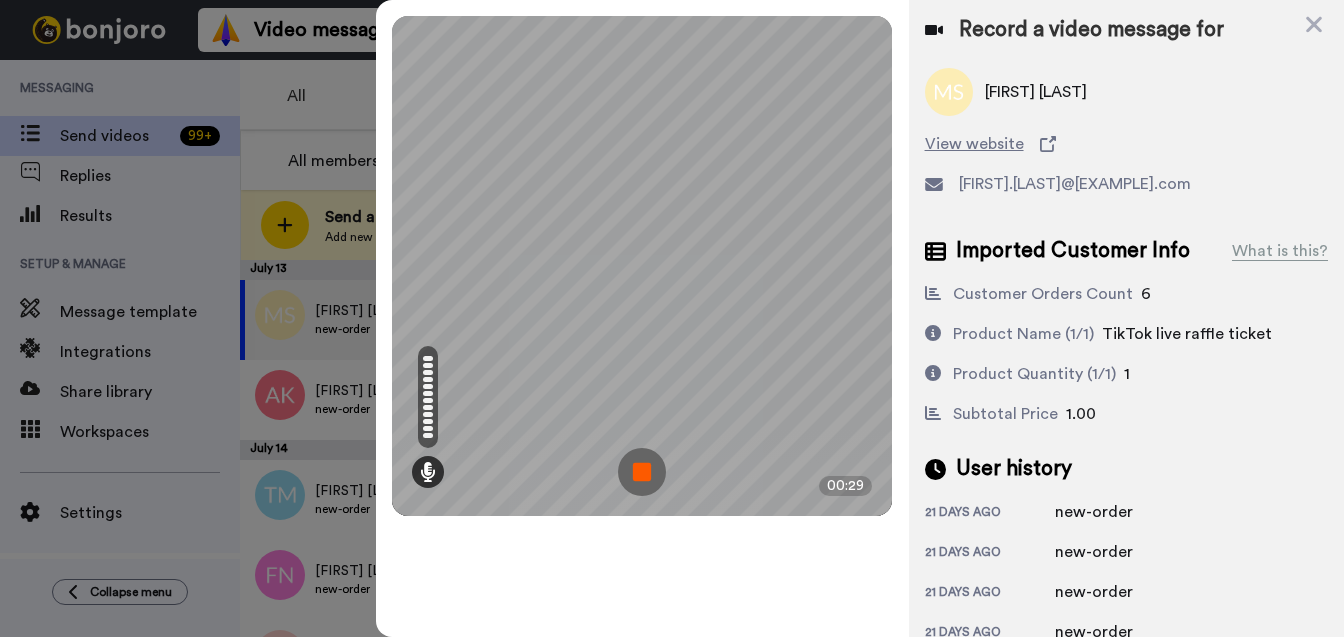 click at bounding box center [642, 472] 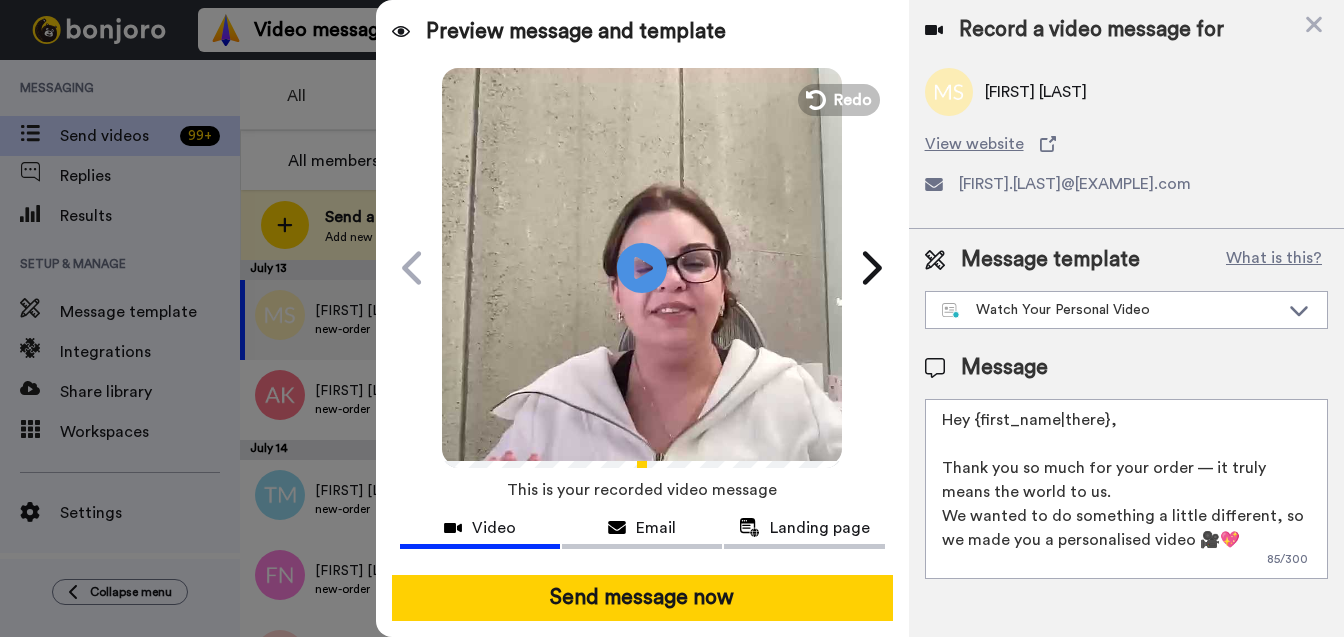 click on "Hey {first_name|there},
Thank you so much for your order — it truly means the world to us.
We wanted to do something a little different, so we made you a personalised video 🎥💖
Hit play — this one’s just for you!" at bounding box center (1126, 489) 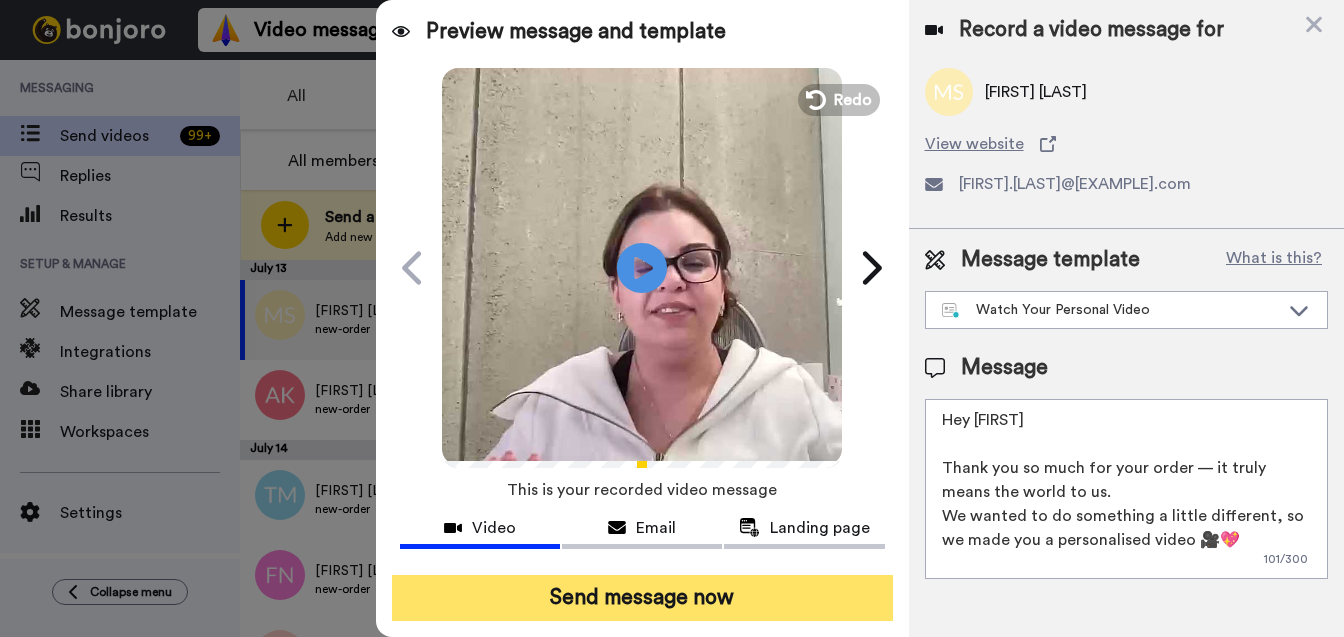 type on "Hey Mac
Thank you so much for your order — it truly means the world to us.
We wanted to do something a little different, so we made you a personalised video 🎥💖
Hit play — this one’s just for you!" 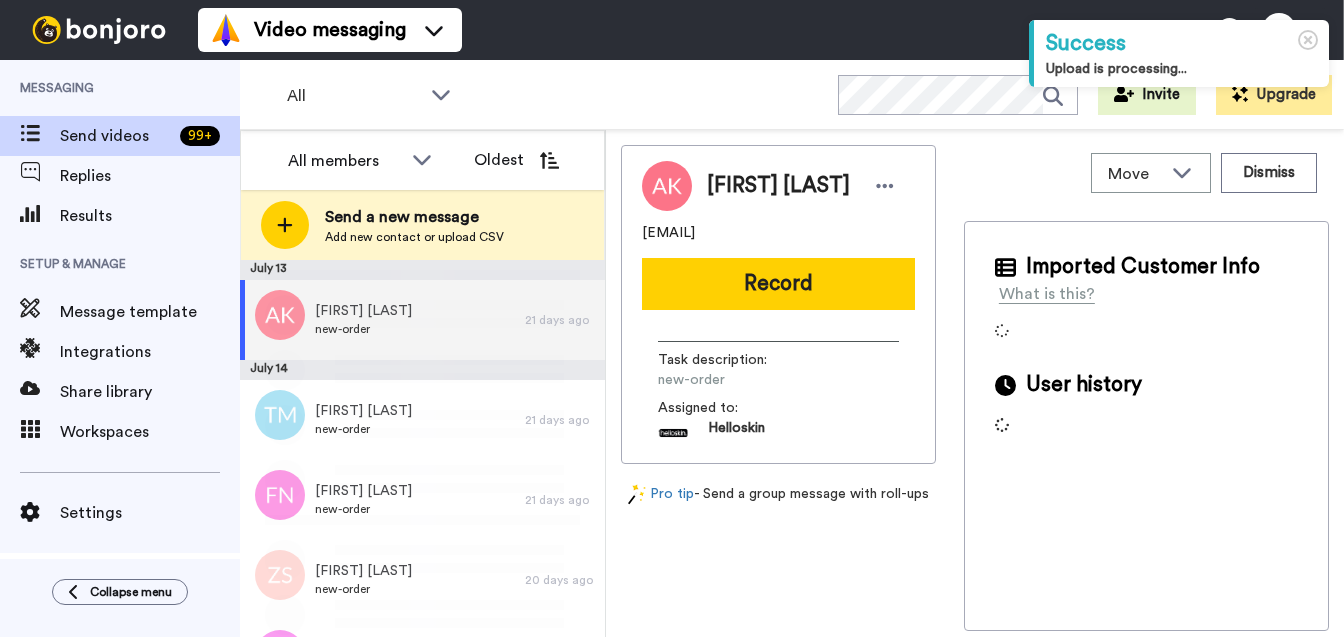 scroll, scrollTop: 0, scrollLeft: 0, axis: both 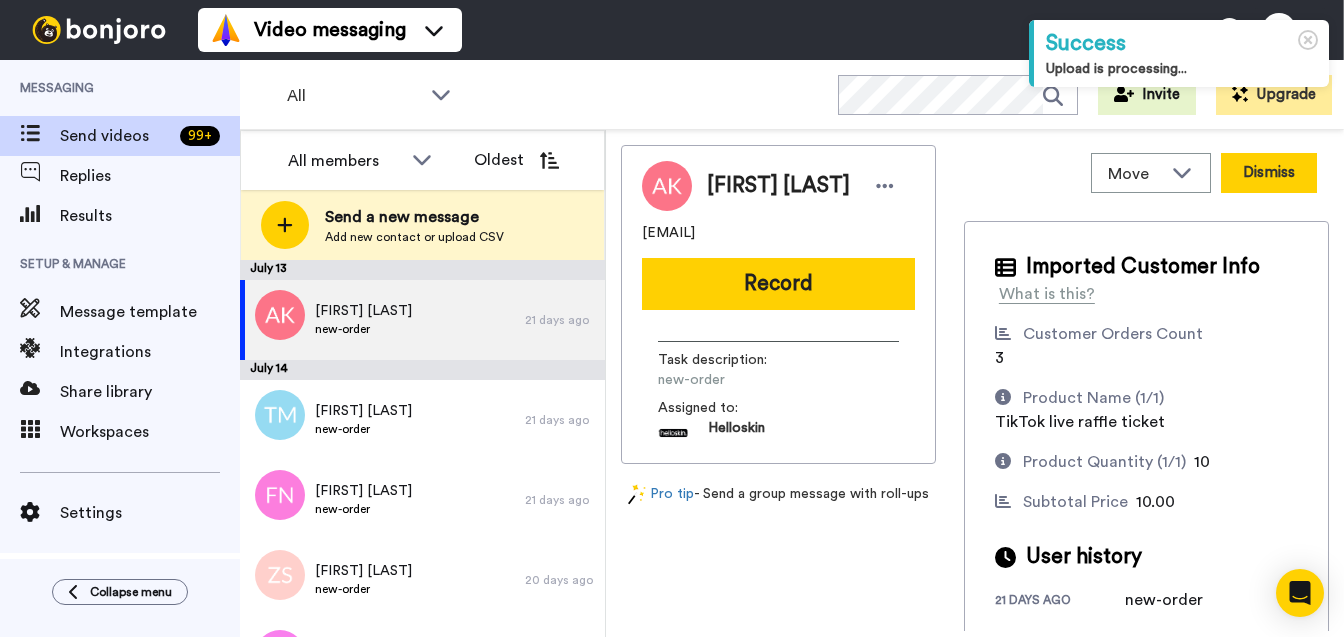 click on "Dismiss" at bounding box center [1269, 173] 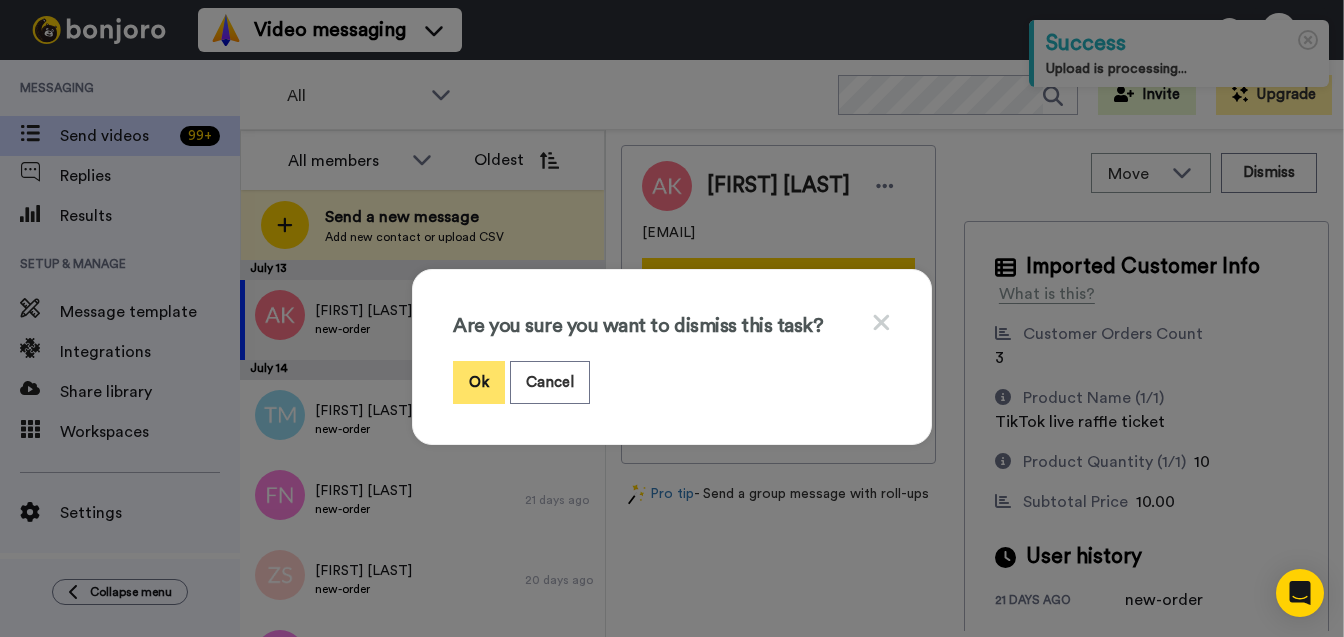 click on "Ok" at bounding box center [479, 382] 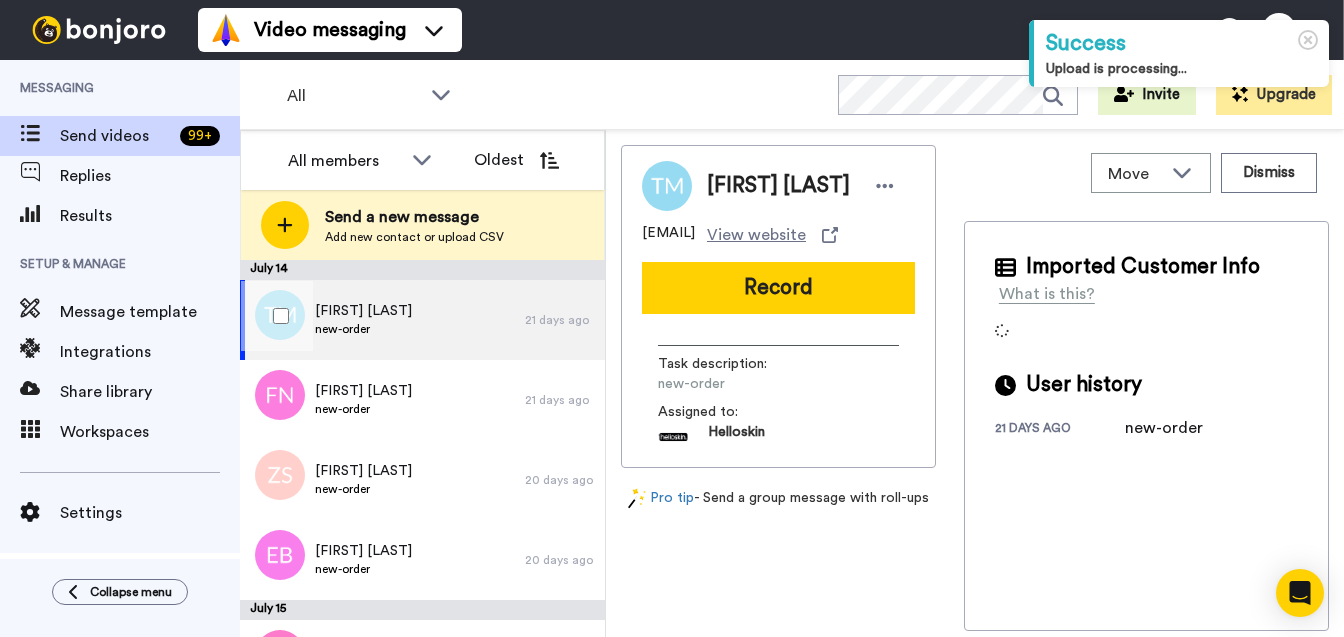 click on "Taryn Mackenzie new-order" at bounding box center [382, 320] 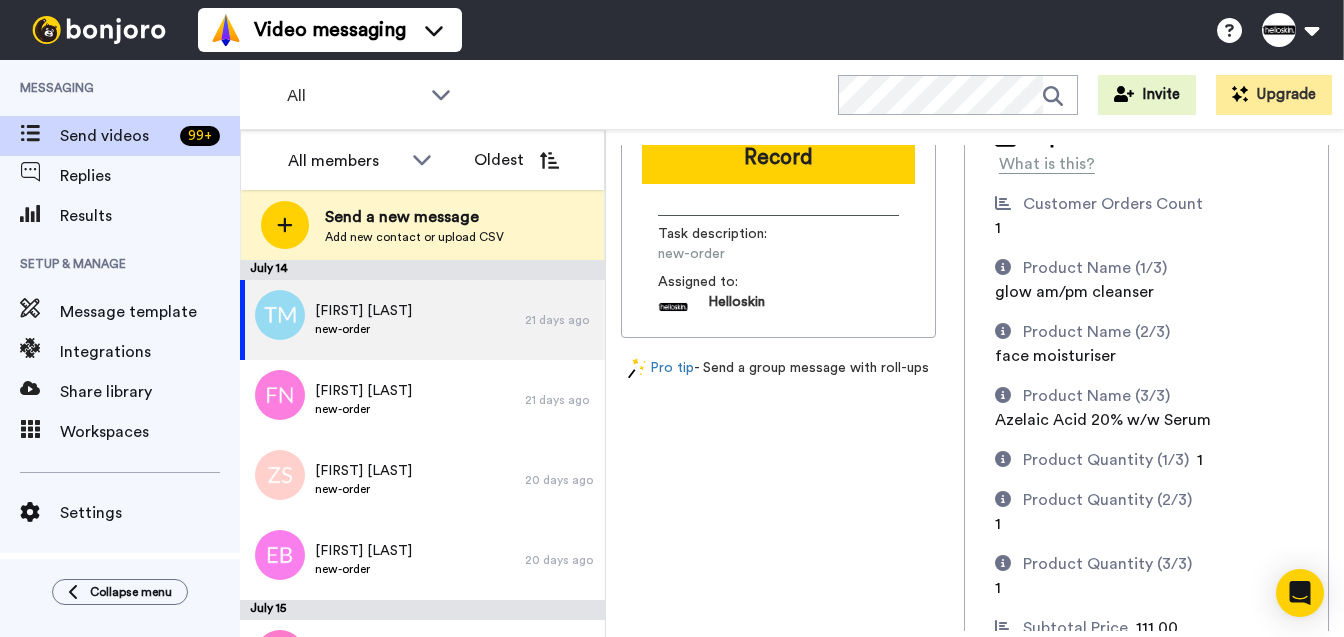 scroll, scrollTop: 0, scrollLeft: 0, axis: both 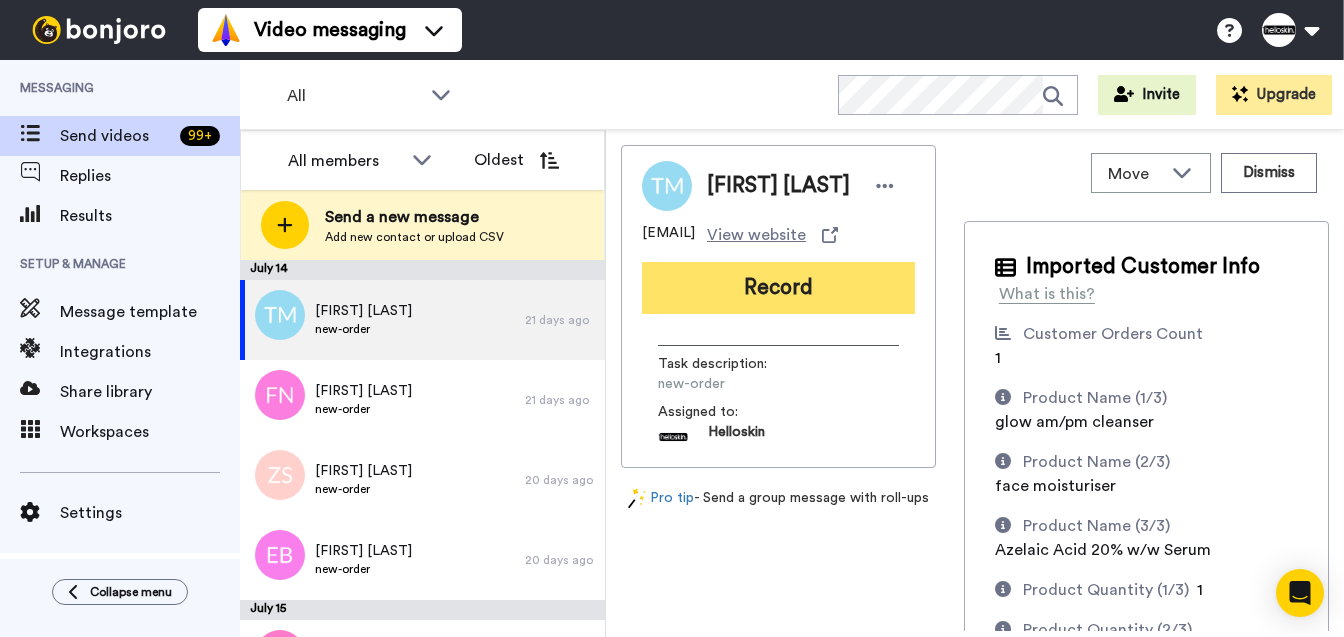 click on "Record" at bounding box center [778, 288] 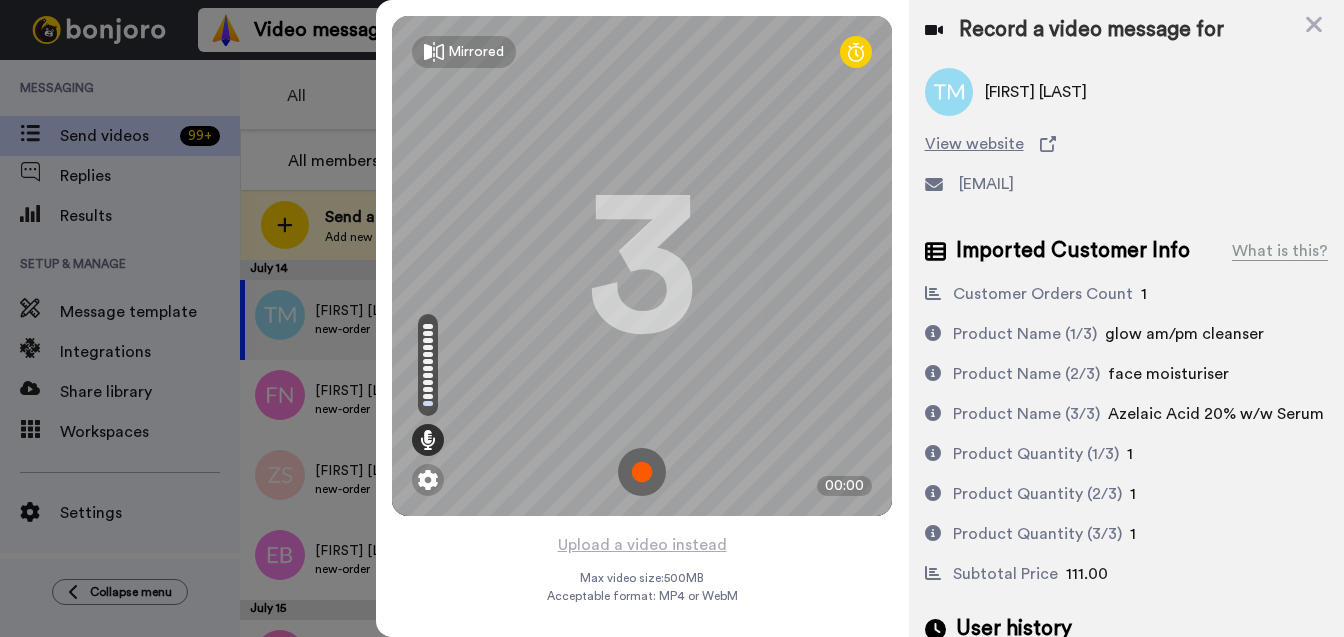 click at bounding box center (642, 472) 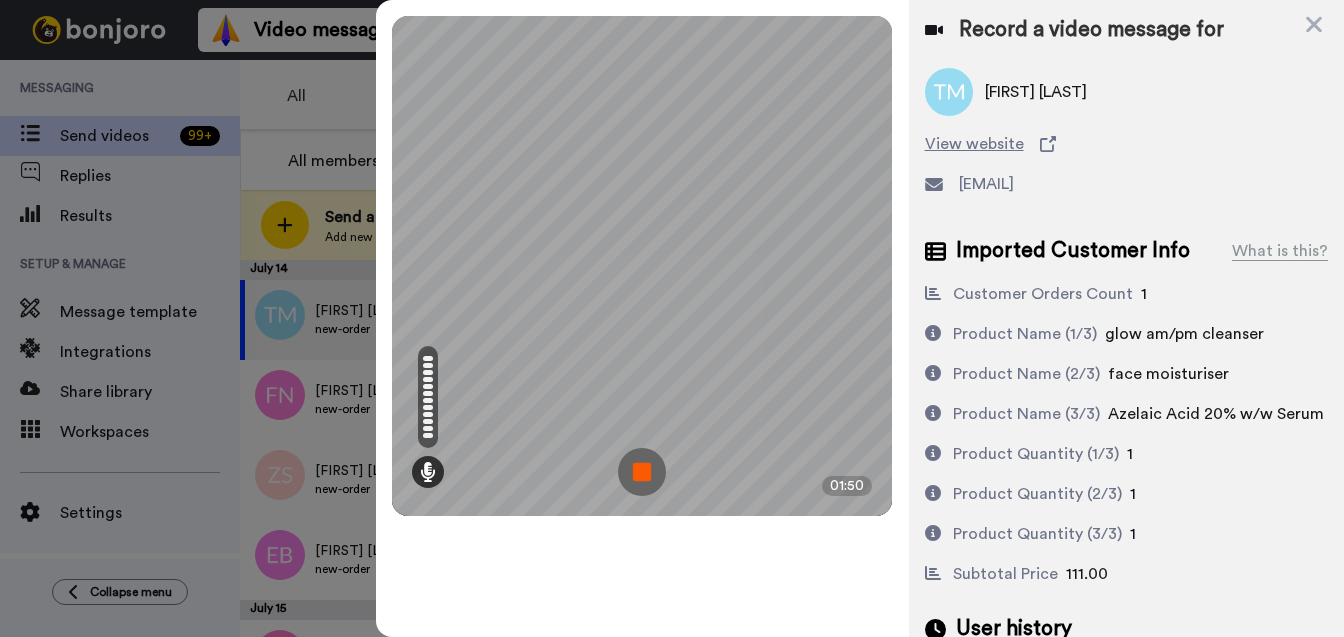 click at bounding box center [642, 472] 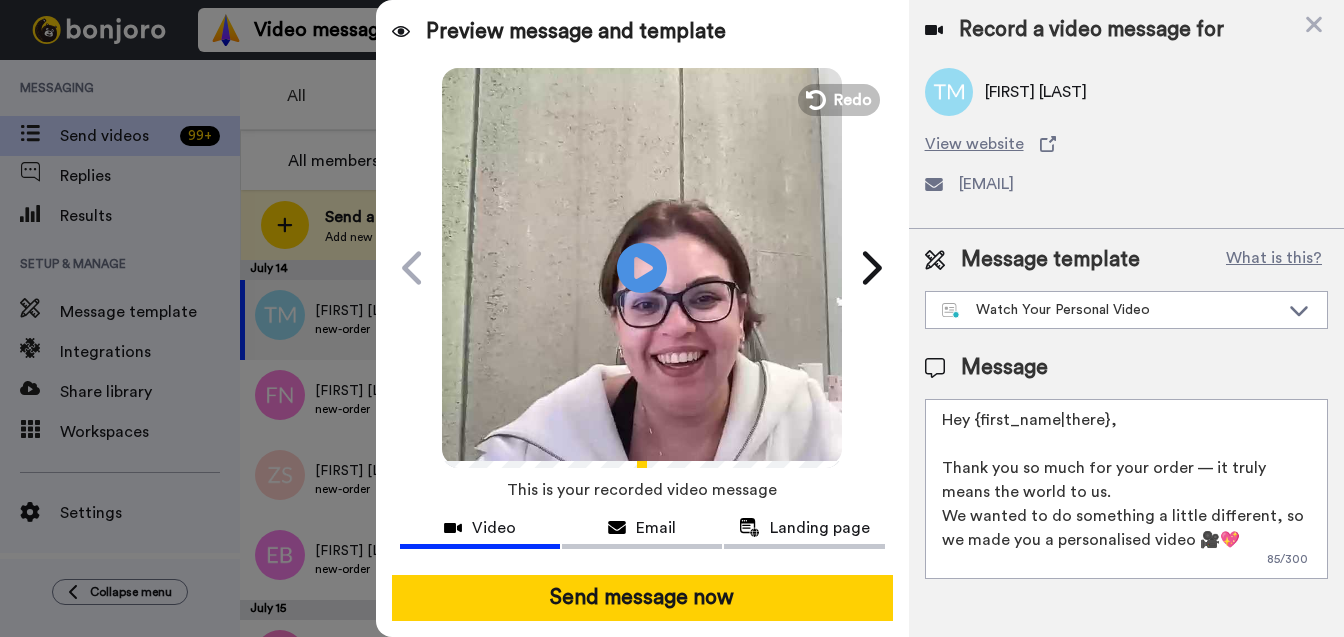 click on "Hey {first_name|there},
Thank you so much for your order — it truly means the world to us.
We wanted to do something a little different, so we made you a personalised video 🎥💖
Hit play — this one’s just for you!" at bounding box center [1126, 489] 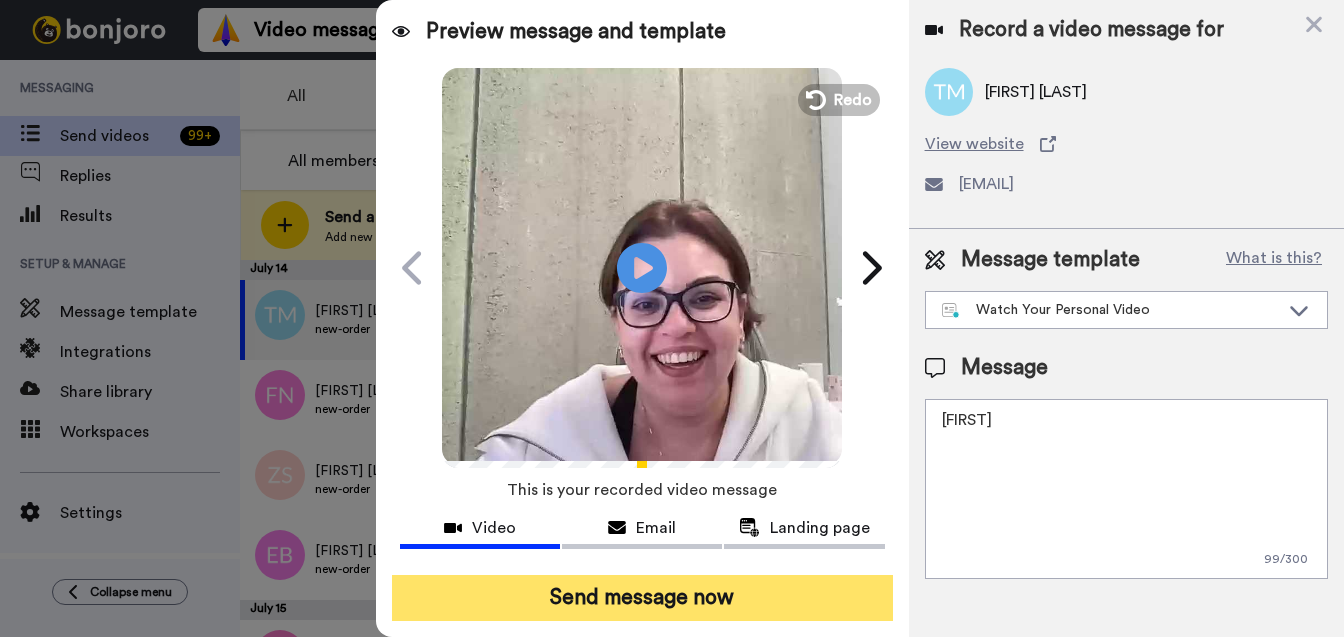 type on "Hey Taryn
Thank you so much for your order — it truly means the world to us.
We wanted to do something a little different, so we made you a personalised video 🎥💖
Hit play — this one’s just for you!" 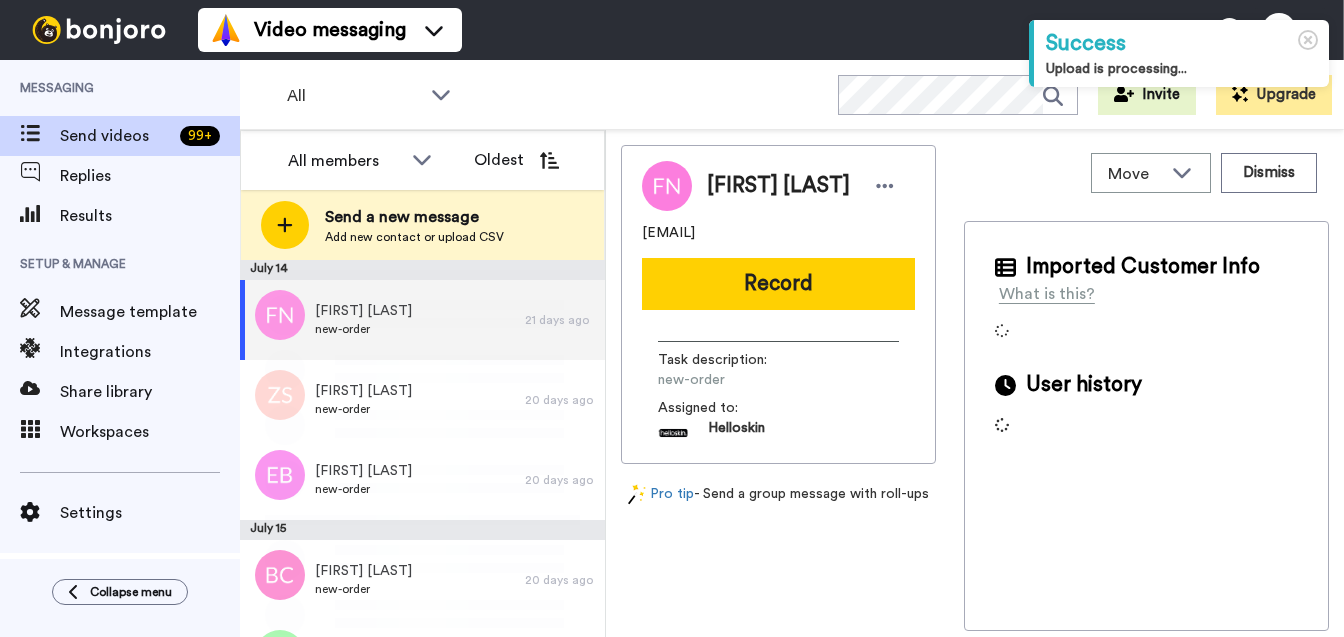 scroll, scrollTop: 0, scrollLeft: 0, axis: both 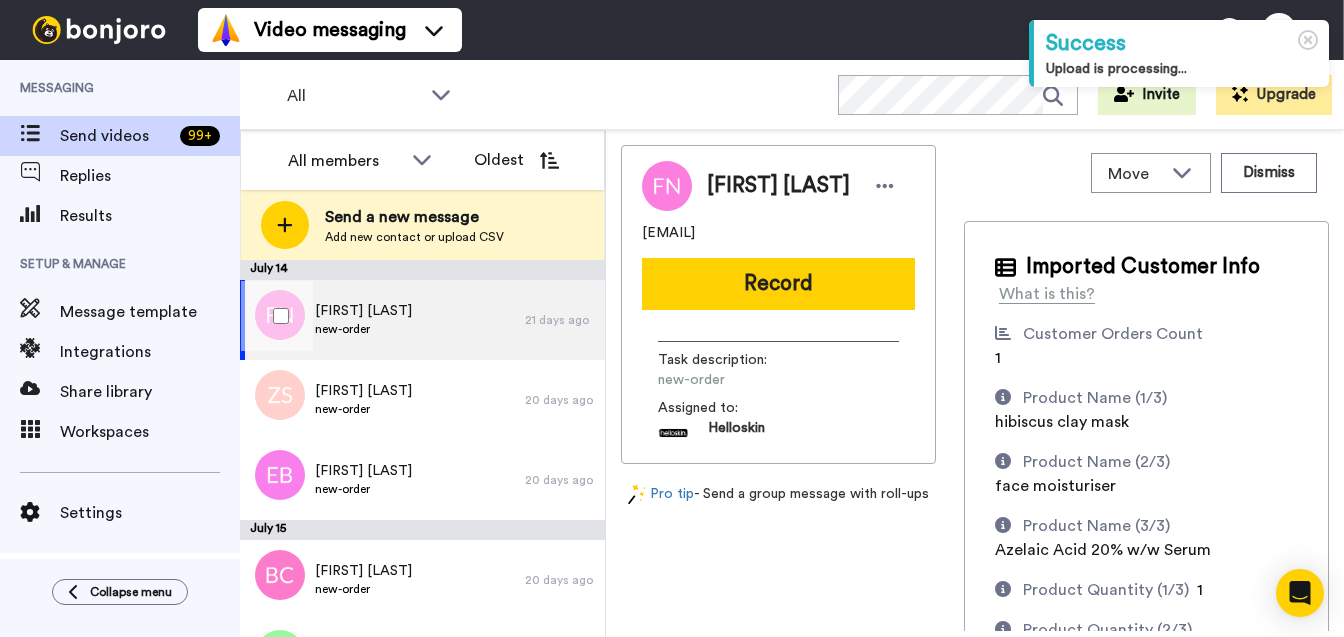 click on "[FIRST] [LAST] new-order" at bounding box center (382, 320) 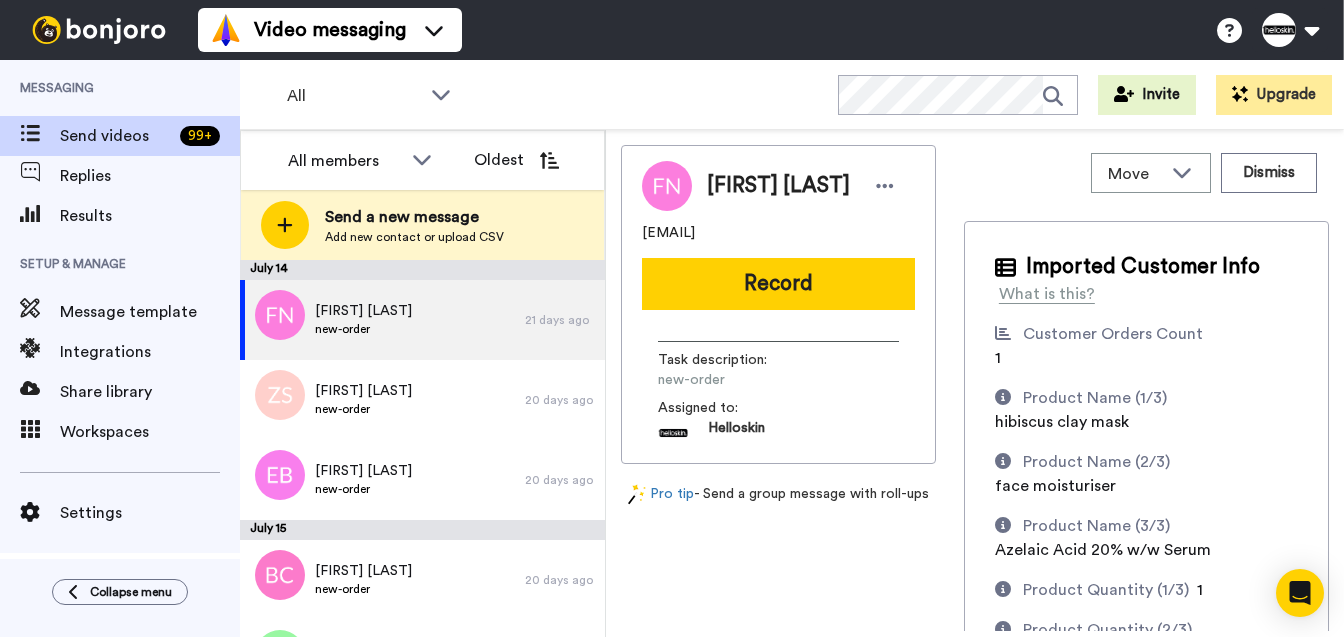scroll, scrollTop: 0, scrollLeft: 0, axis: both 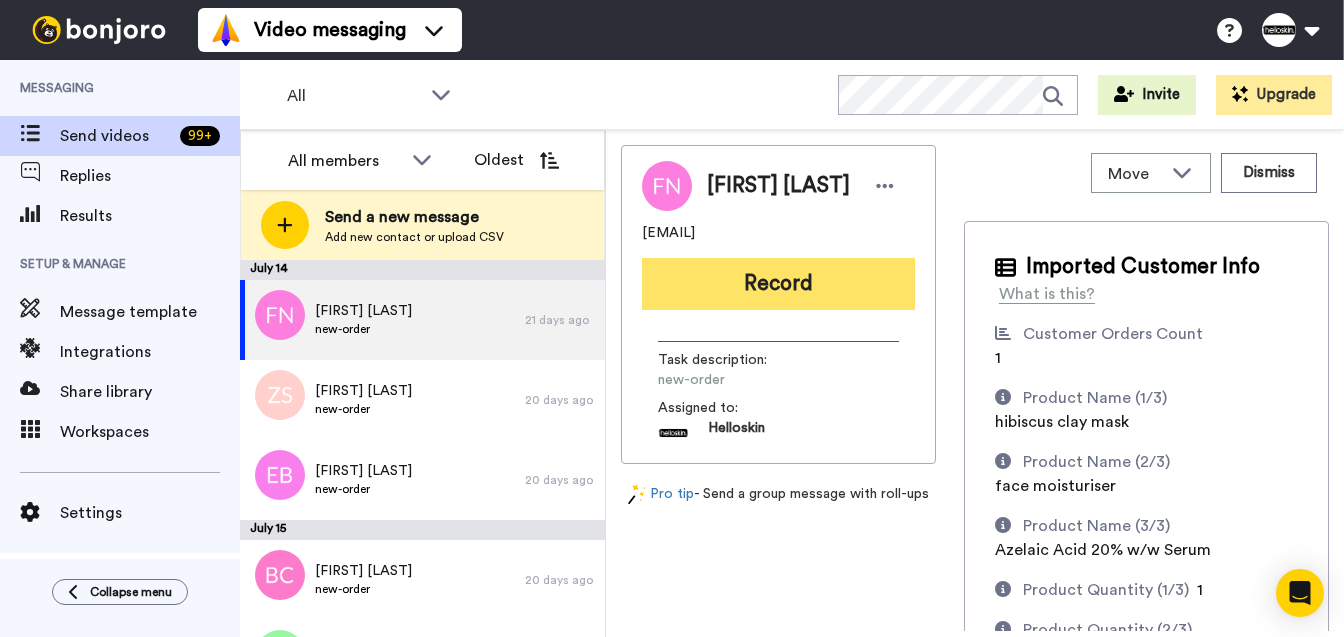 click on "Record" at bounding box center (778, 284) 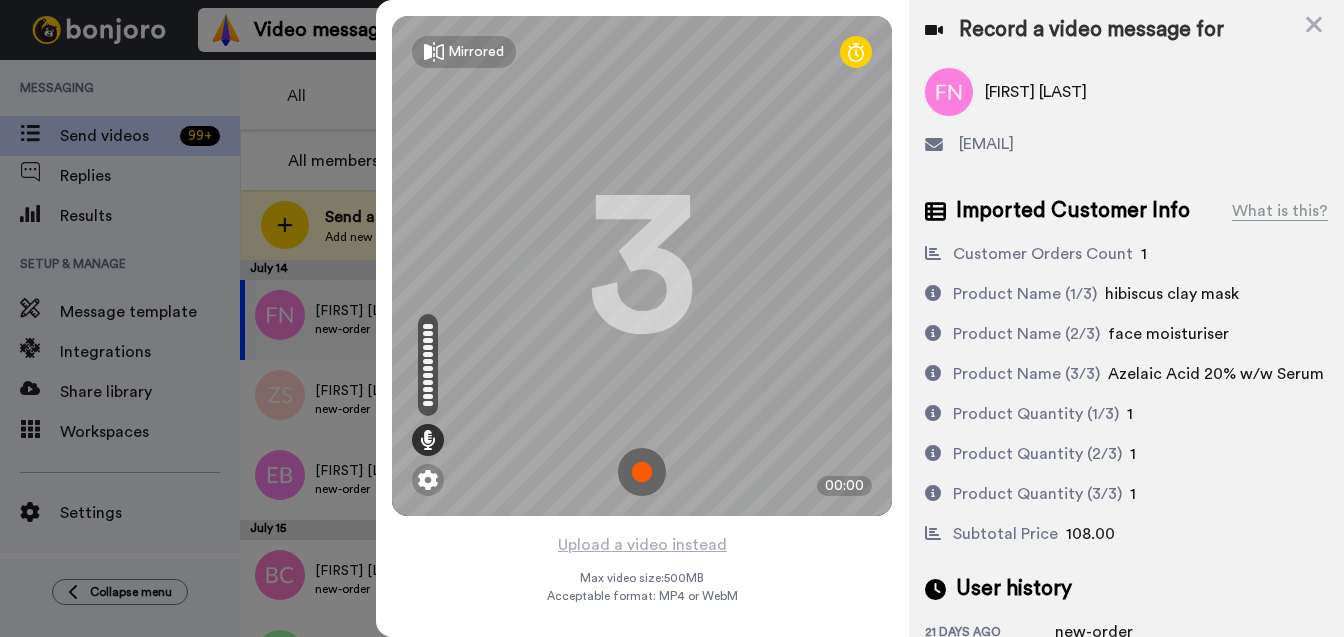 click at bounding box center (642, 472) 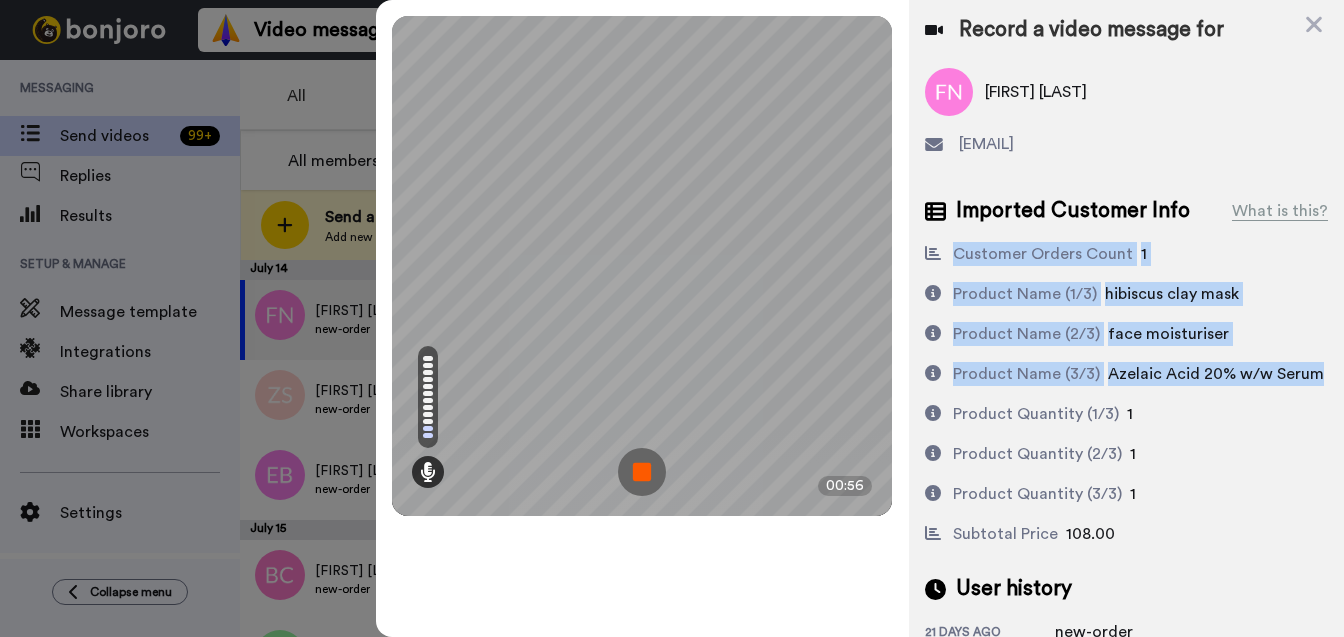 drag, startPoint x: 1156, startPoint y: 392, endPoint x: 941, endPoint y: 262, distance: 251.24689 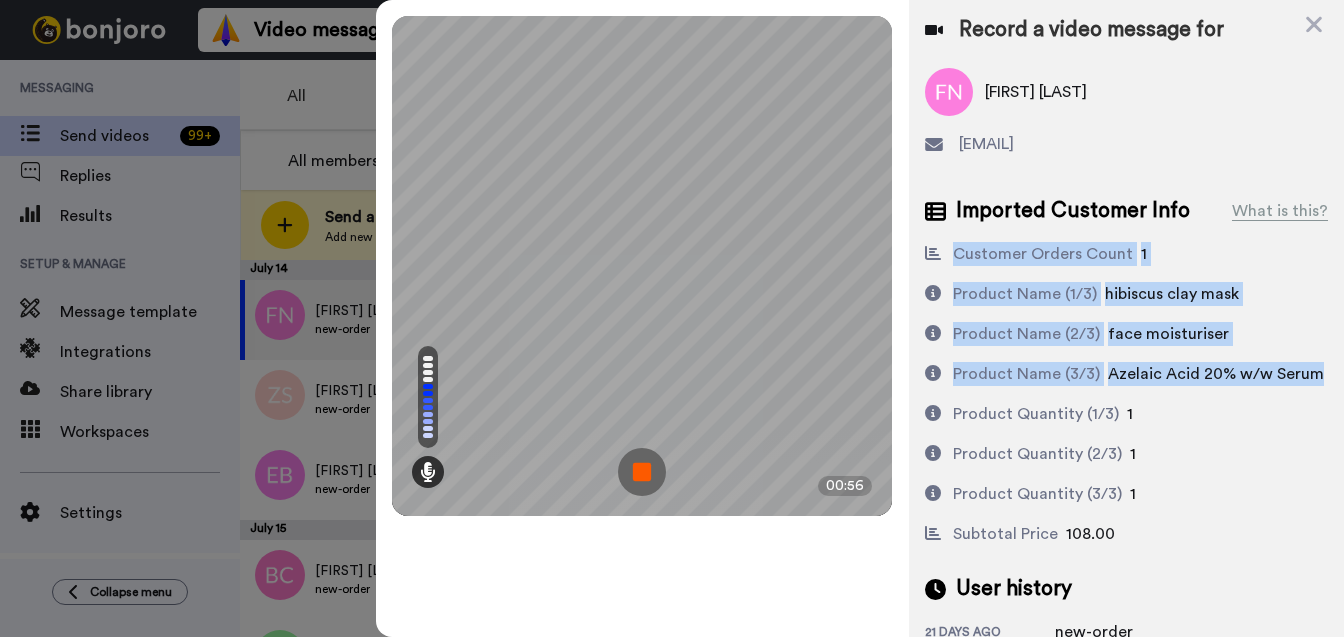 click on "Product Name (1/3)" at bounding box center (1025, 294) 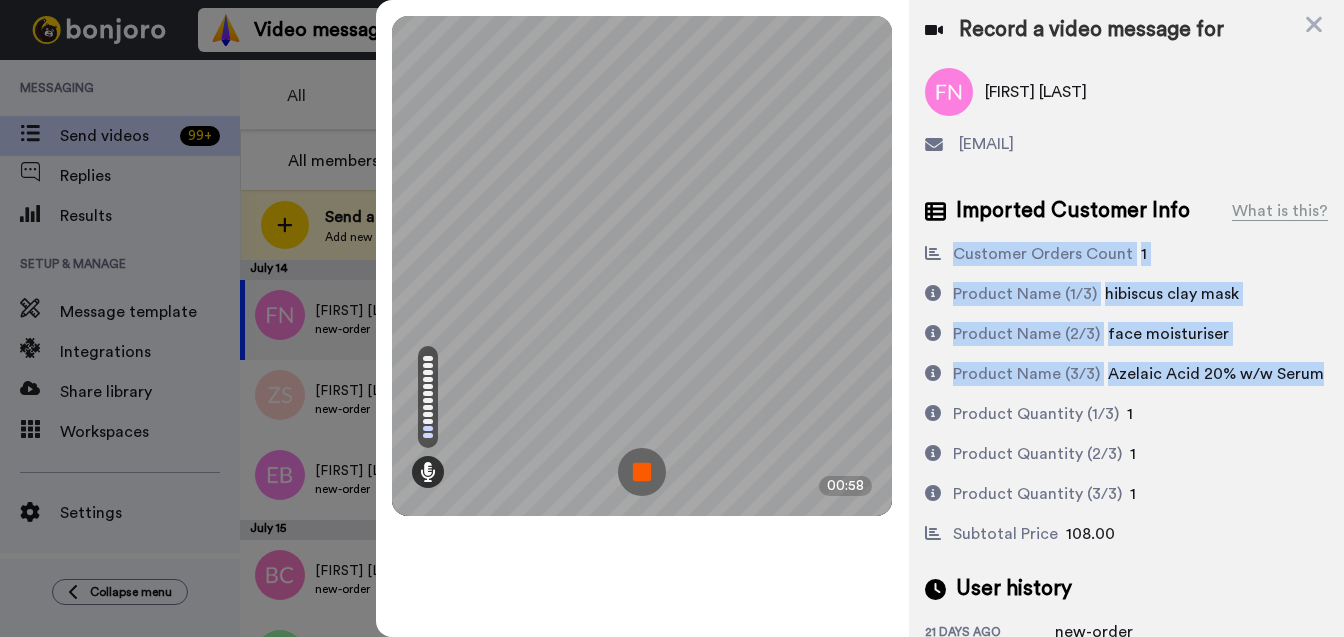 drag, startPoint x: 1148, startPoint y: 392, endPoint x: 1067, endPoint y: 324, distance: 105.75916 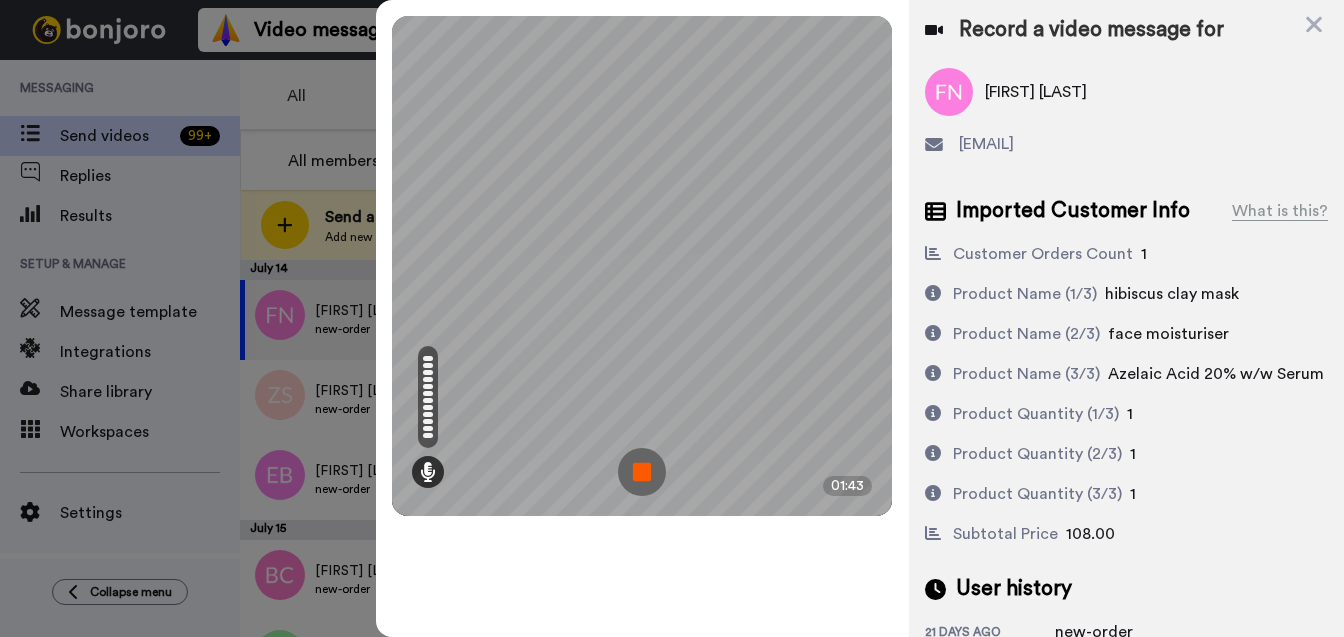 click at bounding box center [642, 472] 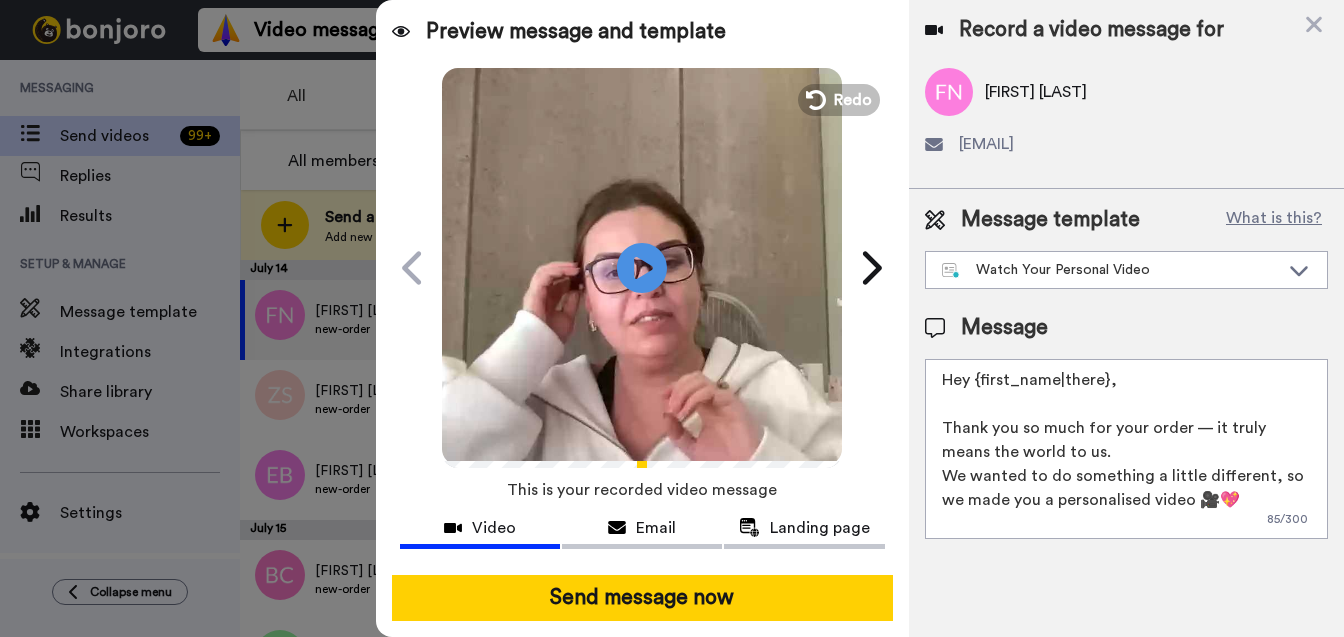 drag, startPoint x: 1096, startPoint y: 382, endPoint x: 972, endPoint y: 386, distance: 124.0645 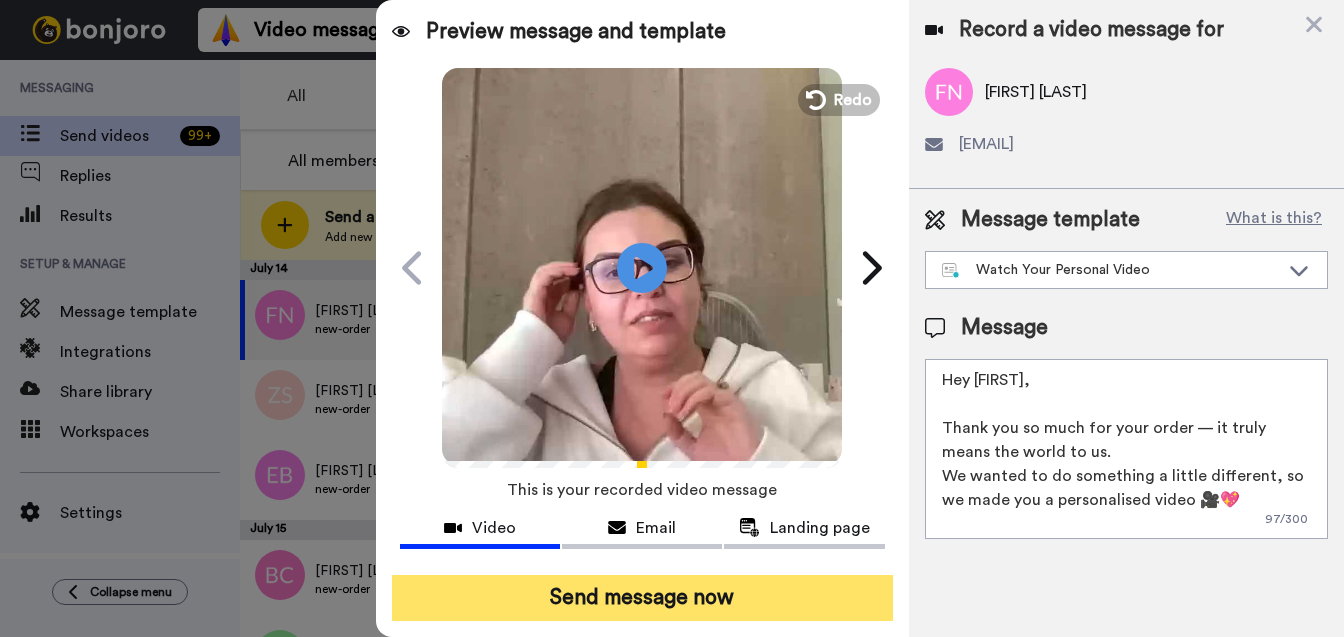 type on "Hey Fungai,
Thank you so much for your order — it truly means the world to us.
We wanted to do something a little different, so we made you a personalised video 🎥💖
Hit play — this one’s just for you!" 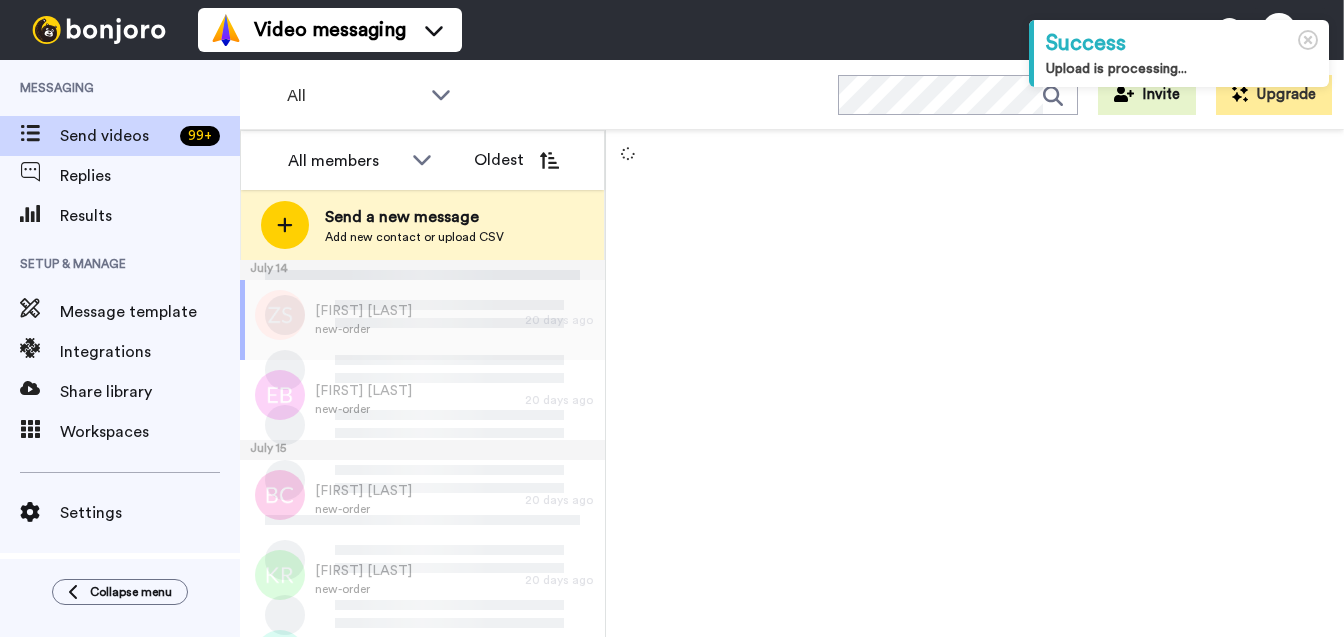scroll, scrollTop: 0, scrollLeft: 0, axis: both 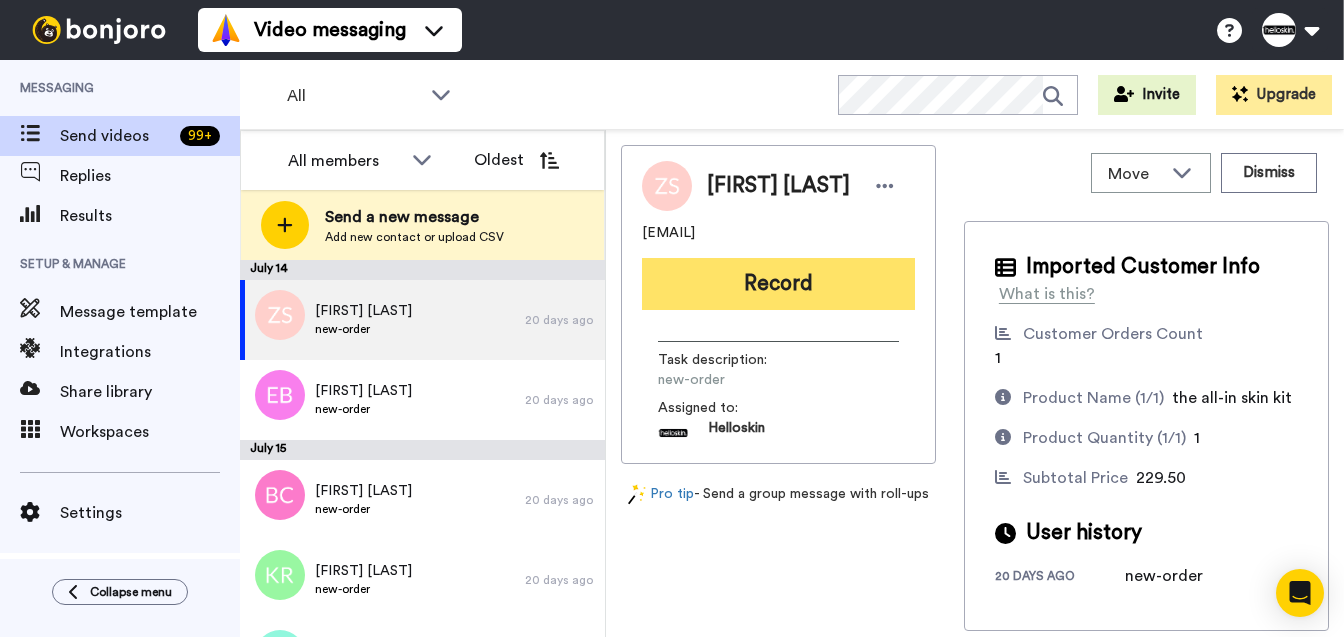 click on "Record" at bounding box center (778, 284) 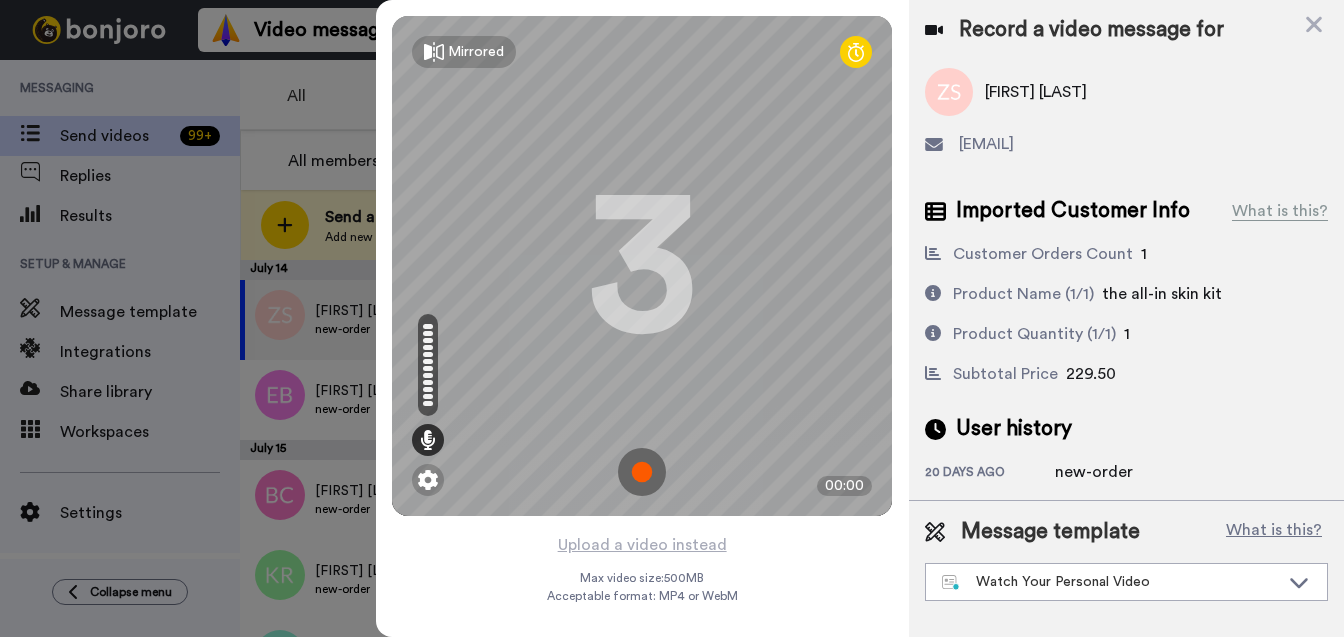 click at bounding box center [672, 318] 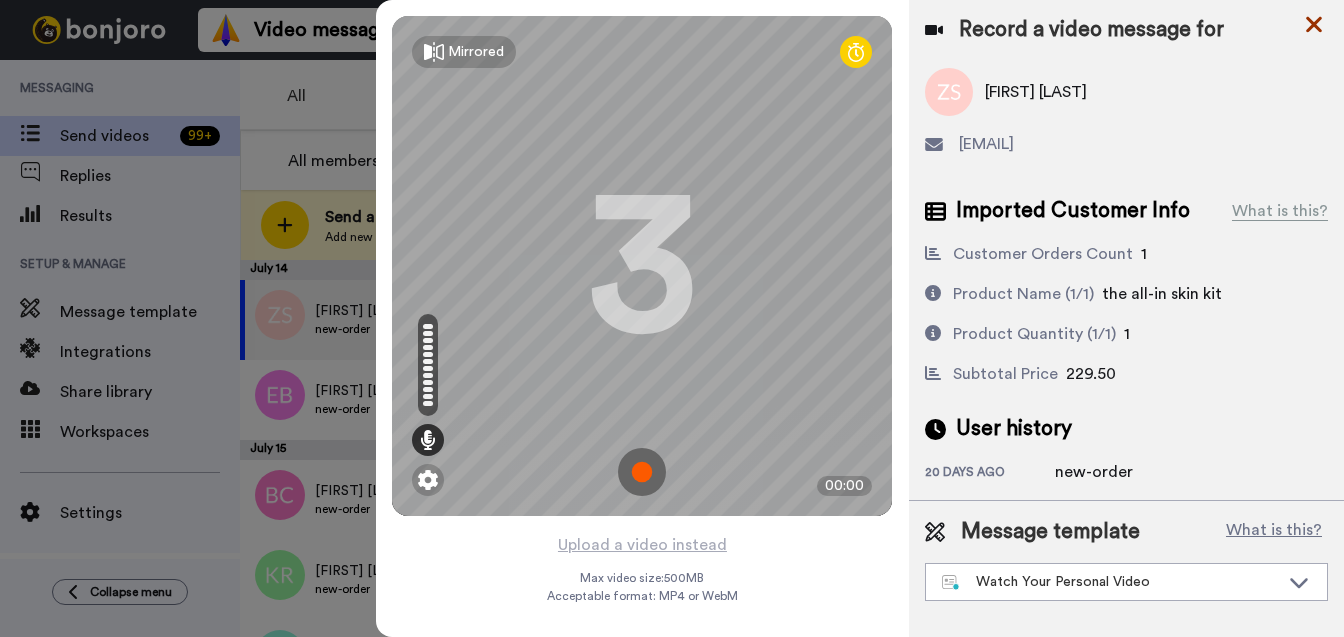 click 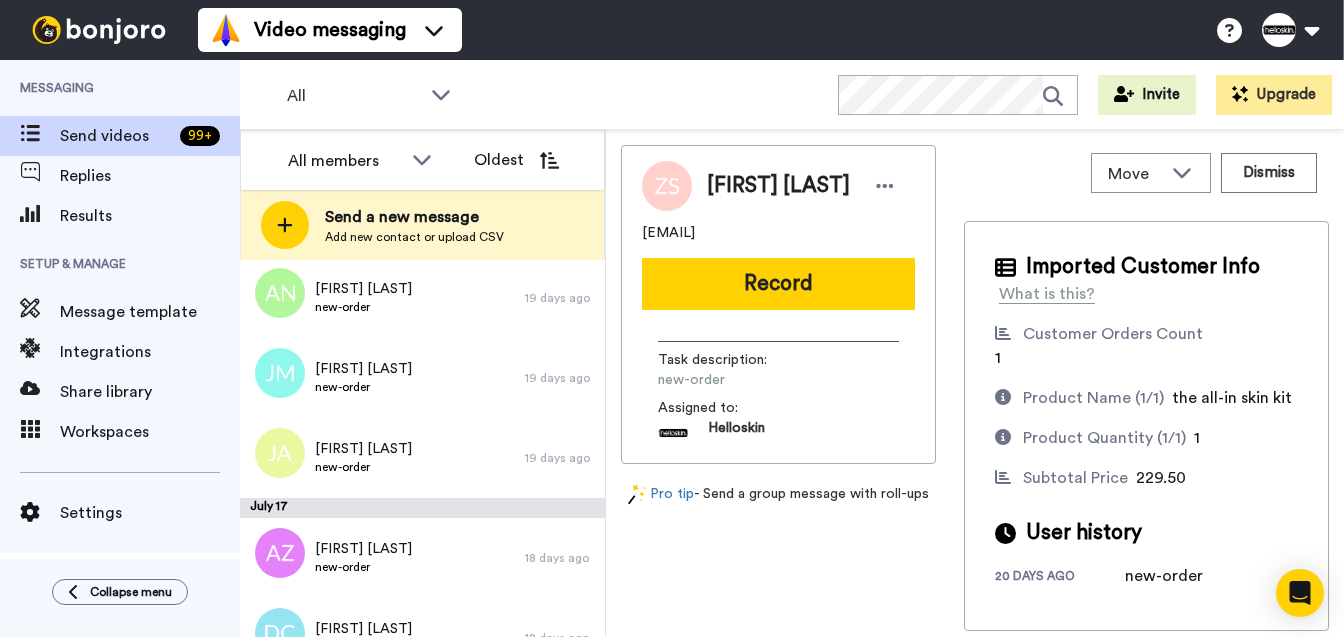 scroll, scrollTop: 0, scrollLeft: 0, axis: both 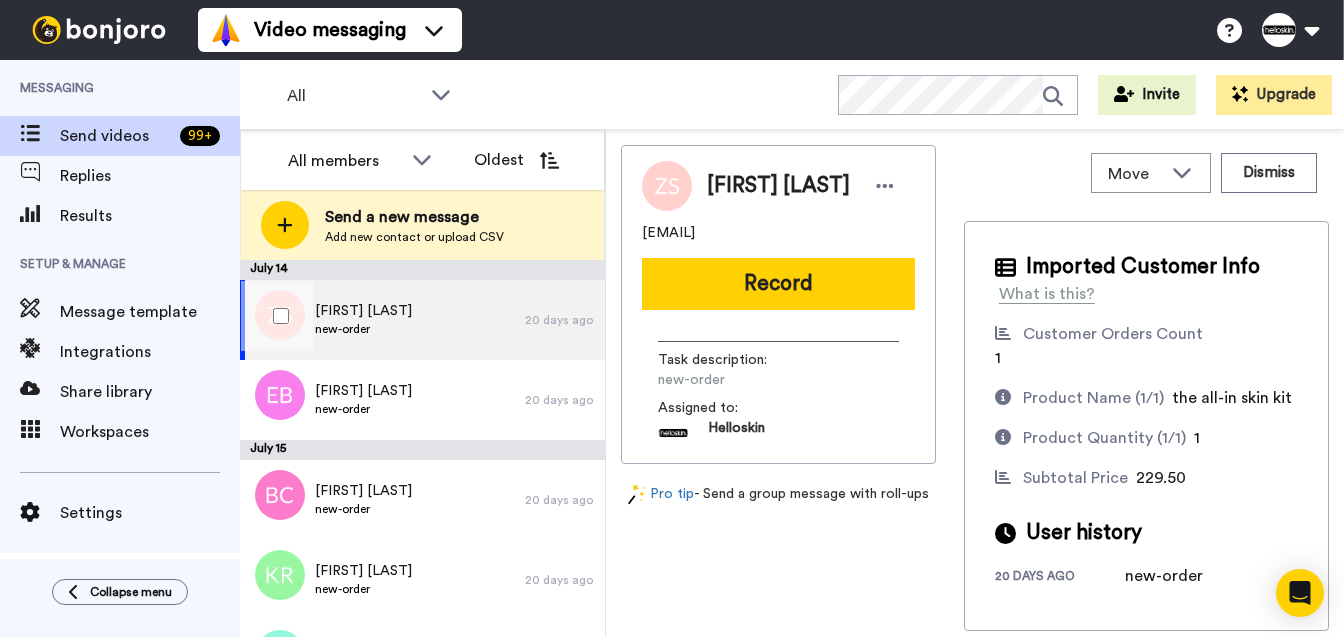 click on "[FIRST] [LAST]" at bounding box center [382, 320] 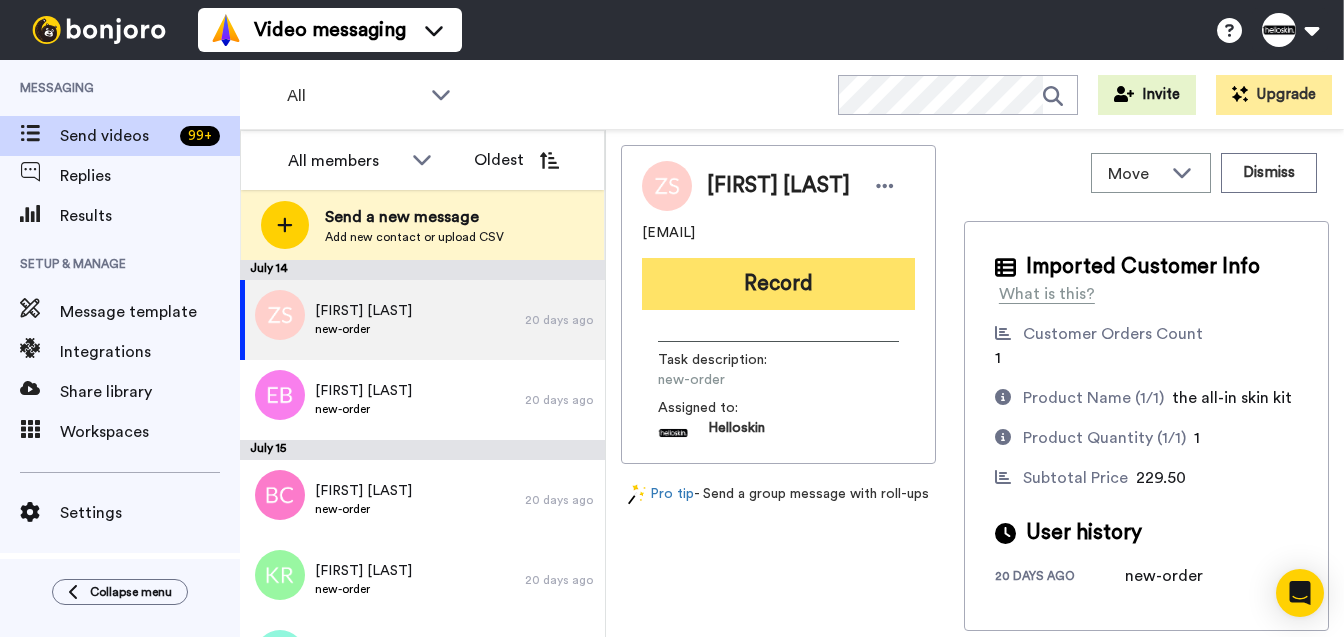 click on "Record" at bounding box center (778, 284) 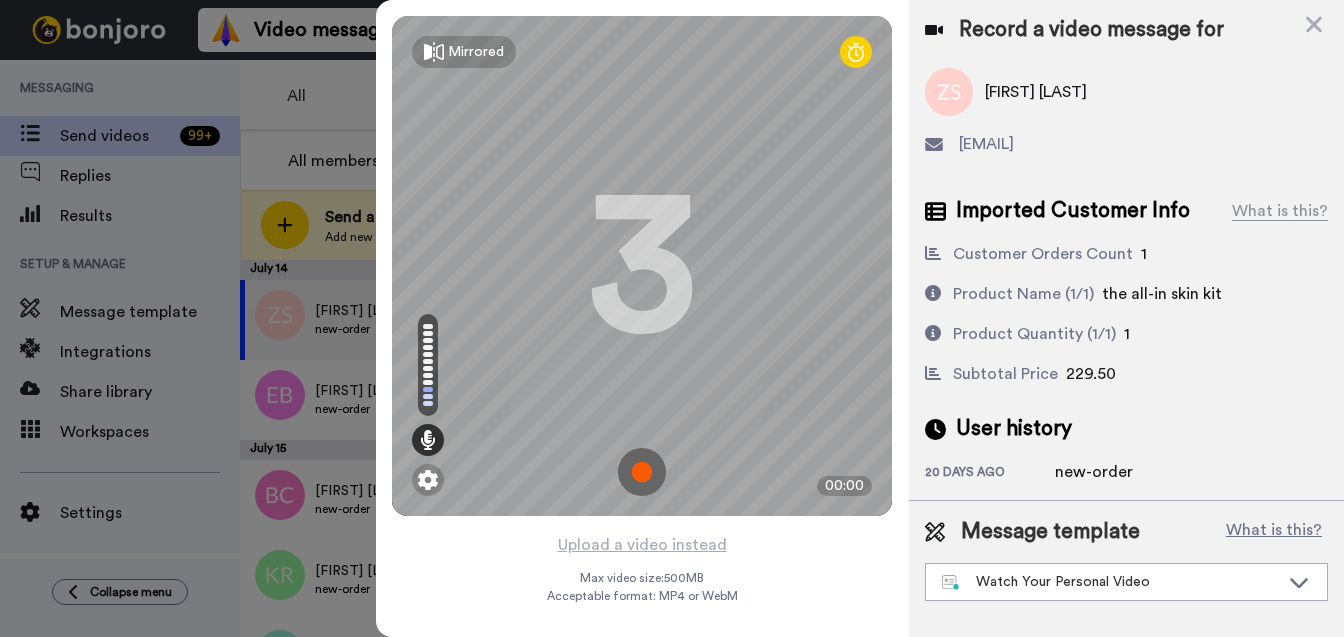 click at bounding box center (642, 472) 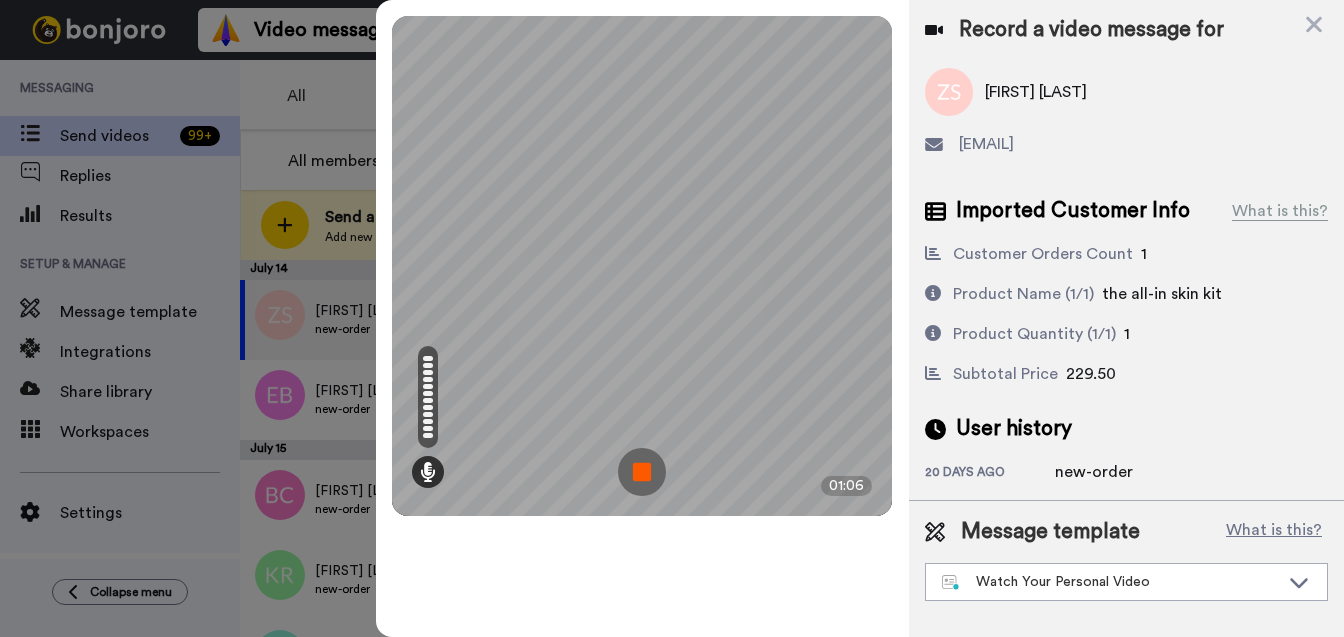 click at bounding box center (642, 472) 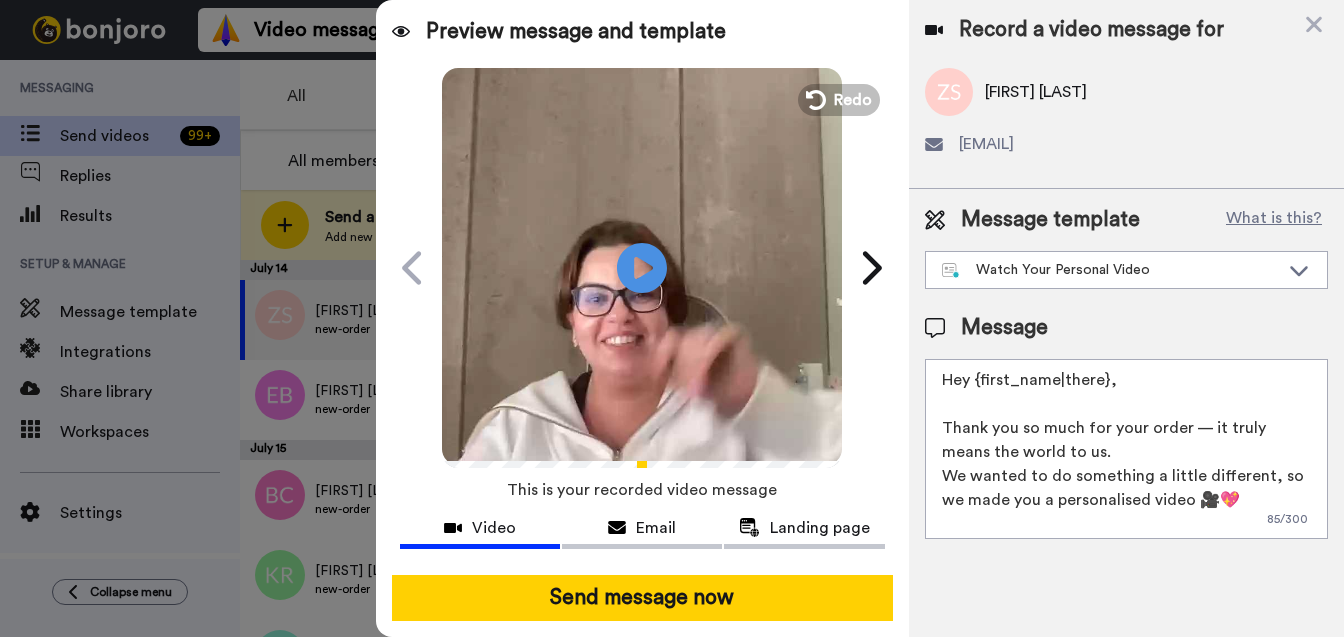click on "Hey {first_name|there},
Thank you so much for your order — it truly means the world to us.
We wanted to do something a little different, so we made you a personalised video 🎥💖
Hit play — this one’s just for you!" at bounding box center (1126, 449) 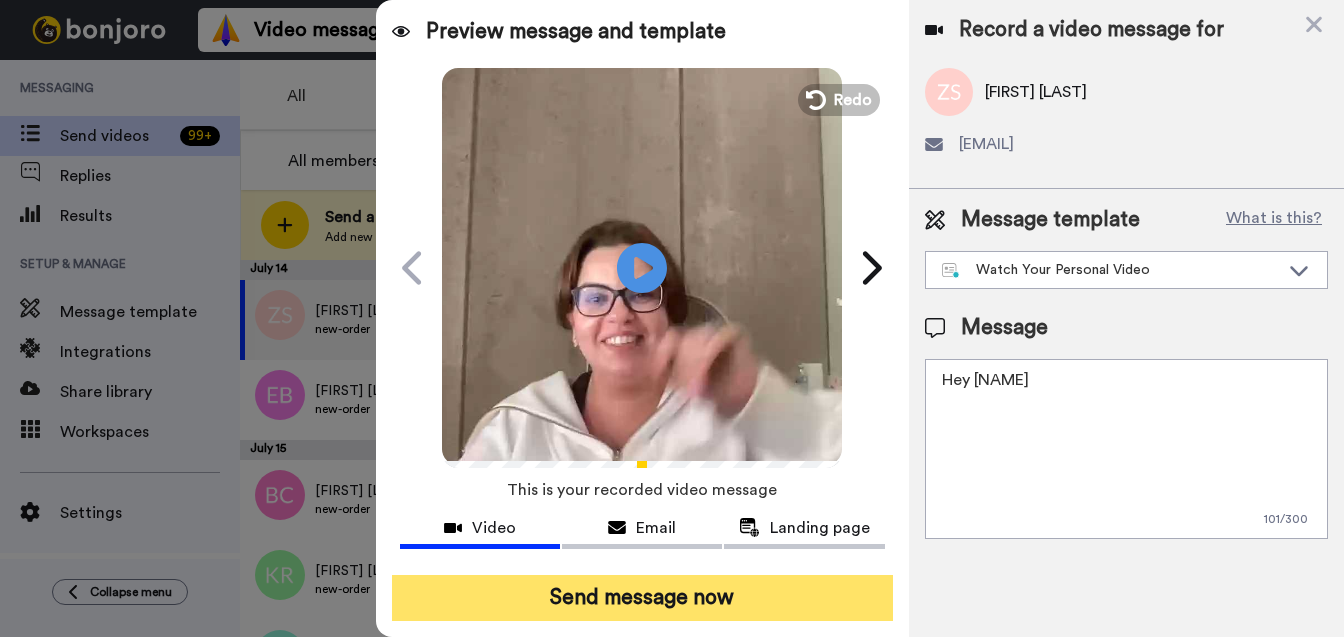 type on "Hey Zoe
Thank you so much for your order — it truly means the world to us.
We wanted to do something a little different, so we made you a personalised video 🎥💖
Hit play — this one’s just for you!" 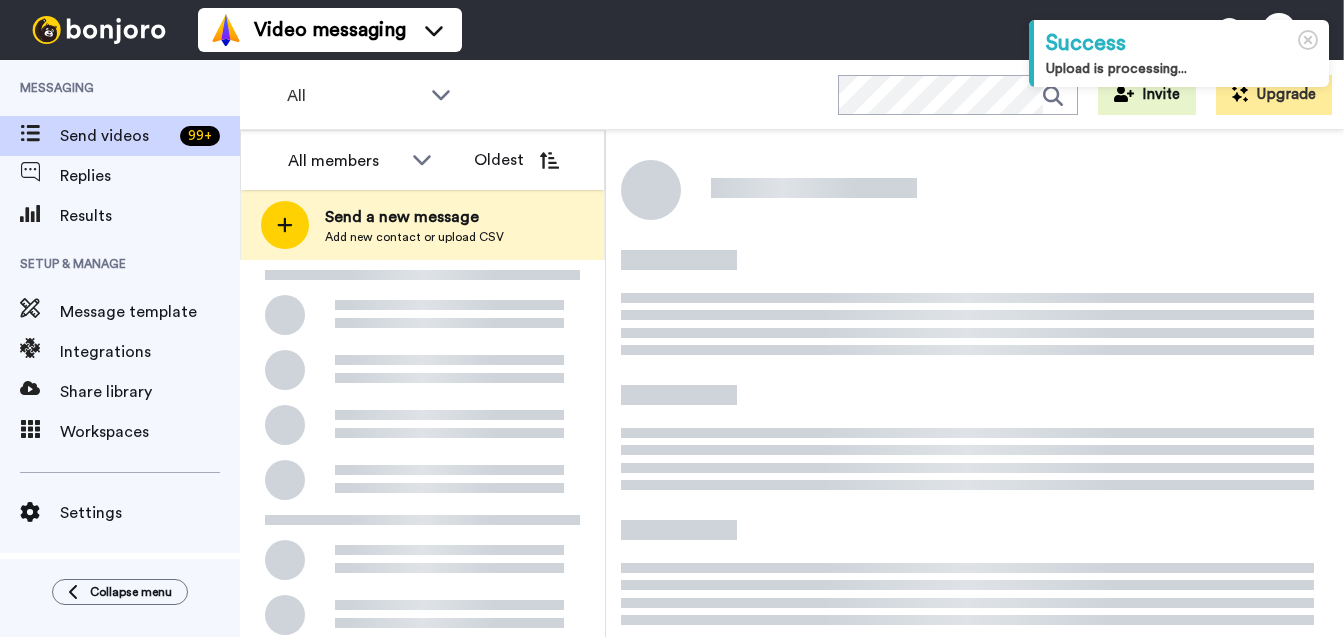scroll, scrollTop: 0, scrollLeft: 0, axis: both 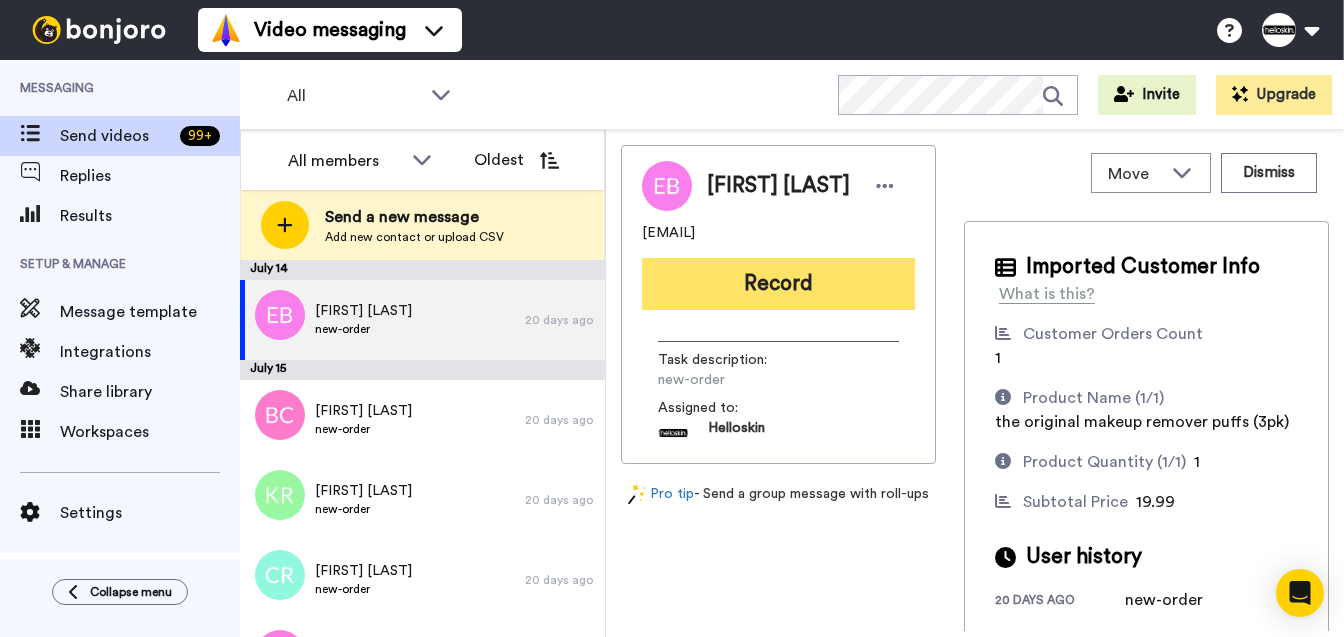 click on "Record" at bounding box center (778, 284) 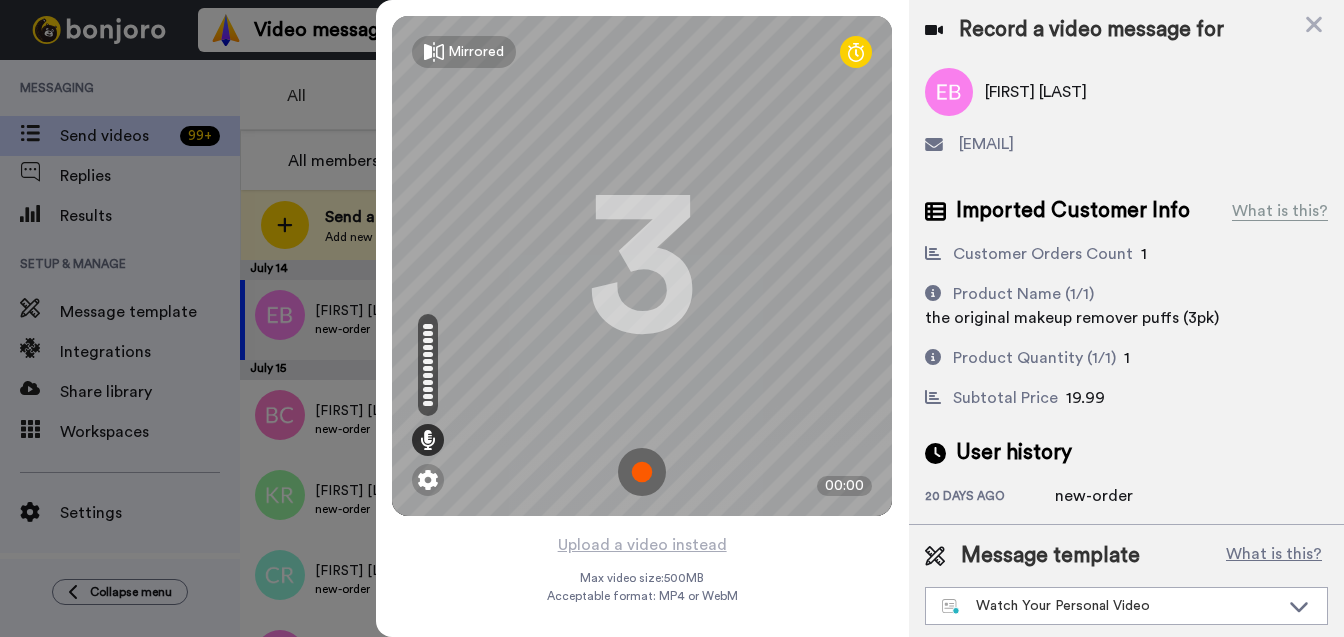 click at bounding box center (642, 472) 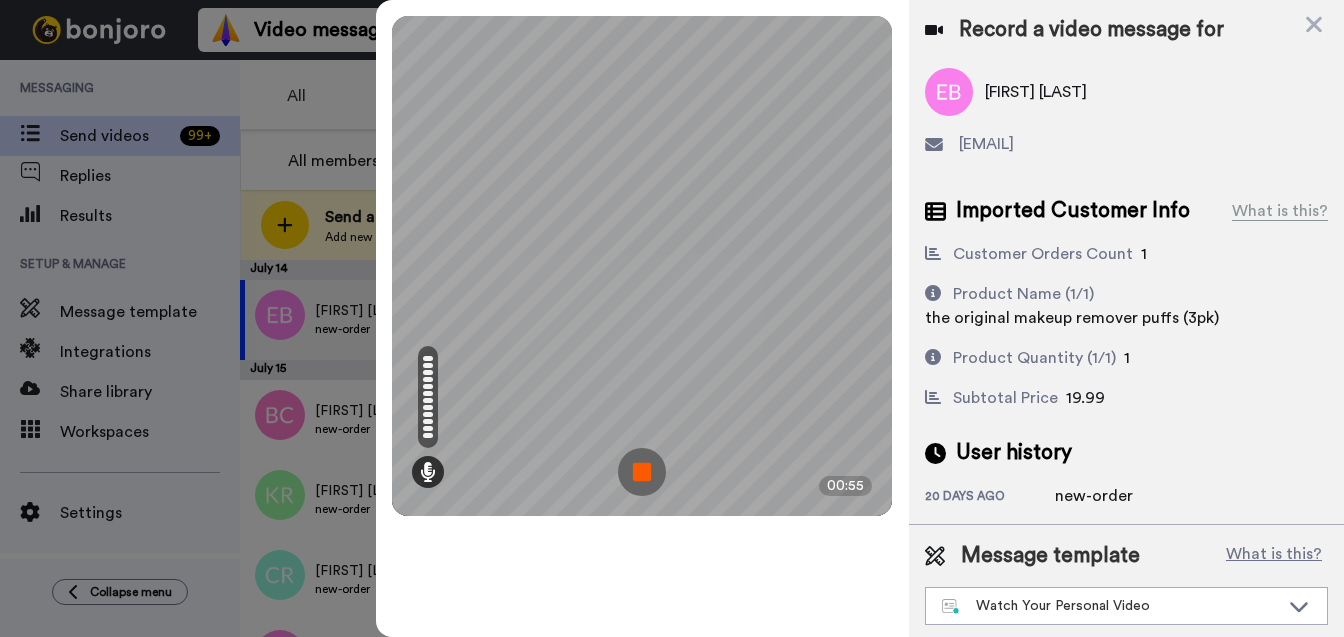 click at bounding box center [642, 472] 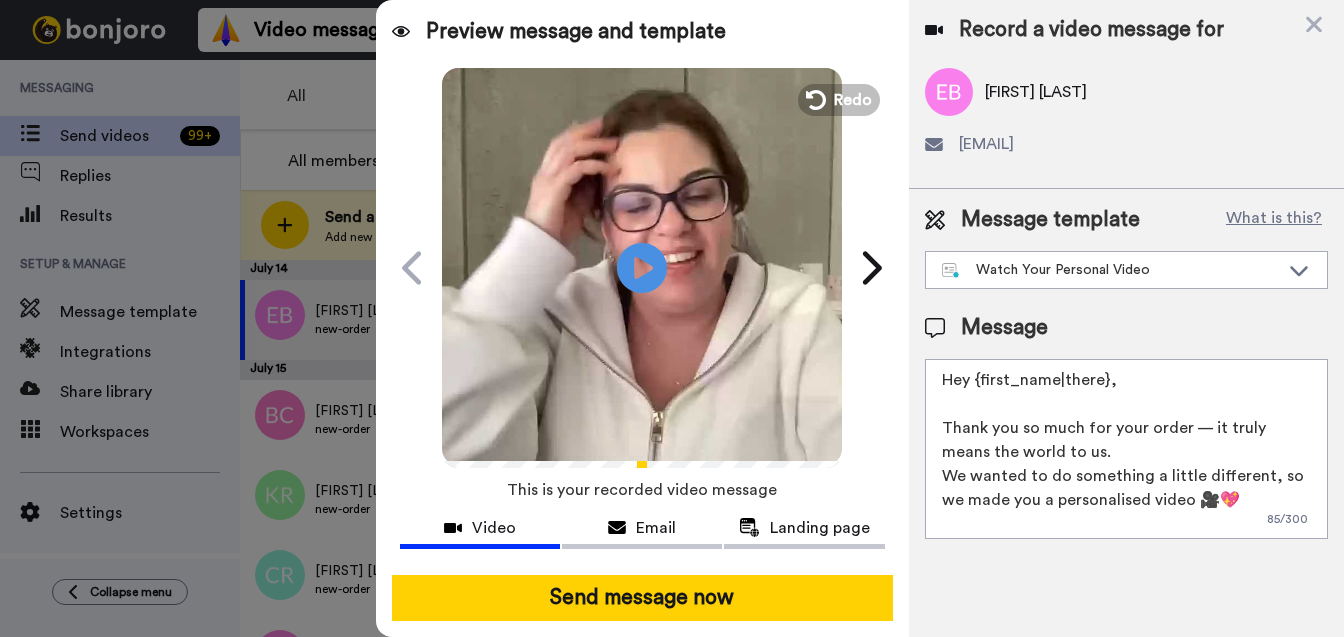 drag, startPoint x: 1125, startPoint y: 380, endPoint x: 978, endPoint y: 384, distance: 147.05441 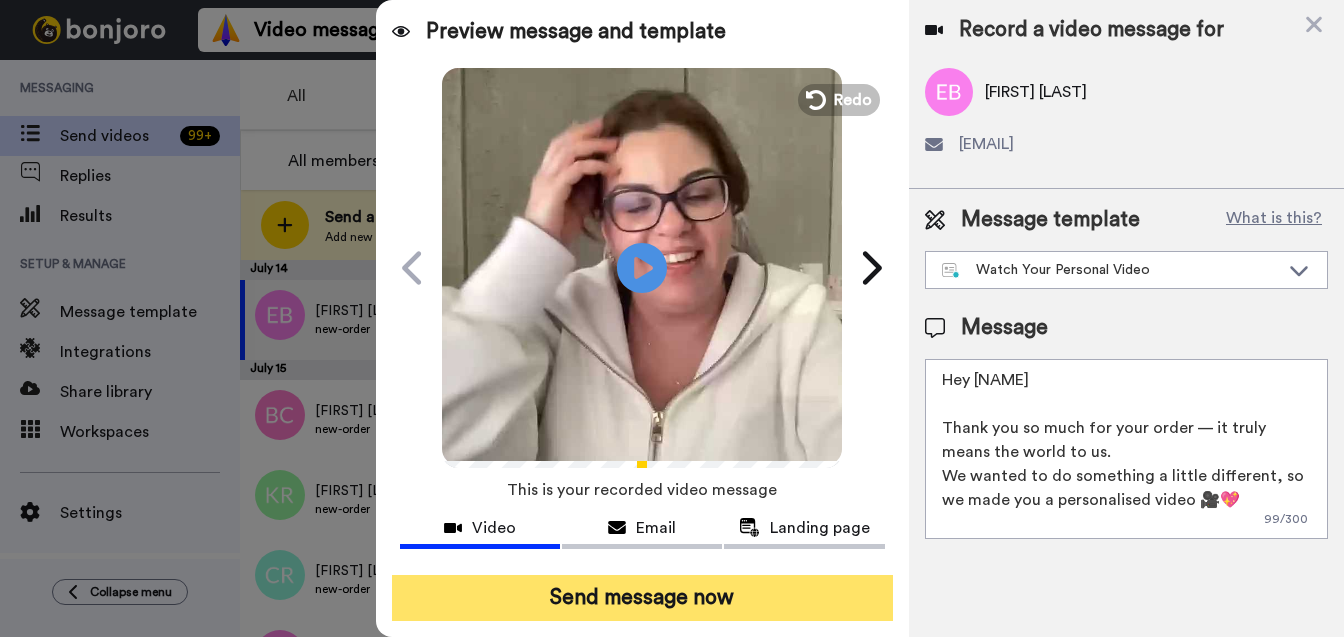 type on "Hey Emily
Thank you so much for your order — it truly means the world to us.
We wanted to do something a little different, so we made you a personalised video 🎥💖
Hit play — this one’s just for you!" 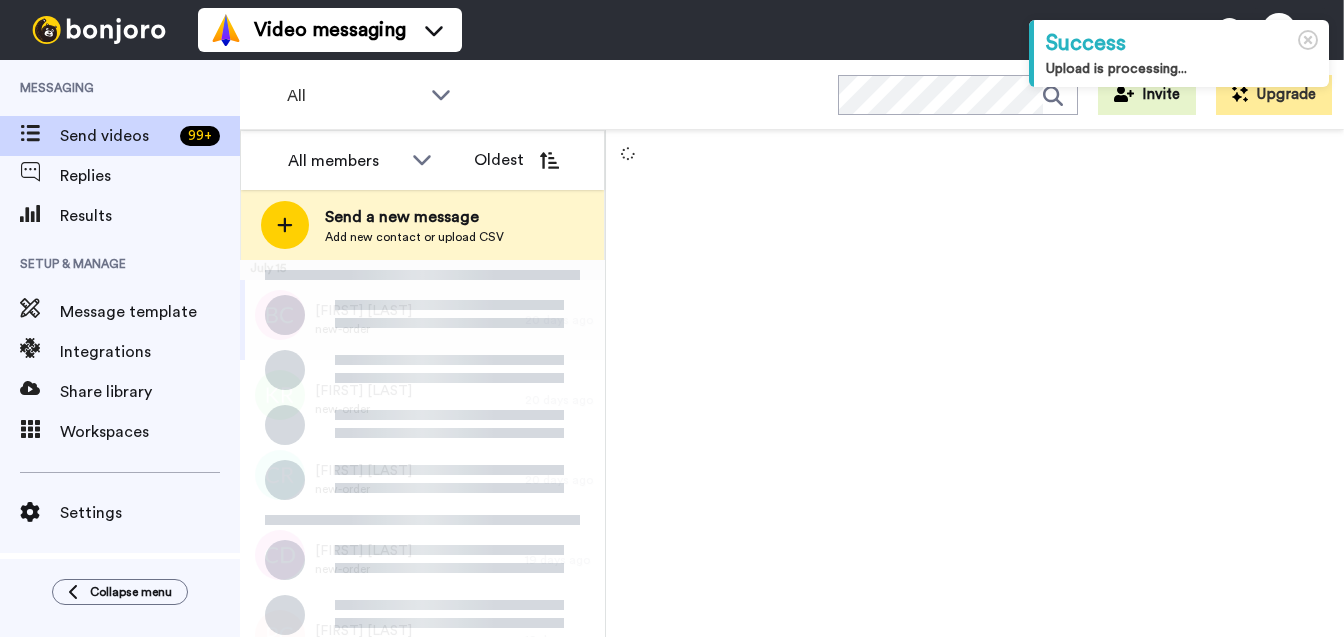 scroll, scrollTop: 0, scrollLeft: 0, axis: both 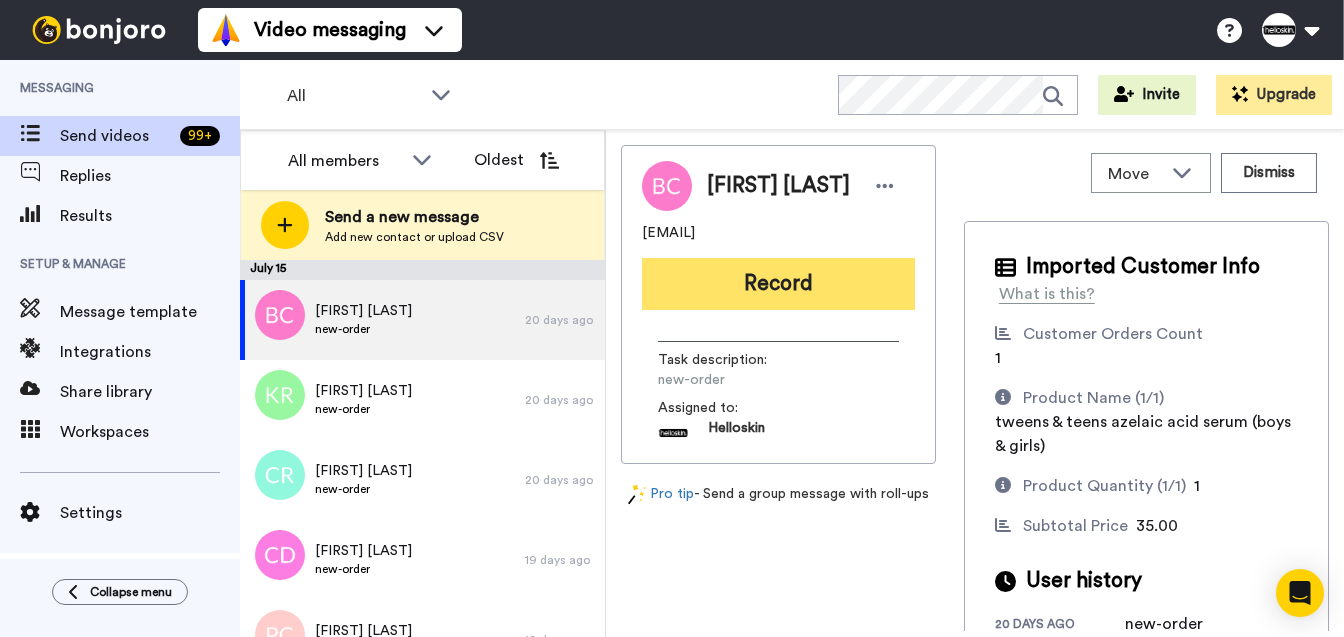 click on "Record" at bounding box center [778, 284] 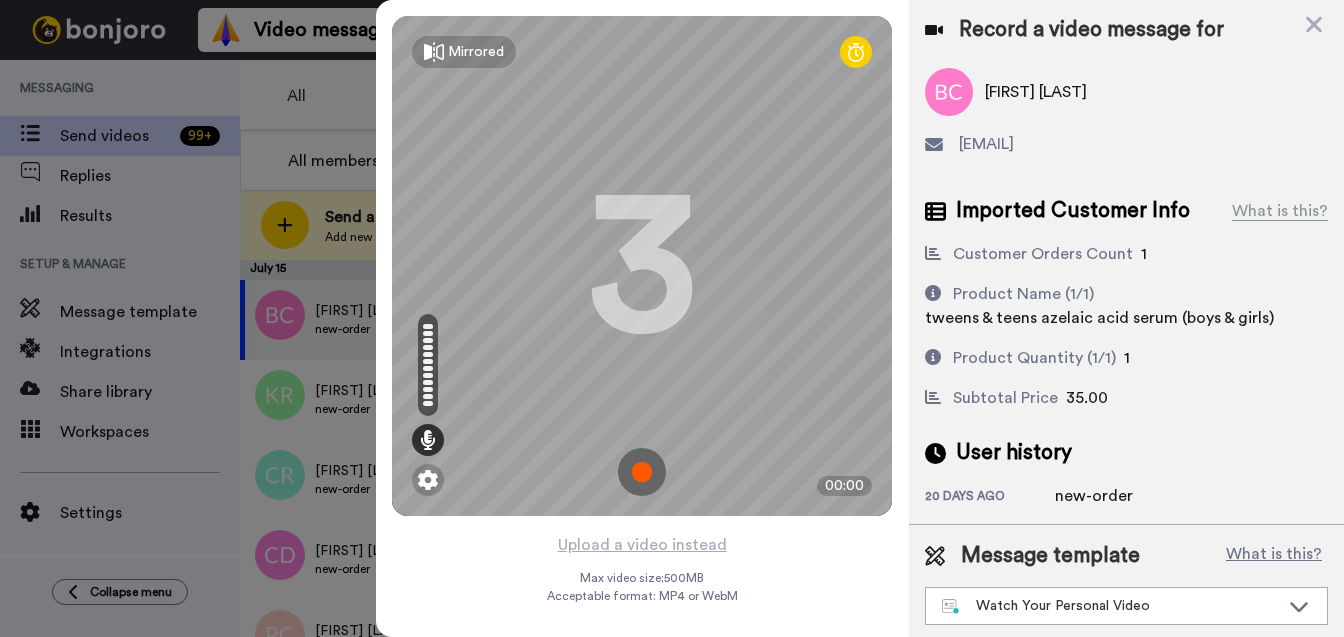 click at bounding box center [642, 472] 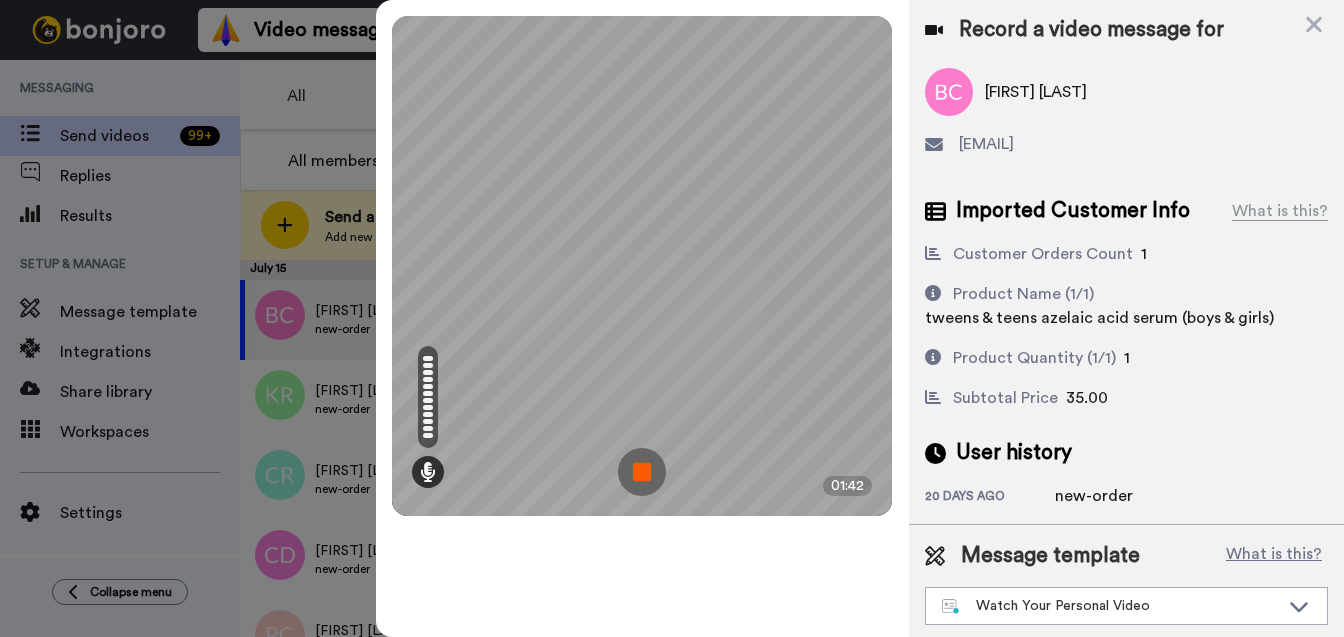 click at bounding box center (642, 472) 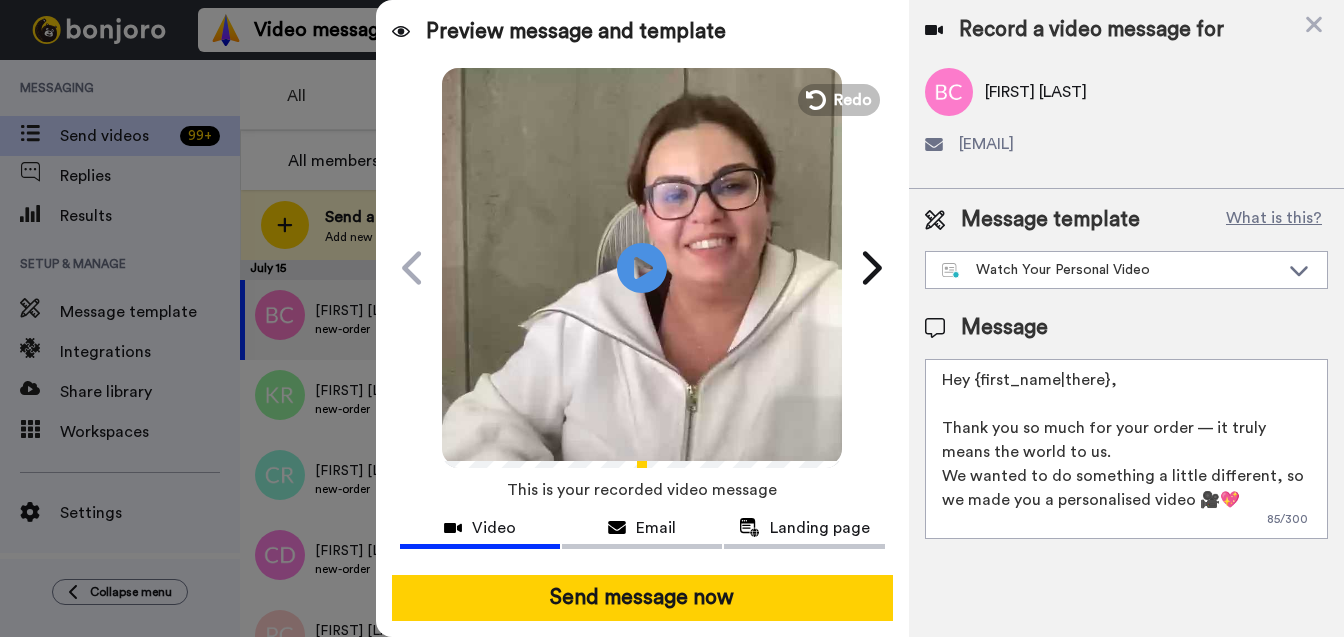drag, startPoint x: 1105, startPoint y: 391, endPoint x: 975, endPoint y: 386, distance: 130.09612 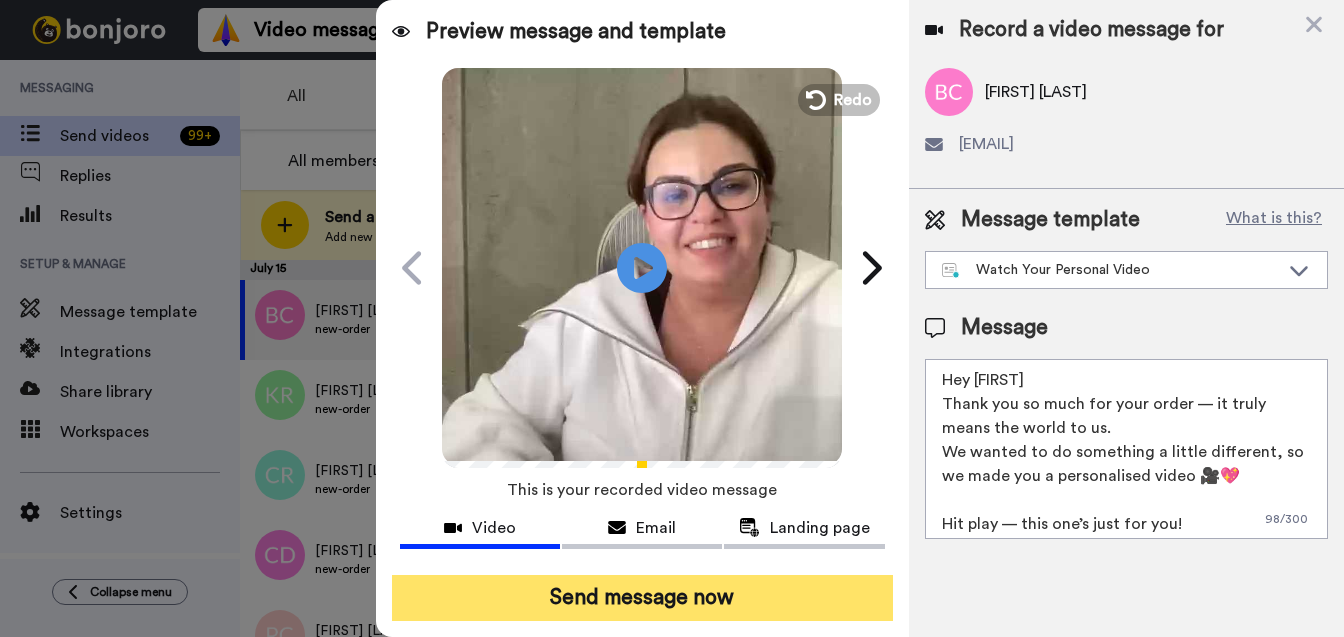 type on "Hey Bridget
Thank you so much for your order — it truly means the world to us.
We wanted to do something a little different, so we made you a personalised video 🎥💖
Hit play — this one’s just for you!" 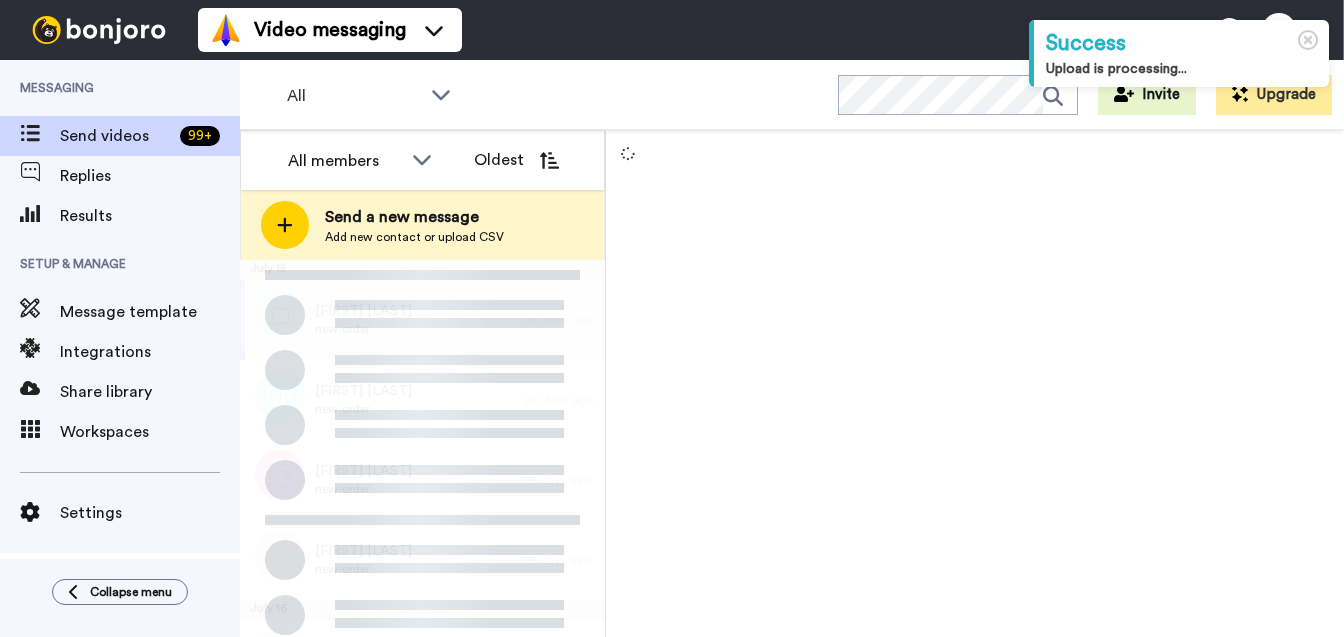 scroll, scrollTop: 0, scrollLeft: 0, axis: both 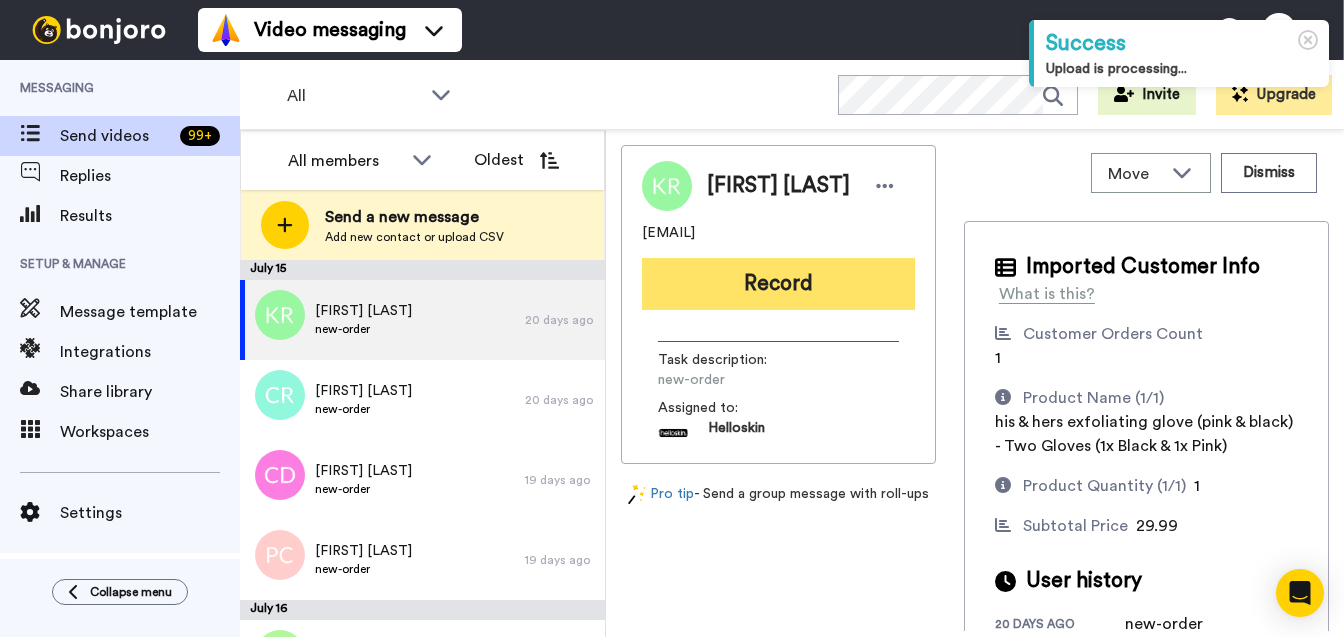 click on "Record" at bounding box center (778, 284) 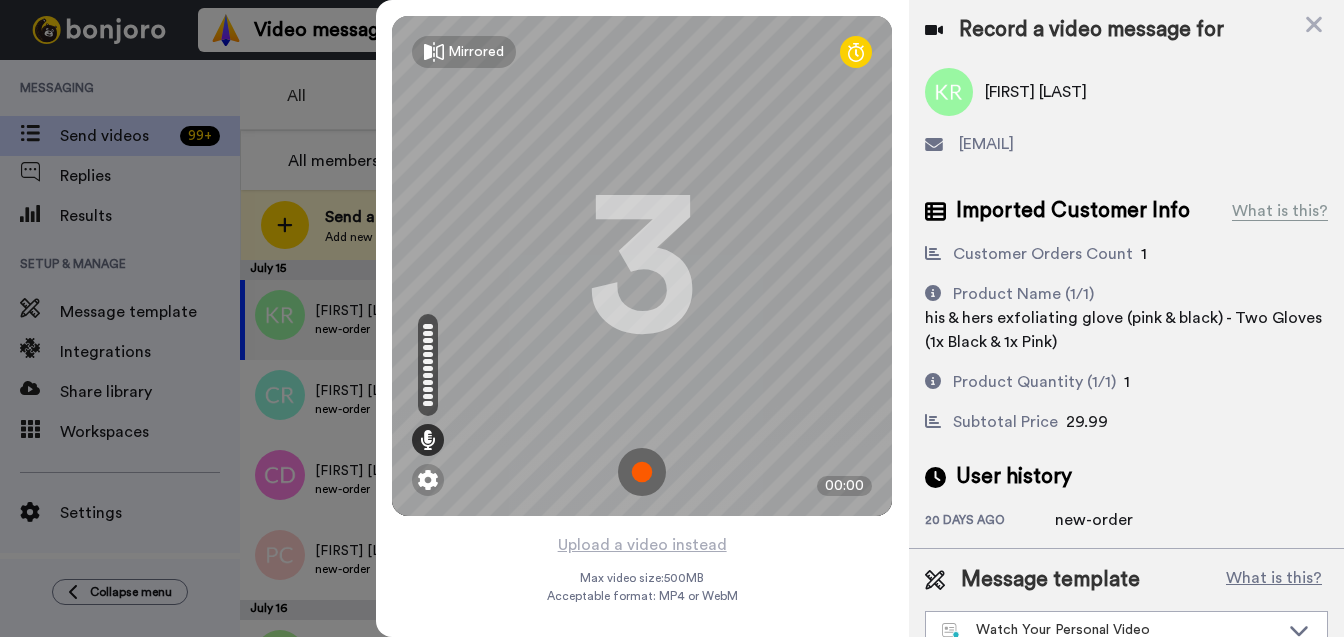 click at bounding box center [642, 472] 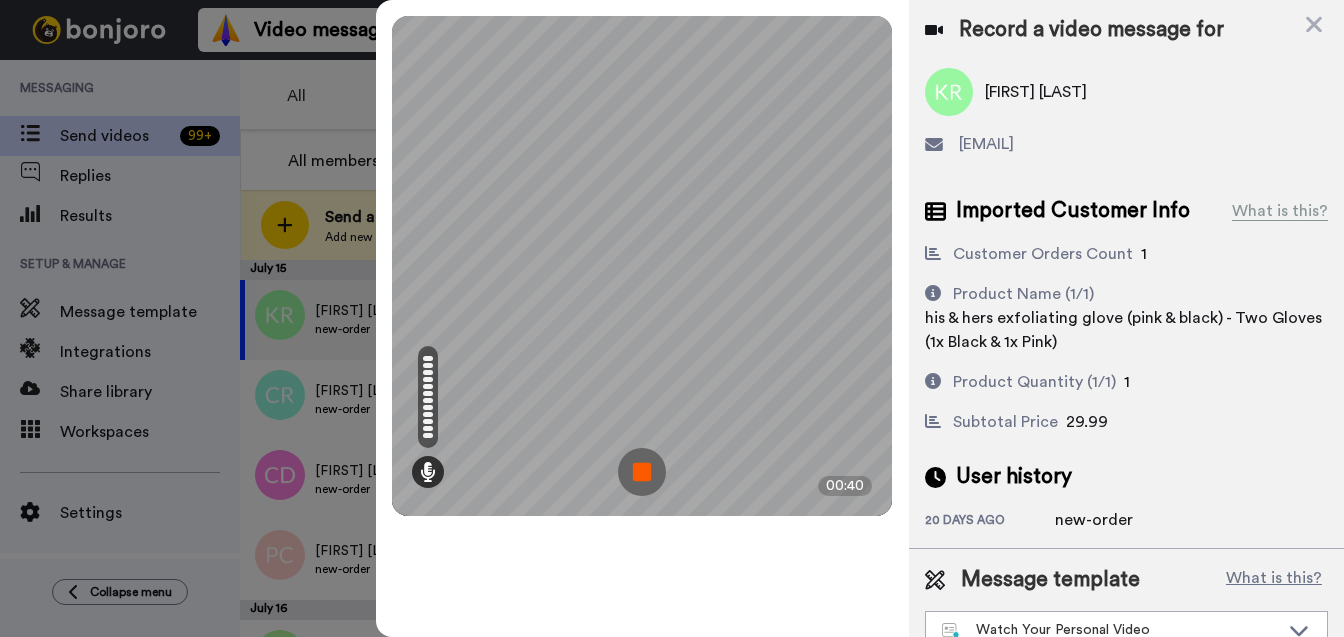 click at bounding box center (642, 472) 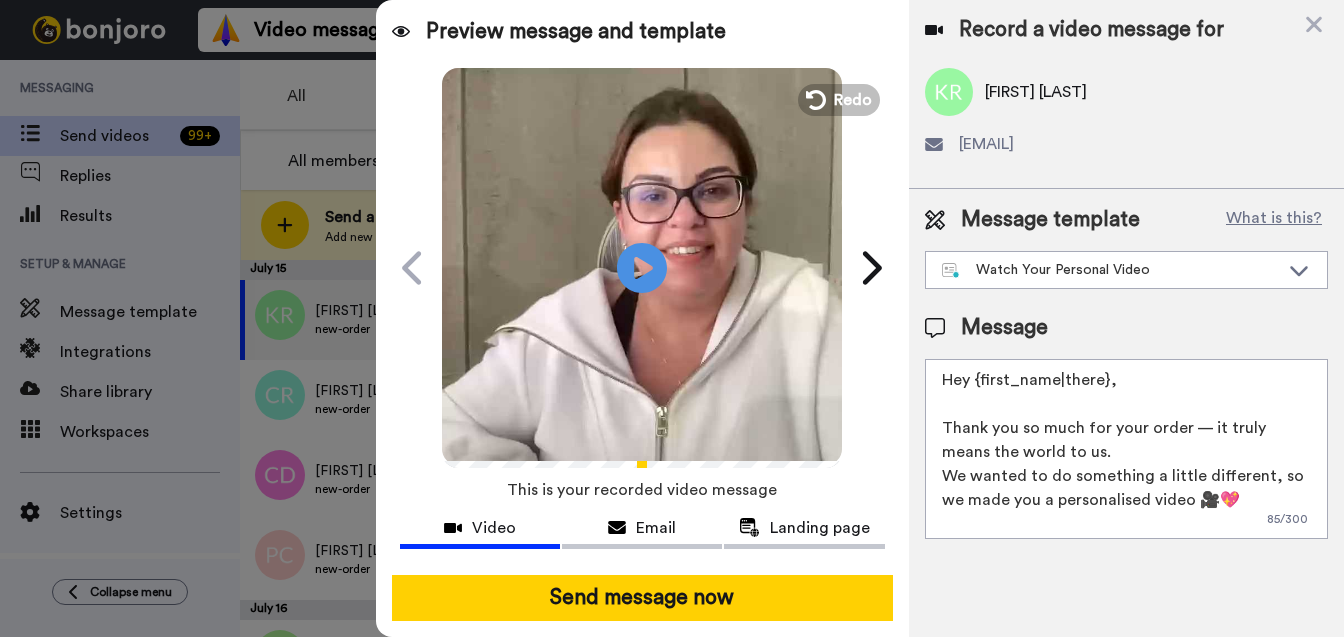 drag, startPoint x: 1116, startPoint y: 374, endPoint x: 975, endPoint y: 382, distance: 141.22676 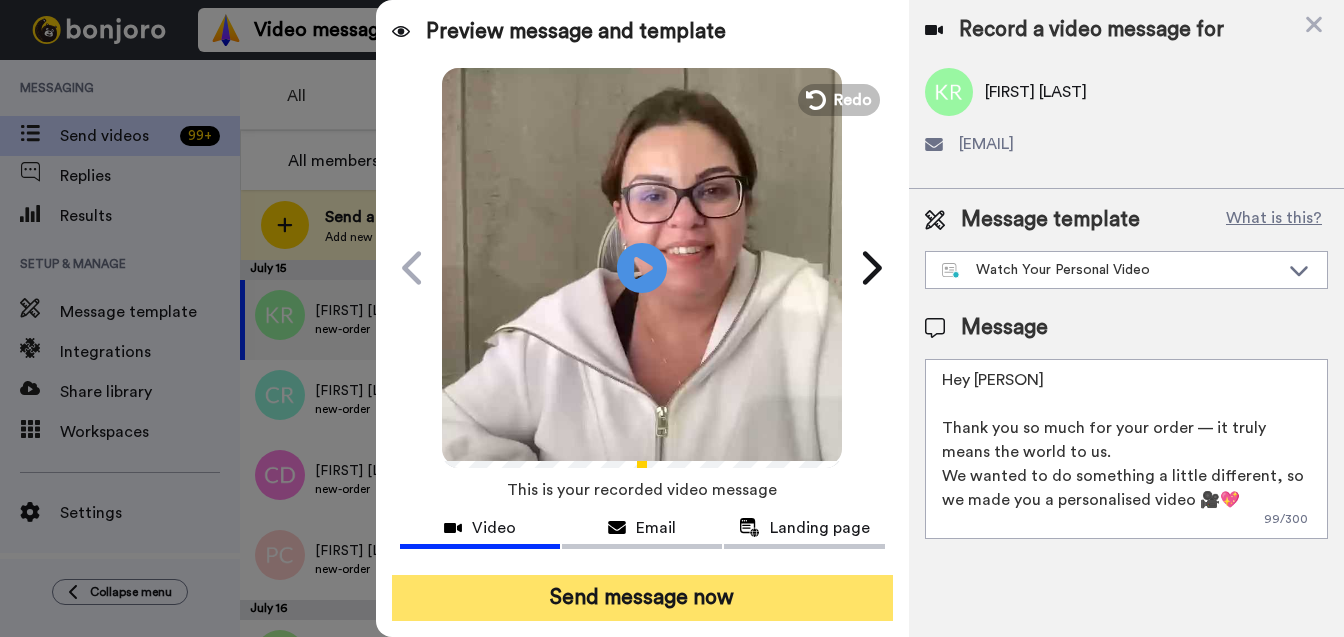 type on "Hey Kelly
Thank you so much for your order — it truly means the world to us.
We wanted to do something a little different, so we made you a personalised video 🎥💖
Hit play — this one’s just for you!" 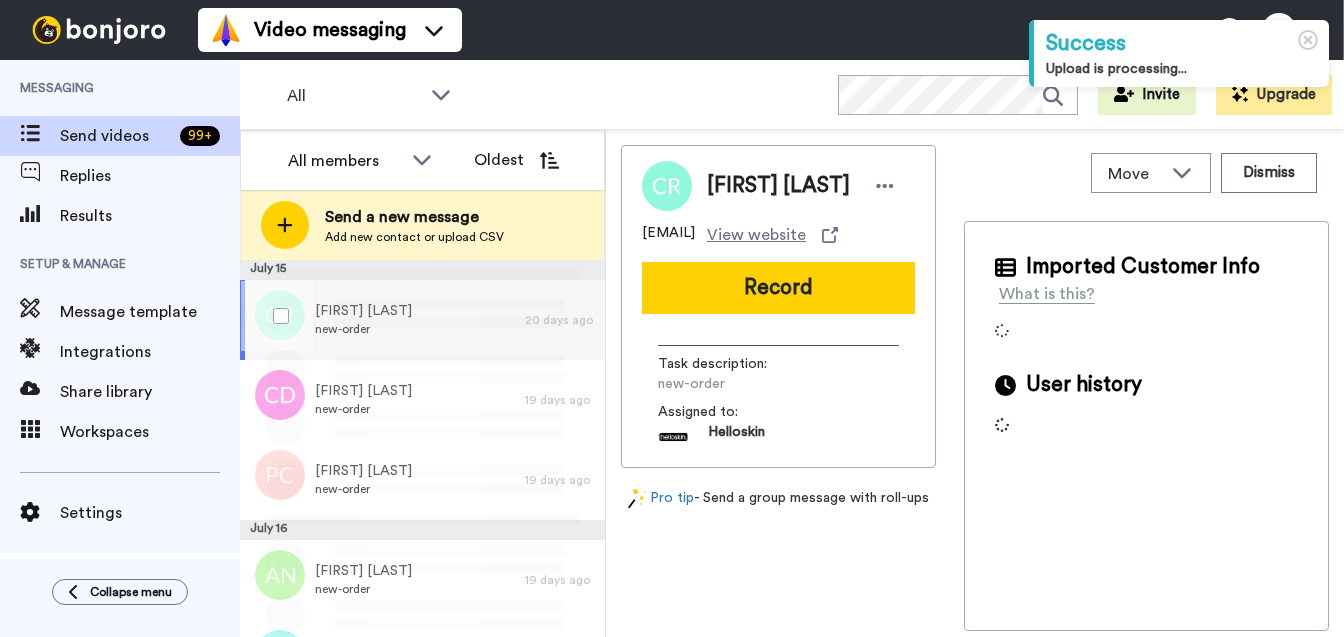 scroll, scrollTop: 0, scrollLeft: 0, axis: both 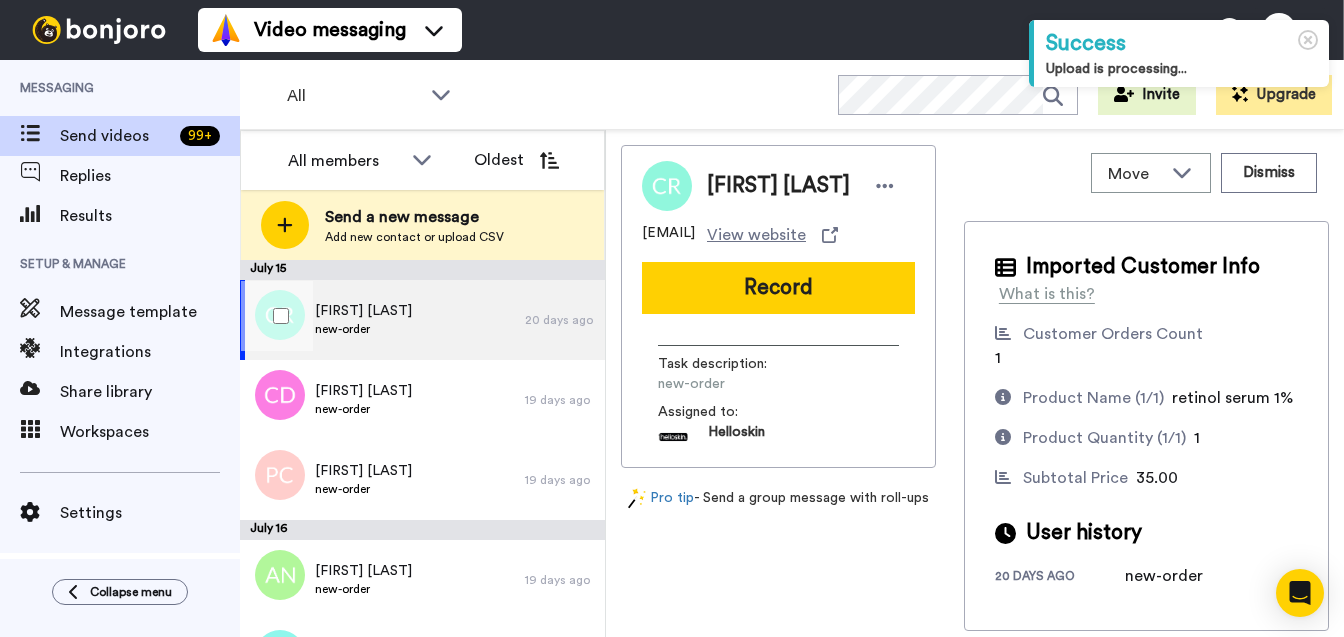 click on "Charlene Rowe" at bounding box center (363, 311) 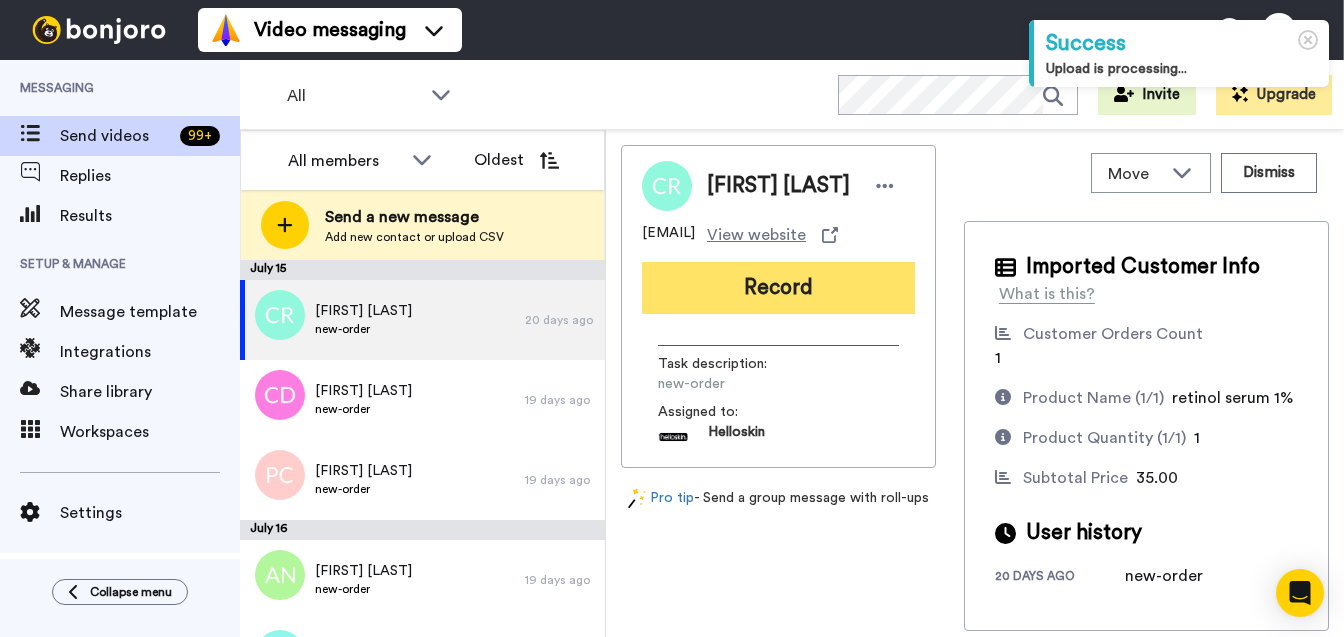 click on "Record" at bounding box center (778, 288) 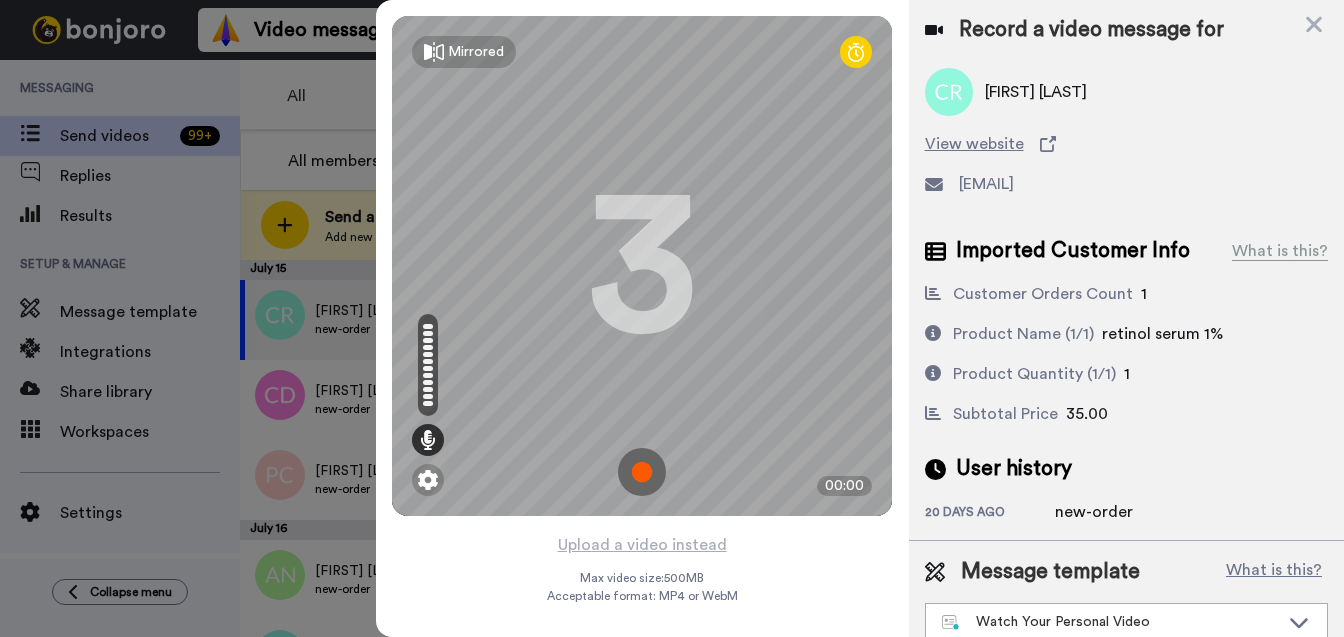 click at bounding box center (642, 472) 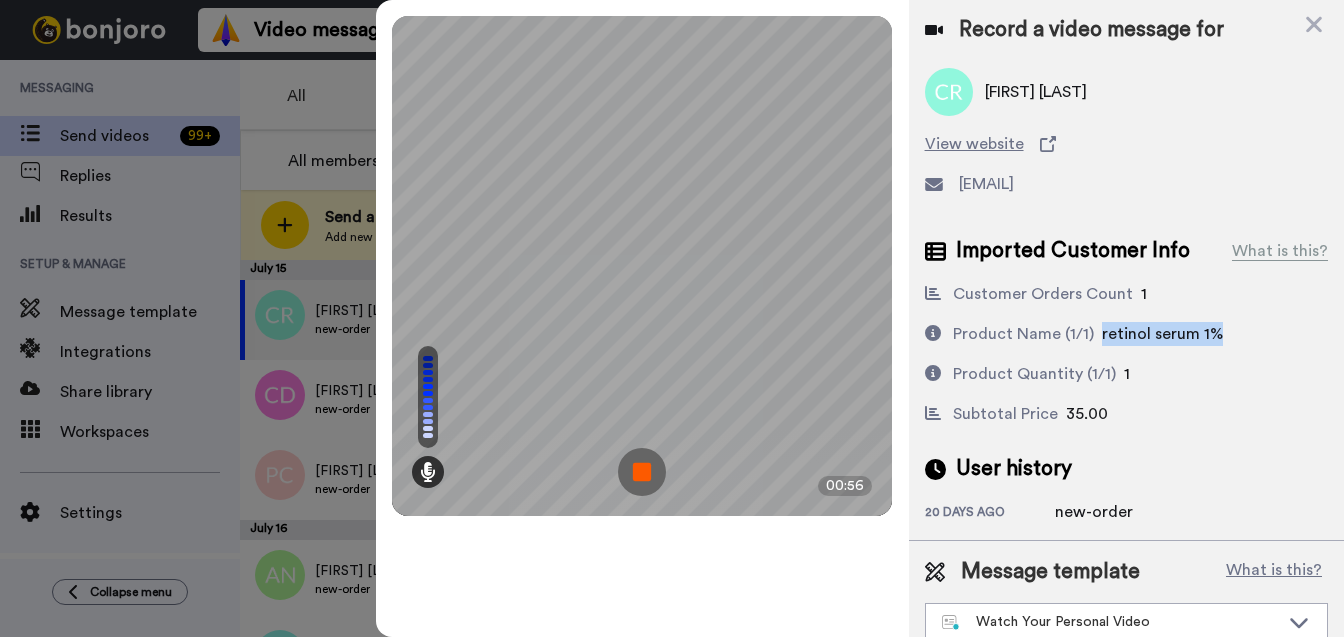 drag, startPoint x: 1254, startPoint y: 342, endPoint x: 1090, endPoint y: 338, distance: 164.04877 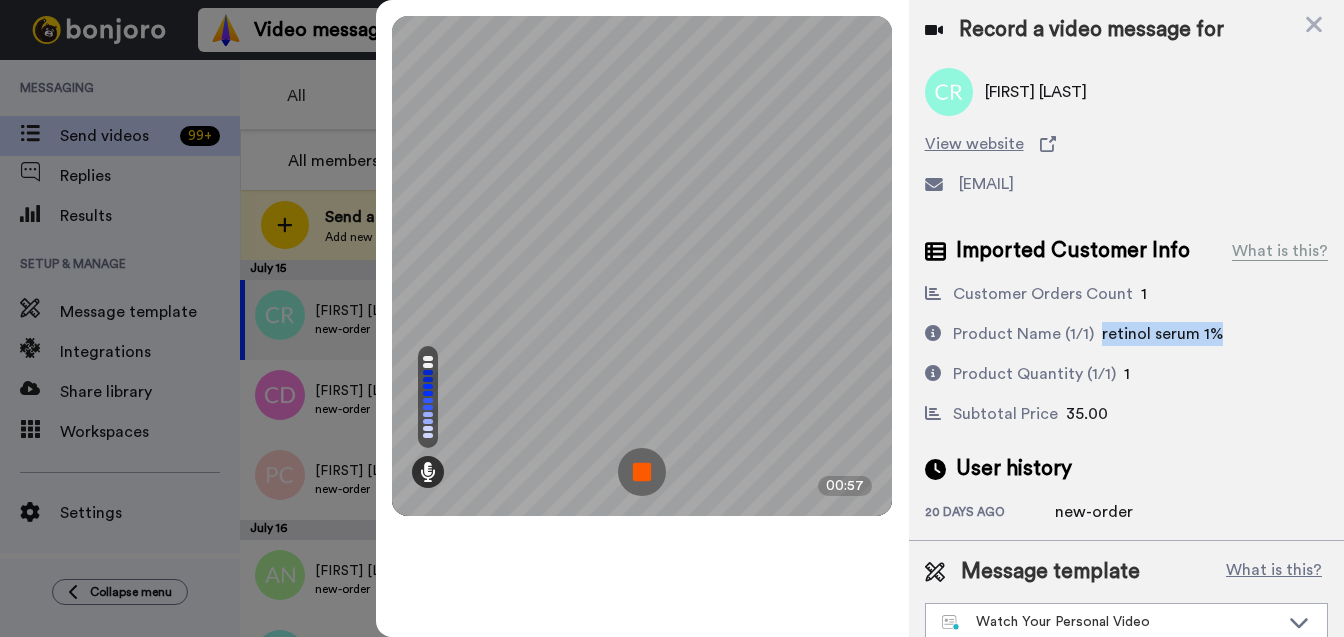 click on "retinol serum 1%" at bounding box center [1162, 334] 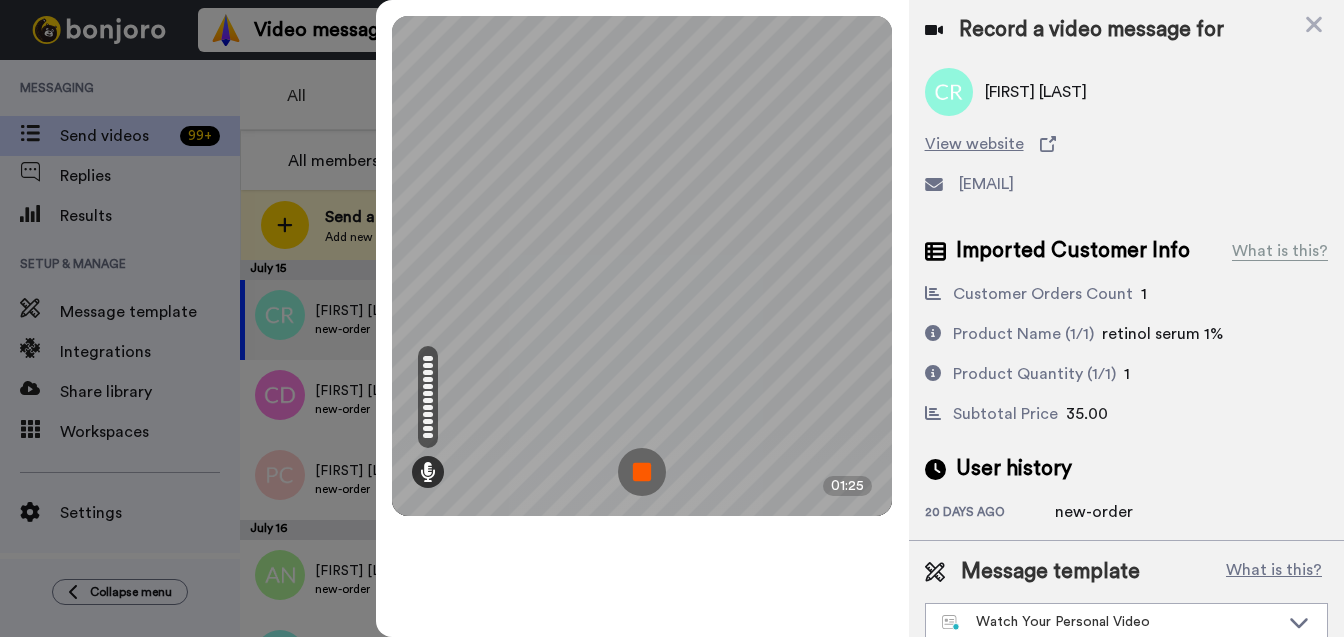 click at bounding box center (642, 472) 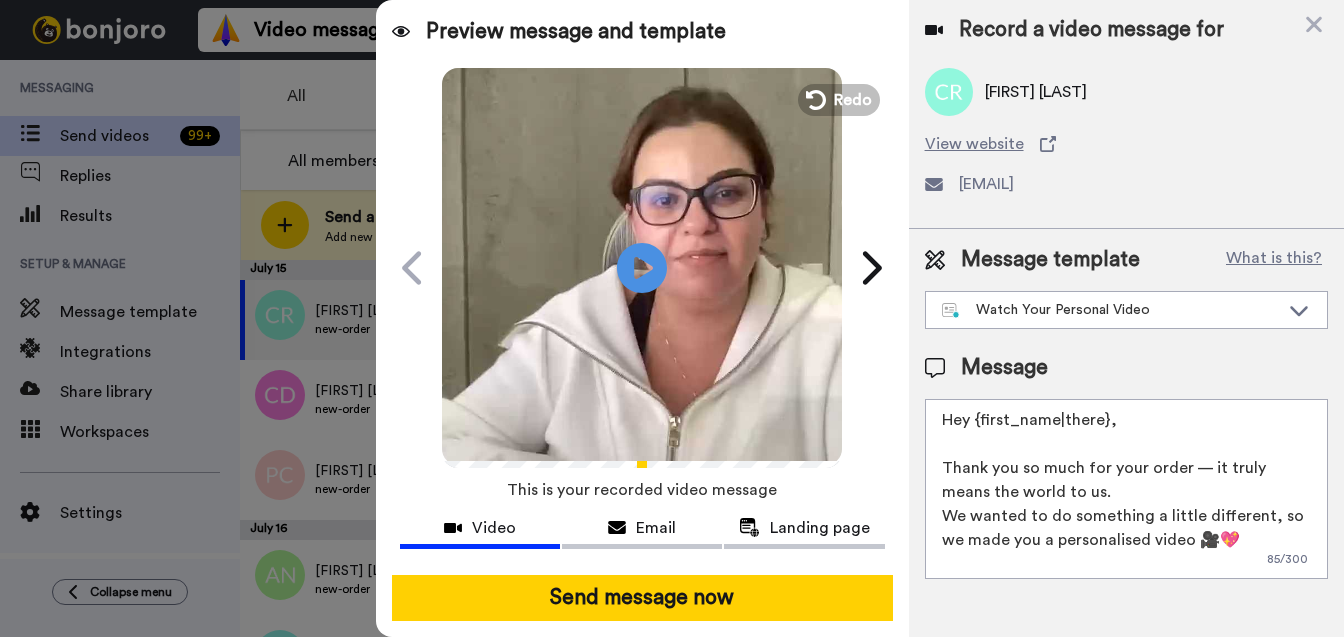 drag, startPoint x: 1122, startPoint y: 408, endPoint x: 979, endPoint y: 421, distance: 143.58969 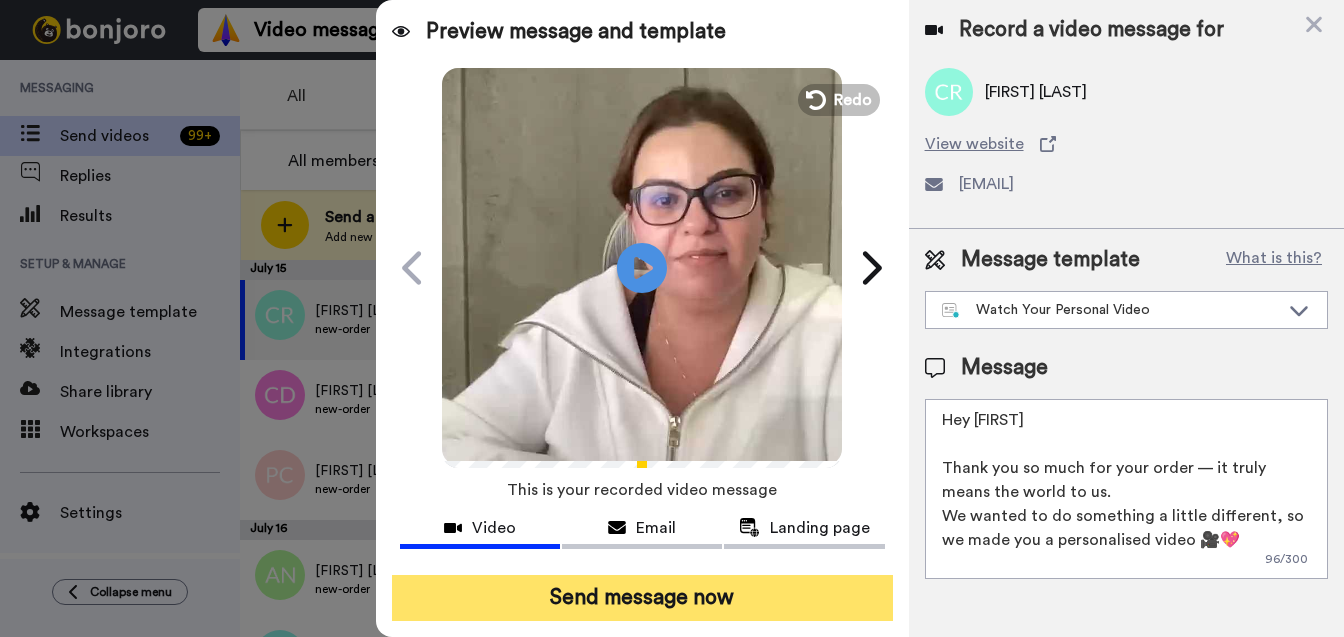 type on "Hey Charlene
Thank you so much for your order — it truly means the world to us.
We wanted to do something a little different, so we made you a personalised video 🎥💖
Hit play — this one’s just for you!" 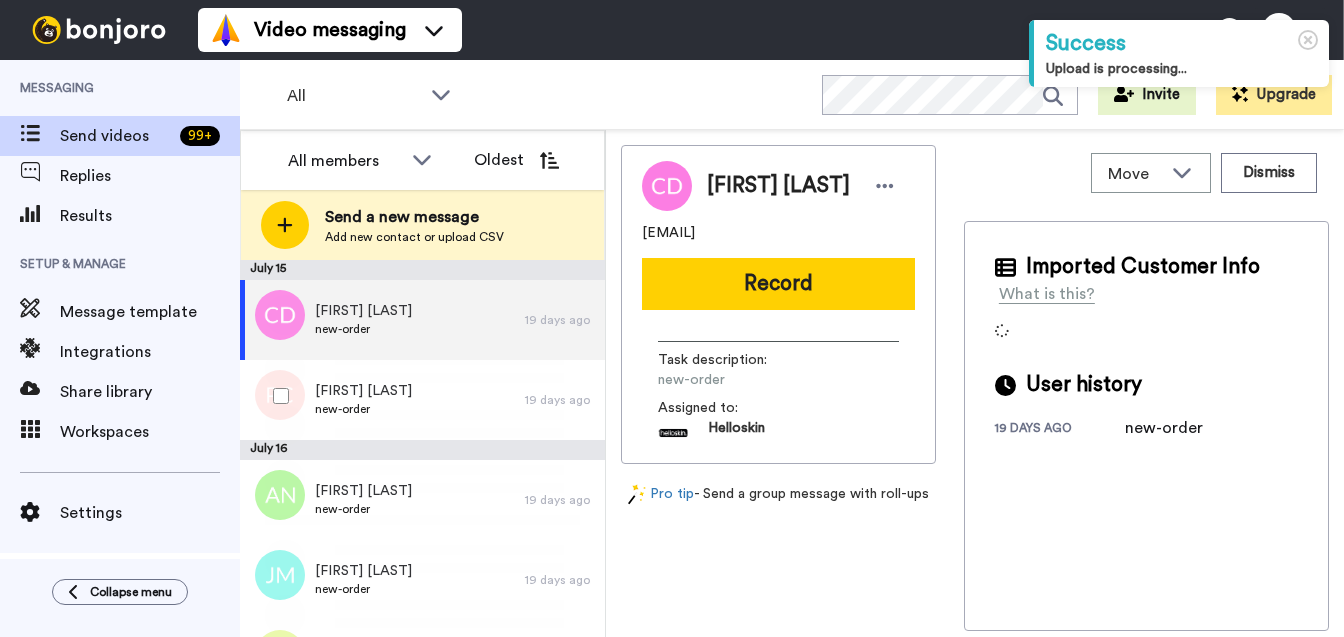 scroll, scrollTop: 0, scrollLeft: 0, axis: both 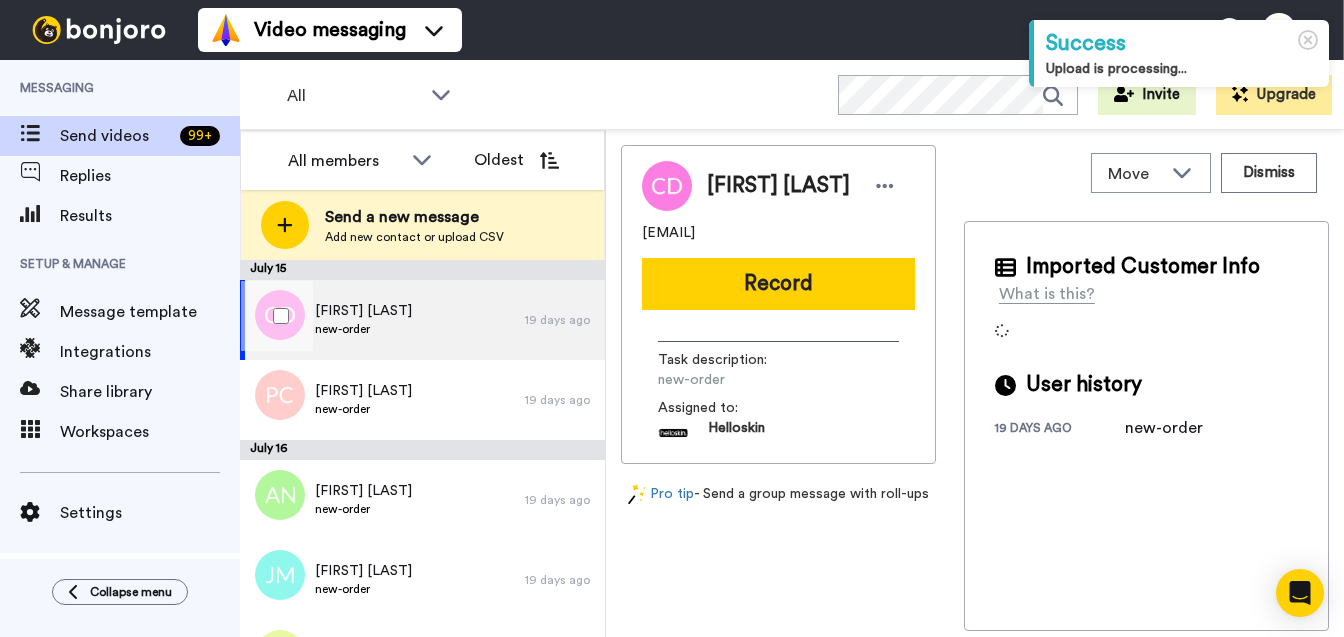 click on "[FIRST] [LAST] new-order" at bounding box center [382, 320] 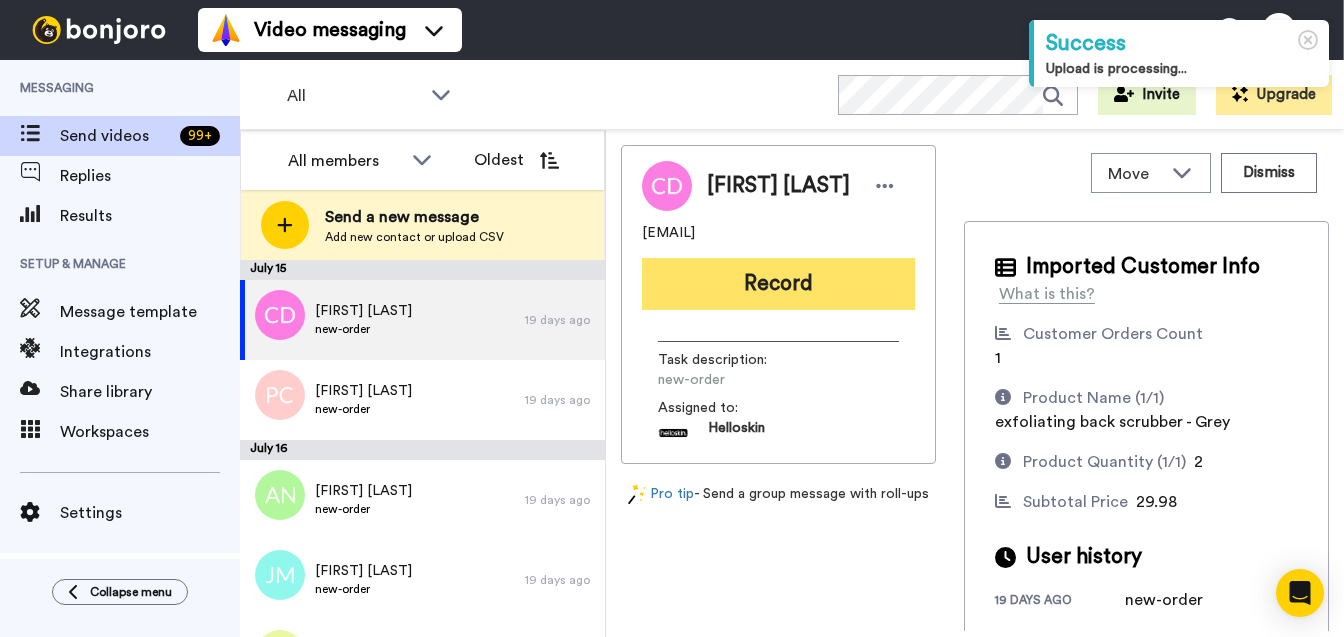 click on "Record" at bounding box center [778, 284] 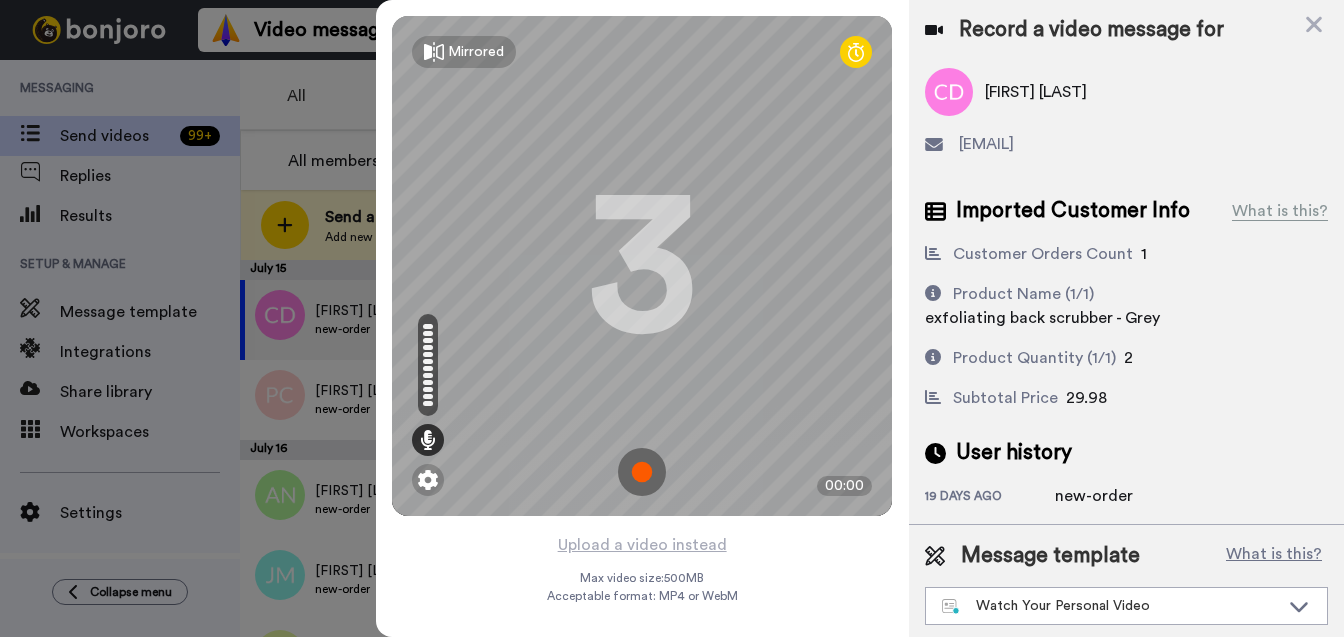 click at bounding box center [642, 472] 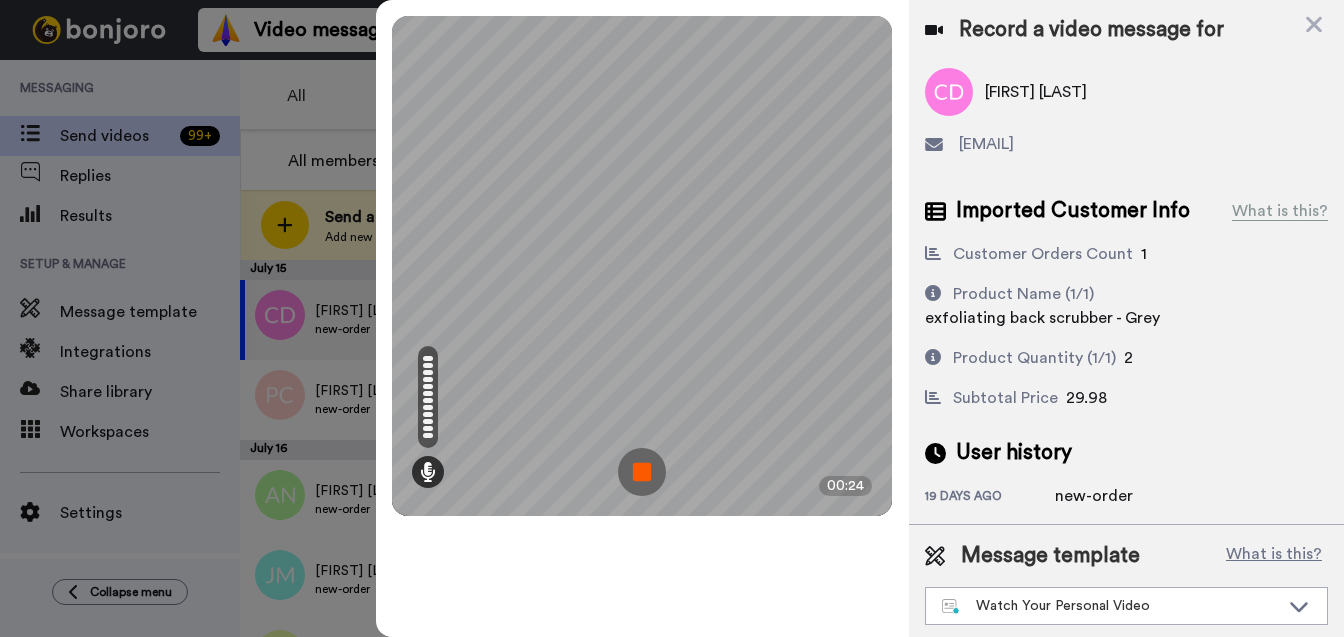 click at bounding box center (642, 472) 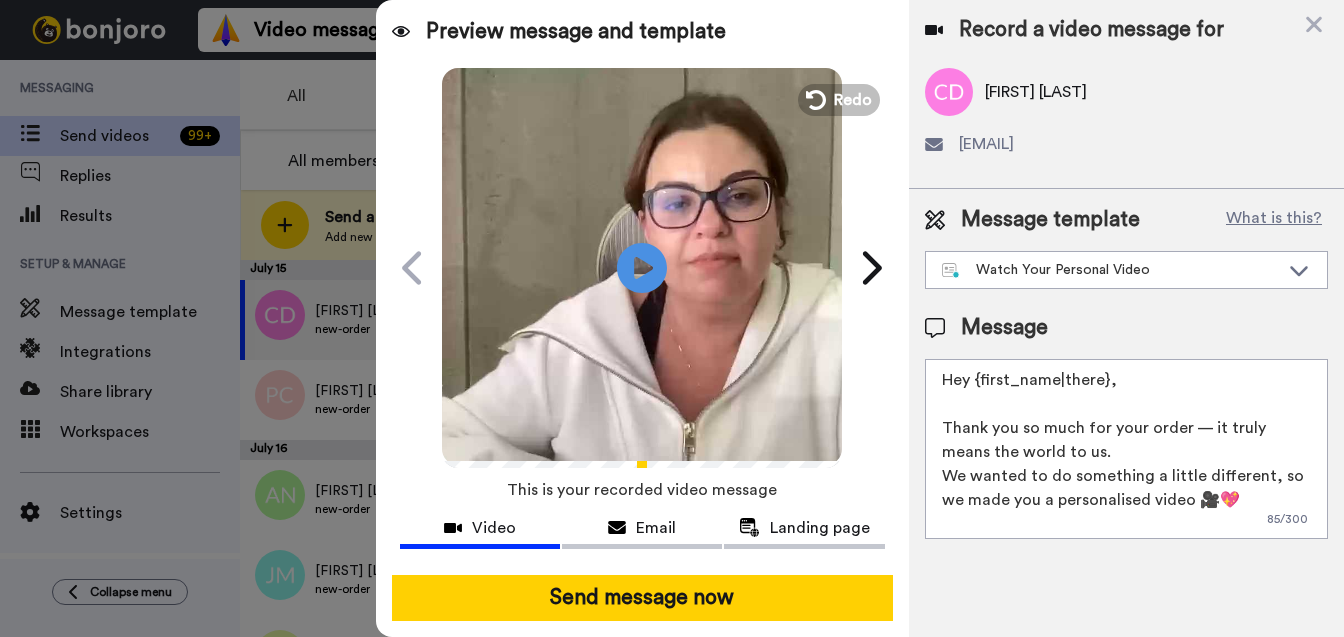 drag, startPoint x: 1120, startPoint y: 370, endPoint x: 974, endPoint y: 385, distance: 146.76852 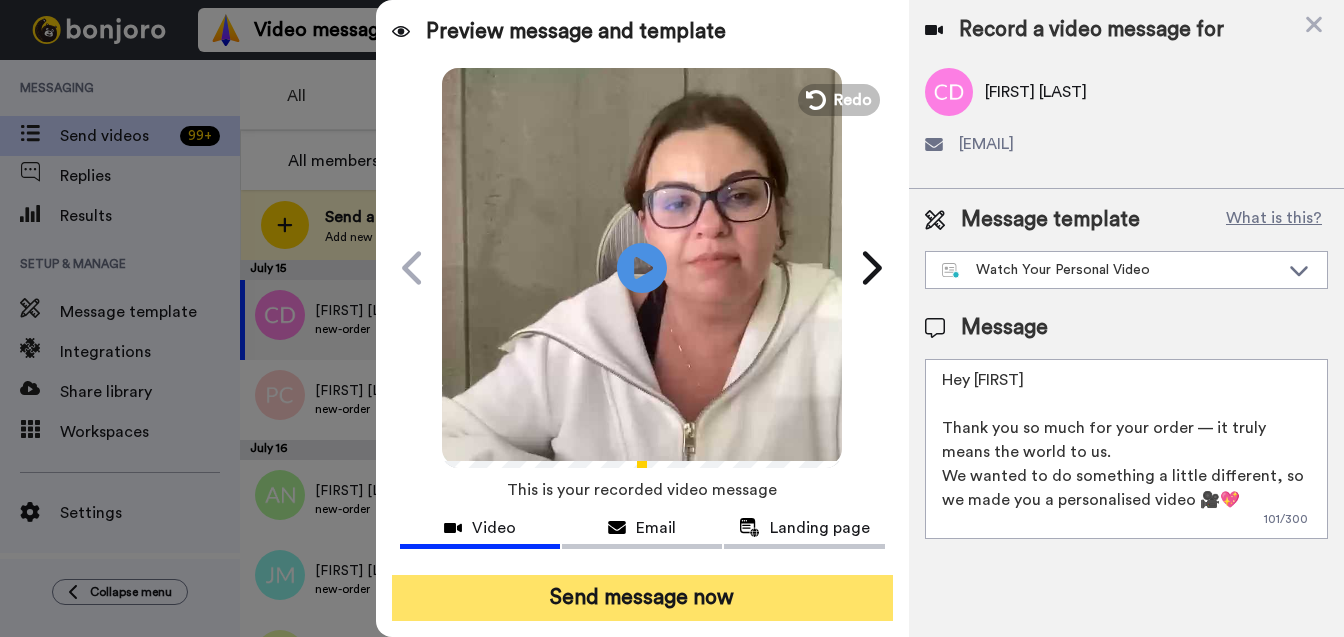 type on "Hey Cam
Thank you so much for your order — it truly means the world to us.
We wanted to do something a little different, so we made you a personalised video 🎥💖
Hit play — this one’s just for you!" 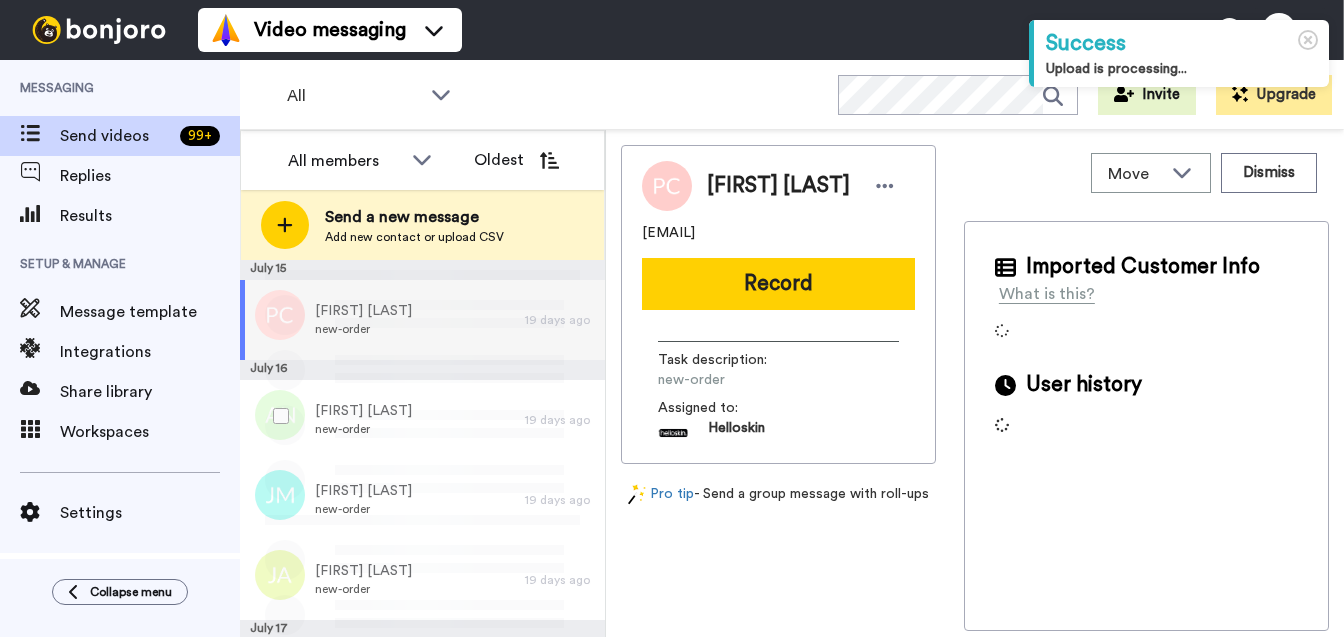 scroll, scrollTop: 0, scrollLeft: 0, axis: both 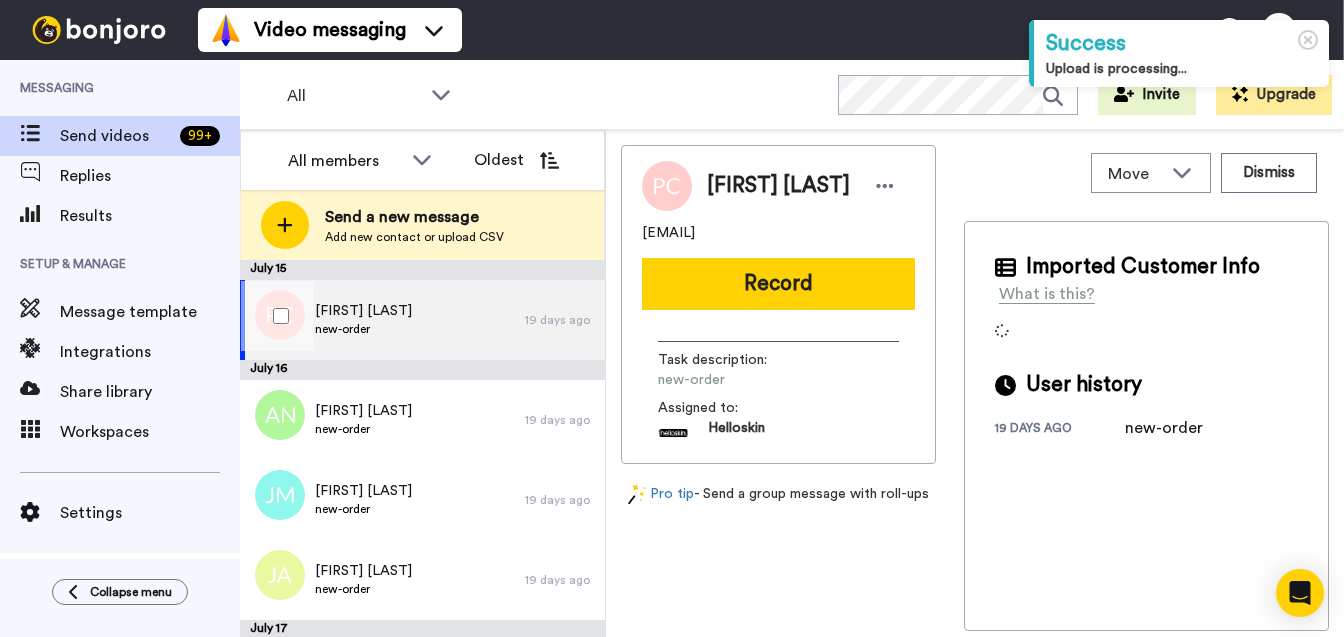 click on "[FIRST] [LAST] new-order" at bounding box center [382, 320] 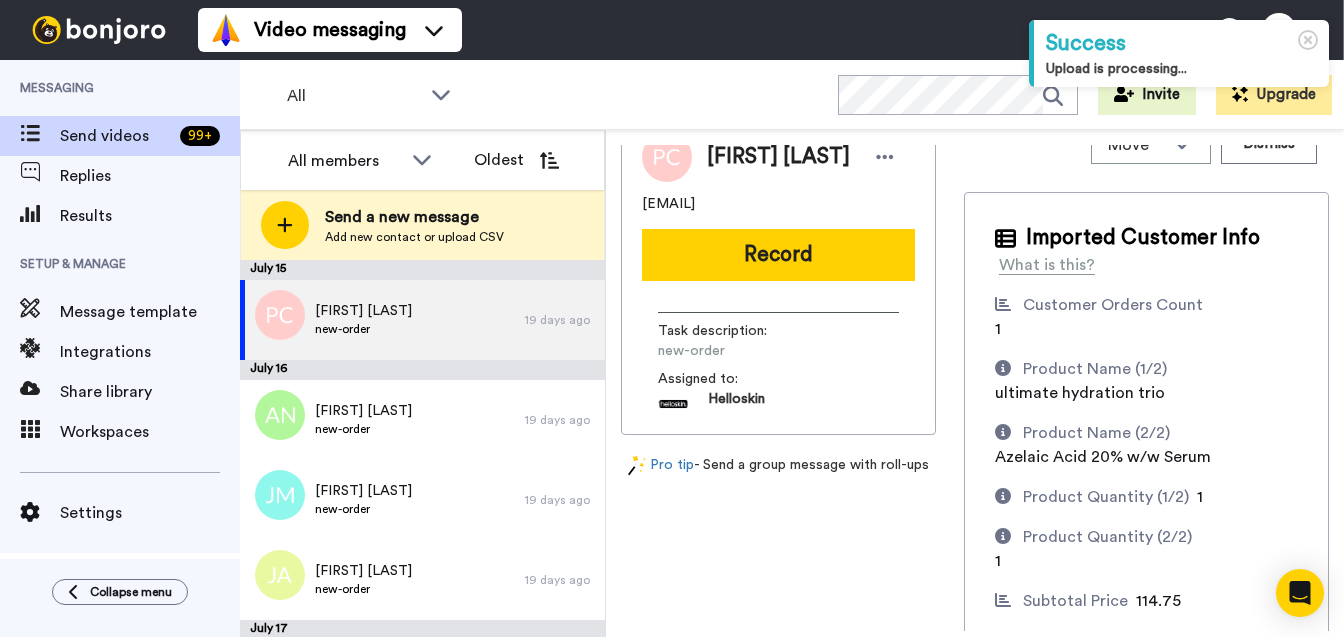 scroll, scrollTop: 30, scrollLeft: 0, axis: vertical 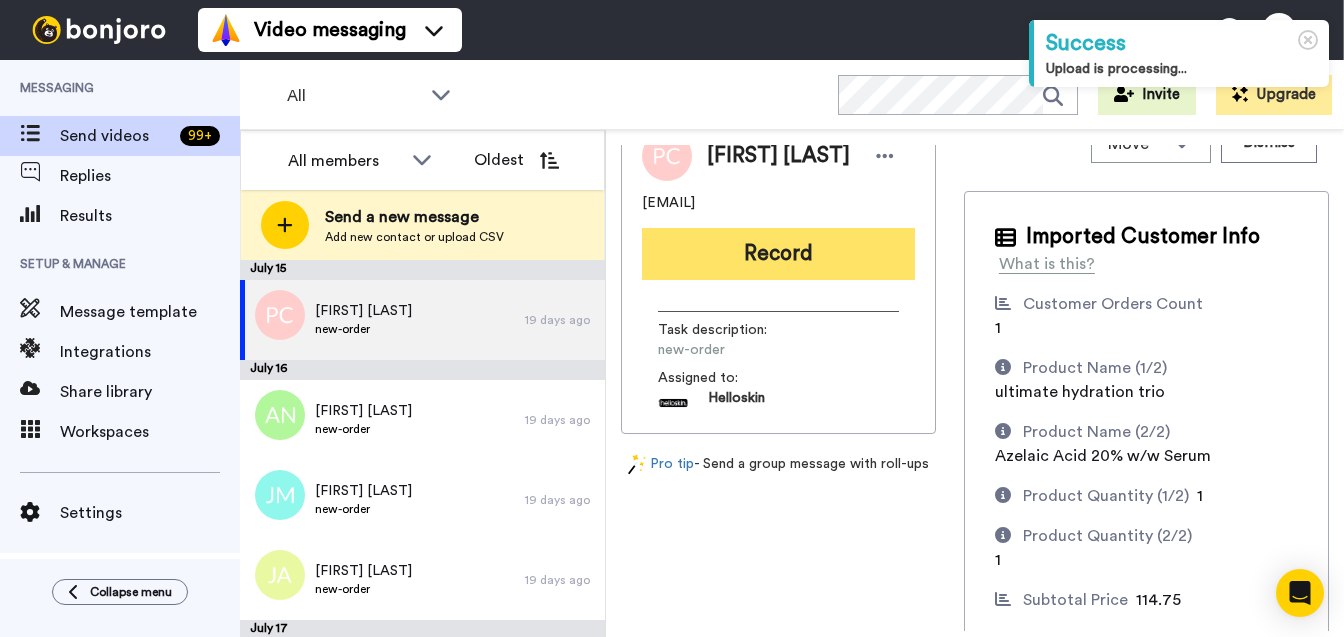 click on "Record" at bounding box center [778, 254] 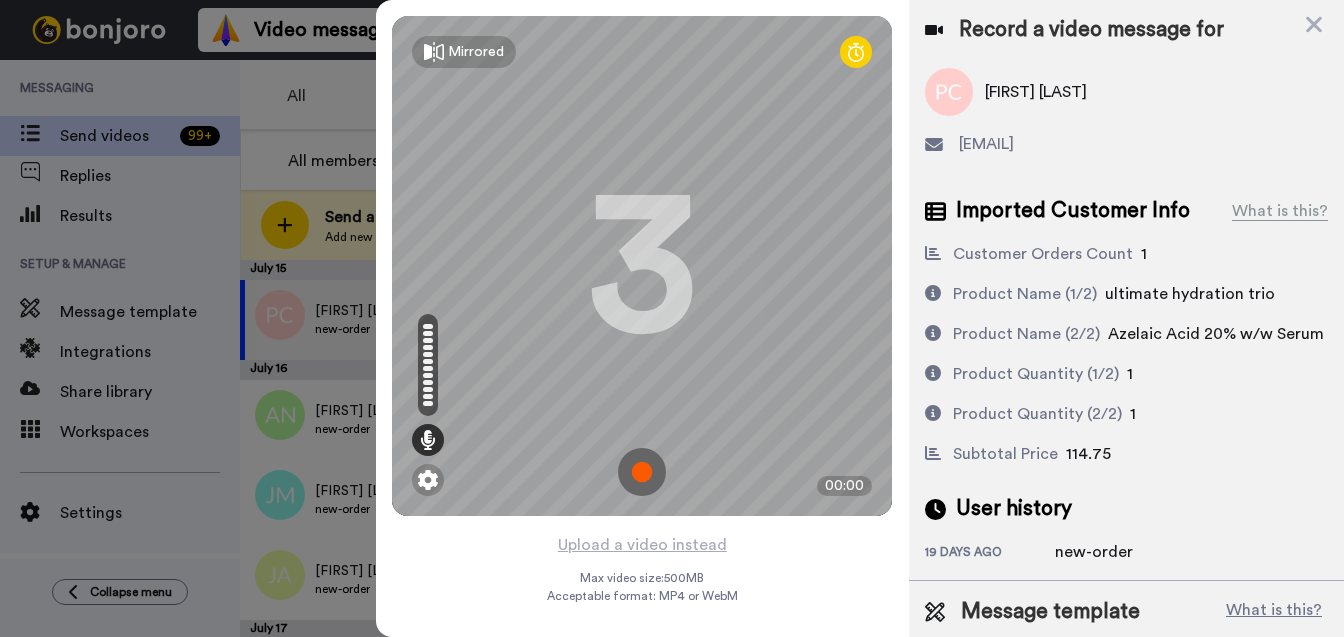 click at bounding box center (642, 472) 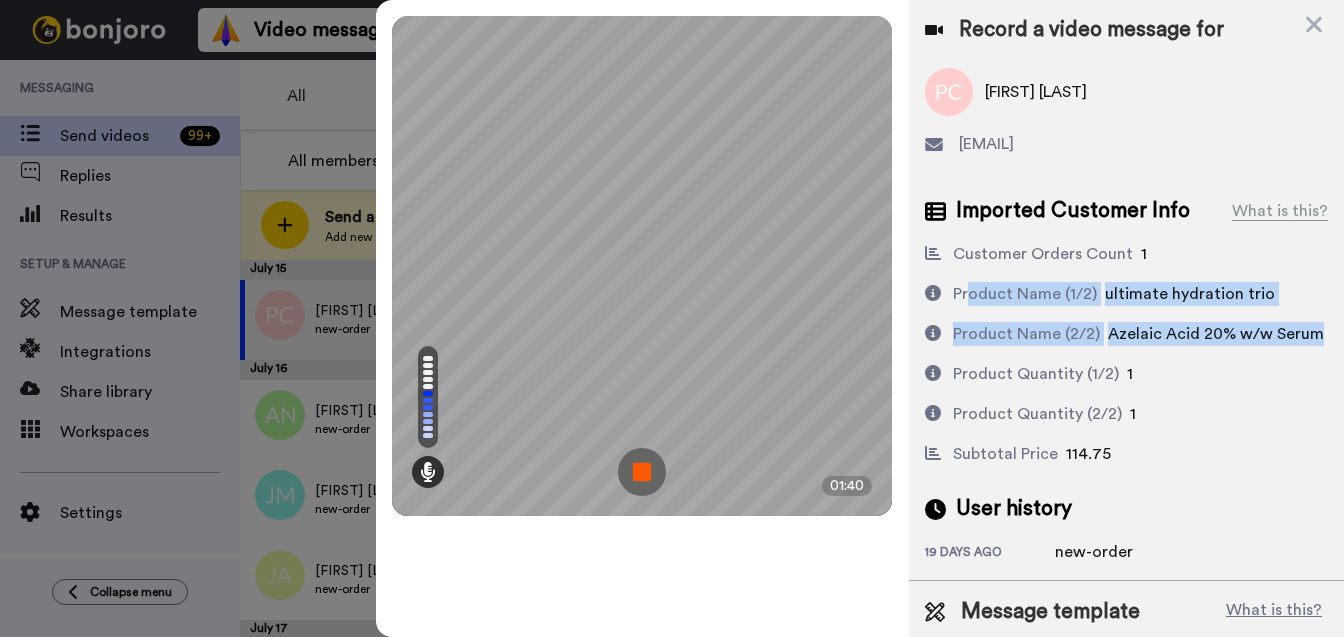 drag, startPoint x: 1144, startPoint y: 353, endPoint x: 972, endPoint y: 292, distance: 182.49658 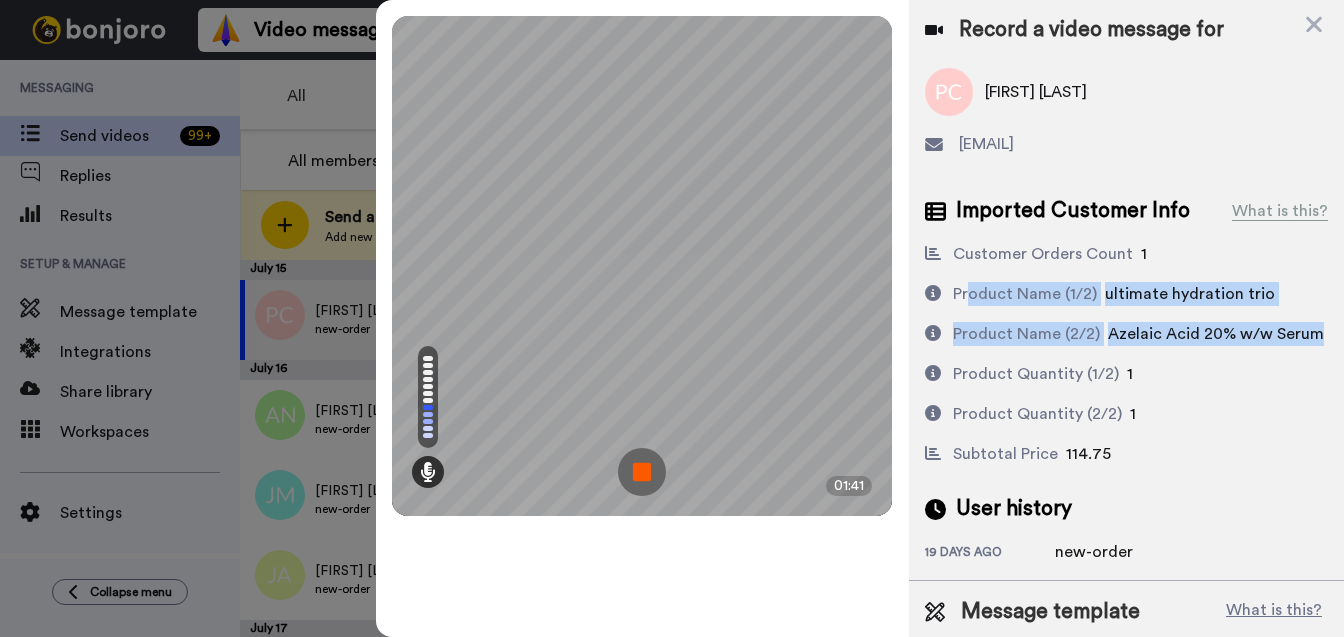 click on "Customer Orders Count 1 Product Name (1/2) ultimate hydration trio Product Name (2/2) Azelaic Acid 20% w/w Serum Product Quantity (1/2) 1 Product Quantity (2/2) 1 Subtotal Price 114.75" at bounding box center [1126, 354] 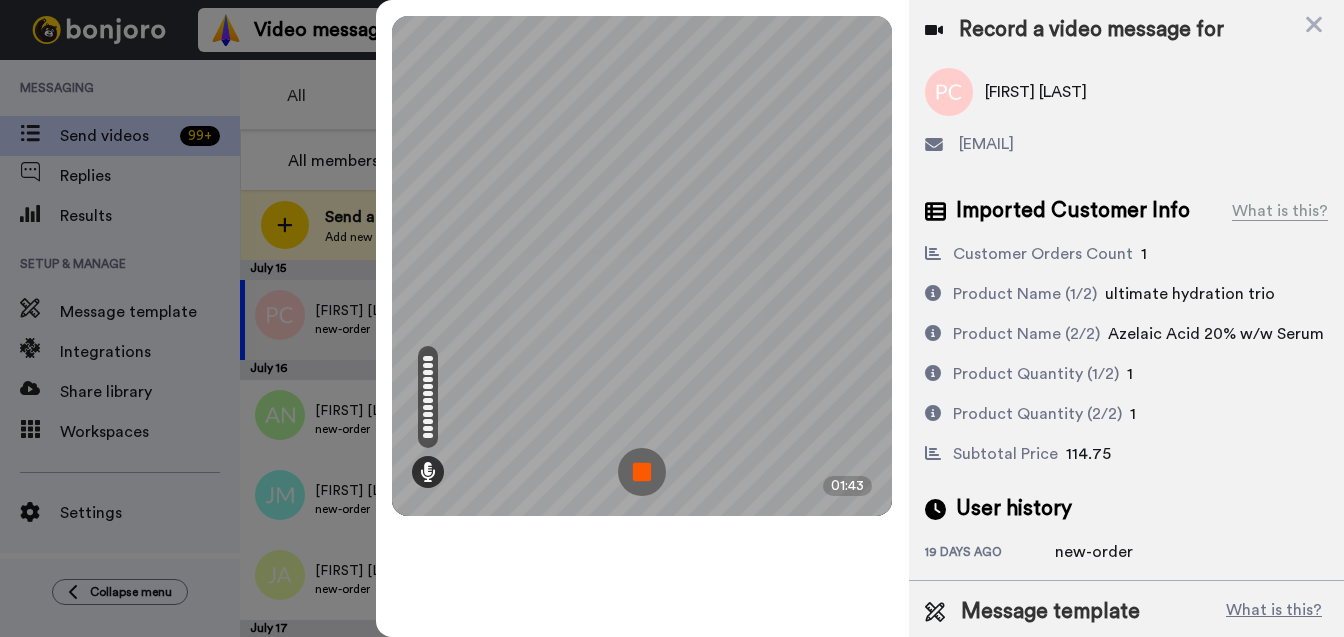 click at bounding box center (642, 472) 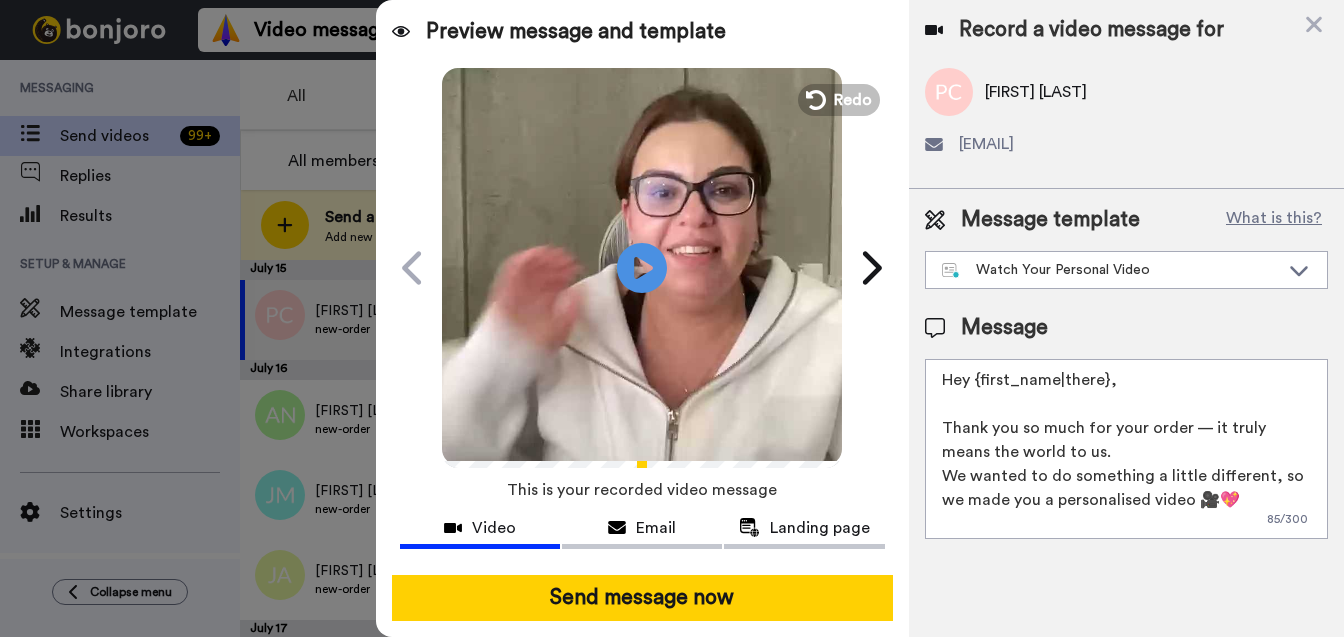 drag, startPoint x: 1147, startPoint y: 386, endPoint x: 978, endPoint y: 376, distance: 169.2956 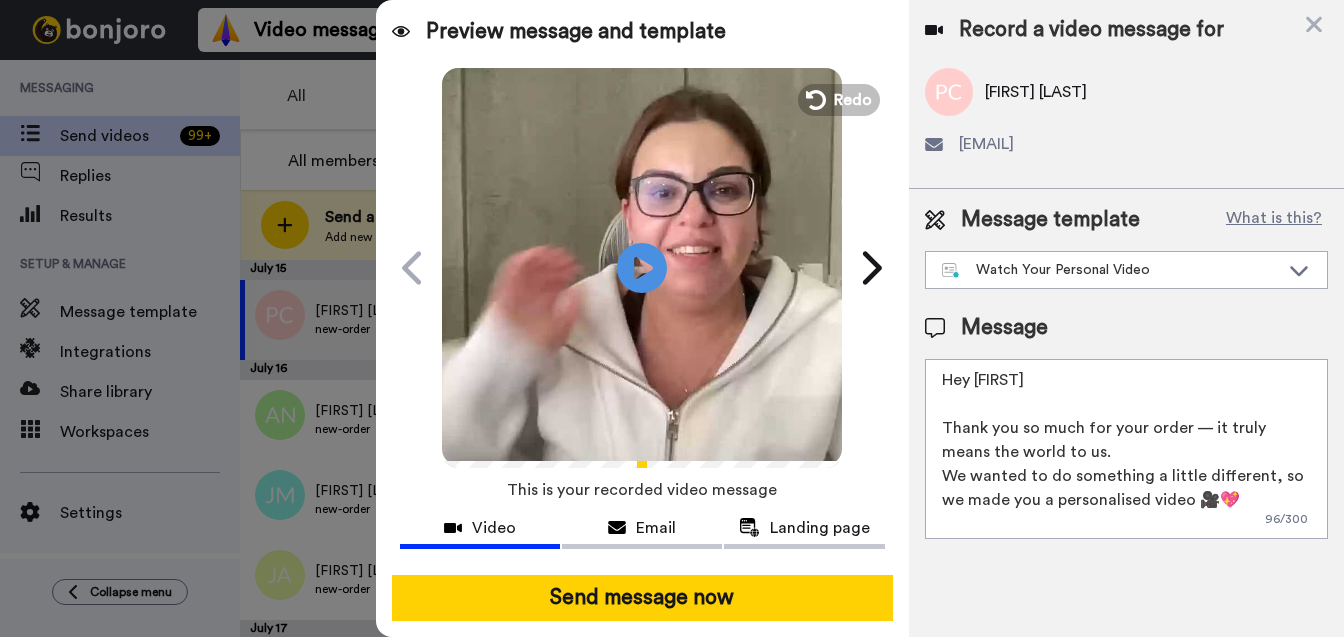 type on "Hey Penelope
Thank you so much for your order — it truly means the world to us.
We wanted to do something a little different, so we made you a personalised video 🎥💖
Hit play — this one’s just for you!" 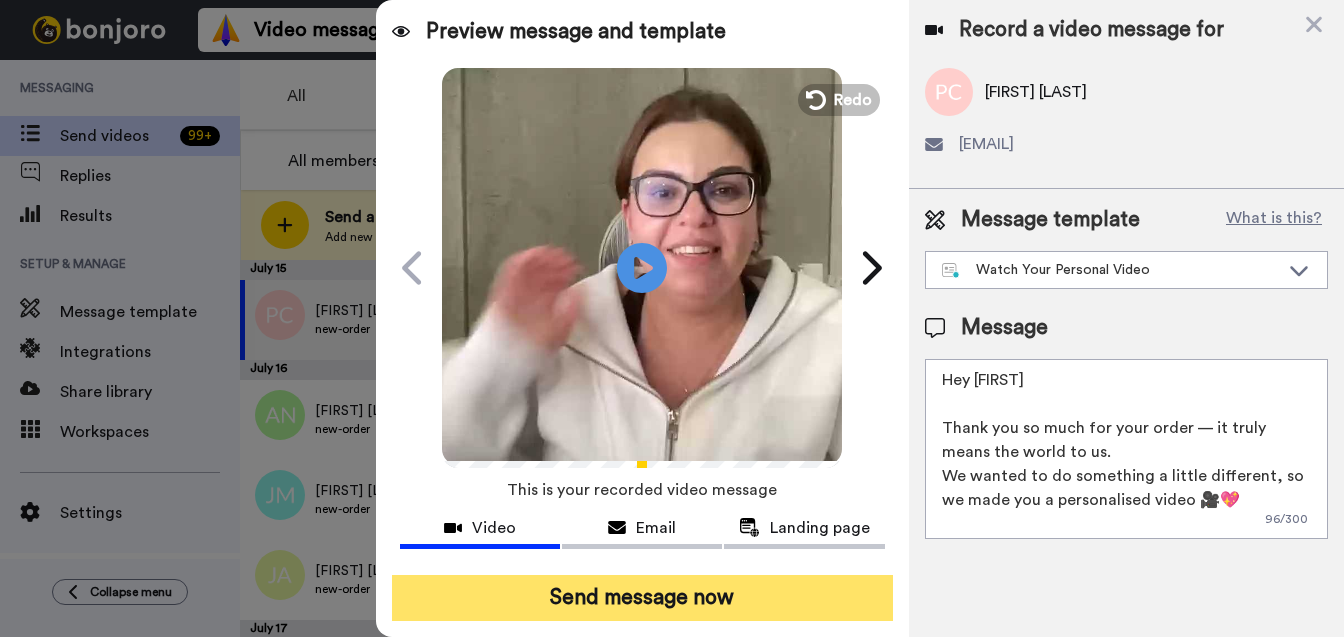 click on "Send message now" at bounding box center [642, 598] 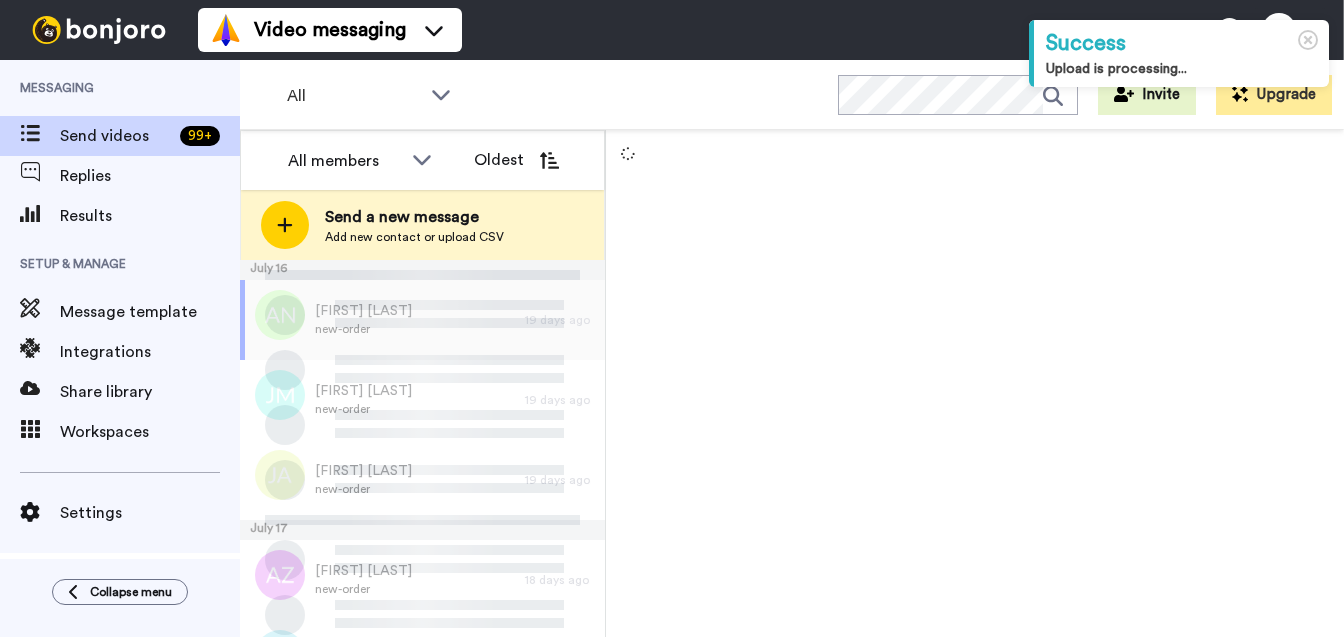 scroll, scrollTop: 0, scrollLeft: 0, axis: both 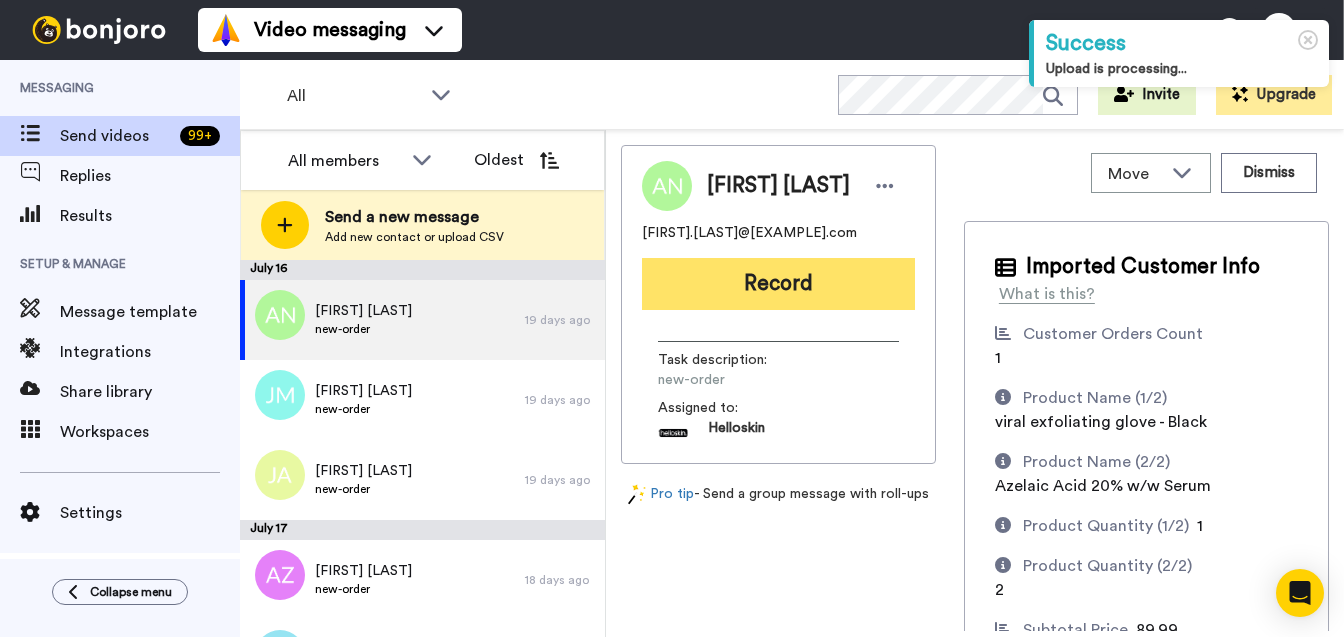 click on "Record" at bounding box center (778, 284) 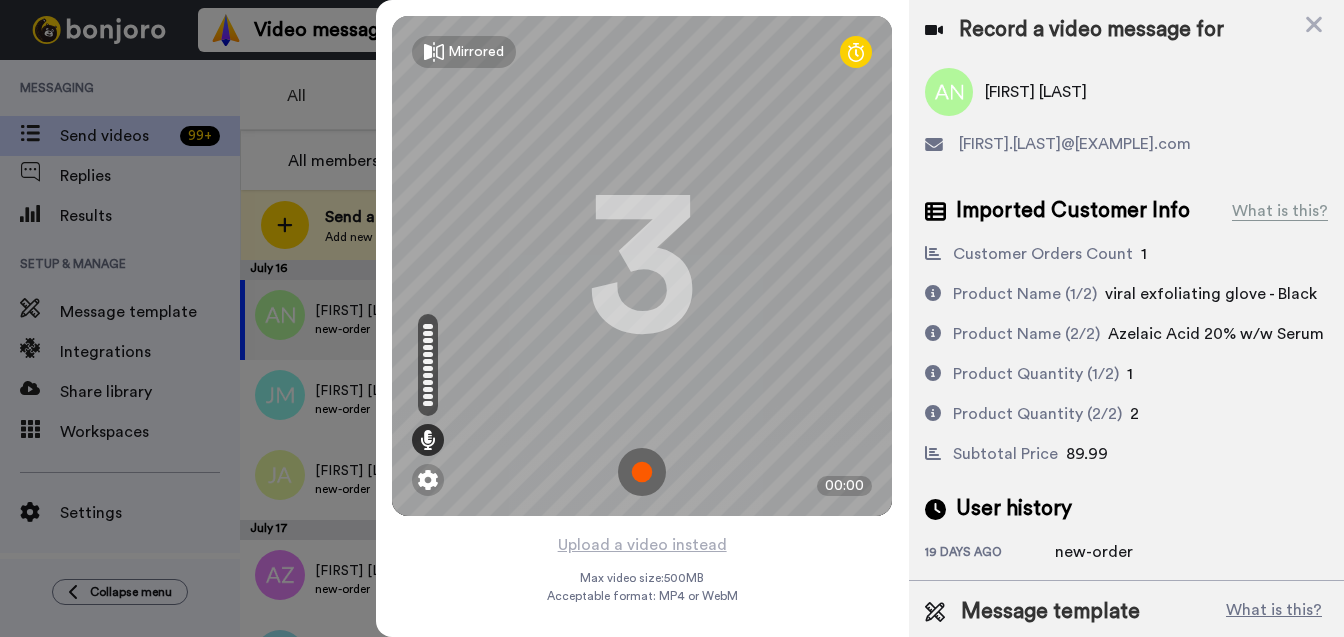 click at bounding box center (642, 472) 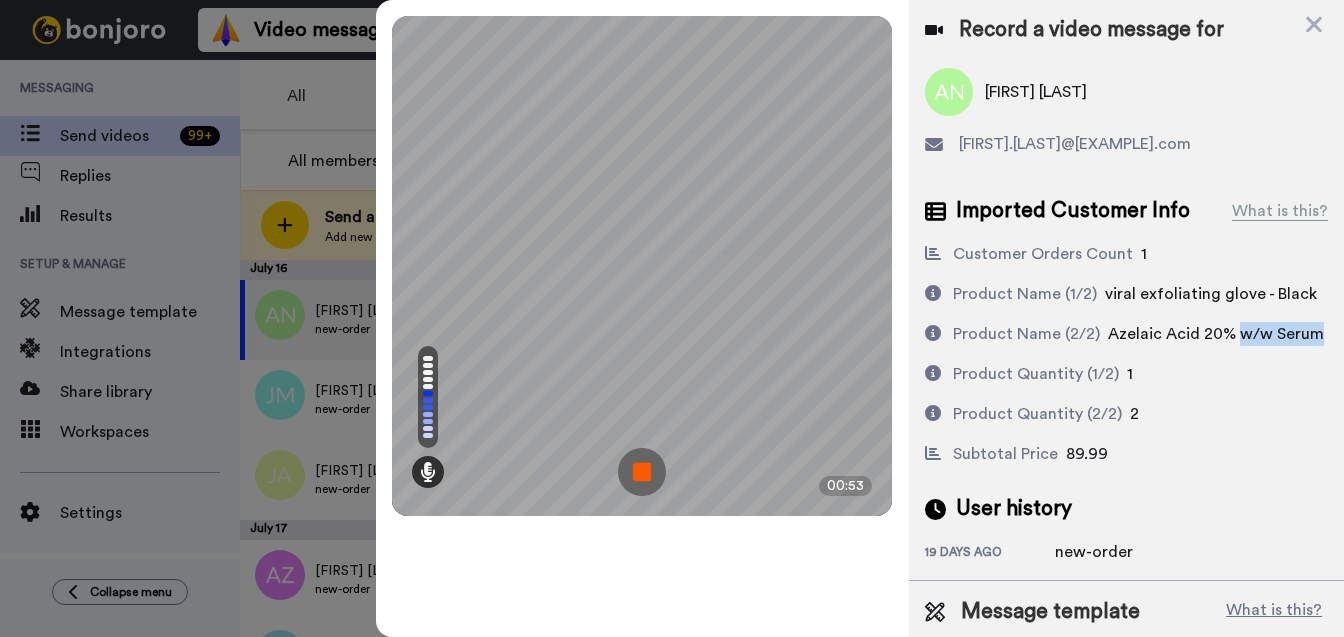 drag, startPoint x: 1167, startPoint y: 356, endPoint x: 1055, endPoint y: 356, distance: 112 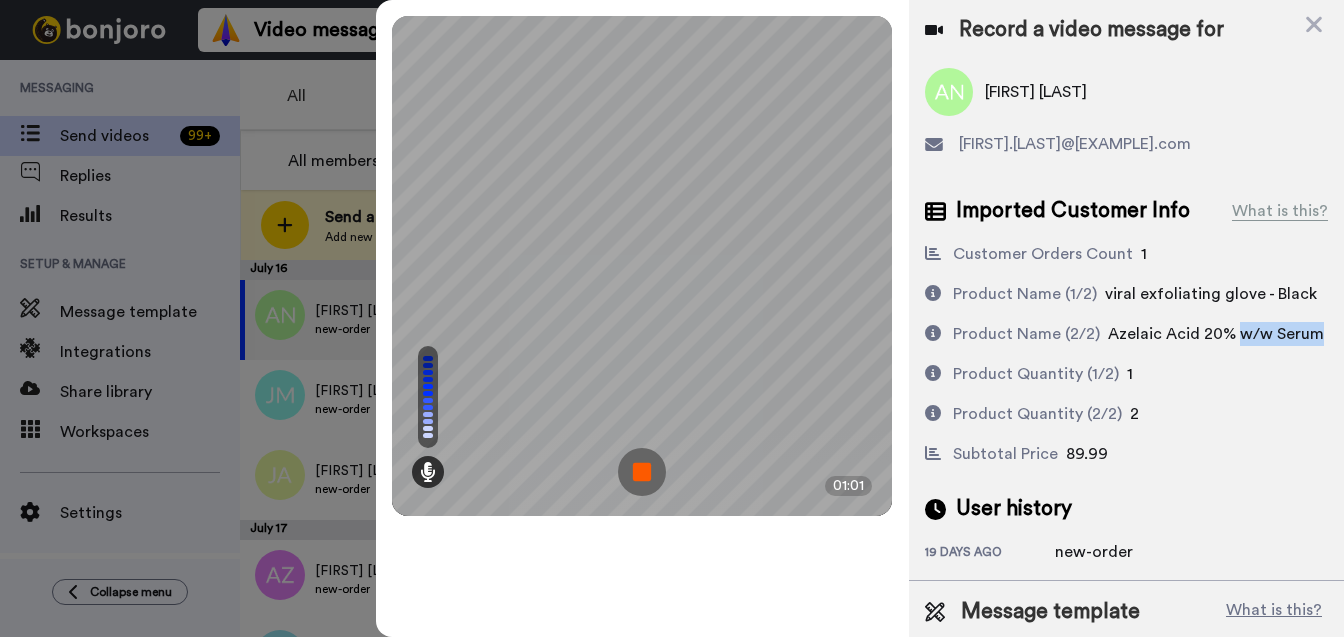 click on "Product Name (2/2) Azelaic Acid 20% w/w Serum" at bounding box center (1126, 334) 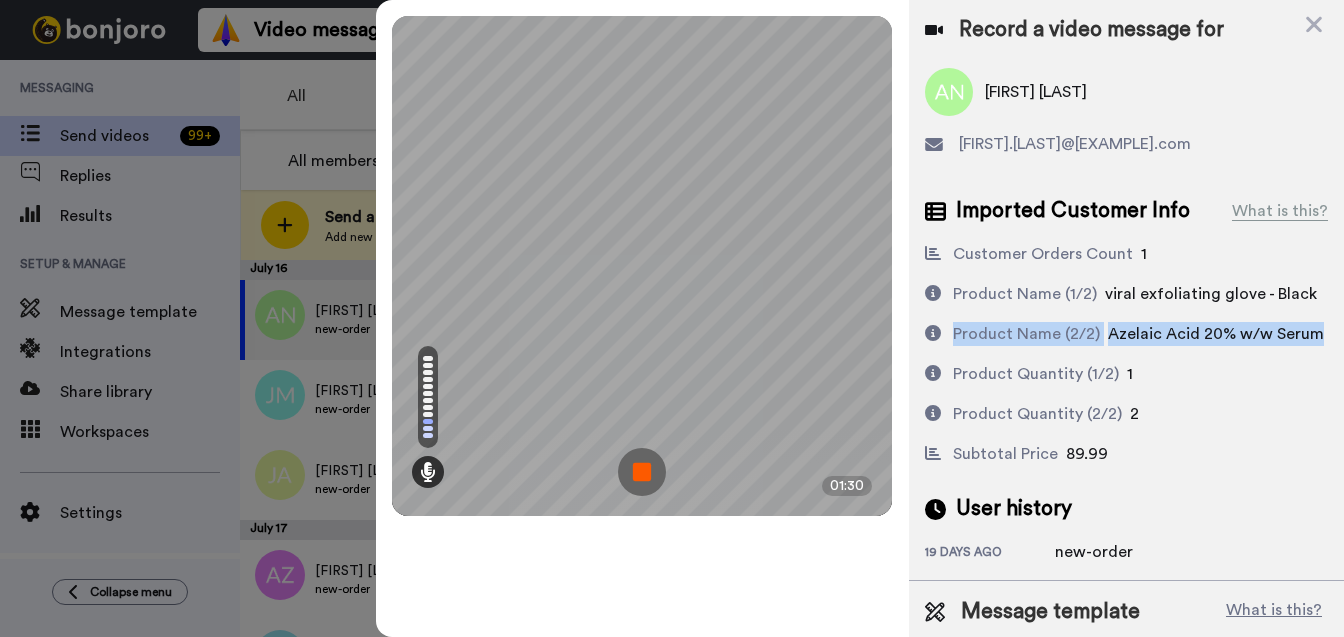 drag, startPoint x: 1175, startPoint y: 361, endPoint x: 940, endPoint y: 342, distance: 235.76683 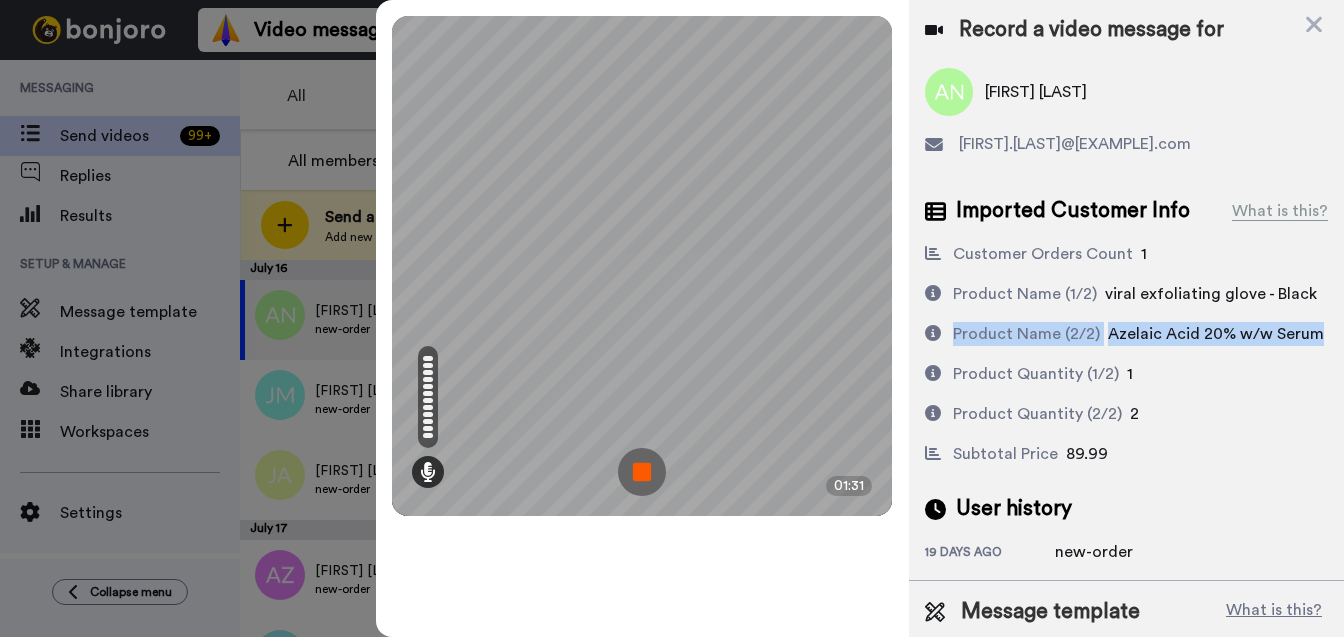 click on "Azelaic Acid 20% w/w Serum" at bounding box center [1216, 334] 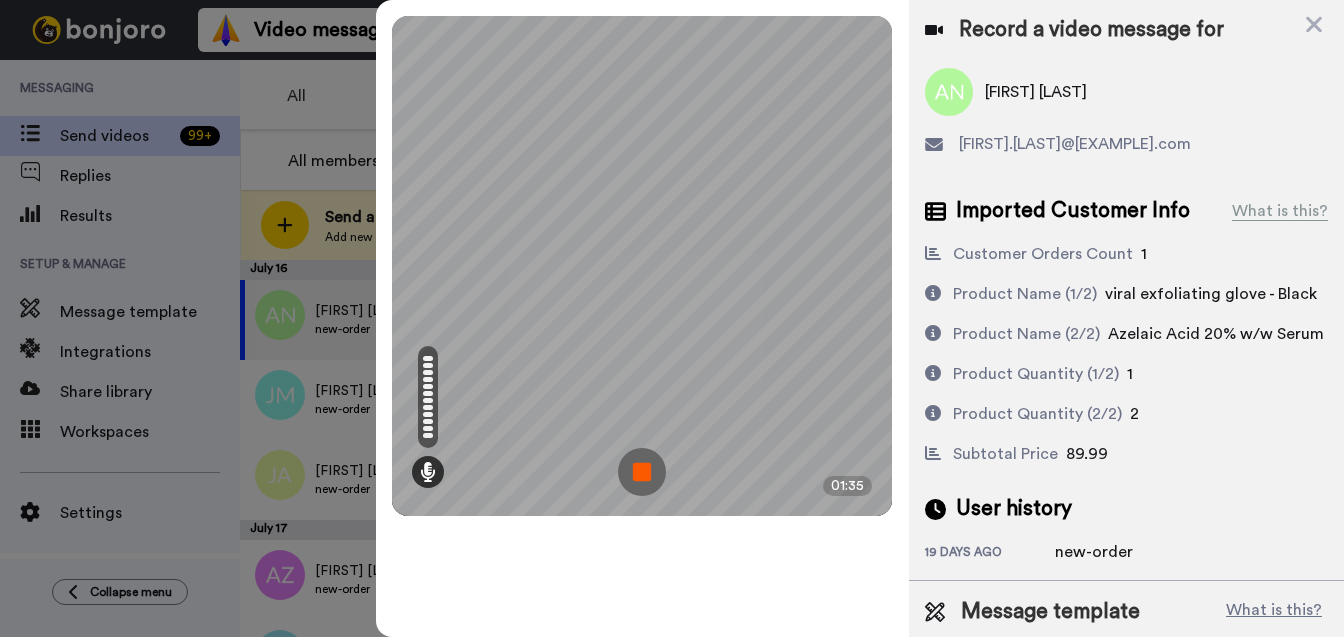 click at bounding box center (642, 472) 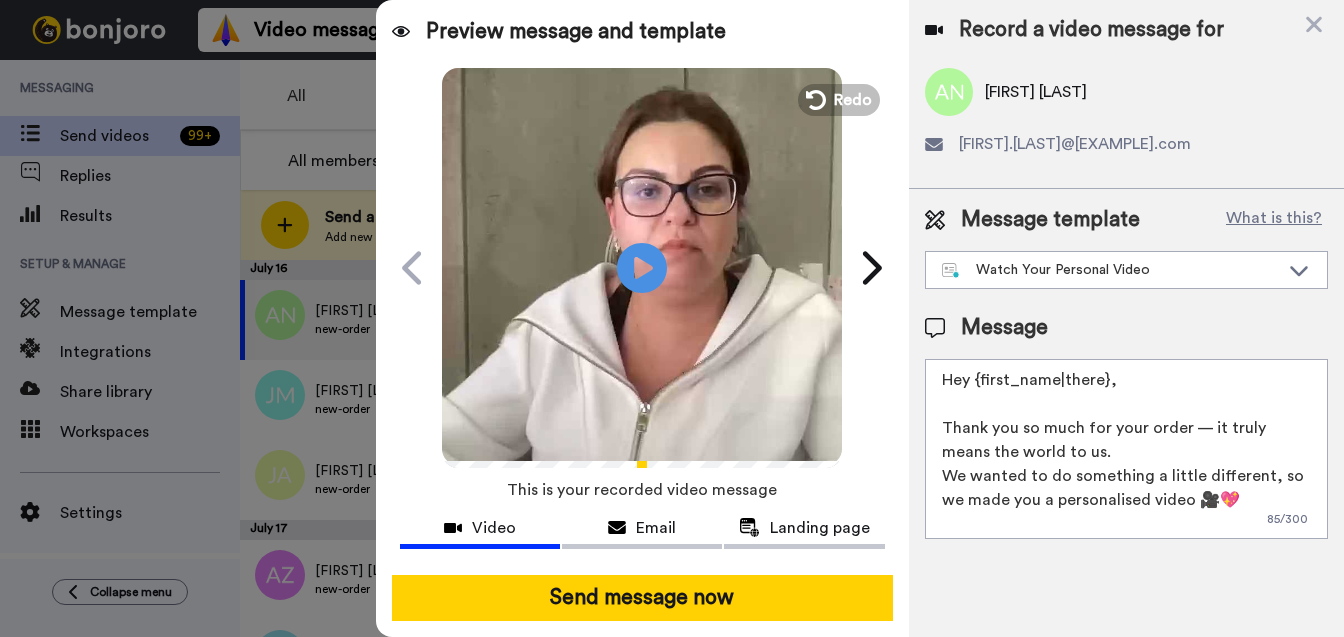 drag, startPoint x: 1140, startPoint y: 393, endPoint x: 977, endPoint y: 388, distance: 163.07668 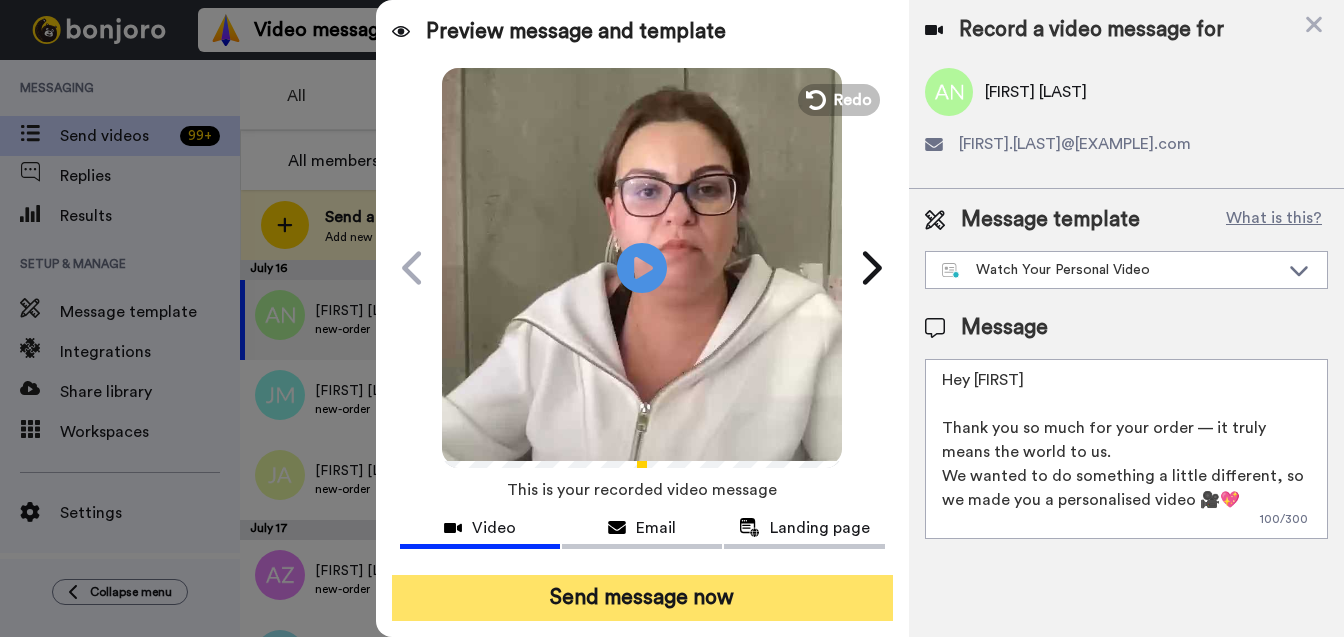 type on "Hey Auri
Thank you so much for your order — it truly means the world to us.
We wanted to do something a little different, so we made you a personalised video 🎥💖
Hit play — this one’s just for you!" 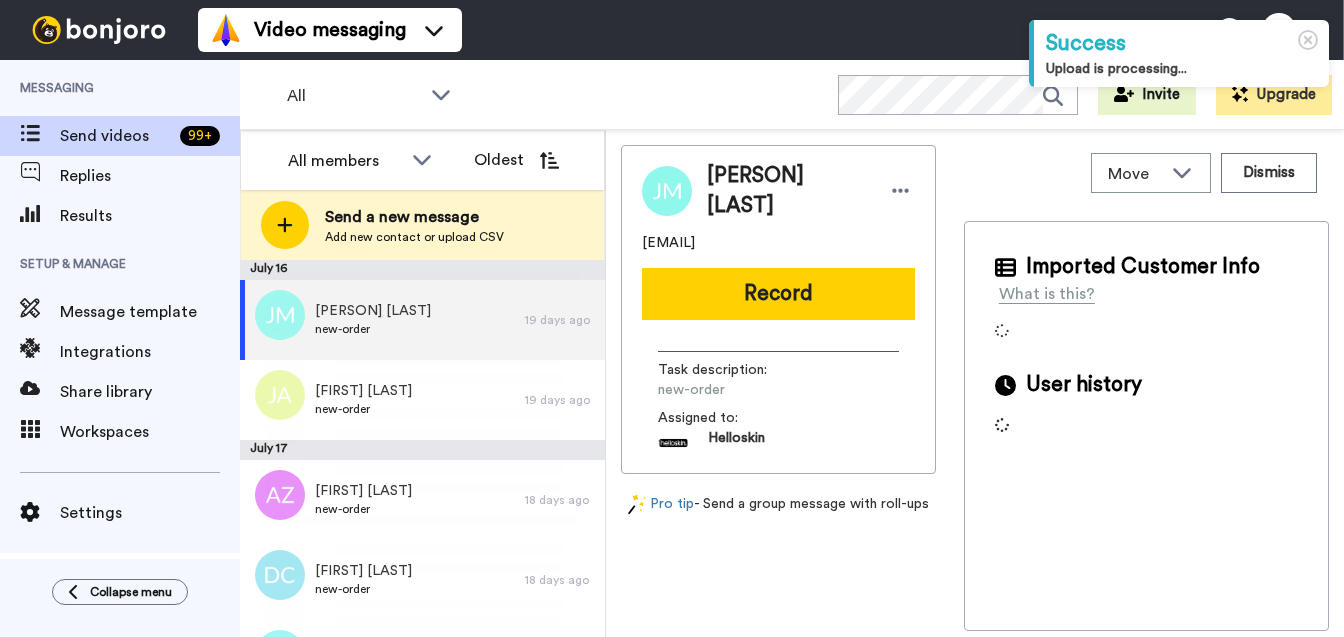 scroll, scrollTop: 0, scrollLeft: 0, axis: both 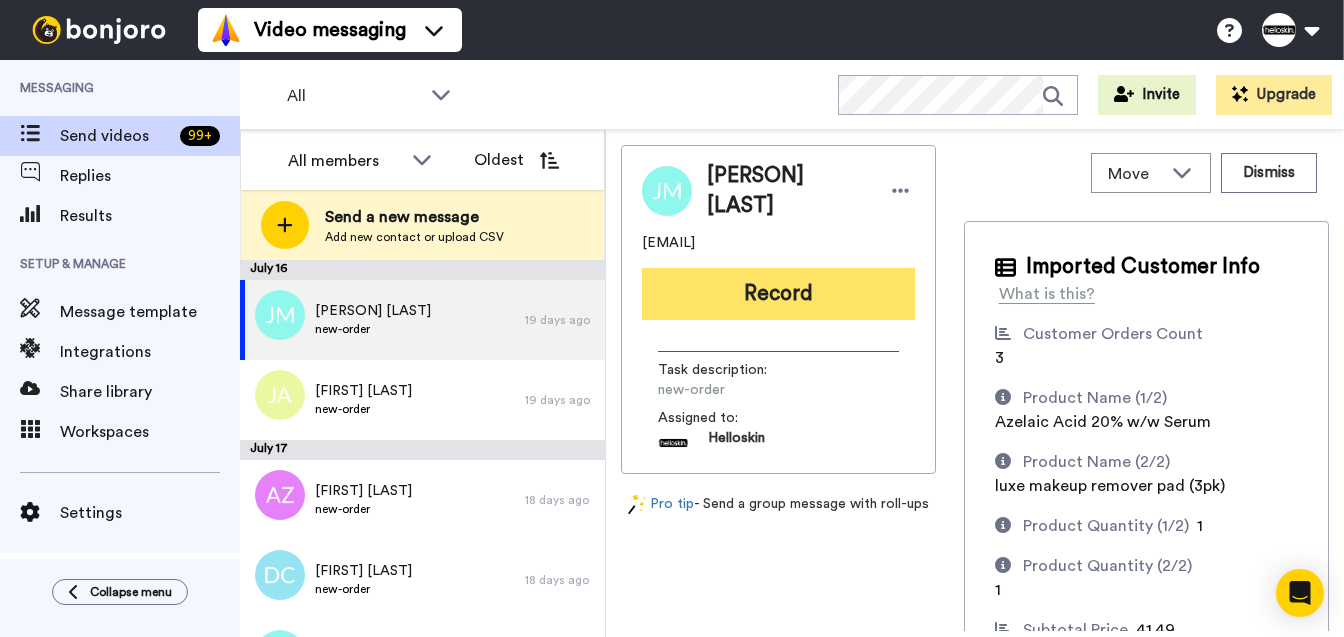click on "Record" at bounding box center [778, 294] 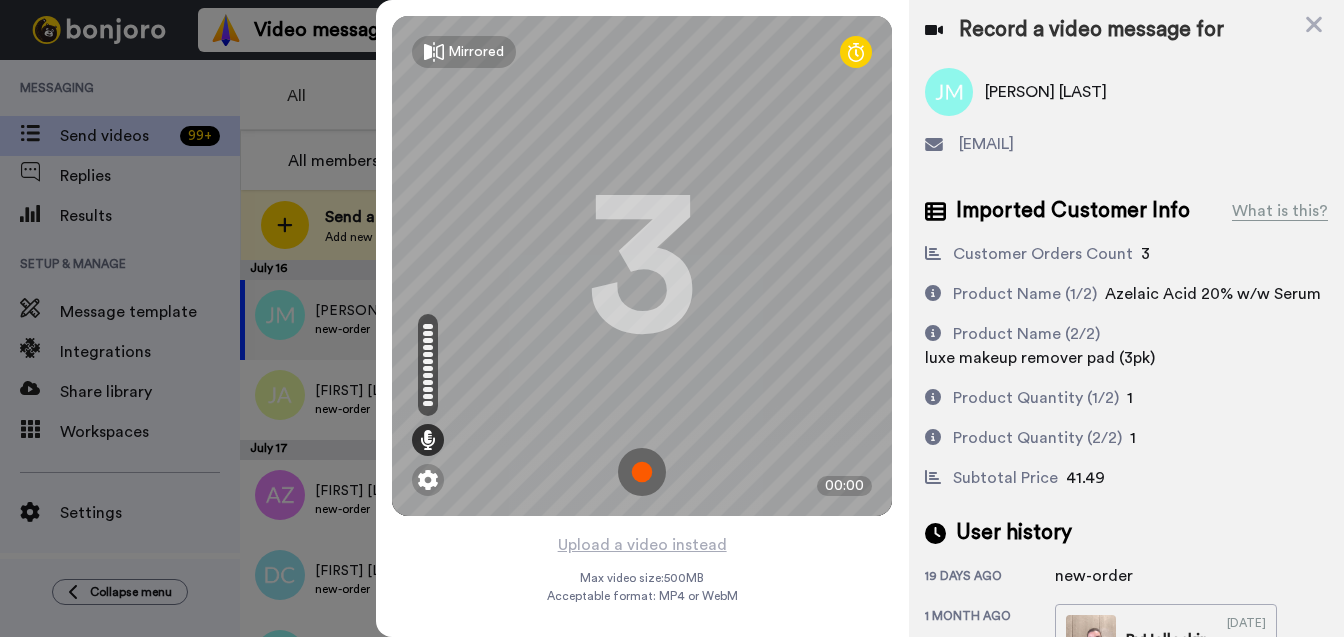 click at bounding box center (642, 472) 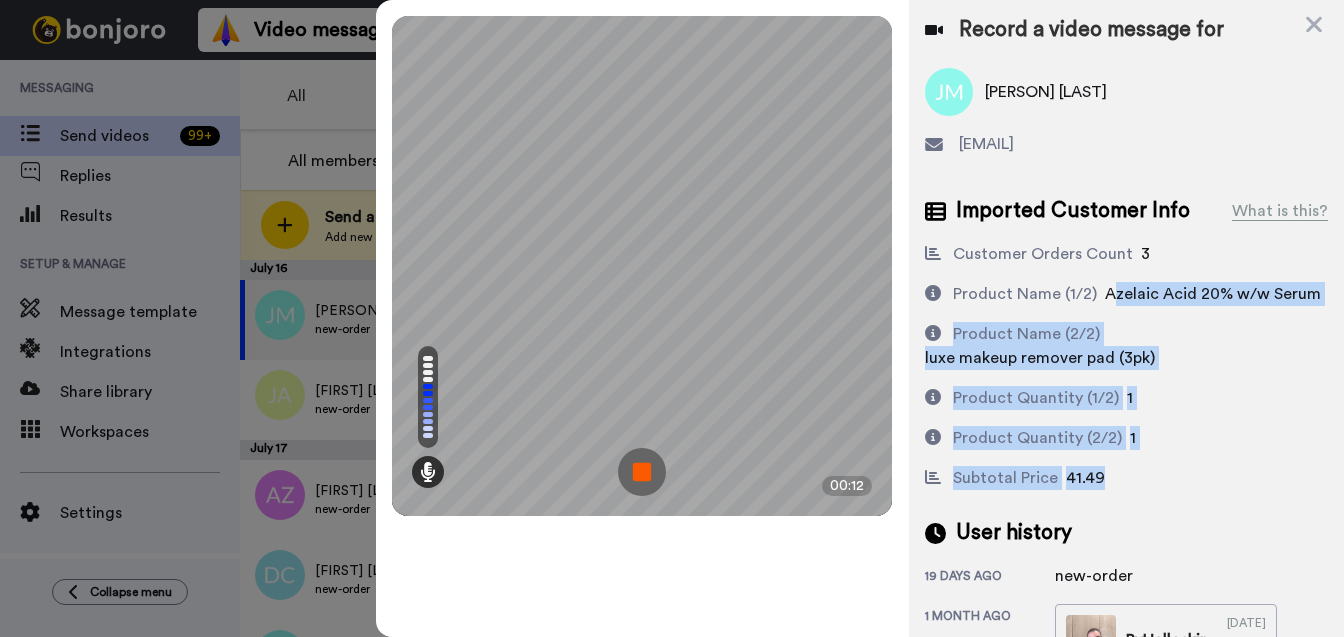 drag, startPoint x: 1115, startPoint y: 499, endPoint x: 939, endPoint y: 306, distance: 261.19916 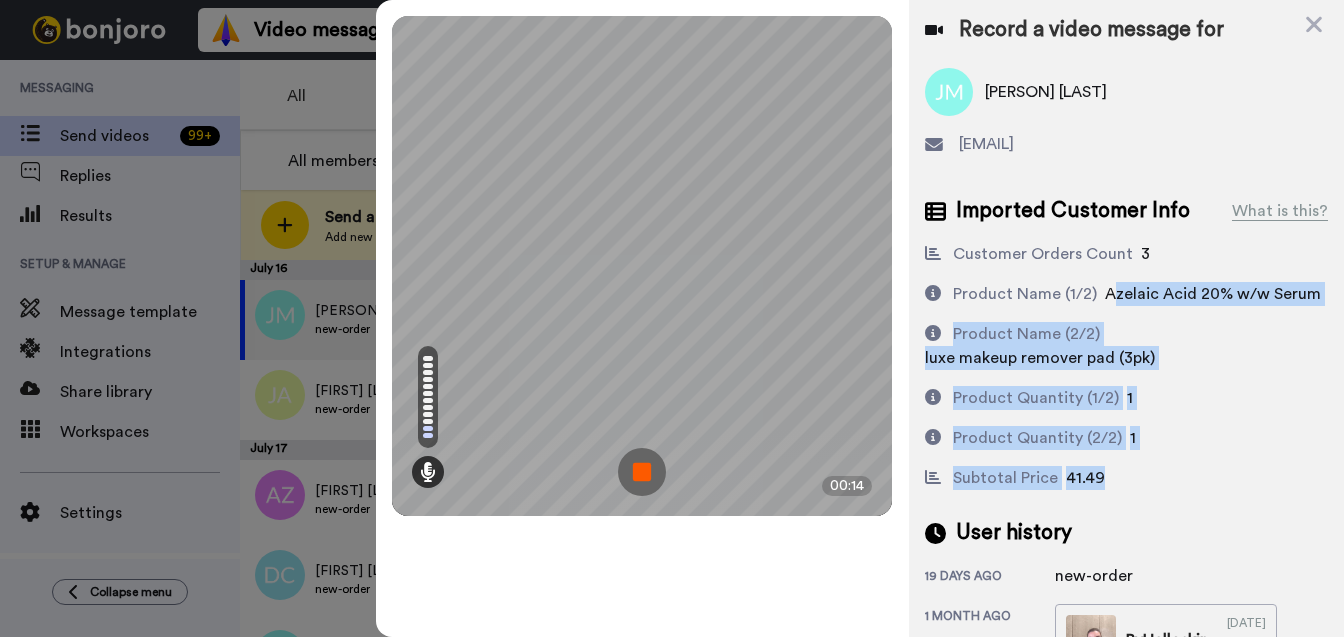 click on "[COUNT] [PRODUCT] [PRODUCT] [QUANTITY] [QUANTITY] [PRICE]" at bounding box center [1126, 366] 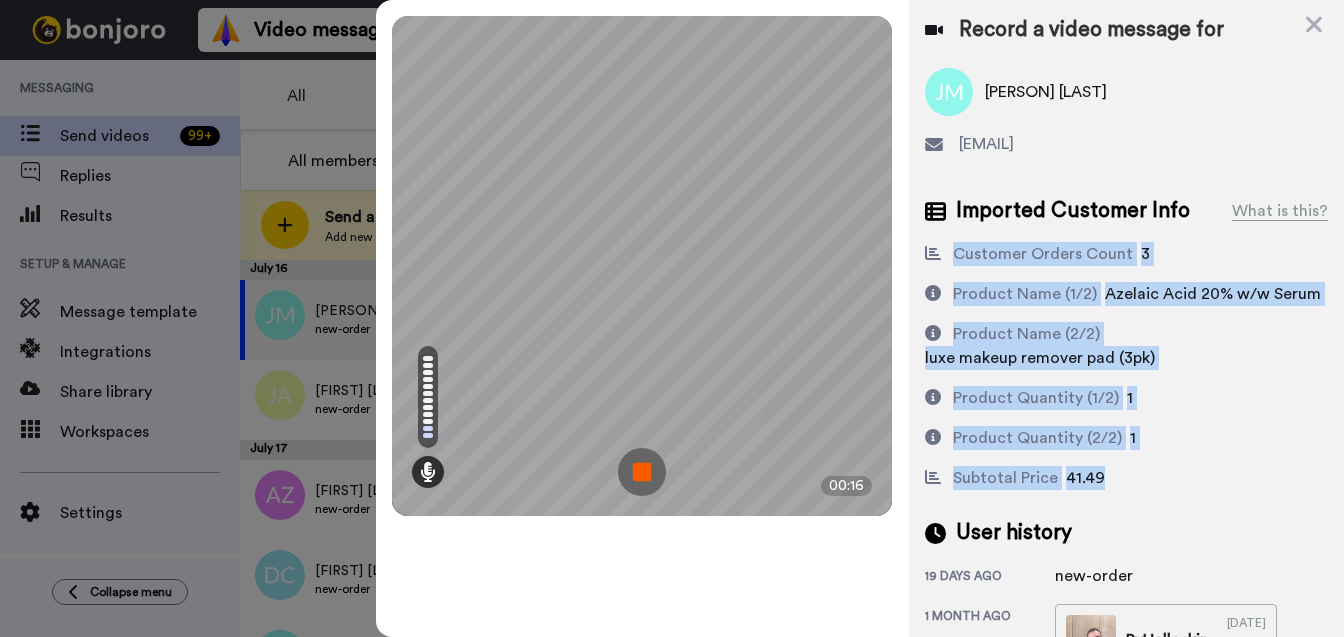 drag, startPoint x: 1136, startPoint y: 500, endPoint x: 927, endPoint y: 258, distance: 319.75772 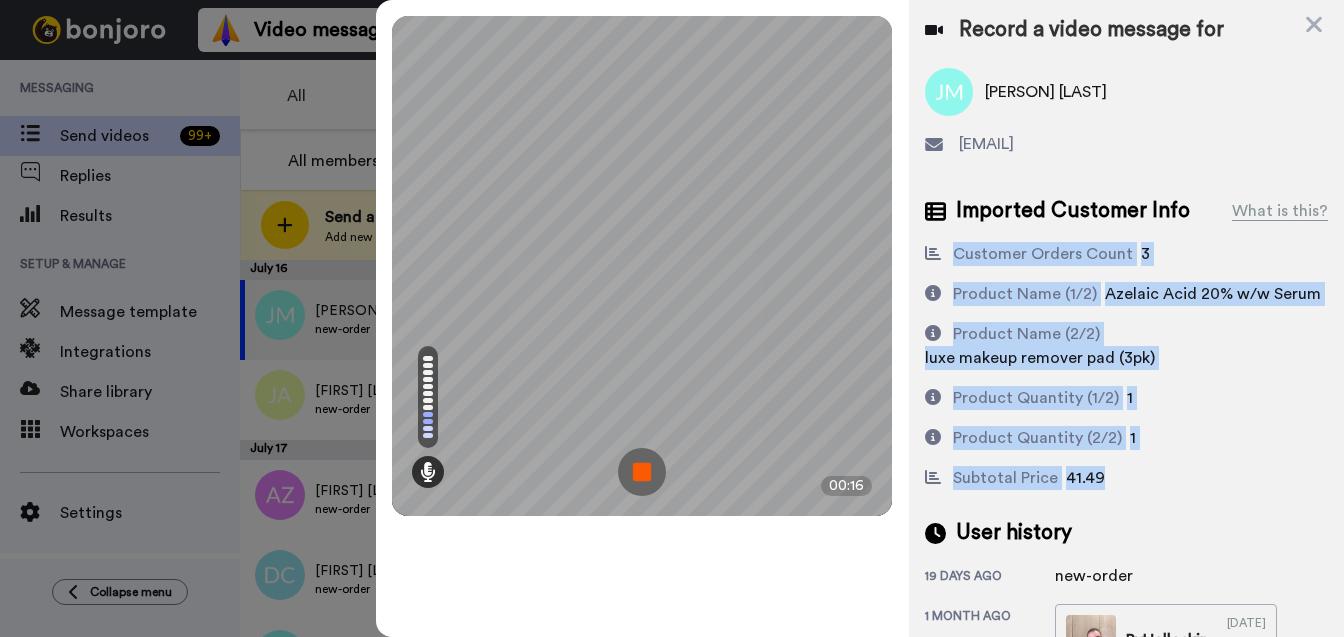 click on "Product Name (2/2) luxe makeup remover pad (3pk)" at bounding box center [1126, 346] 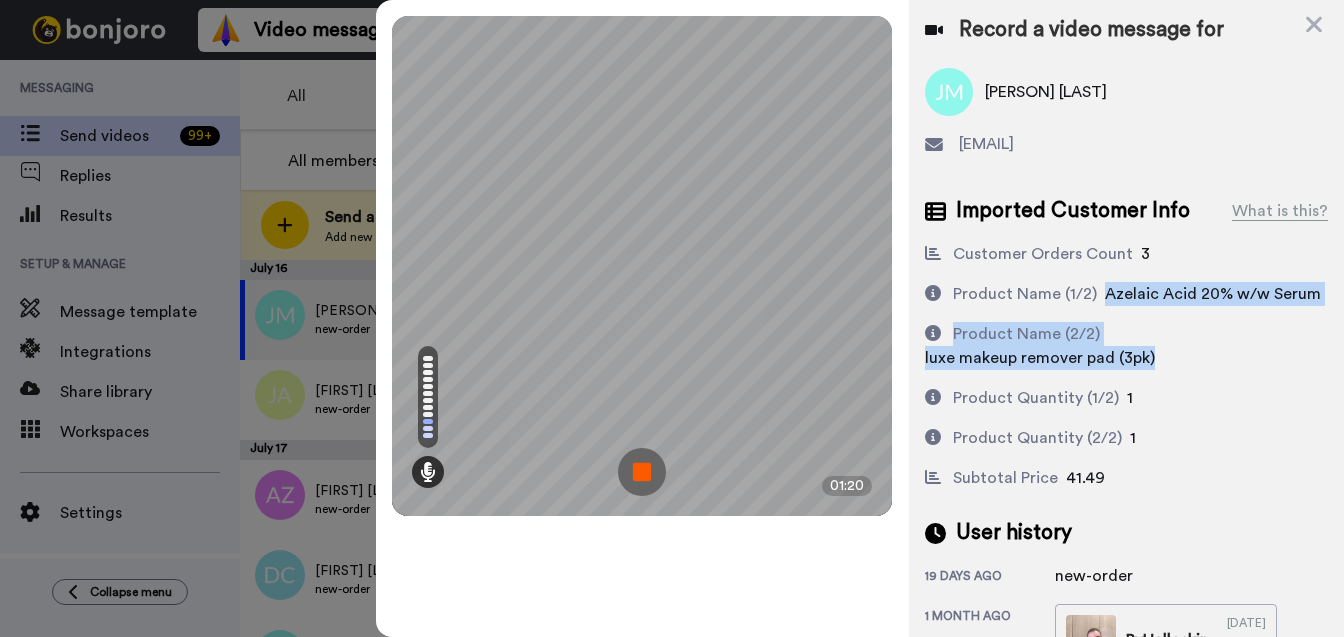 drag, startPoint x: 1154, startPoint y: 393, endPoint x: 925, endPoint y: 310, distance: 243.5775 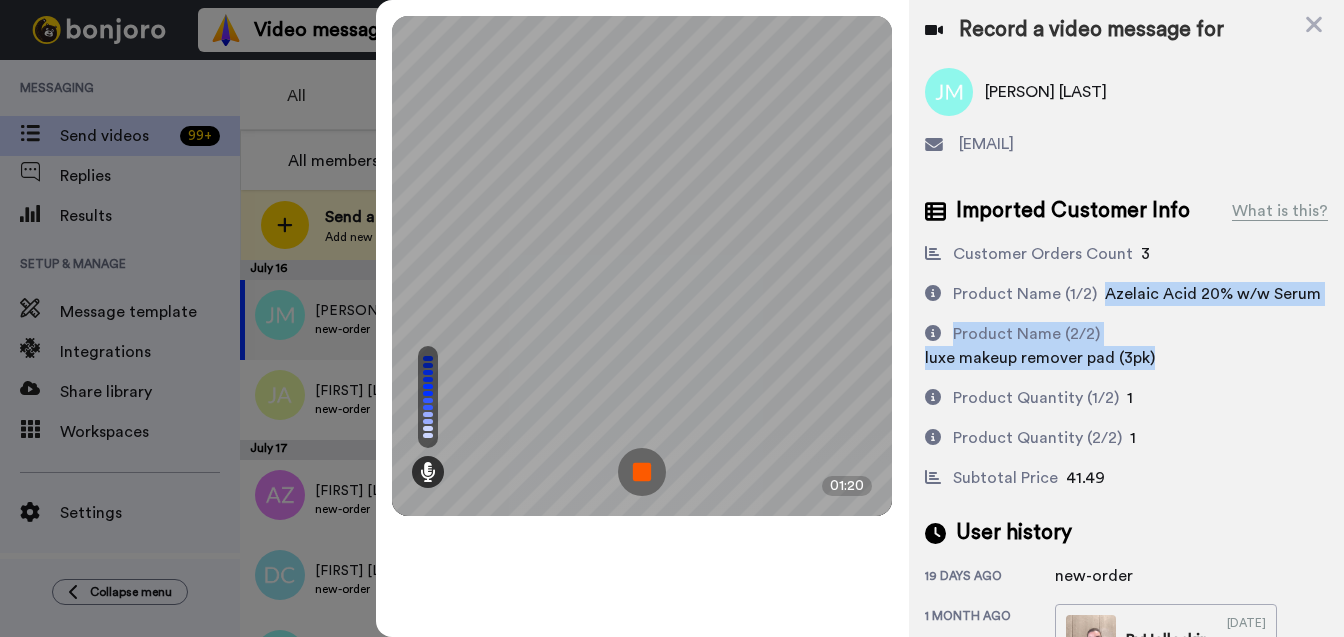 click on "Azelaic Acid 20% w/w Serum" at bounding box center [1213, 294] 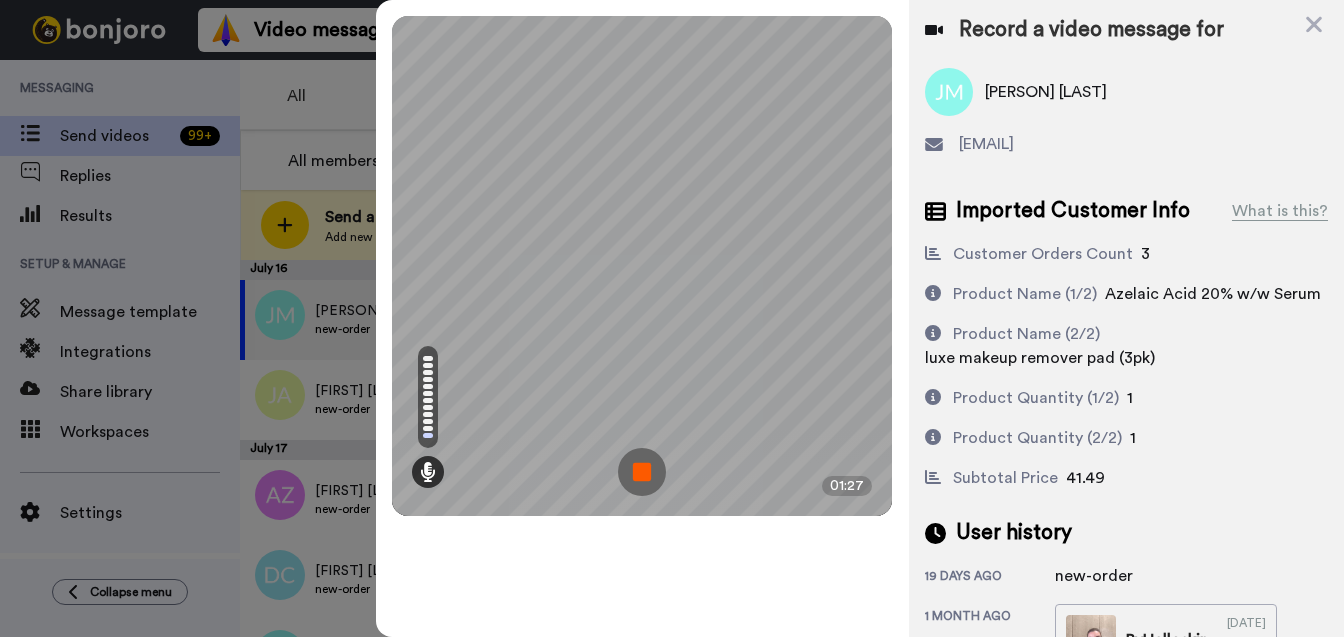 click at bounding box center [642, 472] 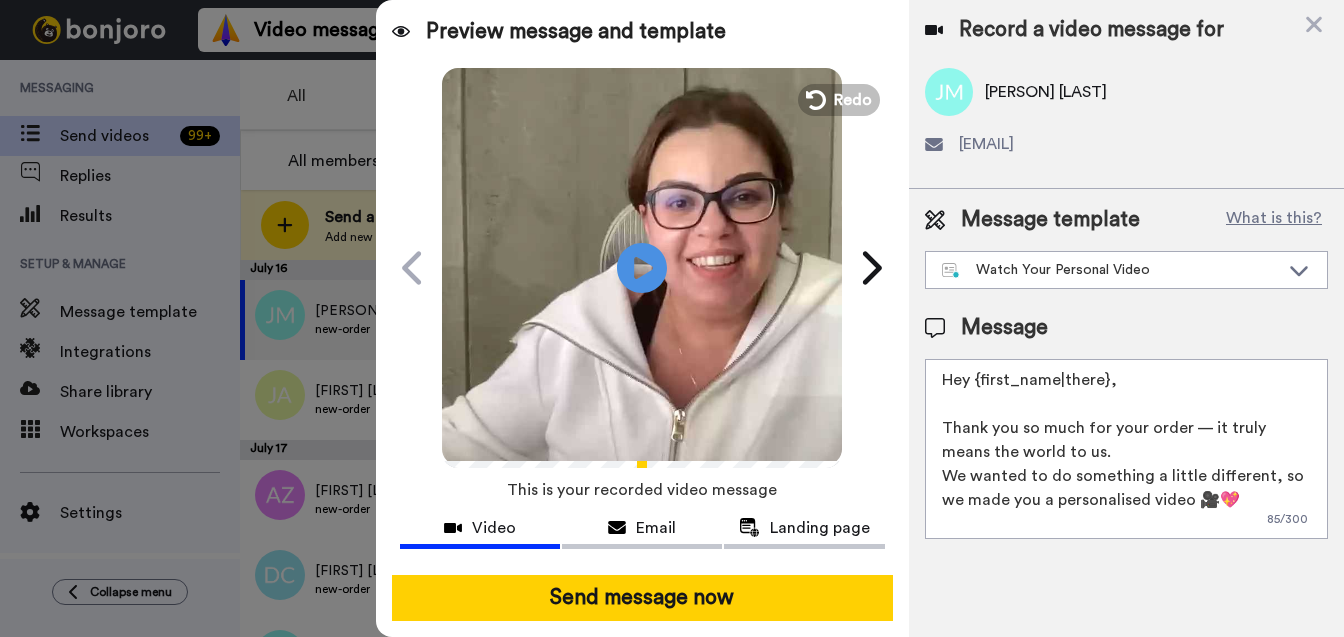 drag, startPoint x: 1144, startPoint y: 381, endPoint x: 975, endPoint y: 383, distance: 169.01184 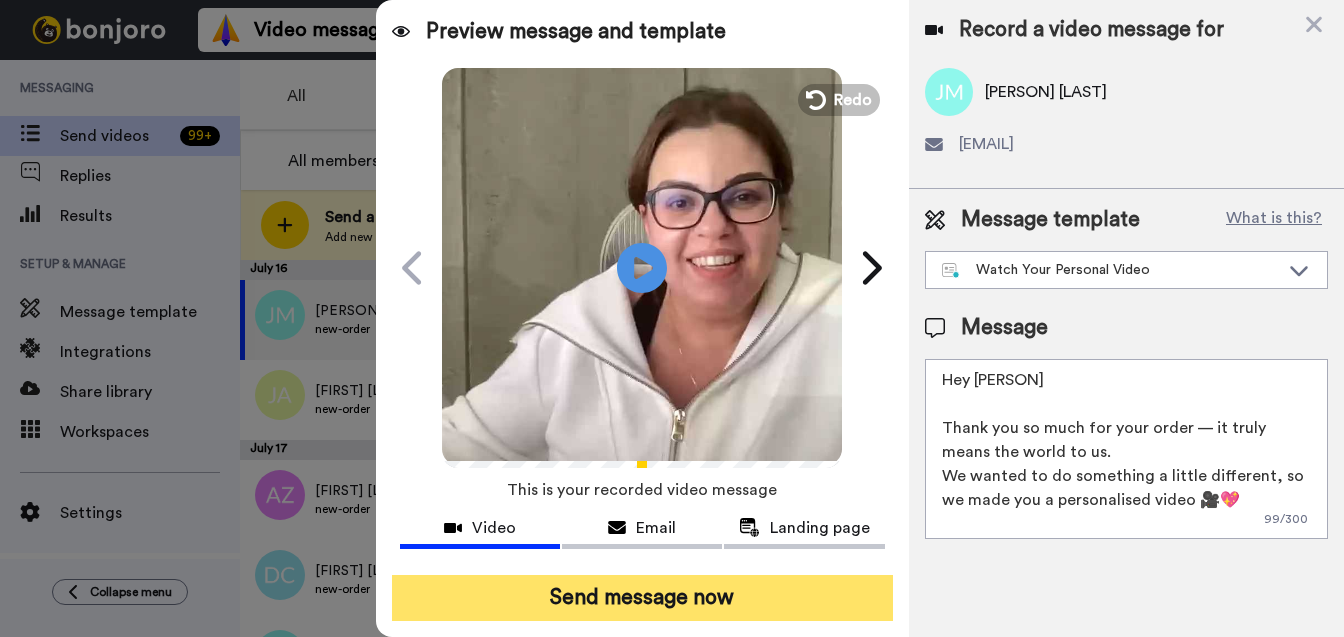 type on "Hey Jeene
Thank you so much for your order — it truly means the world to us.
We wanted to do something a little different, so we made you a personalised video 🎥💖
Hit play — this one’s just for you!" 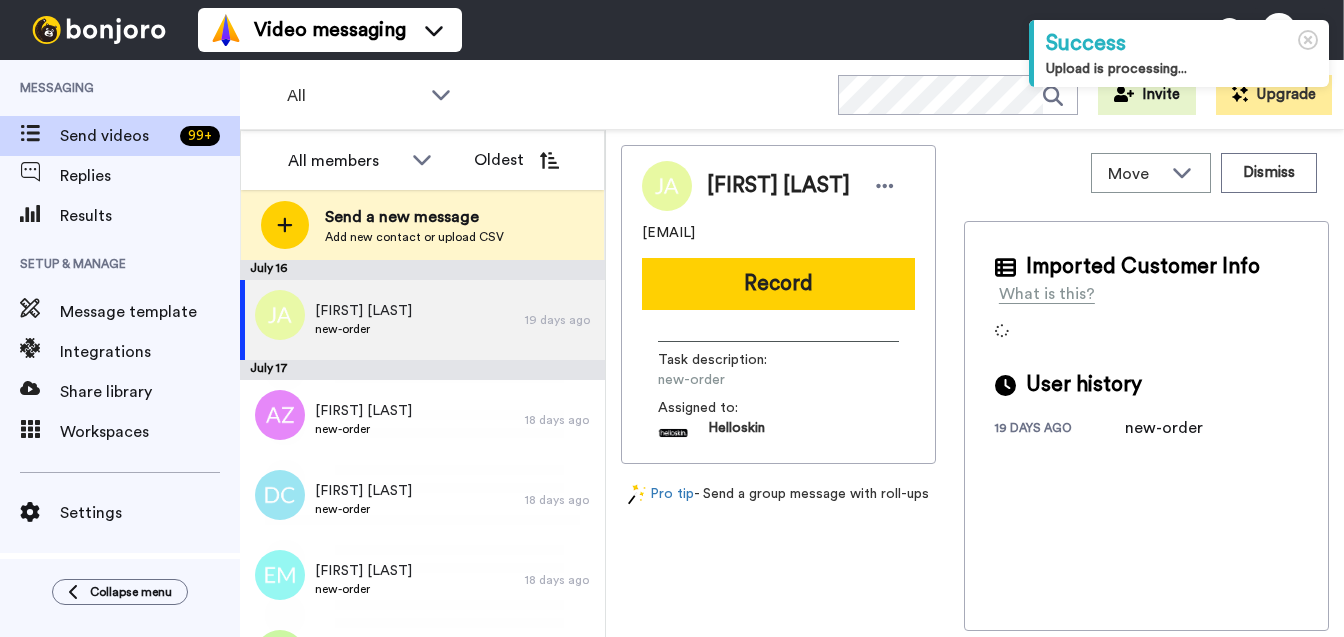 scroll, scrollTop: 0, scrollLeft: 0, axis: both 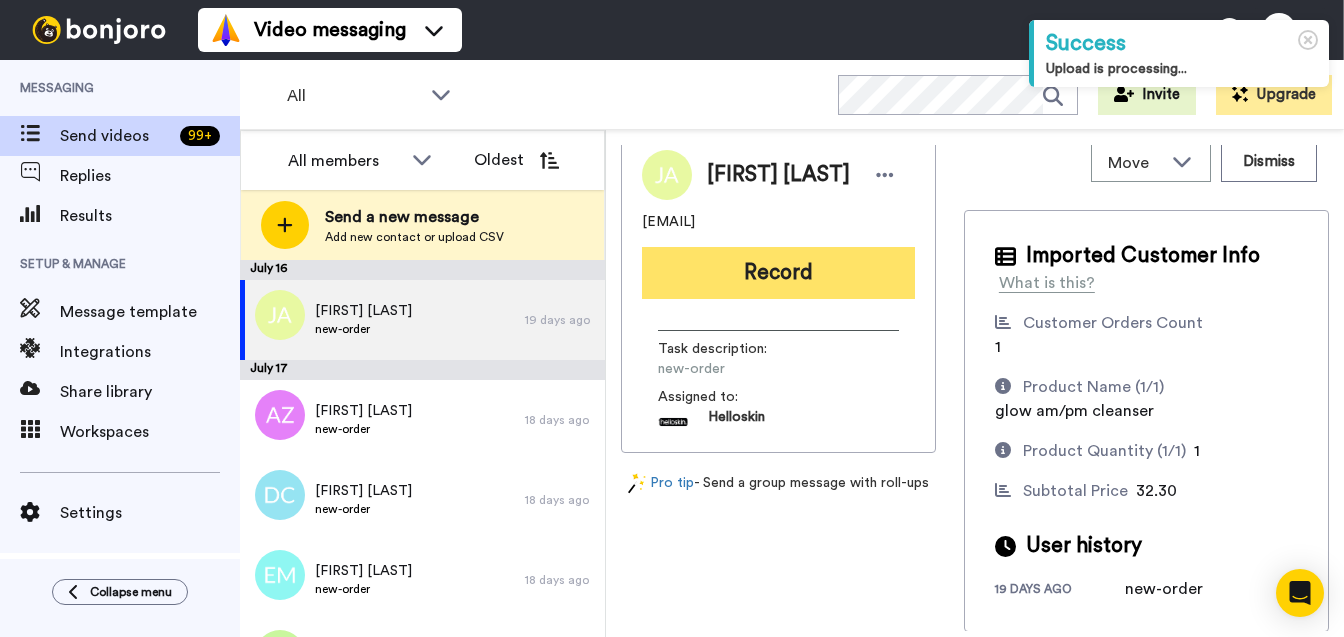 click on "Record" at bounding box center (778, 273) 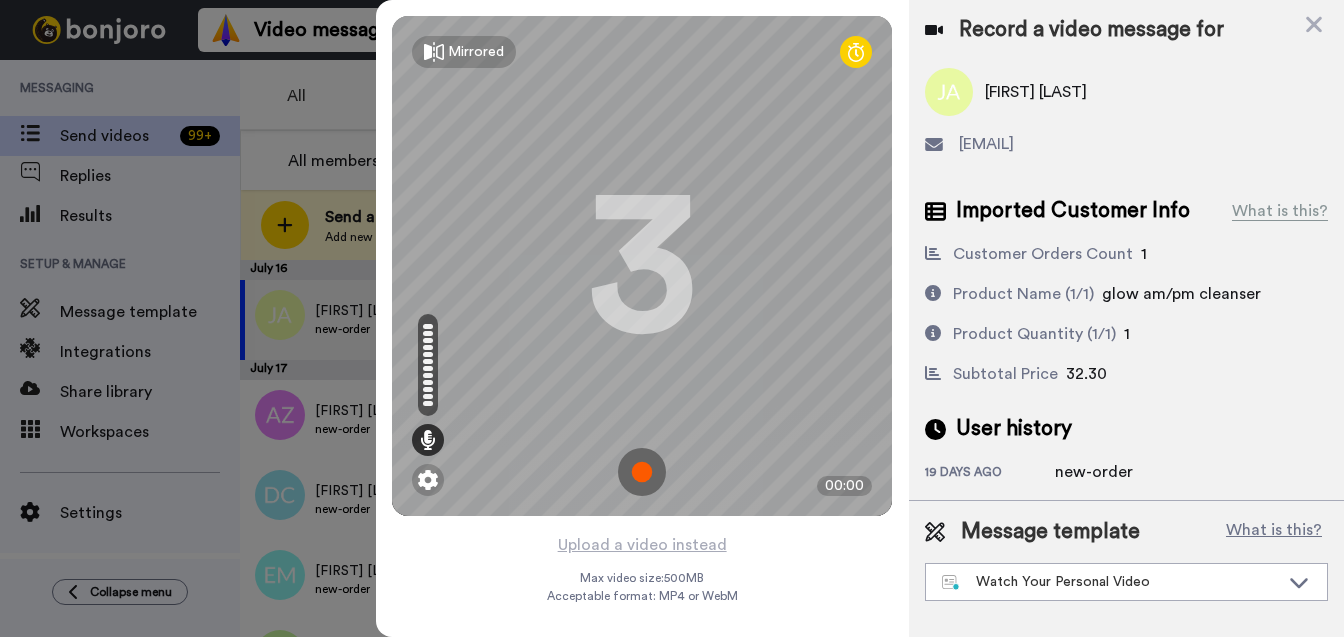 click at bounding box center (642, 472) 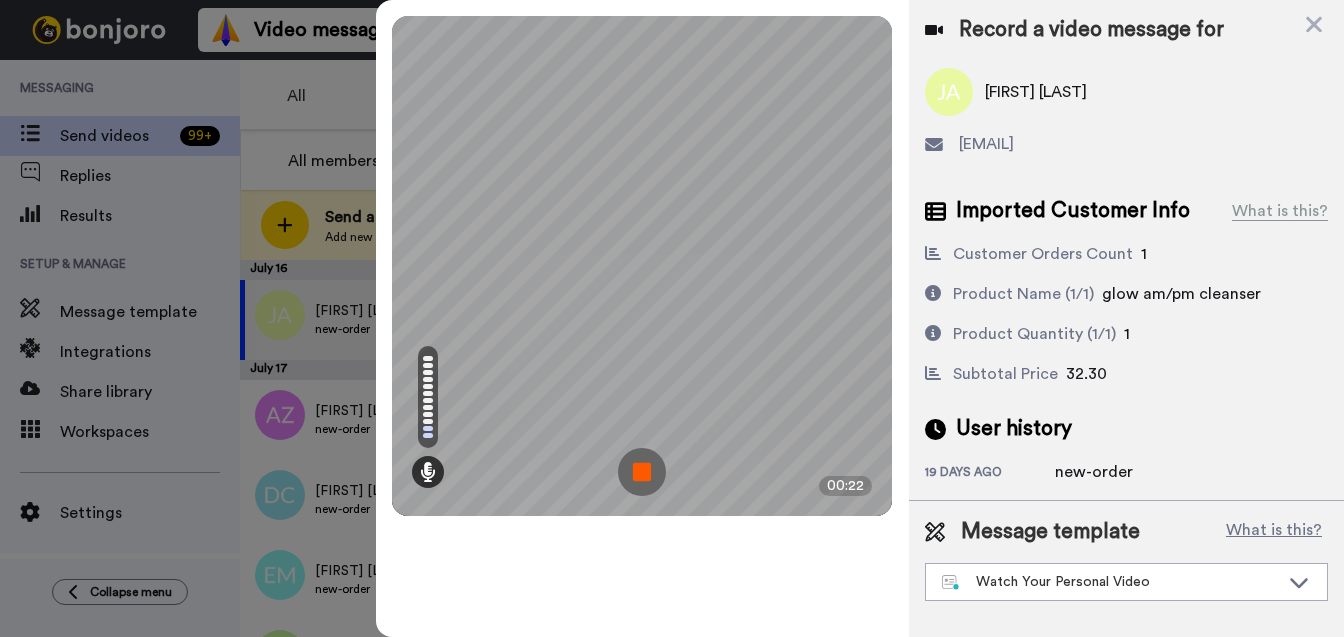 click at bounding box center (642, 472) 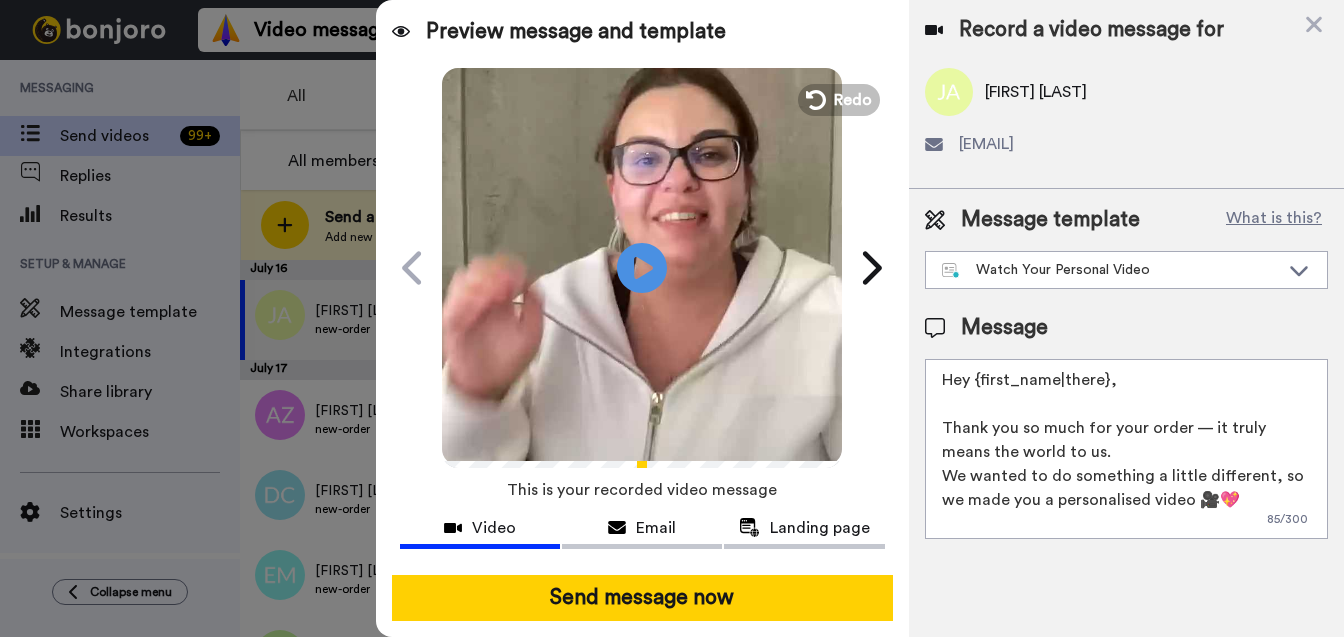 drag, startPoint x: 1156, startPoint y: 381, endPoint x: 974, endPoint y: 382, distance: 182.00275 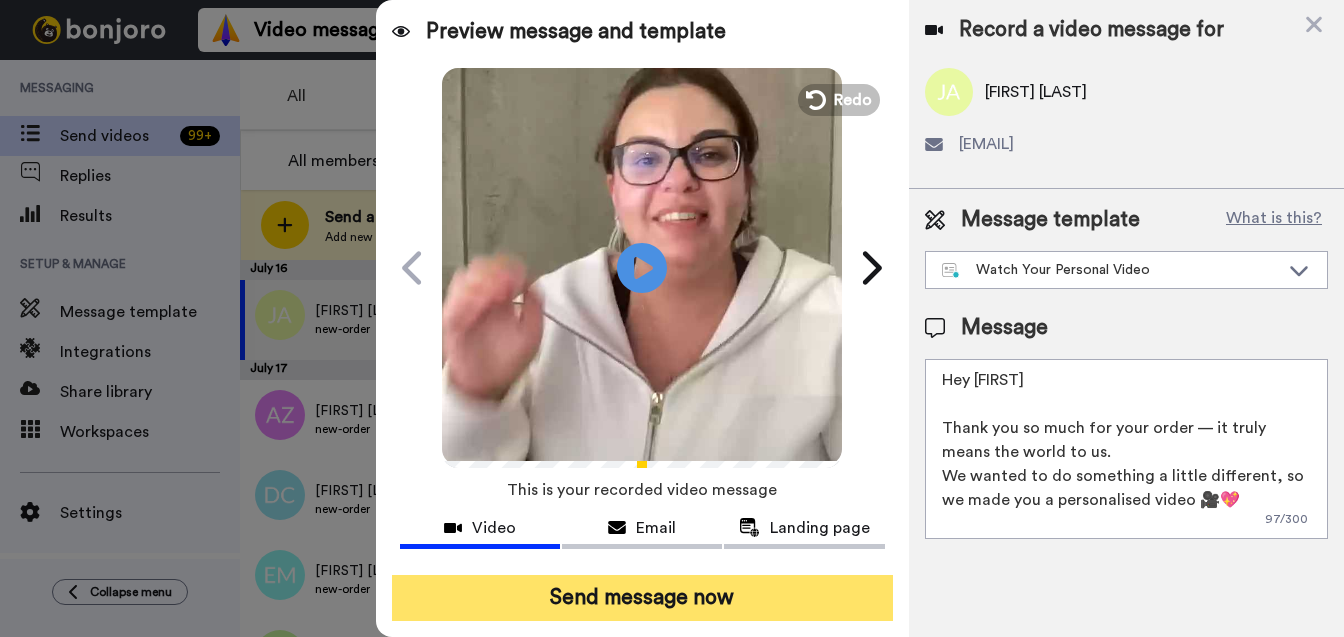 type on "Hey [FIRST]
Thank you so much for your order — it truly means the world to us.
We wanted to do something a little different, so we made you a personalised video 🎥💖
Hit play — this one’s just for you!" 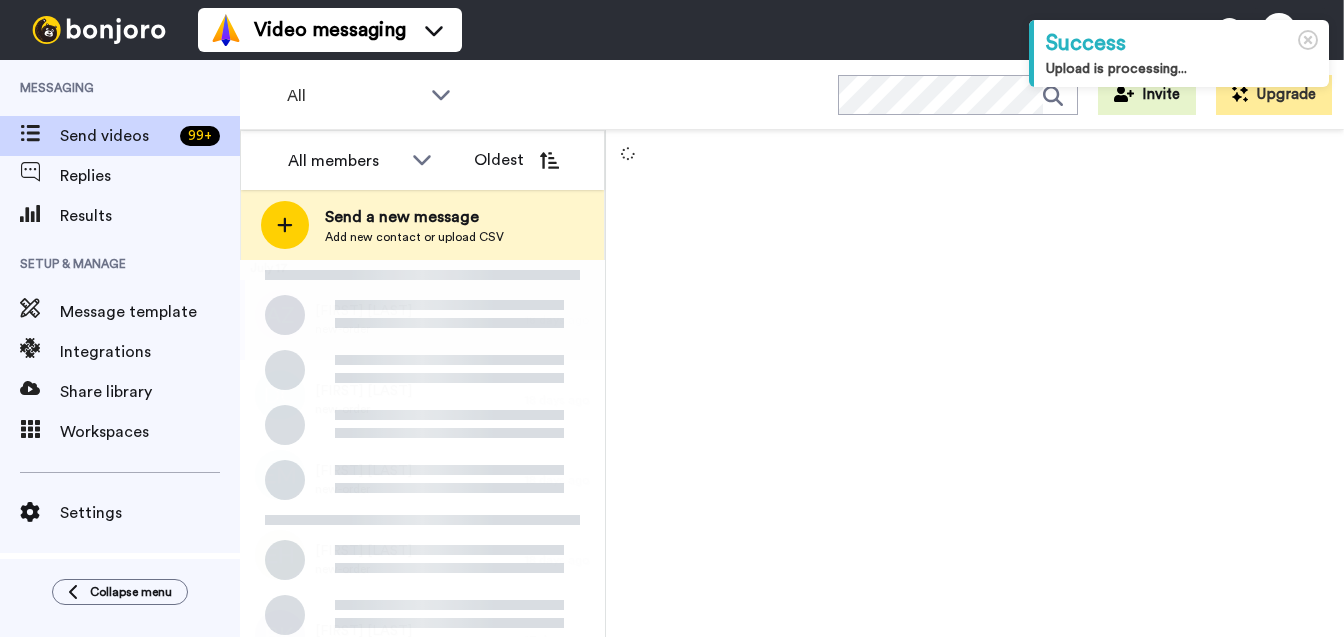 scroll, scrollTop: 0, scrollLeft: 0, axis: both 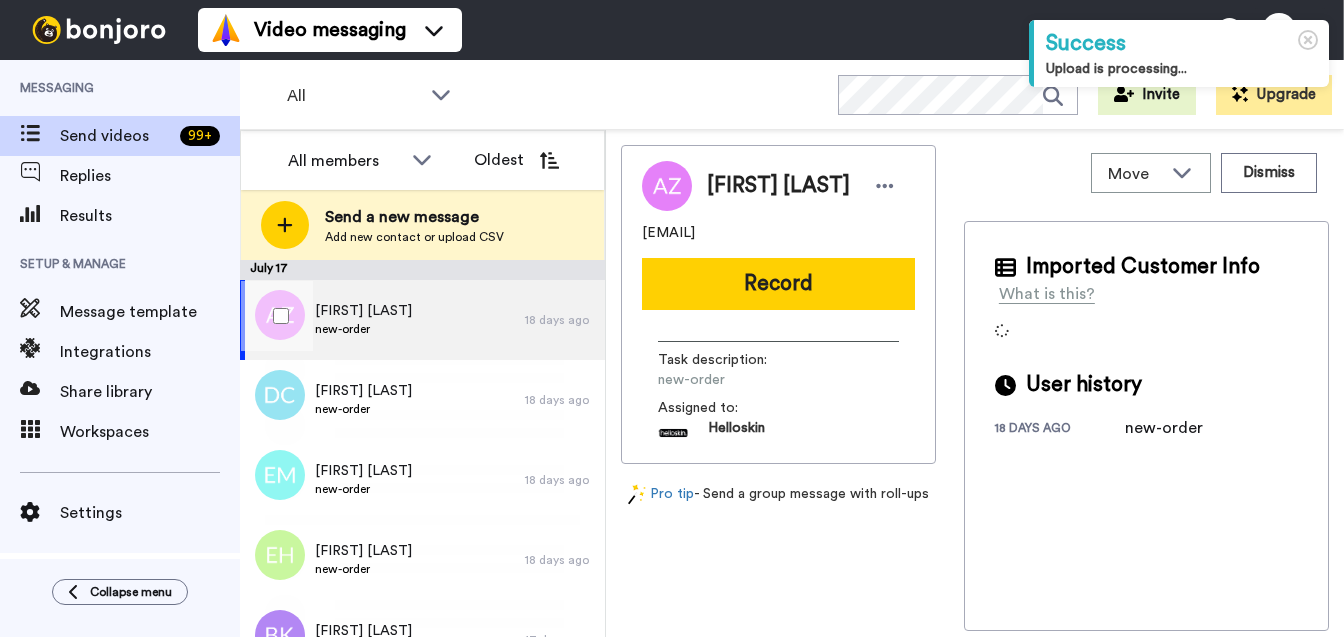 click on "Aiman Zuhaina new-order" at bounding box center (382, 320) 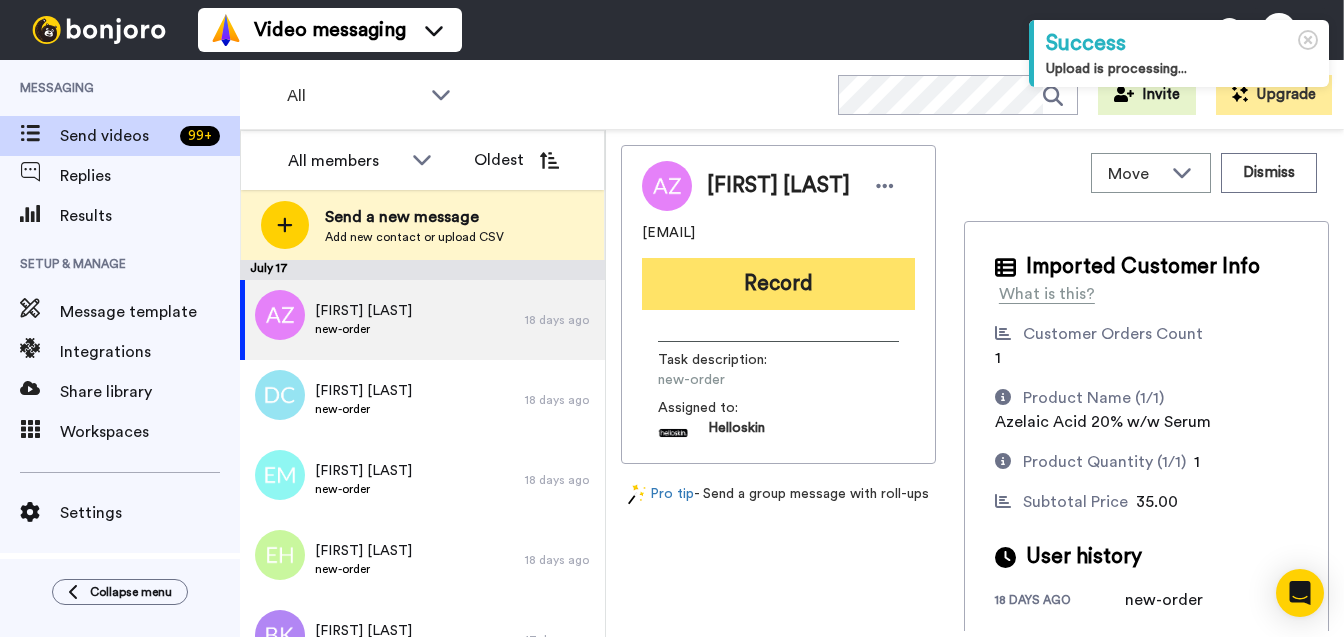 click on "Record" at bounding box center (778, 284) 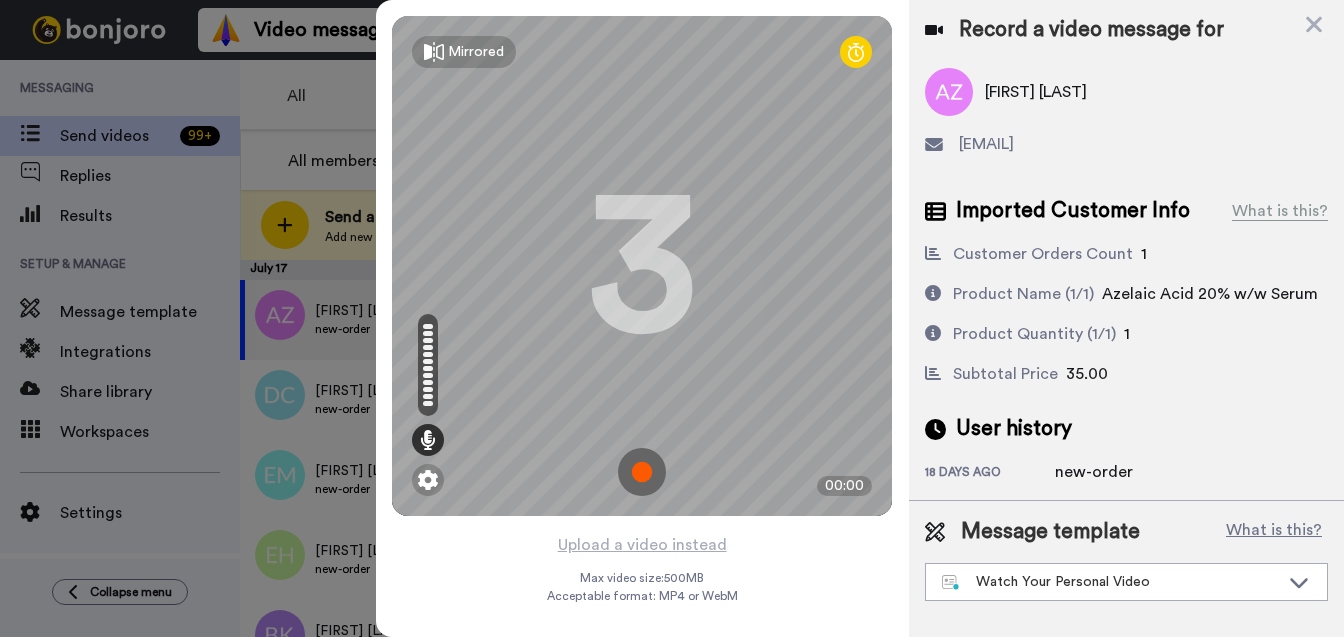 click at bounding box center (642, 472) 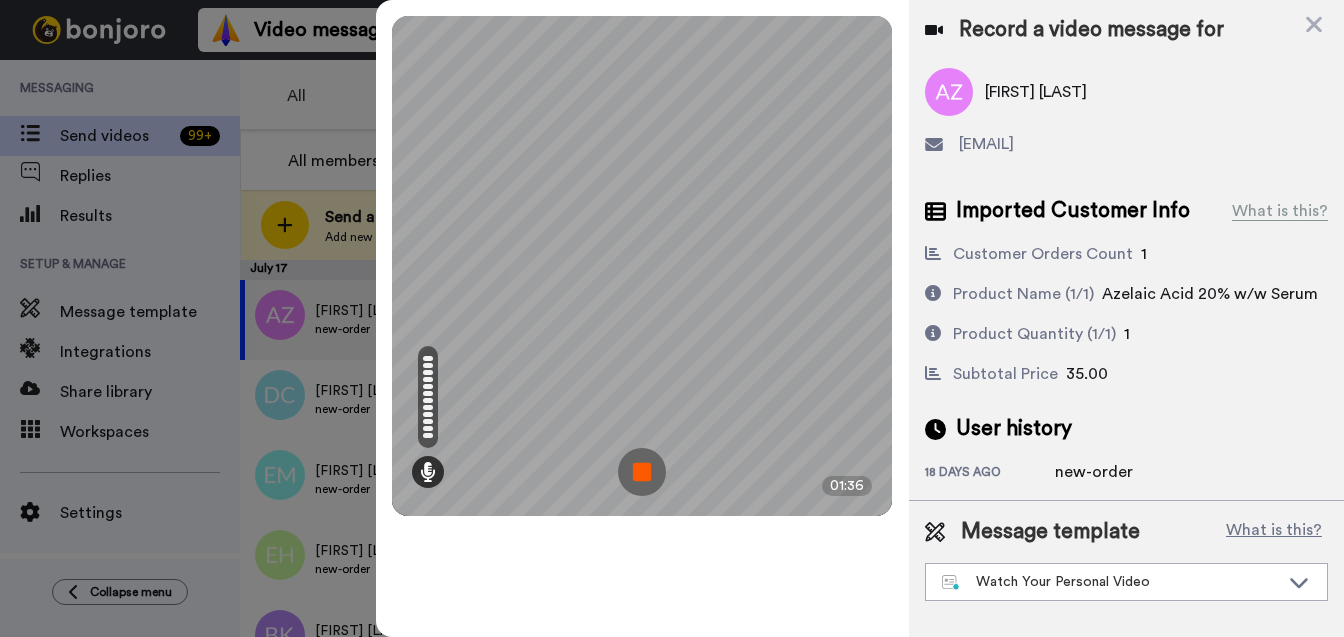 click at bounding box center [642, 472] 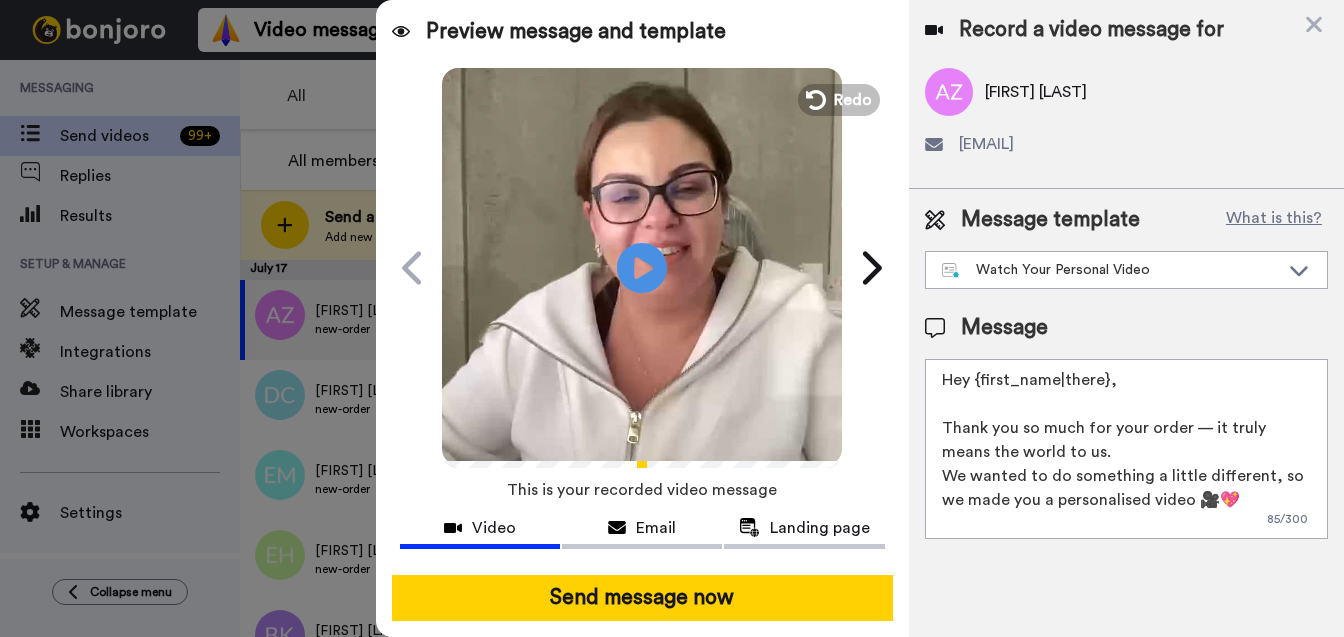drag, startPoint x: 1119, startPoint y: 381, endPoint x: 972, endPoint y: 379, distance: 147.01361 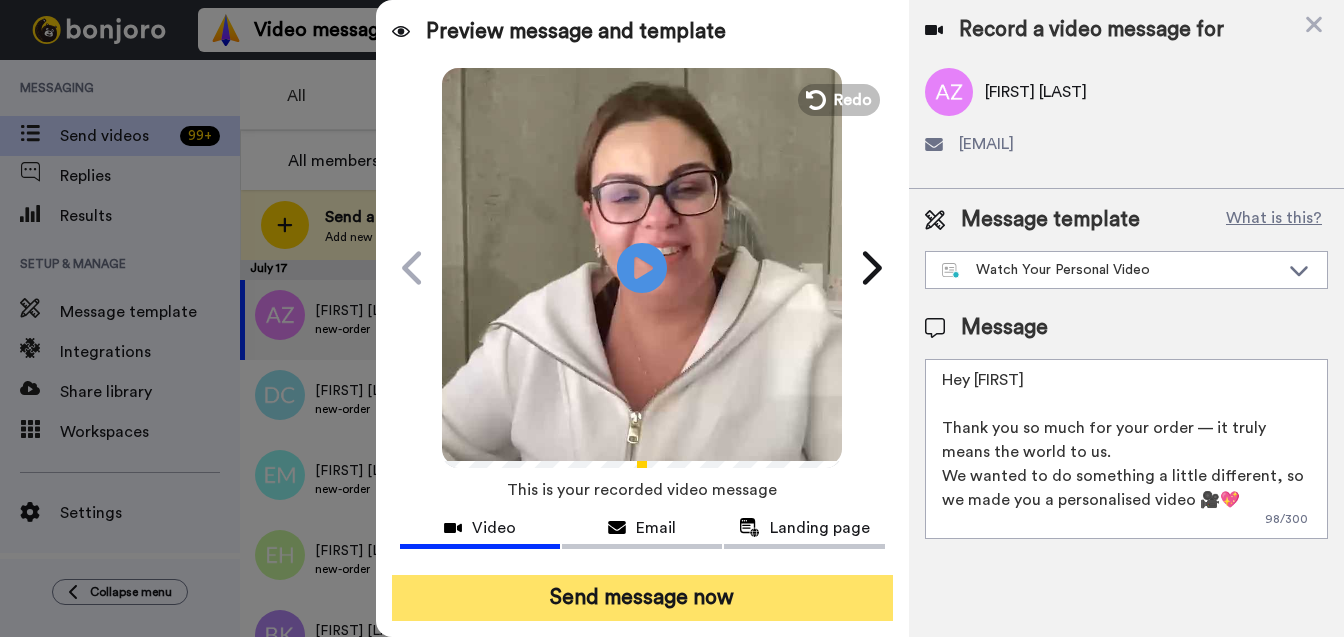 type on "Hey Aiman
Thank you so much for your order — it truly means the world to us.
We wanted to do something a little different, so we made you a personalised video 🎥💖
Hit play — this one’s just for you!" 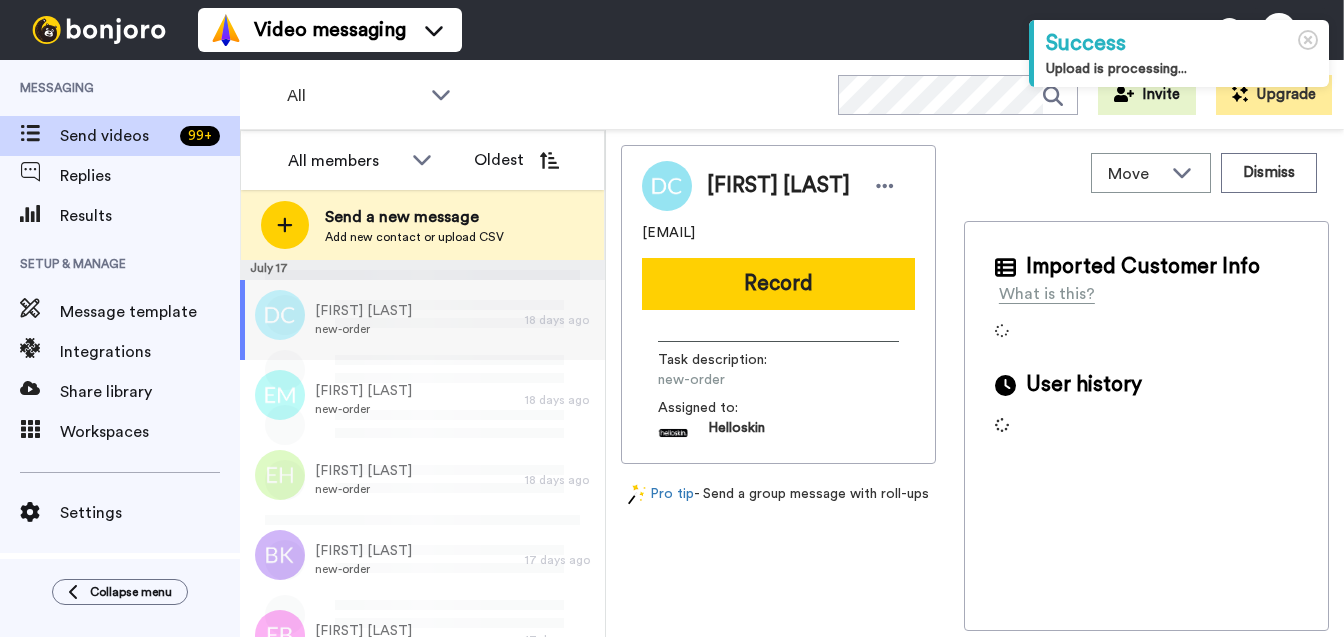 scroll, scrollTop: 0, scrollLeft: 0, axis: both 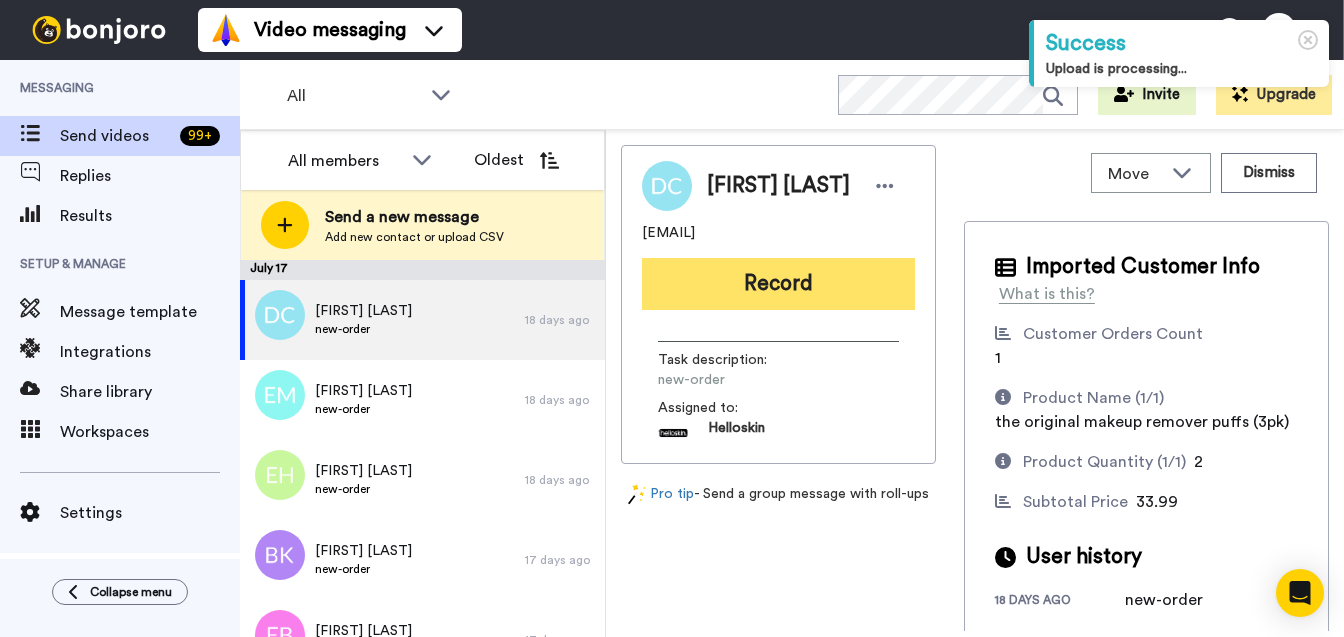 click on "Record" at bounding box center [778, 284] 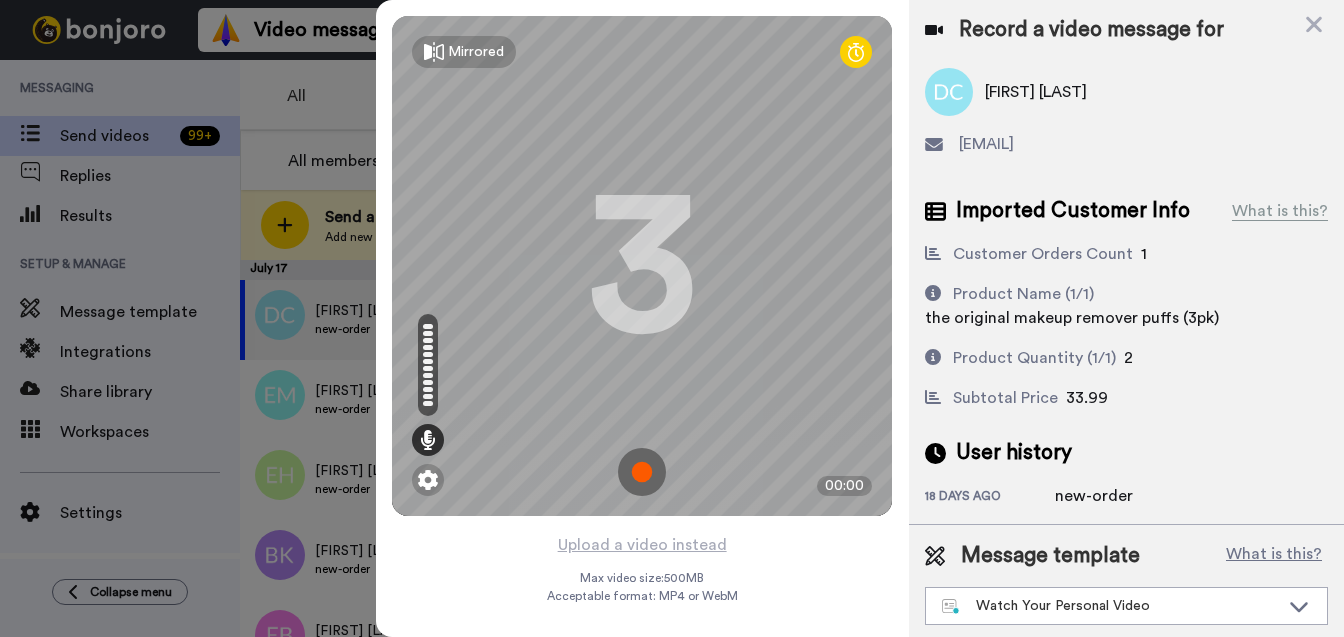click at bounding box center (642, 472) 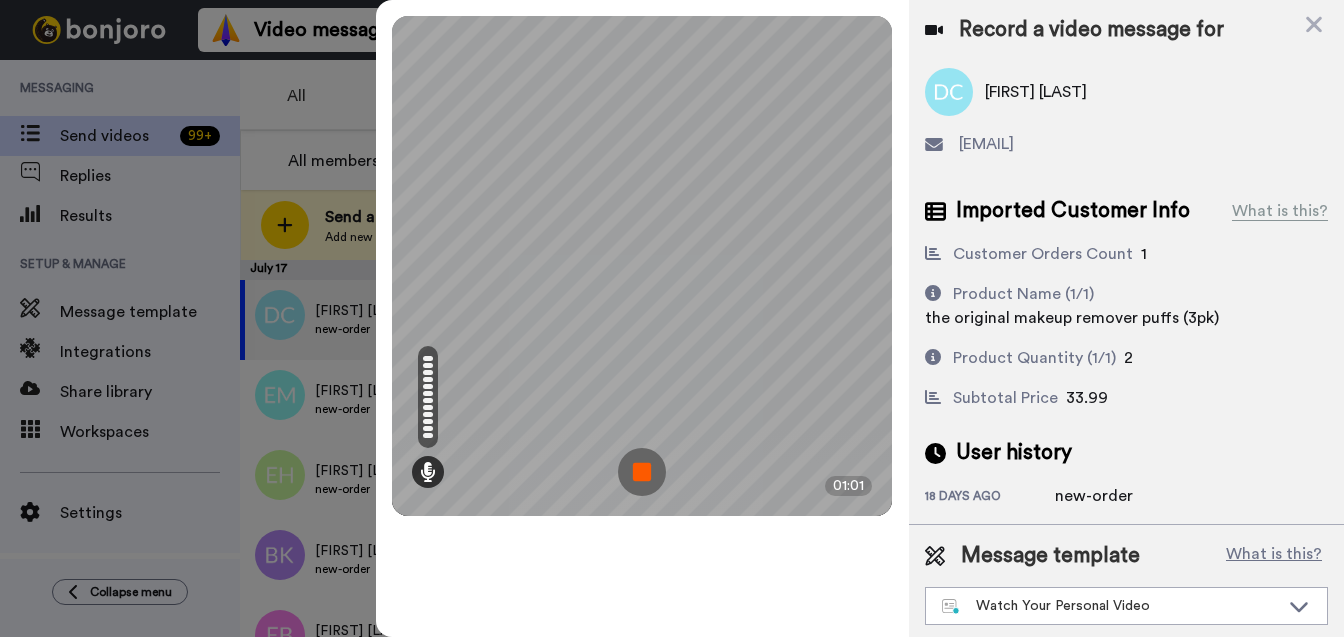 click at bounding box center (642, 472) 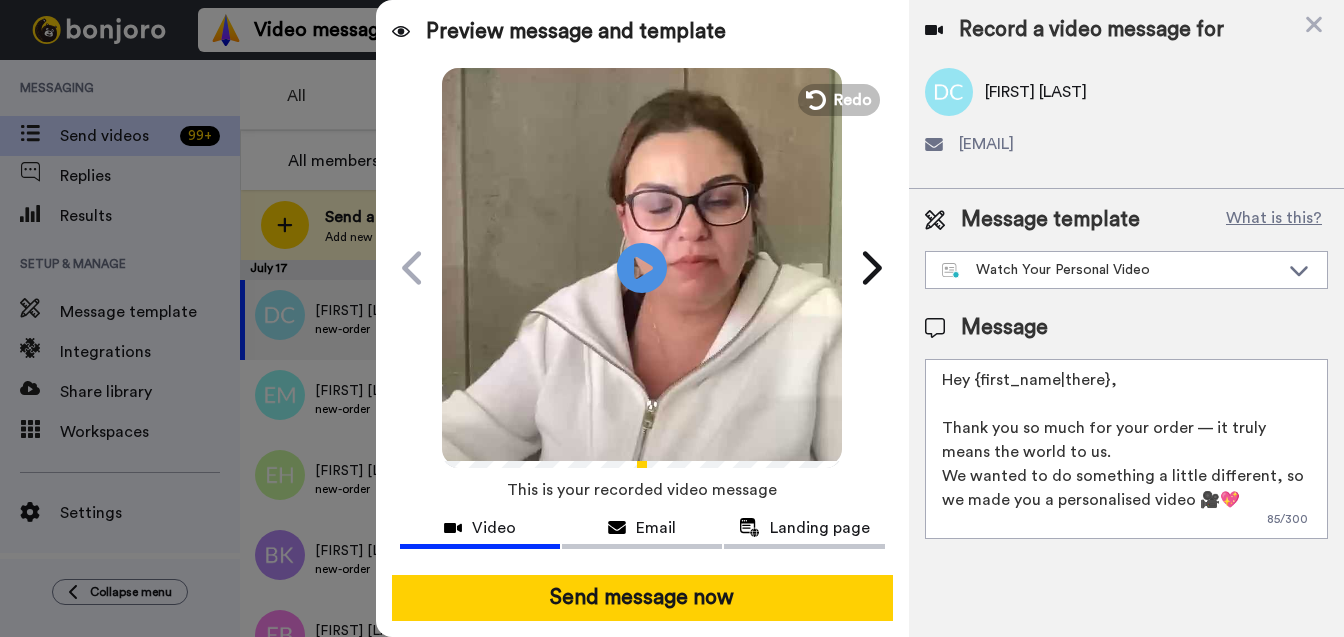 drag, startPoint x: 1129, startPoint y: 379, endPoint x: 975, endPoint y: 380, distance: 154.00325 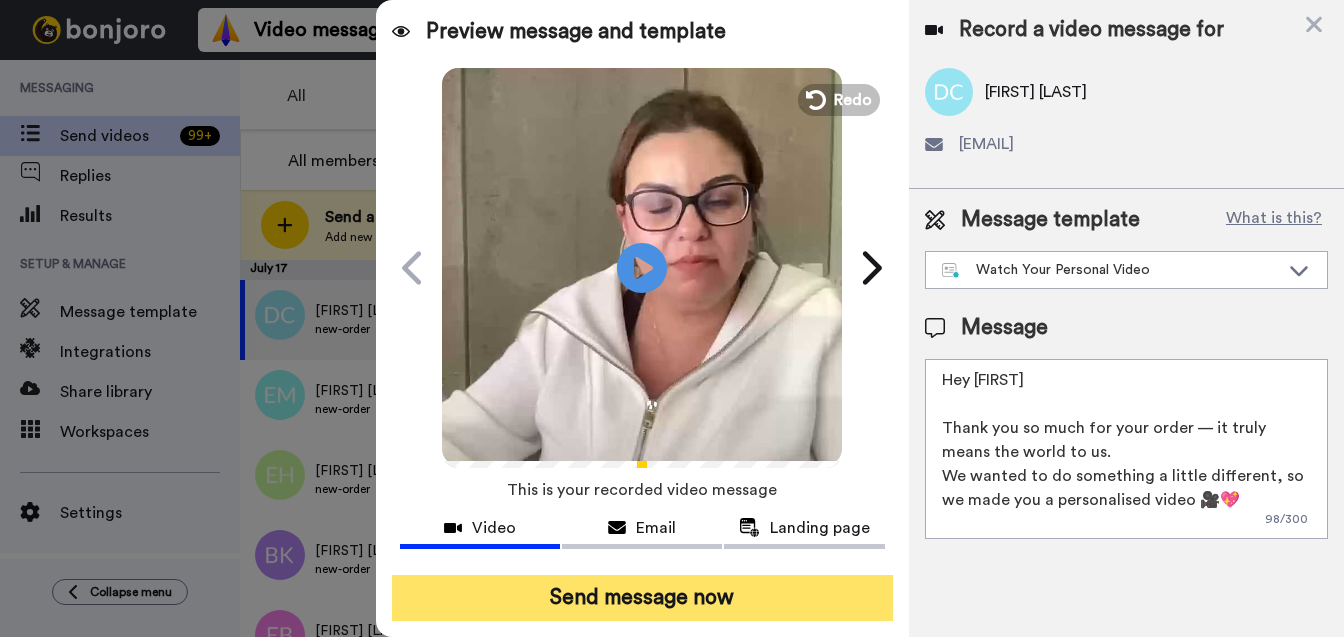 type on "Hey Dijana
Thank you so much for your order — it truly means the world to us.
We wanted to do something a little different, so we made you a personalised video 🎥💖
Hit play — this one’s just for you!" 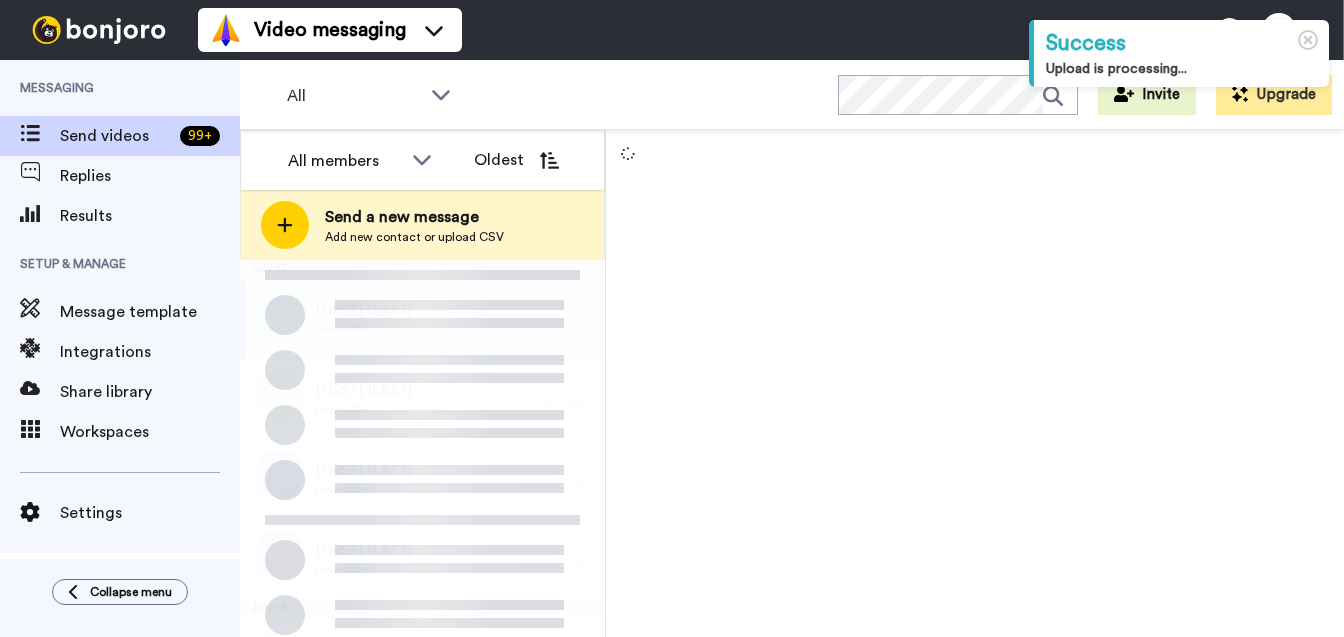 scroll, scrollTop: 0, scrollLeft: 0, axis: both 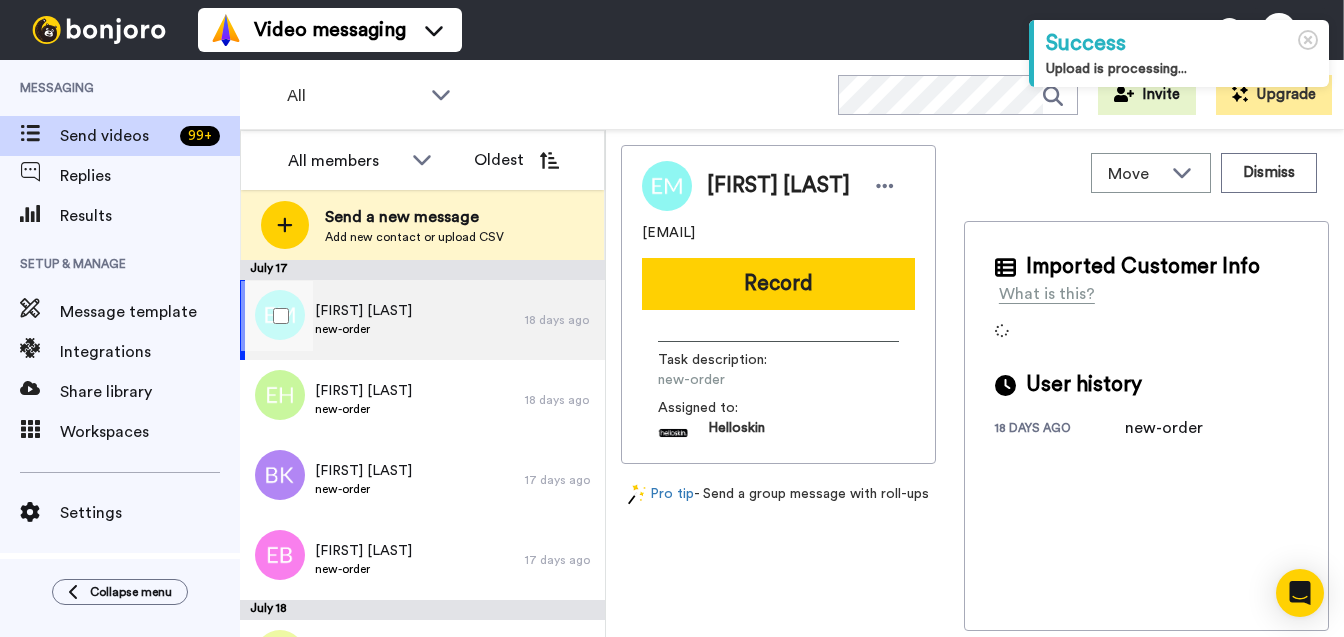 click on "[FIRST] [LAST] new-order" at bounding box center (382, 320) 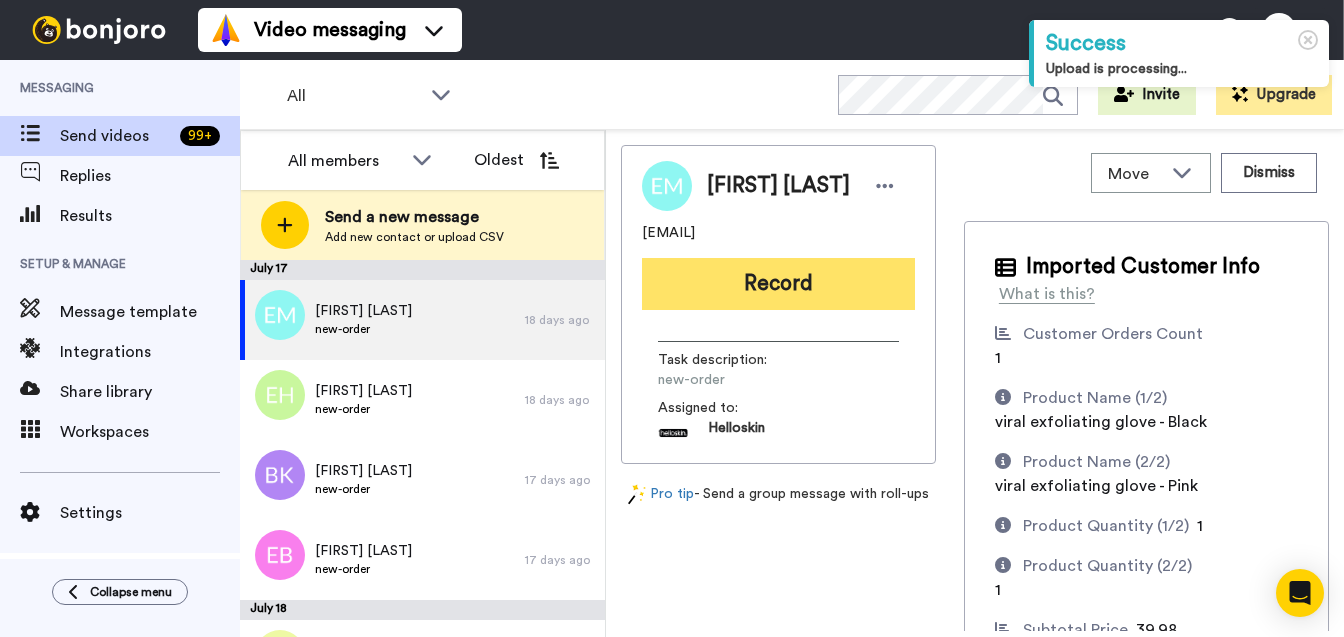 click on "Record" at bounding box center (778, 284) 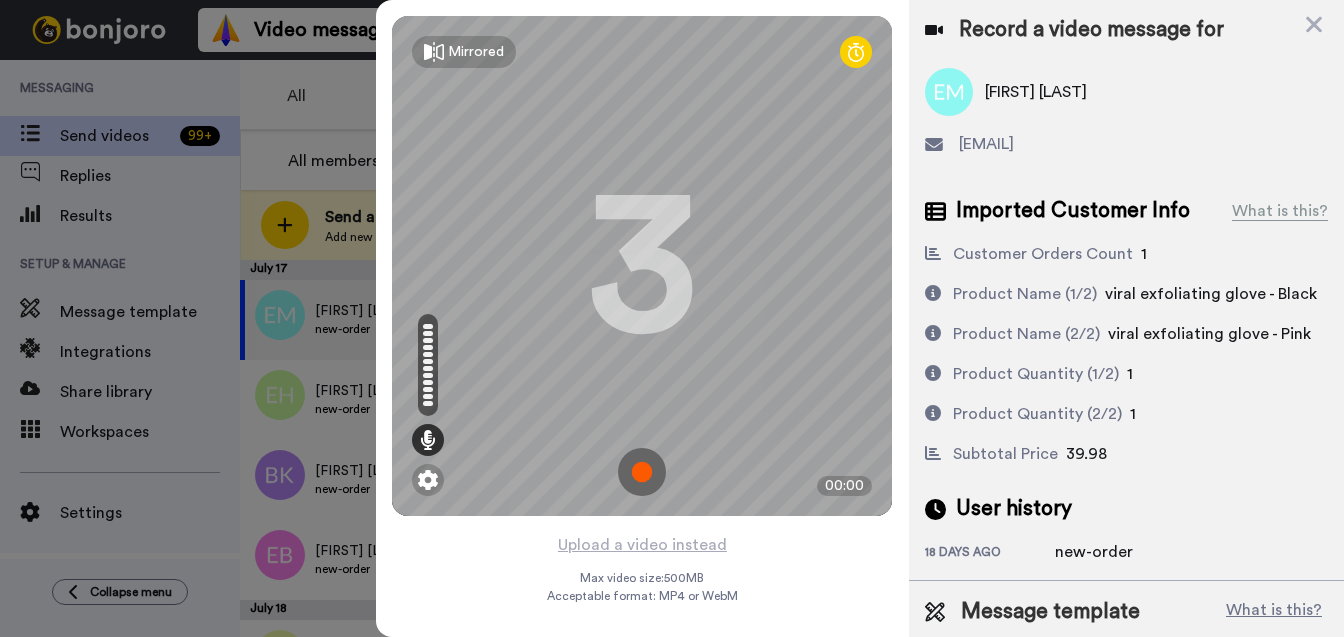 click at bounding box center [642, 472] 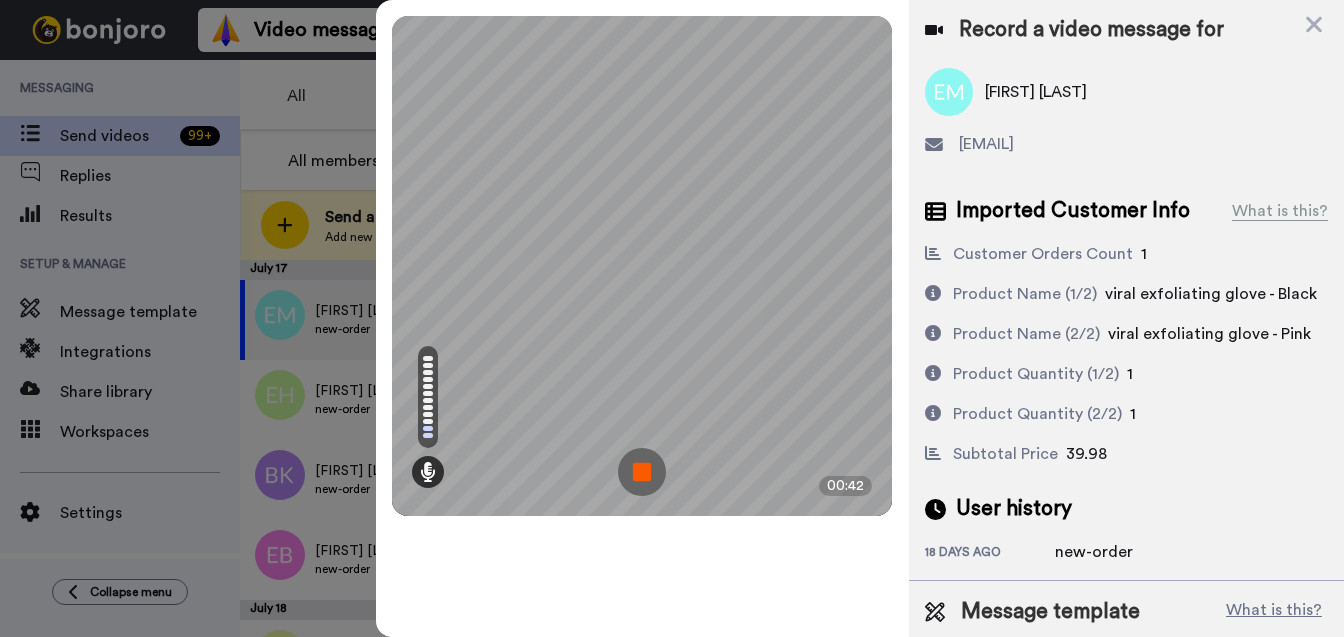 click at bounding box center [642, 472] 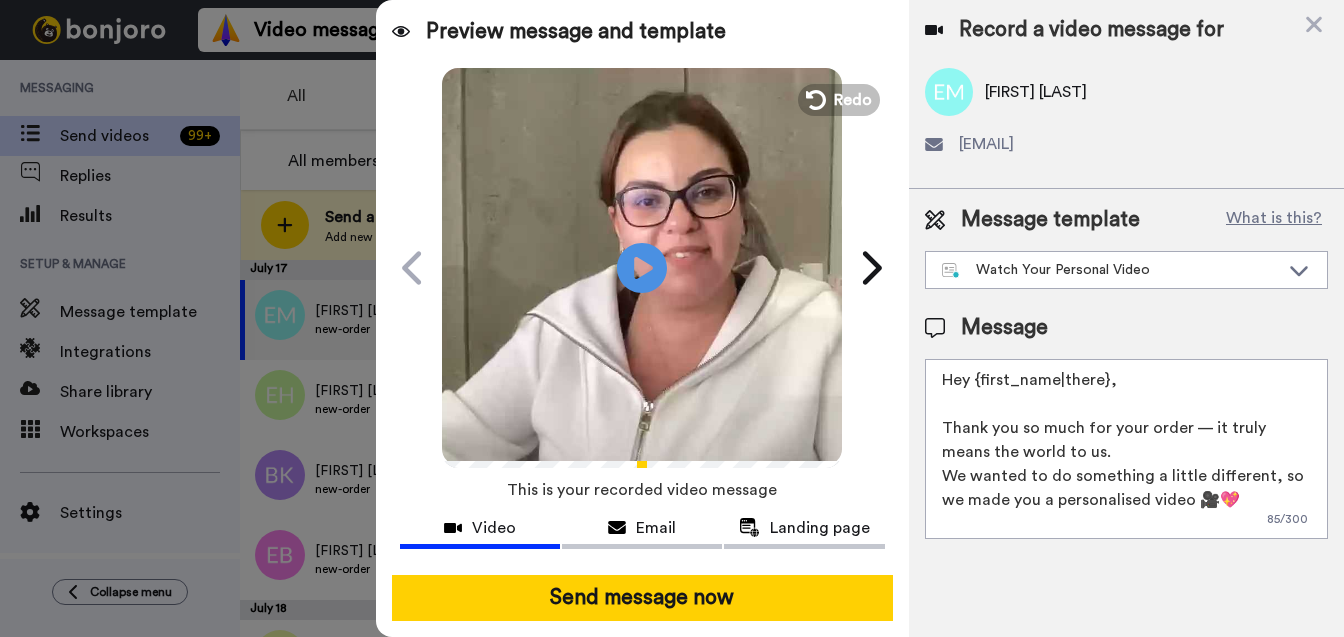 drag, startPoint x: 1147, startPoint y: 391, endPoint x: 976, endPoint y: 380, distance: 171.35344 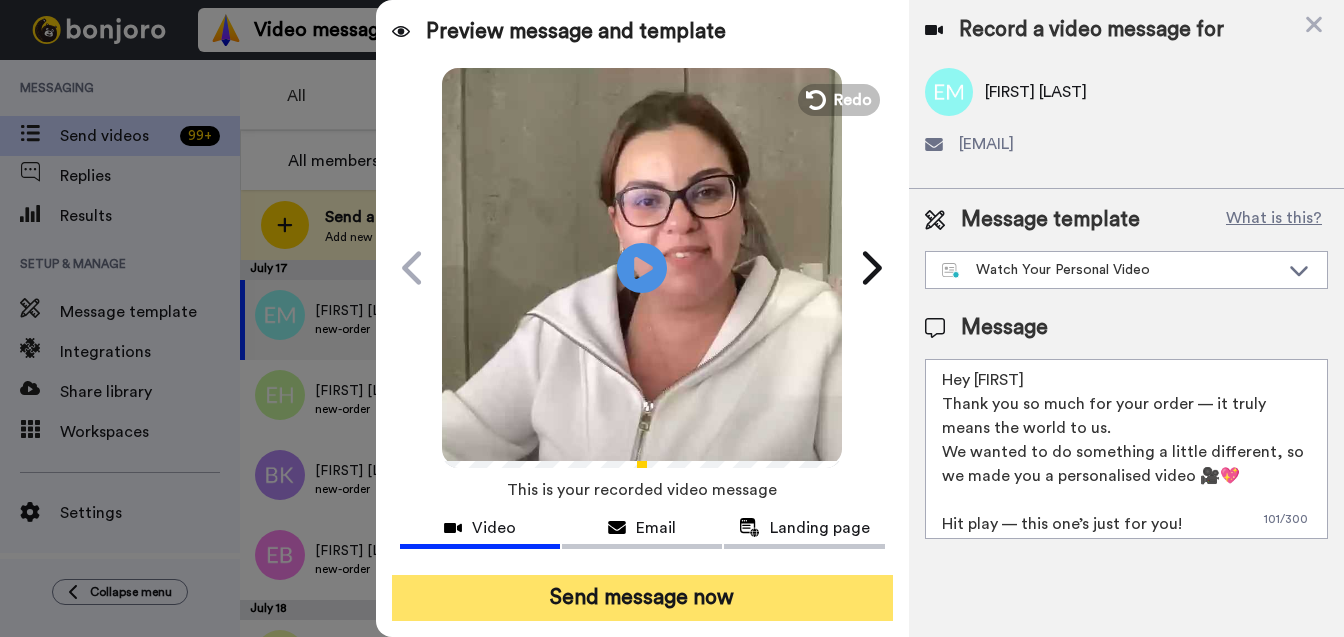 type on "Hey Ella
Thank you so much for your order — it truly means the world to us.
We wanted to do something a little different, so we made you a personalised video 🎥💖
Hit play — this one’s just for you!" 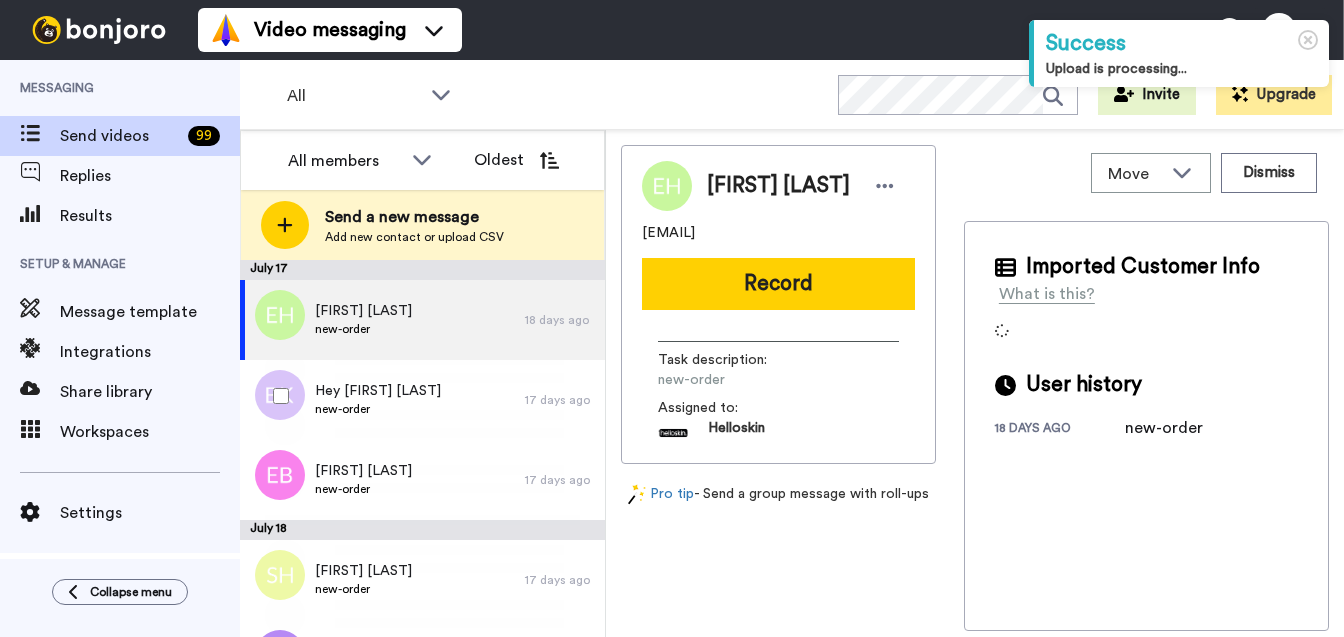 scroll, scrollTop: 0, scrollLeft: 0, axis: both 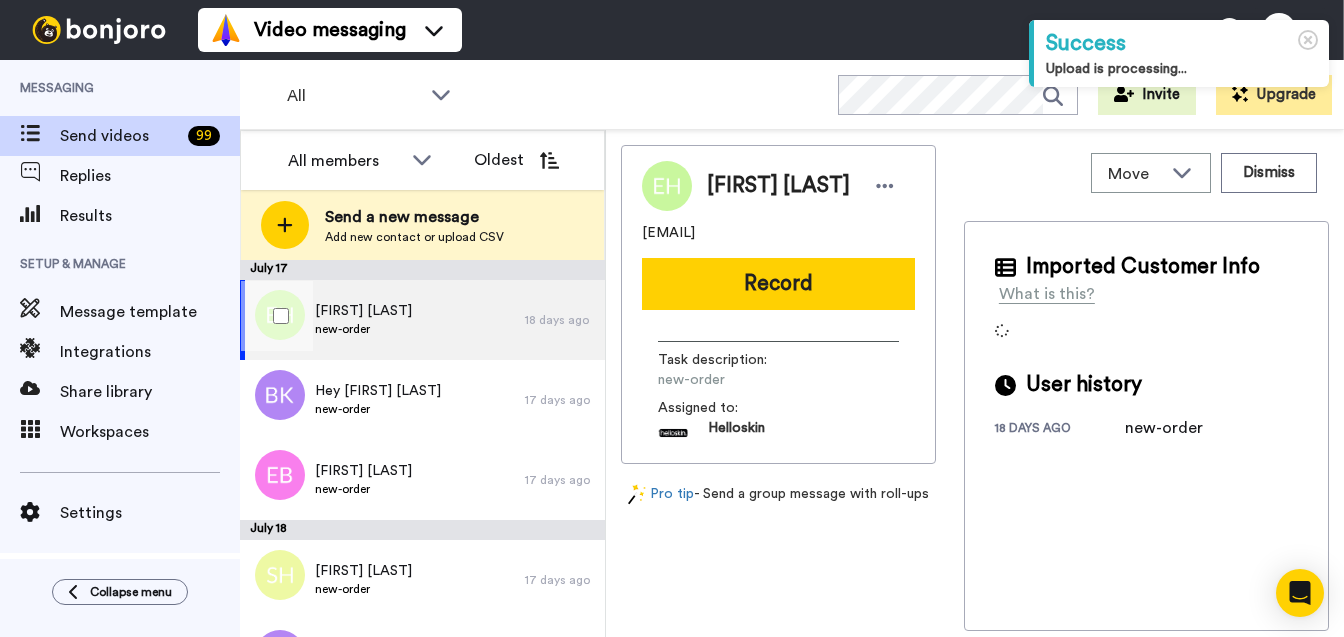 click on "Hey [FIRST] [LAST] new-order" at bounding box center [382, 320] 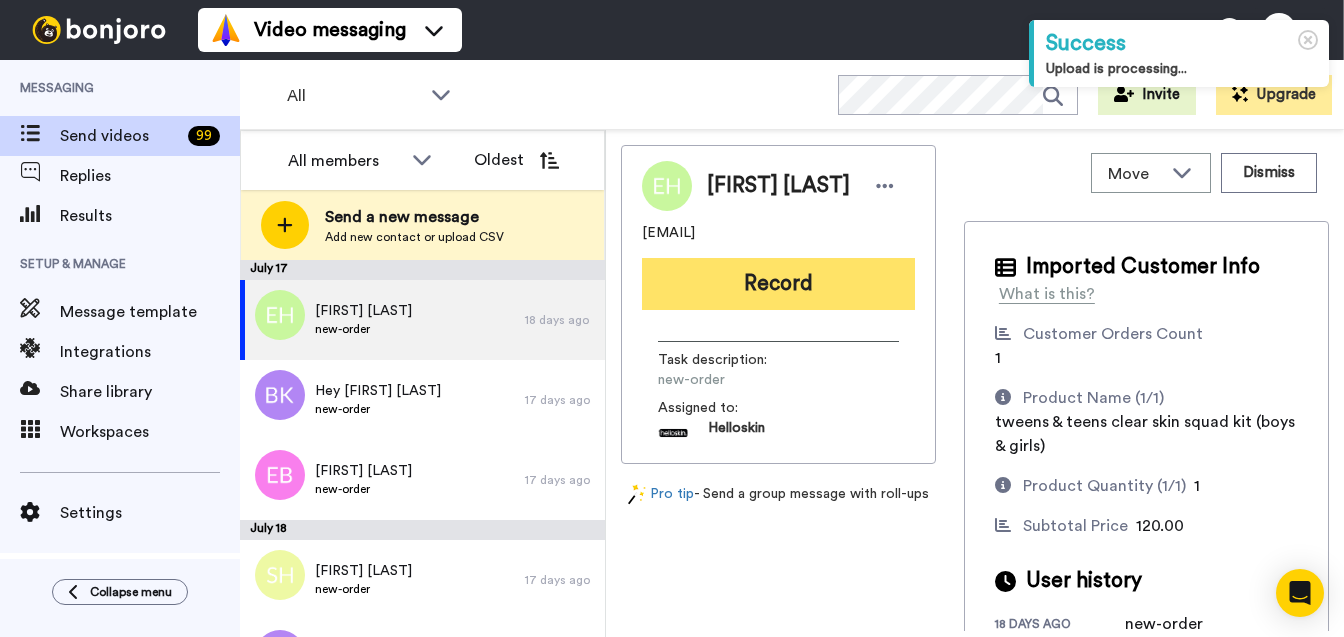 click on "Record" at bounding box center [778, 284] 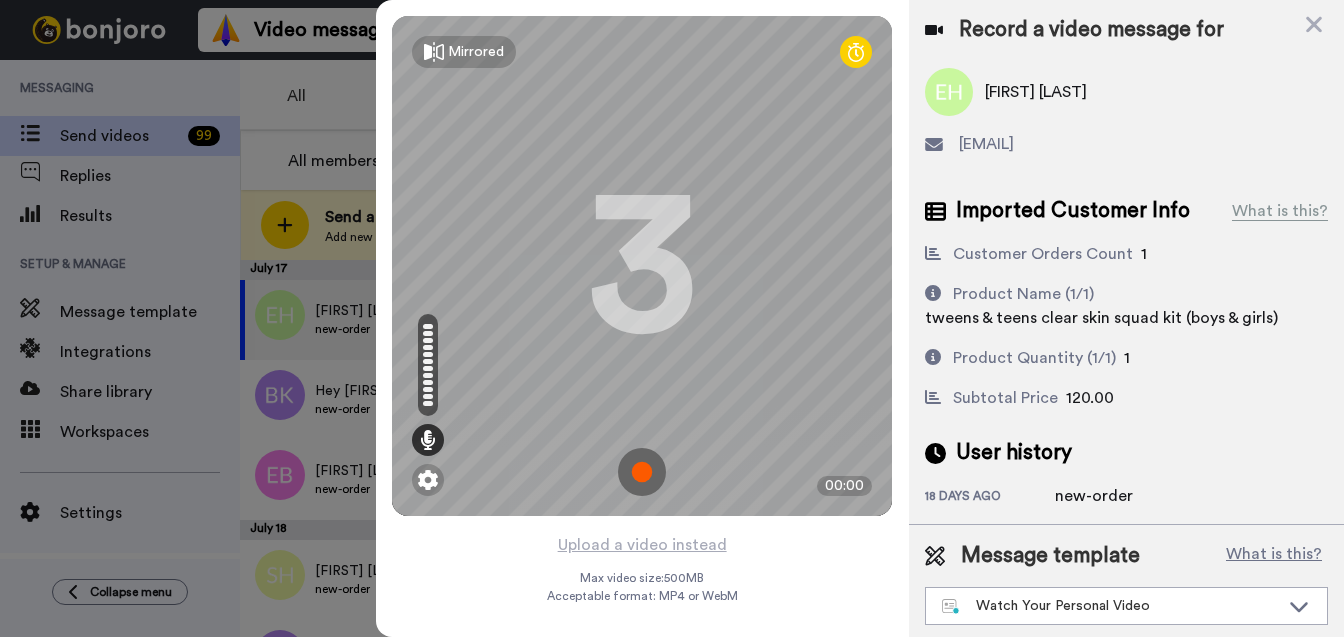click at bounding box center [642, 472] 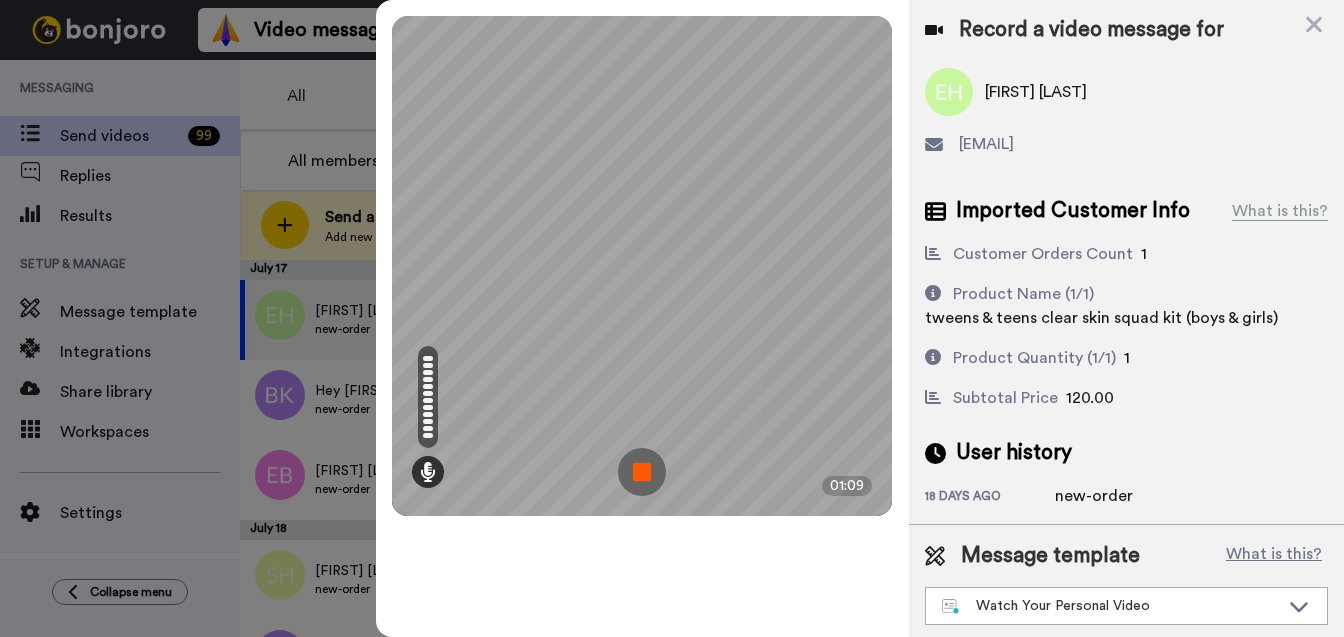 click at bounding box center [642, 472] 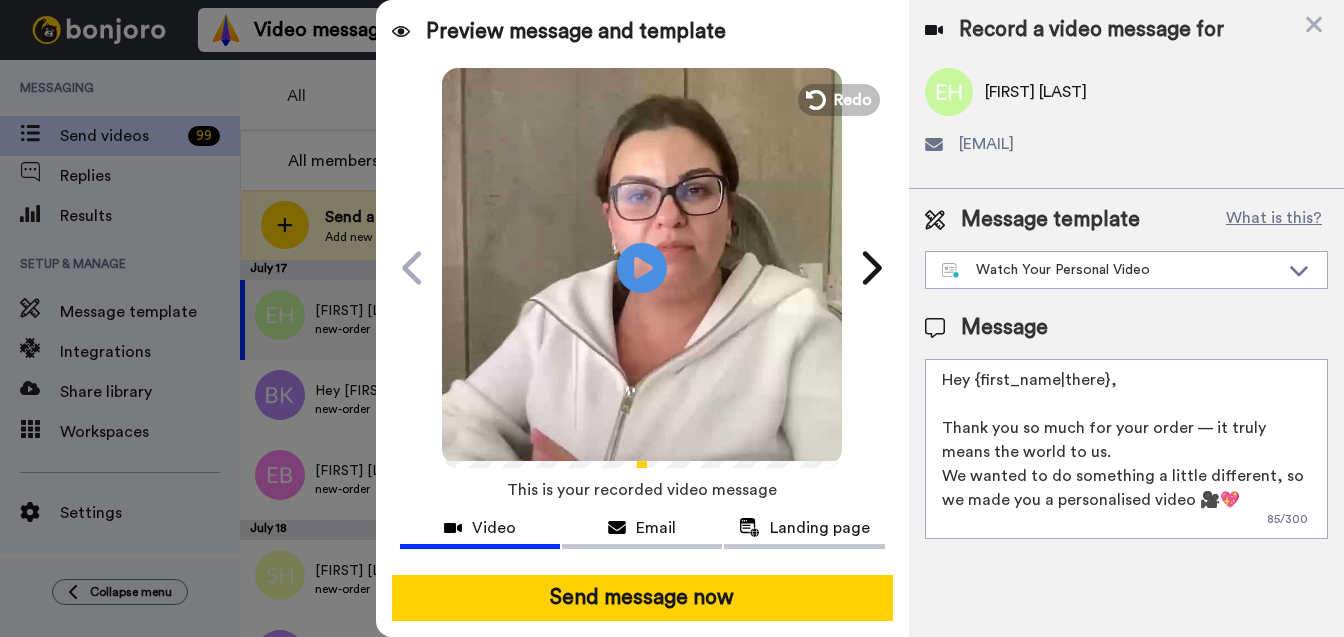 drag, startPoint x: 1116, startPoint y: 384, endPoint x: 974, endPoint y: 382, distance: 142.01408 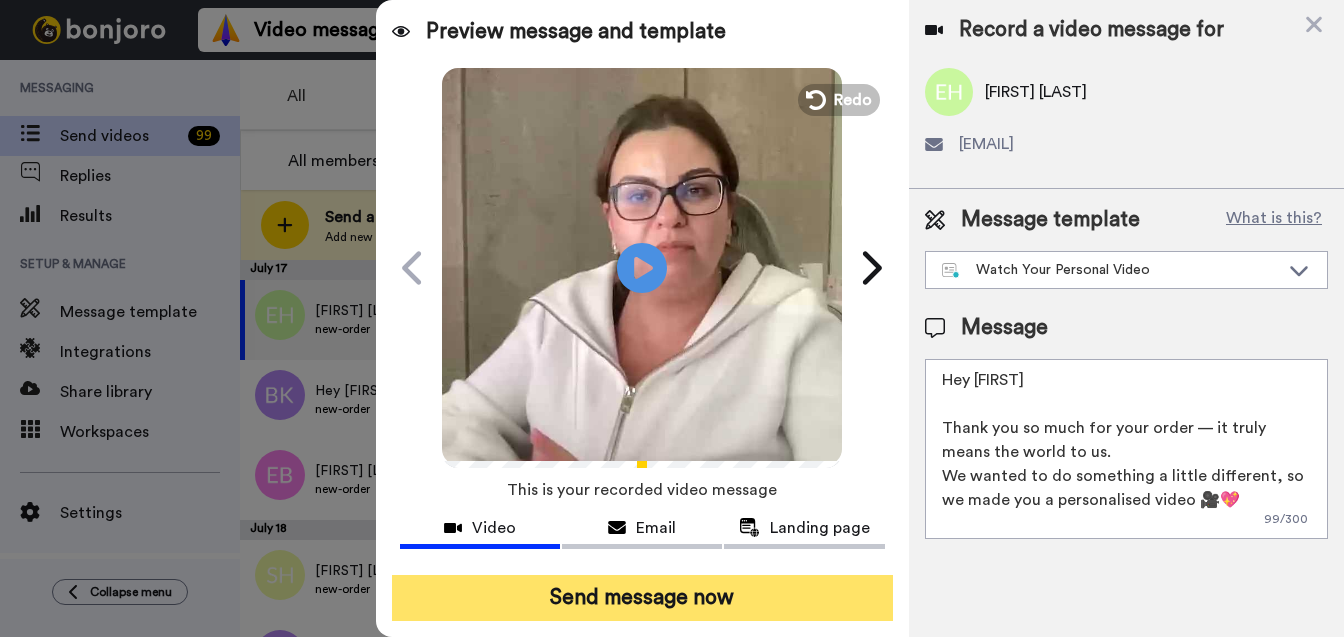 type on "Hey Emily
Thank you so much for your order — it truly means the world to us.
We wanted to do something a little different, so we made you a personalised video 🎥💖
Hit play — this one’s just for you!" 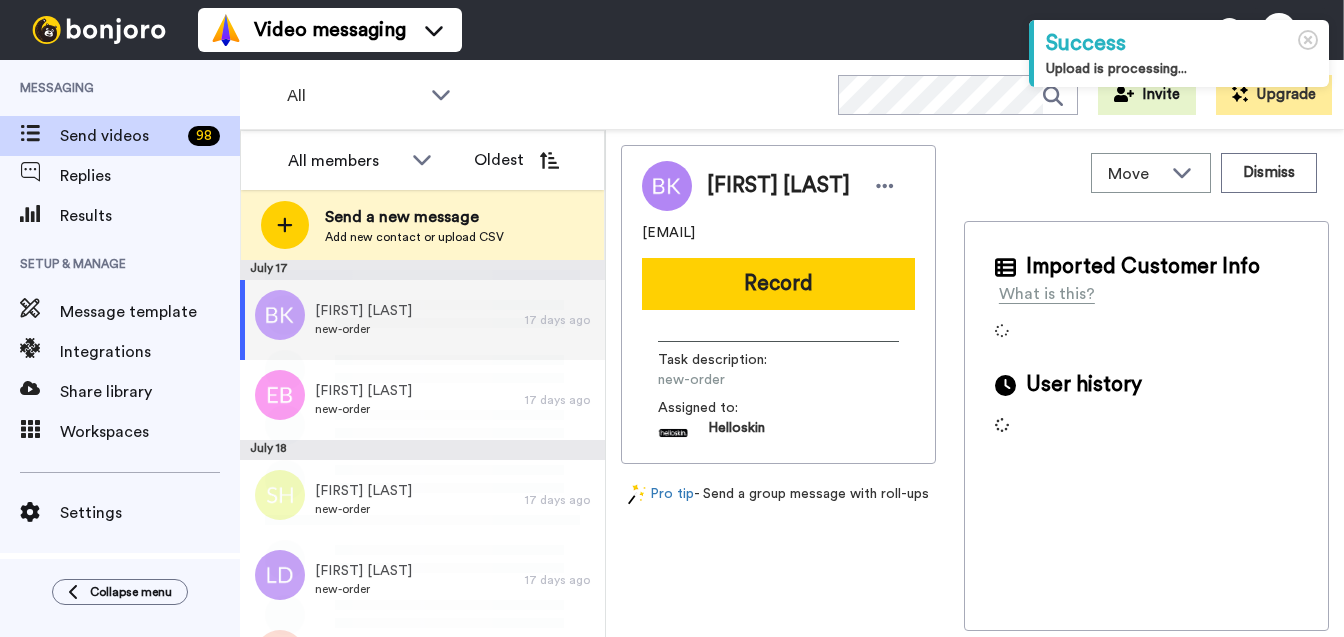 scroll, scrollTop: 0, scrollLeft: 0, axis: both 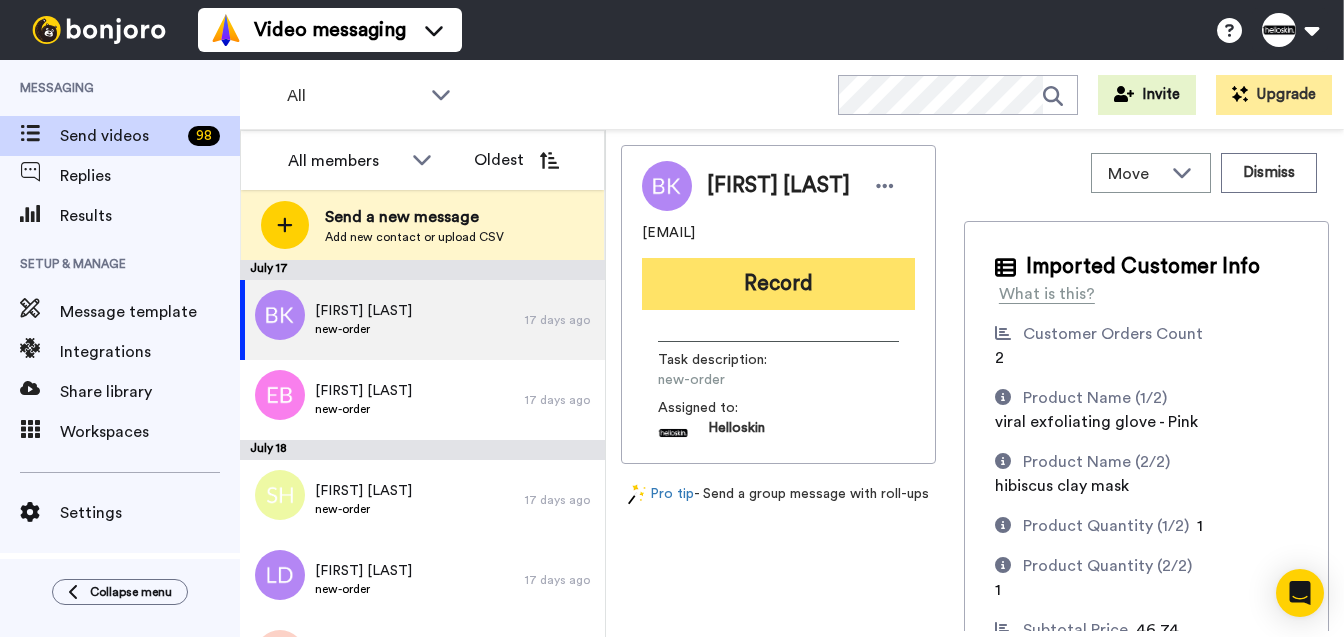 click on "Record" at bounding box center [778, 284] 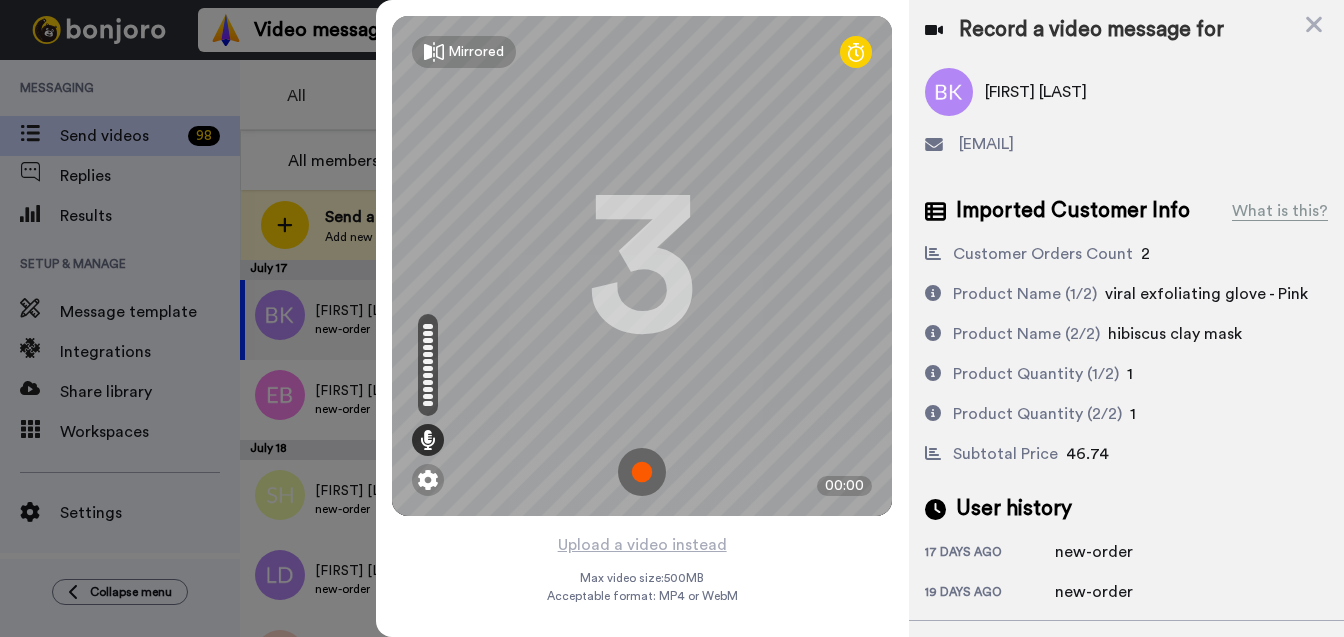 click at bounding box center [642, 472] 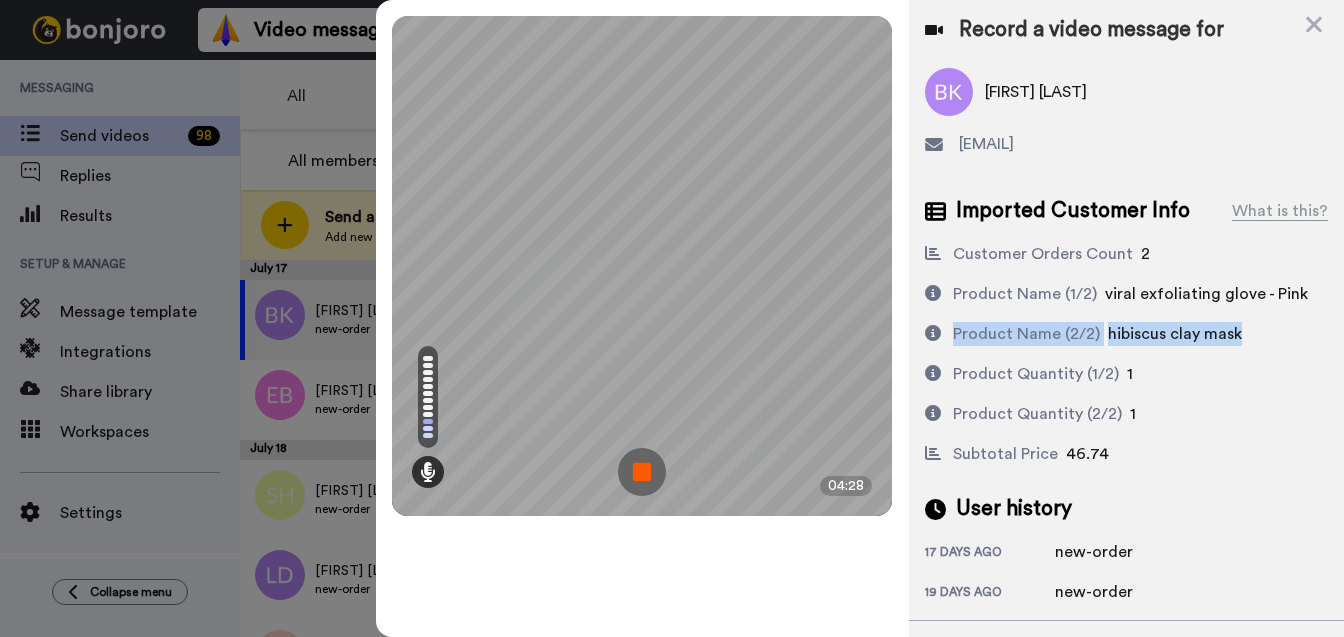 drag, startPoint x: 1247, startPoint y: 345, endPoint x: 945, endPoint y: 330, distance: 302.37228 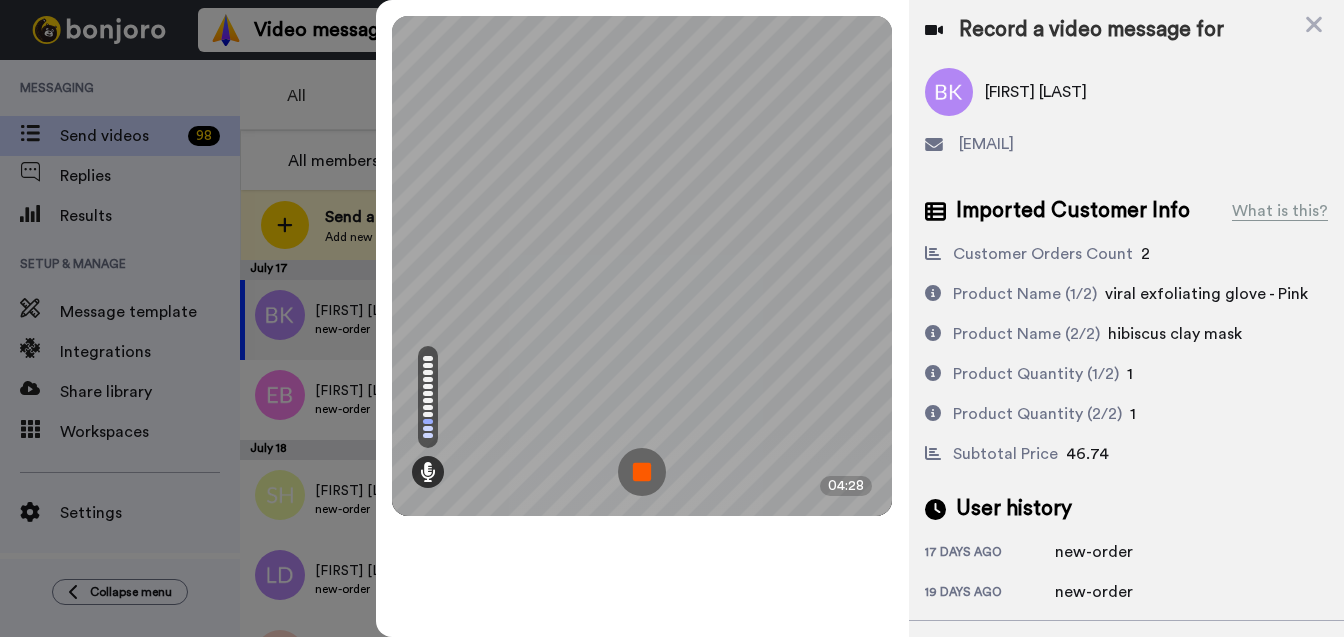 click on "Product Name (2/2)" at bounding box center [1026, 334] 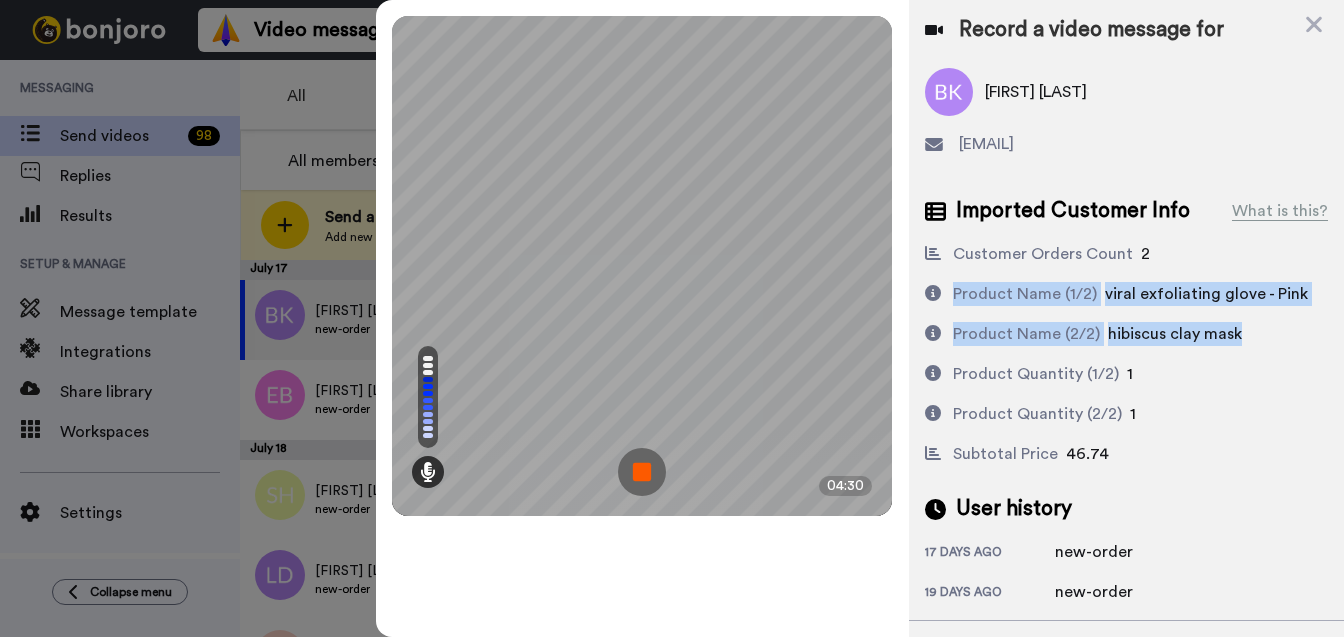 drag, startPoint x: 1235, startPoint y: 334, endPoint x: 940, endPoint y: 282, distance: 299.548 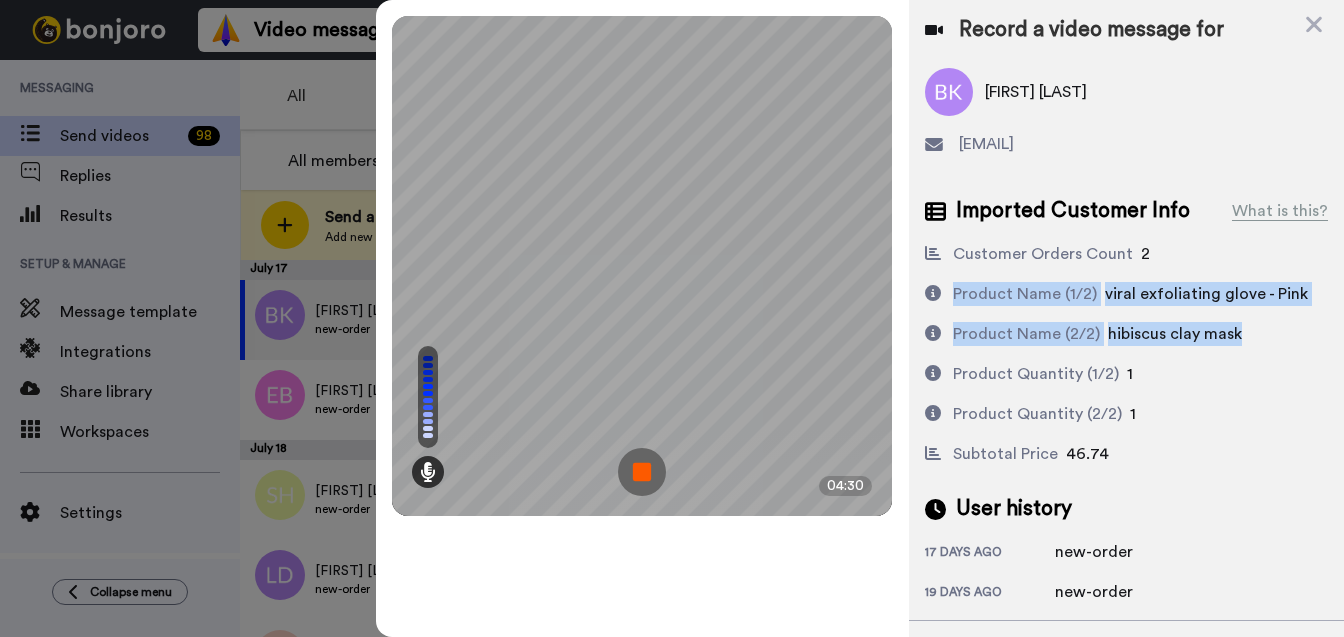 click on "Customer Orders Count 2 Product Name (1/2) viral exfoliating glove - Pink Product Name (2/2) hibiscus clay mask Product Quantity (1/2) 1 Product Quantity (2/2) 1 Subtotal Price 46.74" at bounding box center [1126, 354] 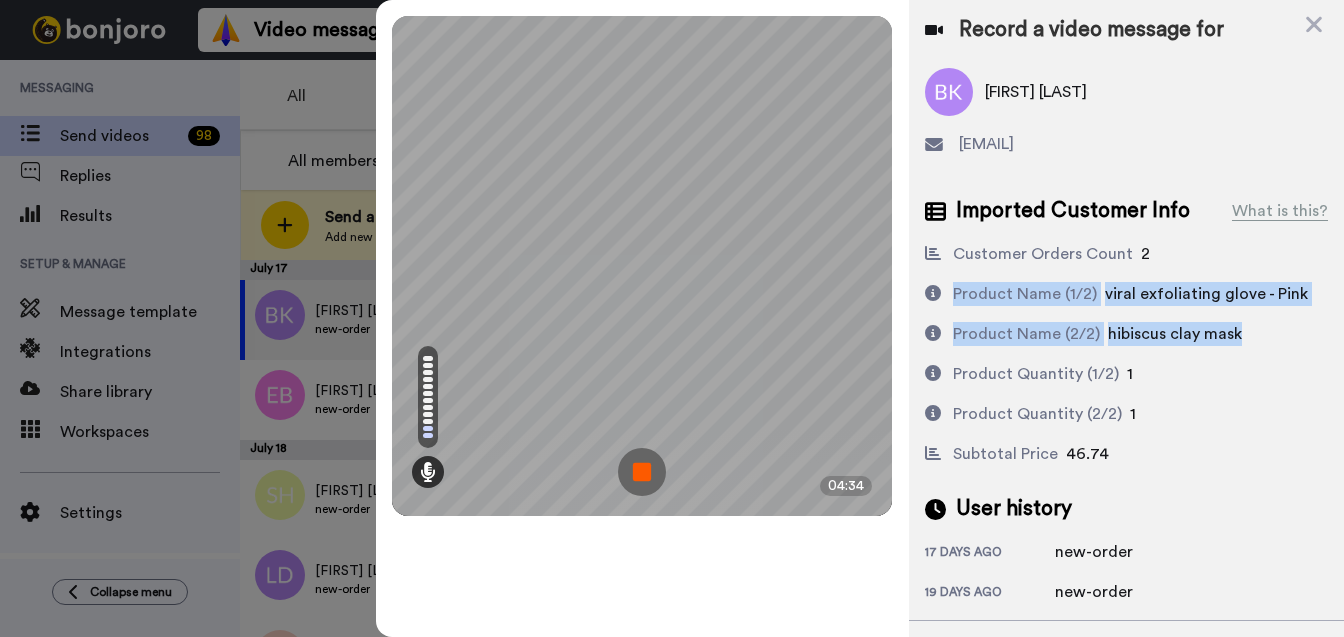 drag, startPoint x: 1232, startPoint y: 340, endPoint x: 947, endPoint y: 298, distance: 288.07812 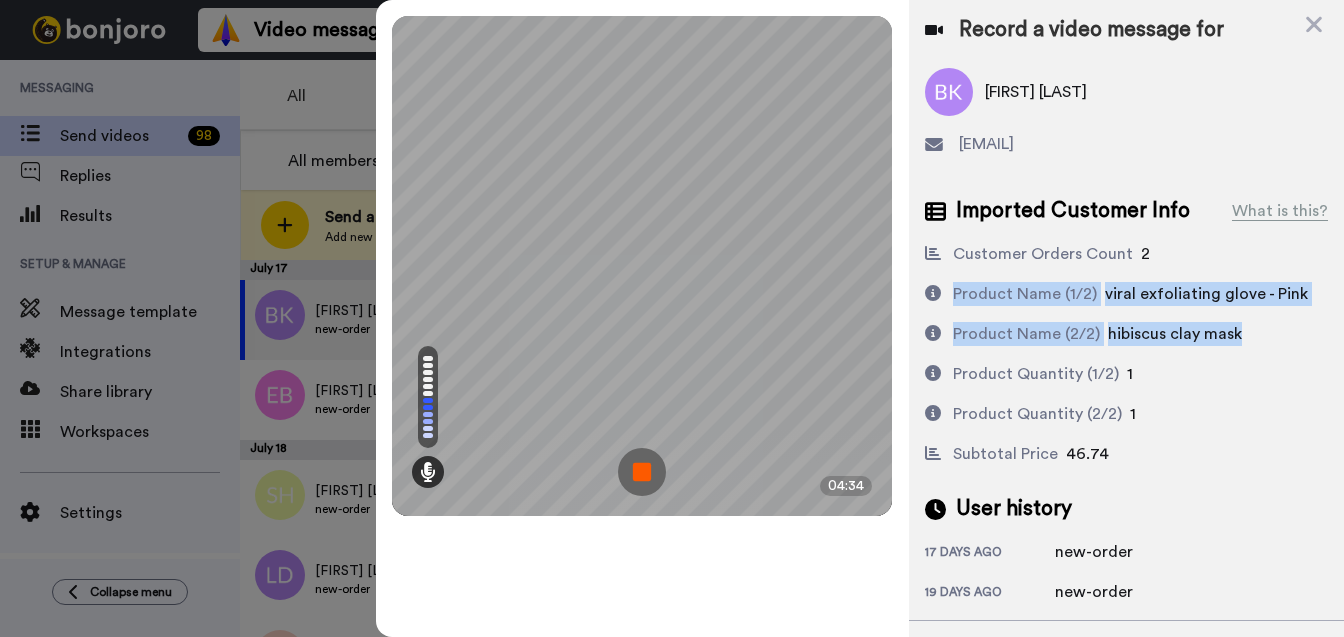 click on "Product Name (1/2)" at bounding box center [1025, 294] 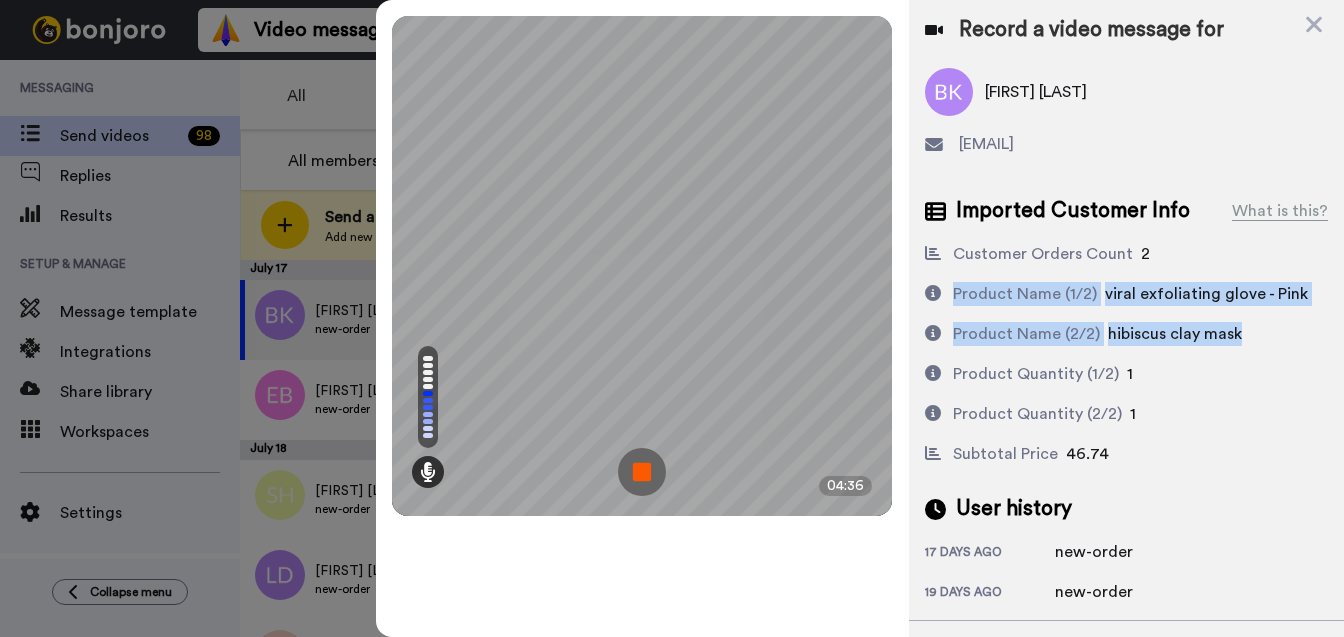 drag, startPoint x: 1232, startPoint y: 344, endPoint x: 952, endPoint y: 295, distance: 284.25516 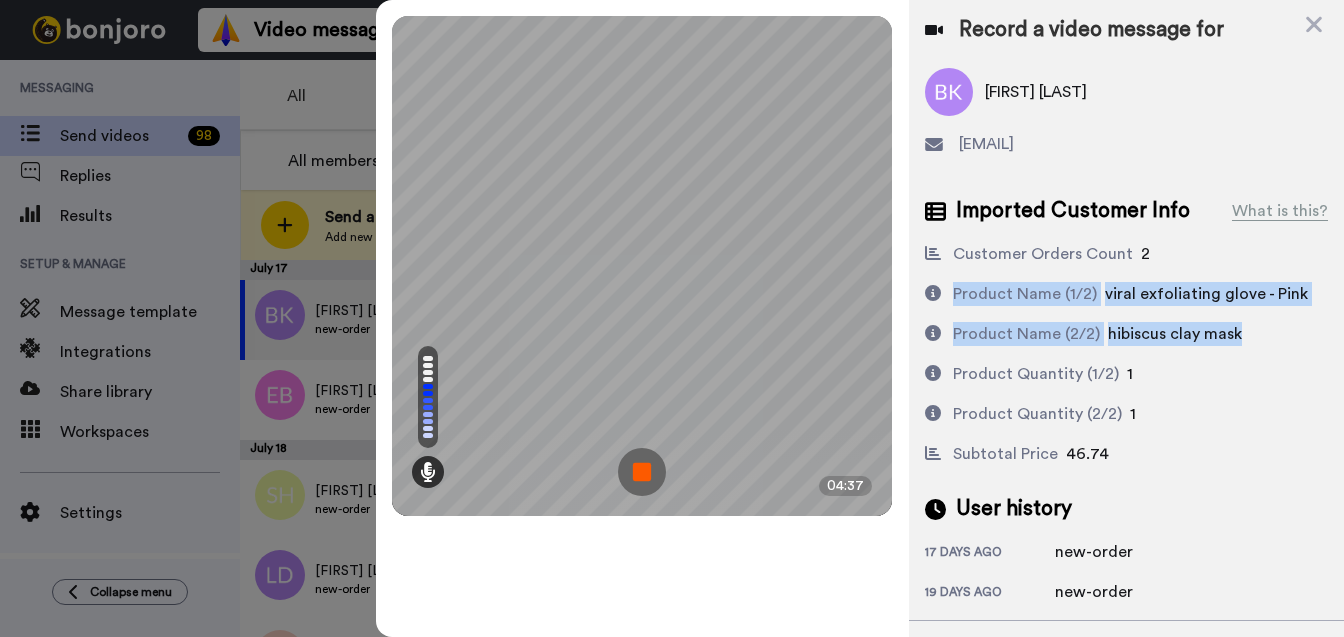 click on "Product Name (1/2)" at bounding box center (1025, 294) 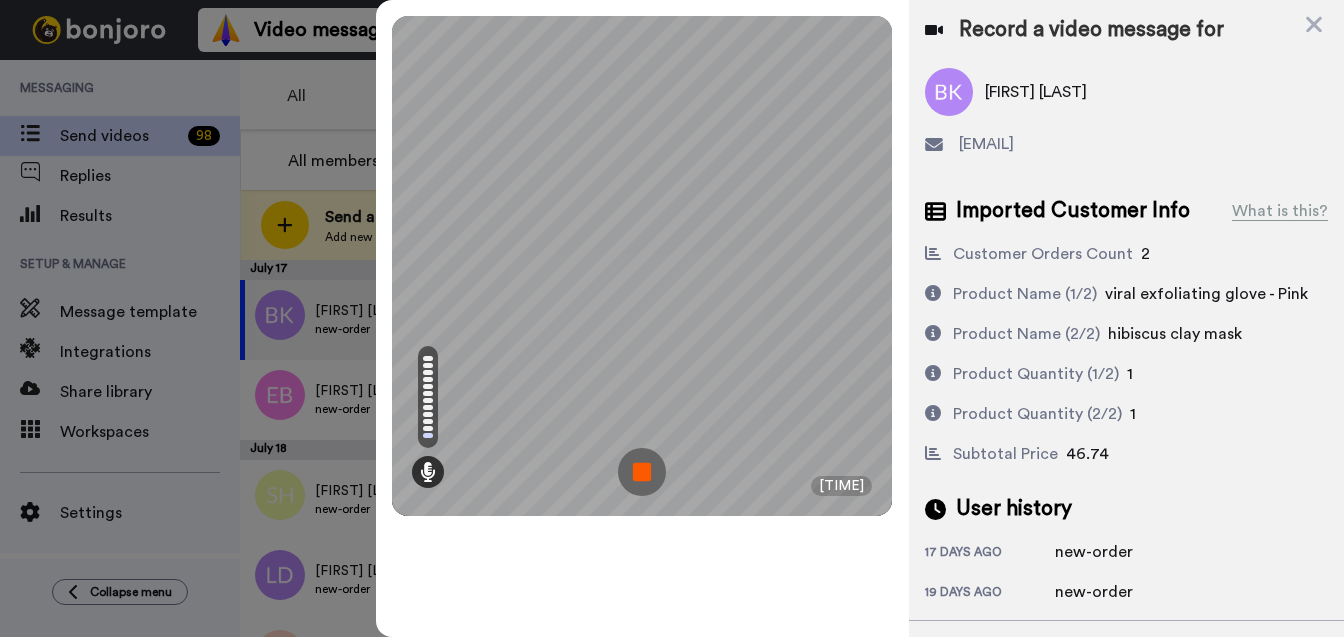 click at bounding box center (642, 472) 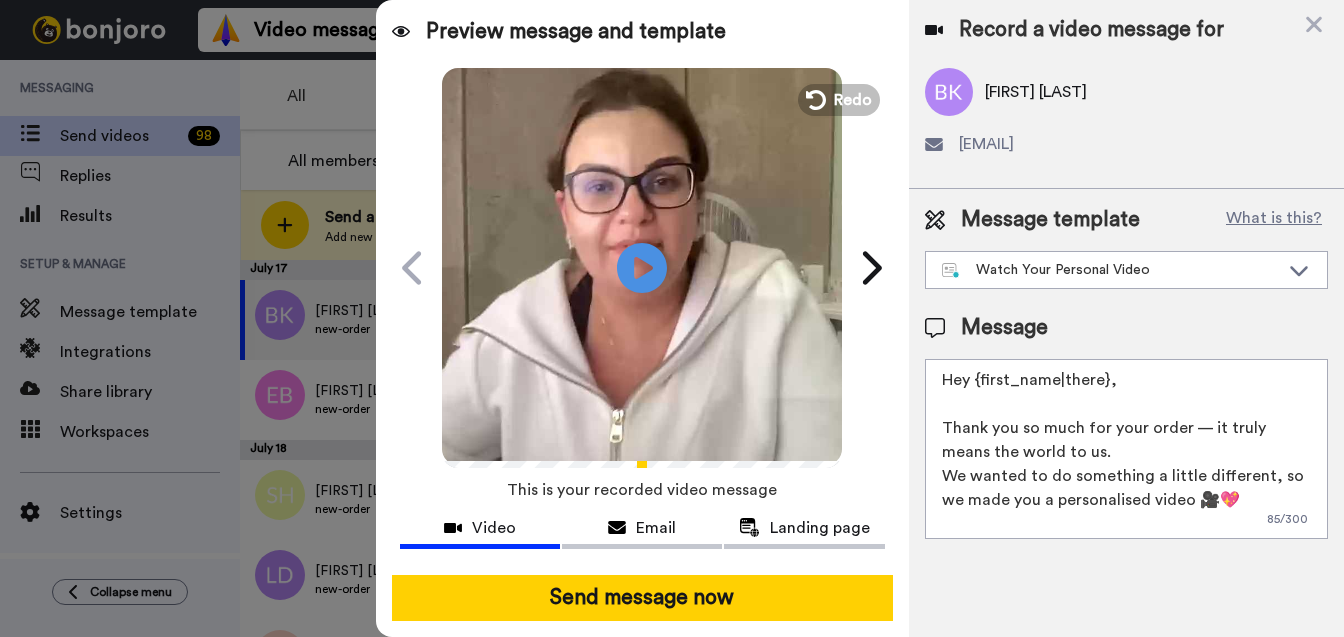drag, startPoint x: 1156, startPoint y: 384, endPoint x: 975, endPoint y: 389, distance: 181.06905 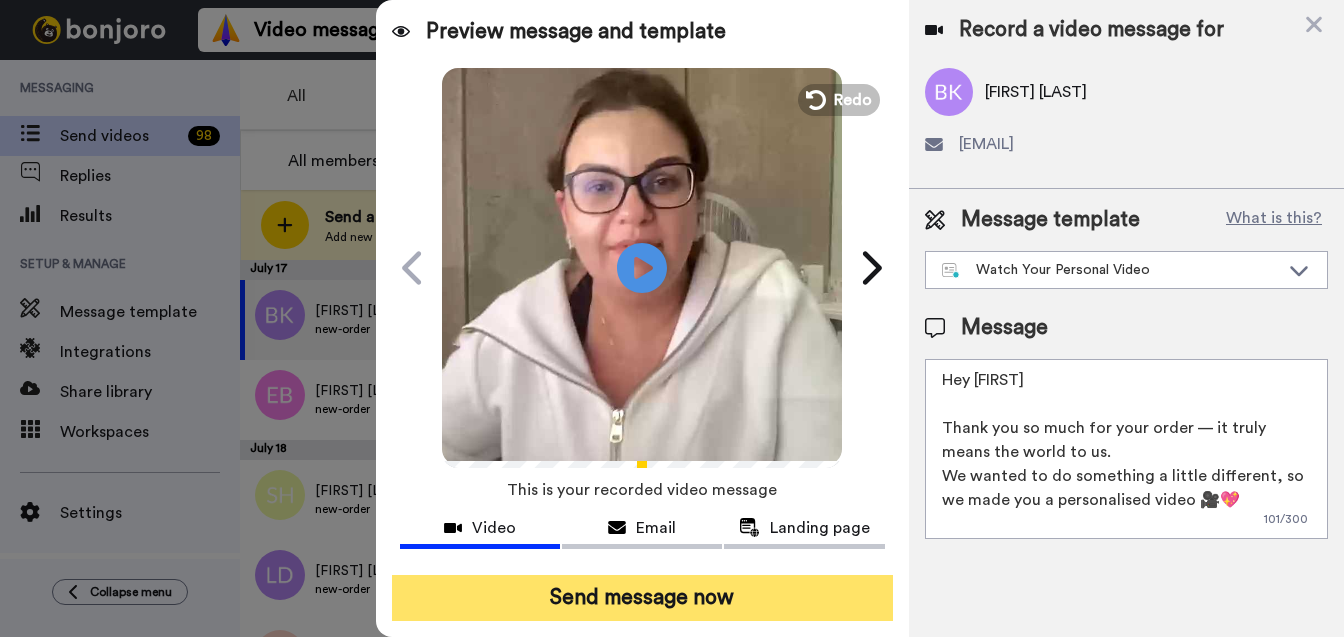 type on "Hey Bec
Thank you so much for your order — it truly means the world to us.
We wanted to do something a little different, so we made you a personalised video 🎥💖
Hit play — this one’s just for you!" 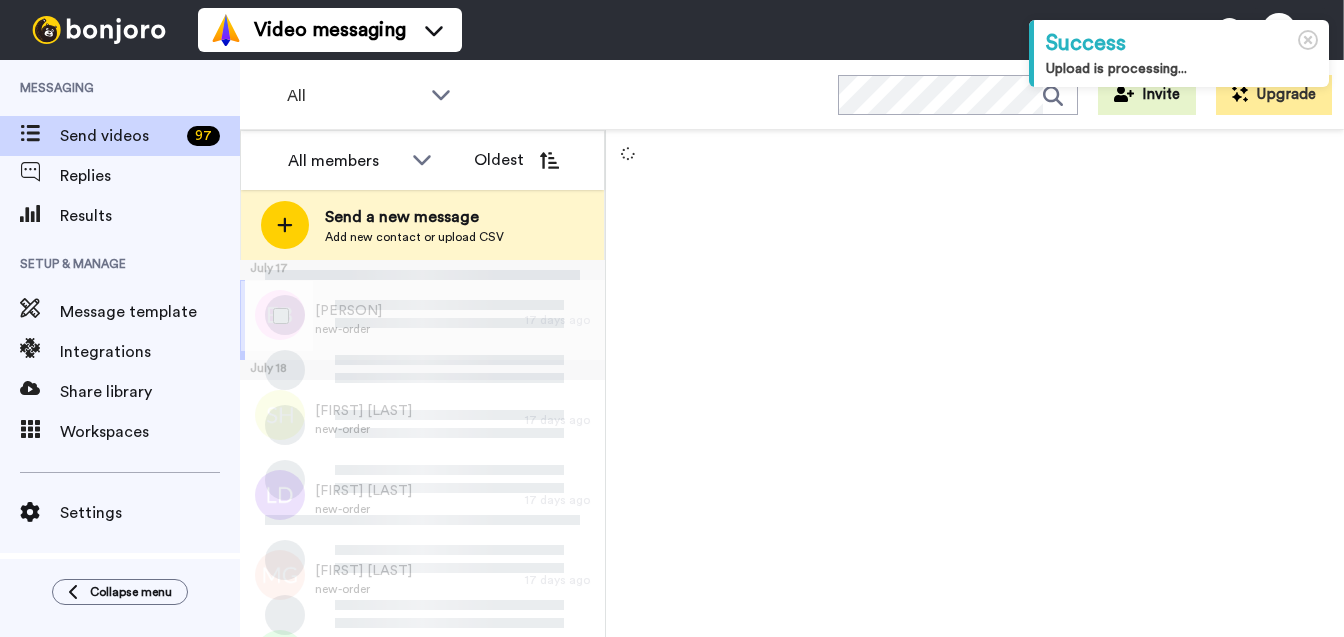 scroll, scrollTop: 0, scrollLeft: 0, axis: both 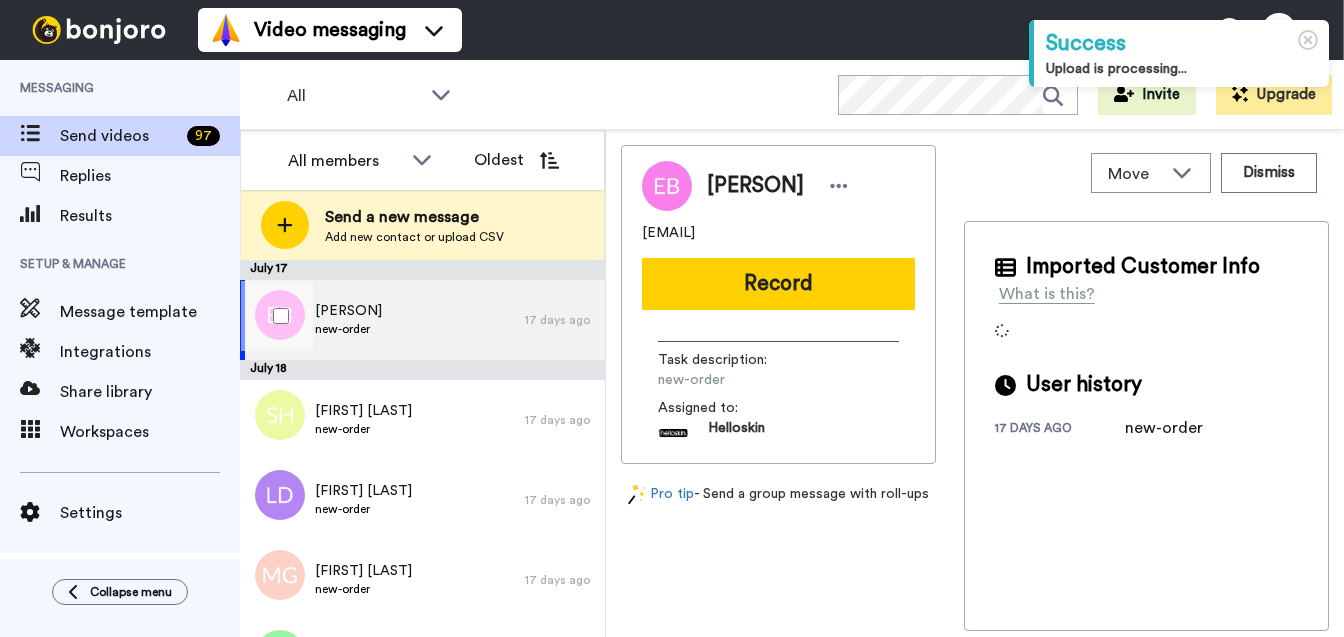 click on "[PERSON] new-order 17 days ago" at bounding box center (422, 320) 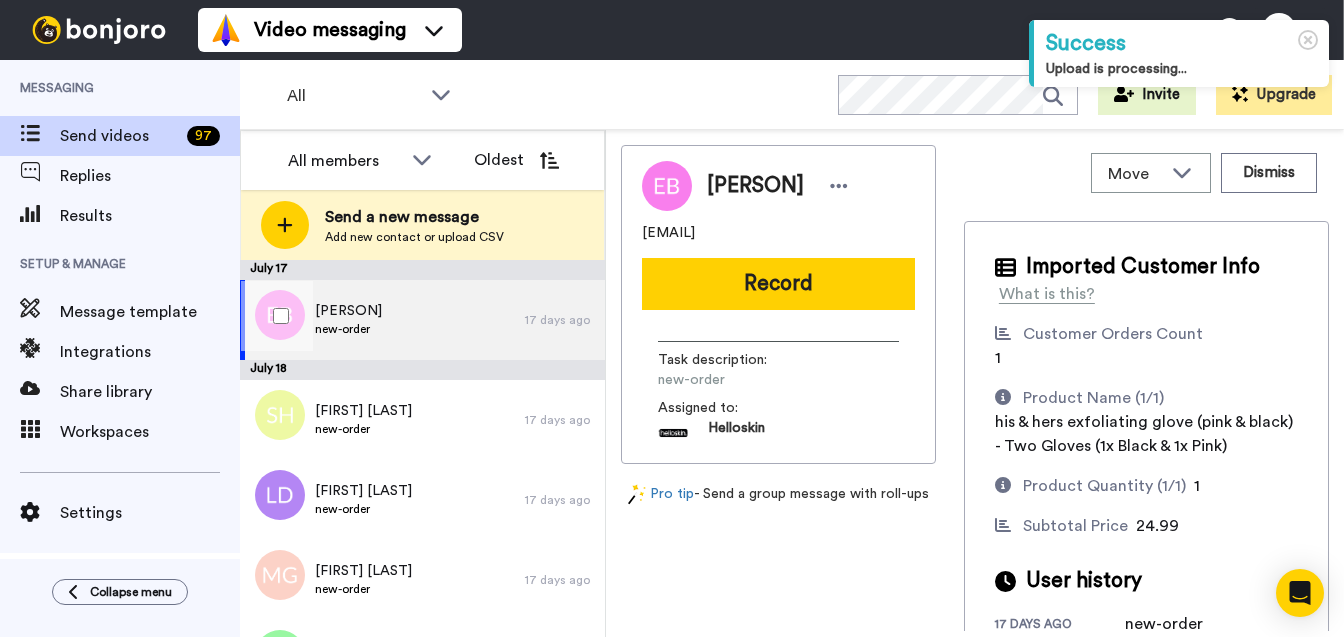 click on "[PERSON] new-order" at bounding box center (382, 320) 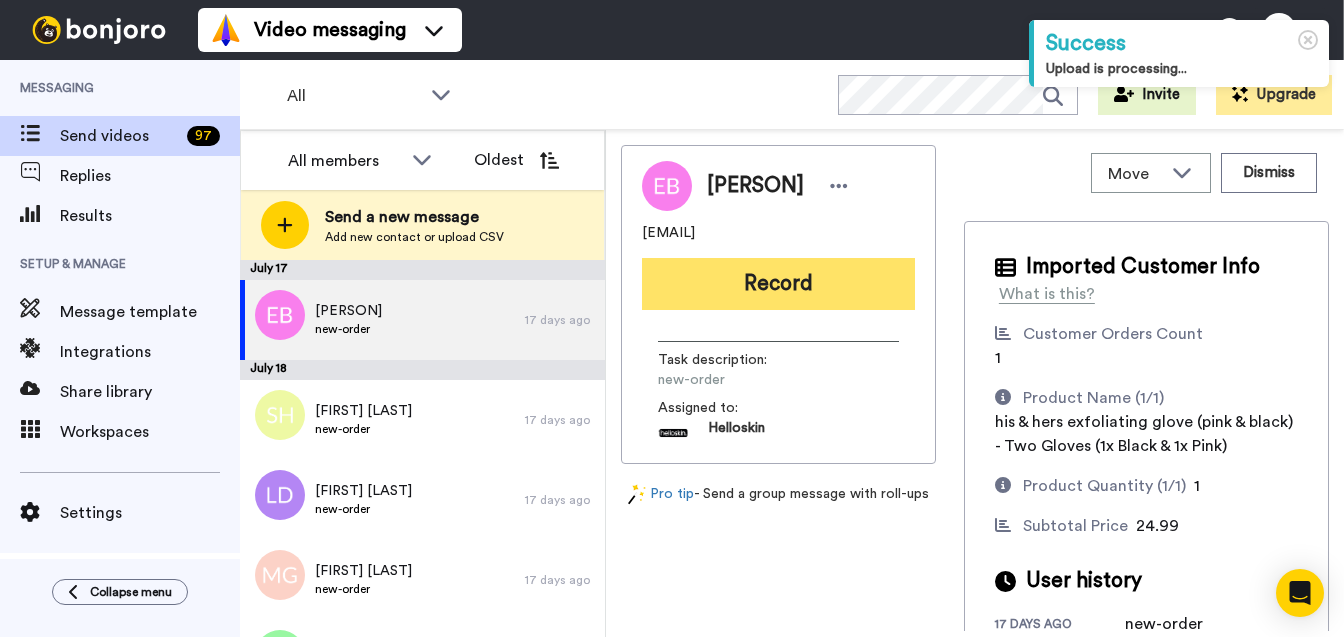 click on "Record" at bounding box center (778, 284) 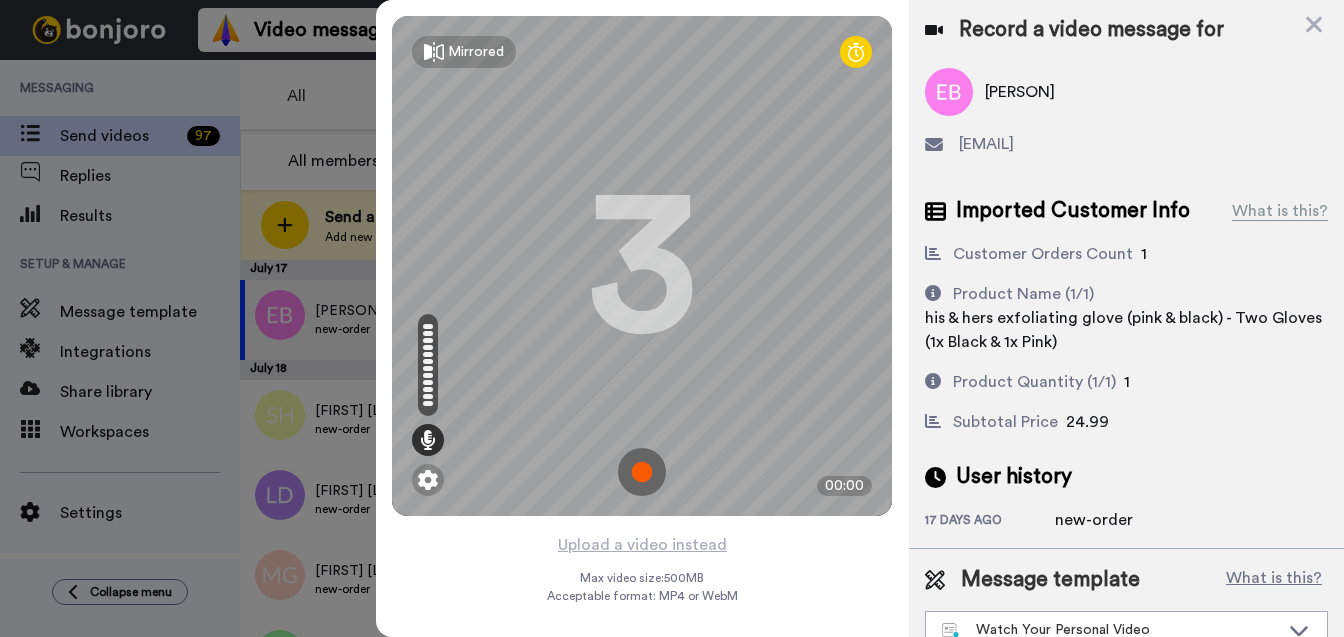 click at bounding box center (642, 472) 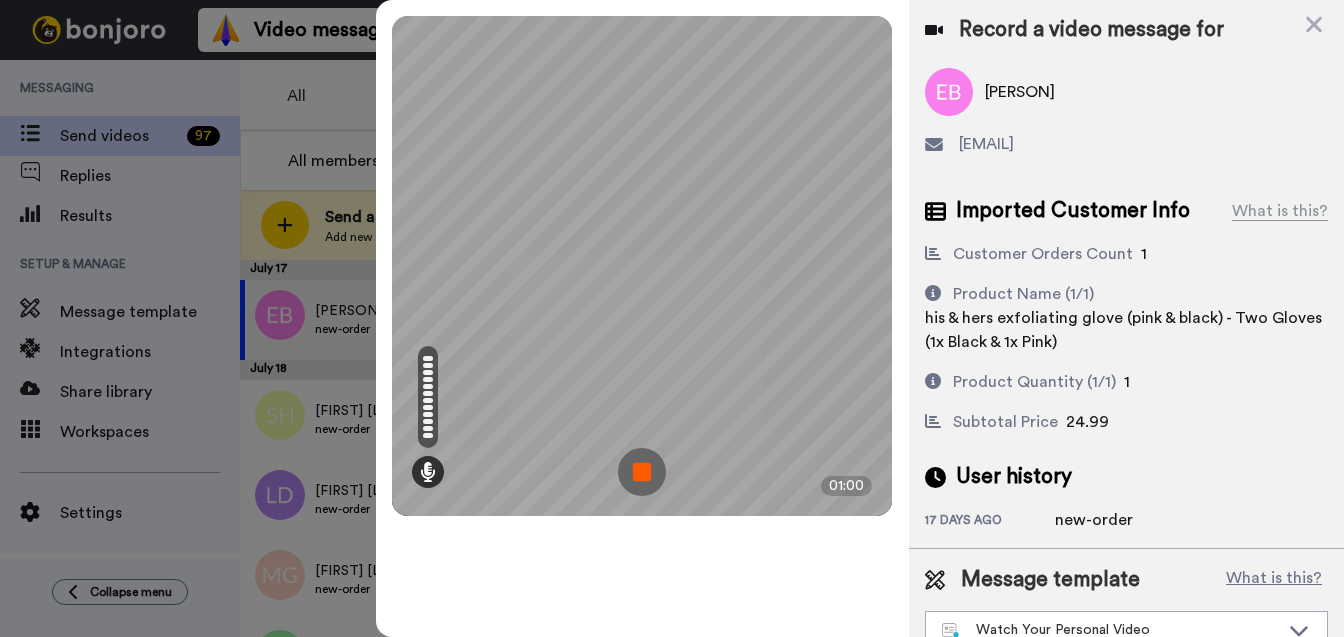 click at bounding box center [642, 472] 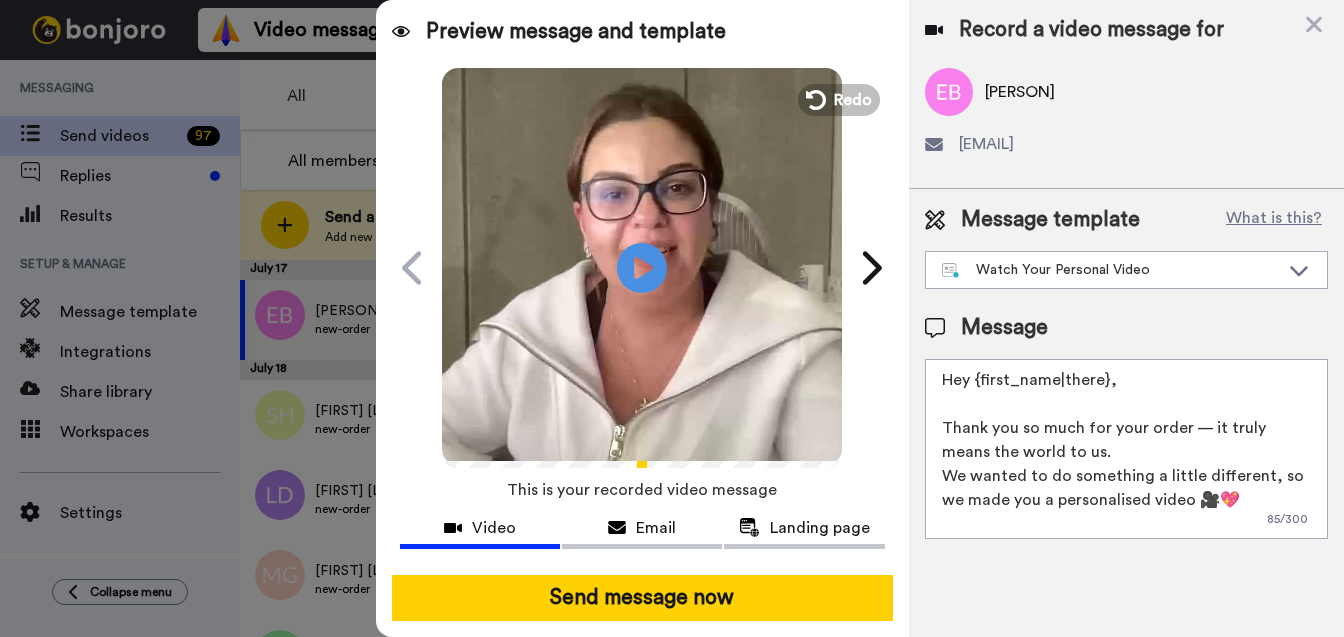 drag, startPoint x: 1123, startPoint y: 375, endPoint x: 978, endPoint y: 384, distance: 145.27904 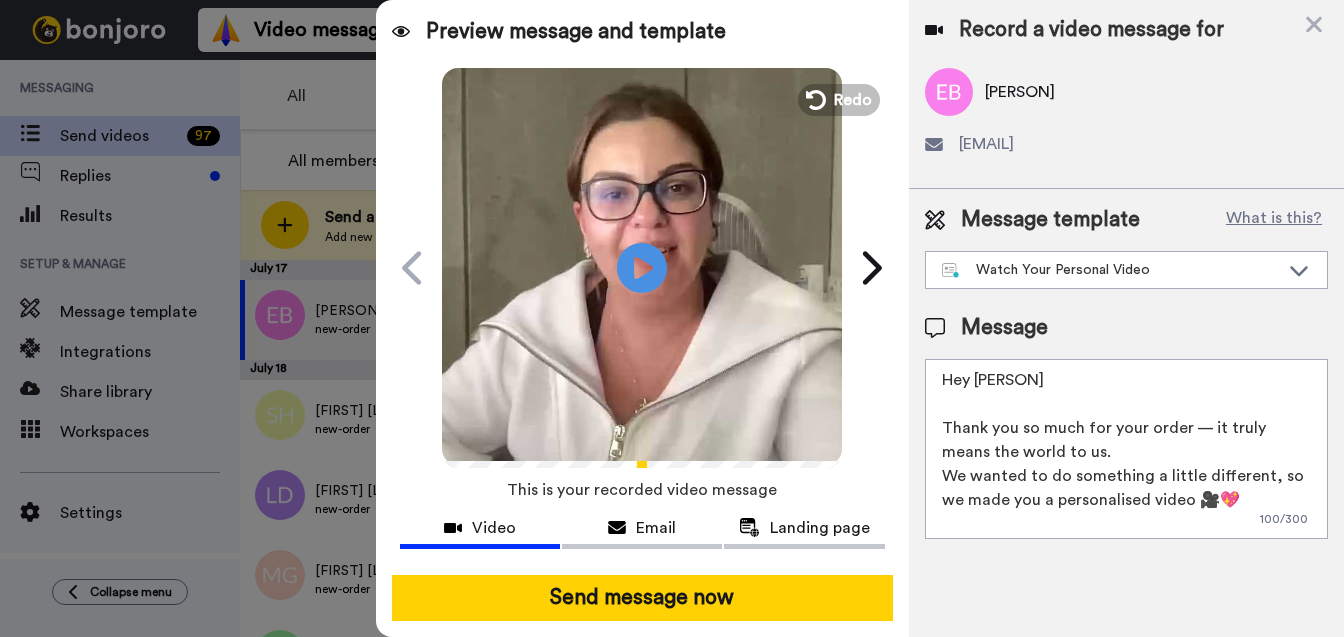 type on "Hey Eden
Thank you so much for your order — it truly means the world to us.
We wanted to do something a little different, so we made you a personalised video 🎥💖
Hit play — this one’s just for you!" 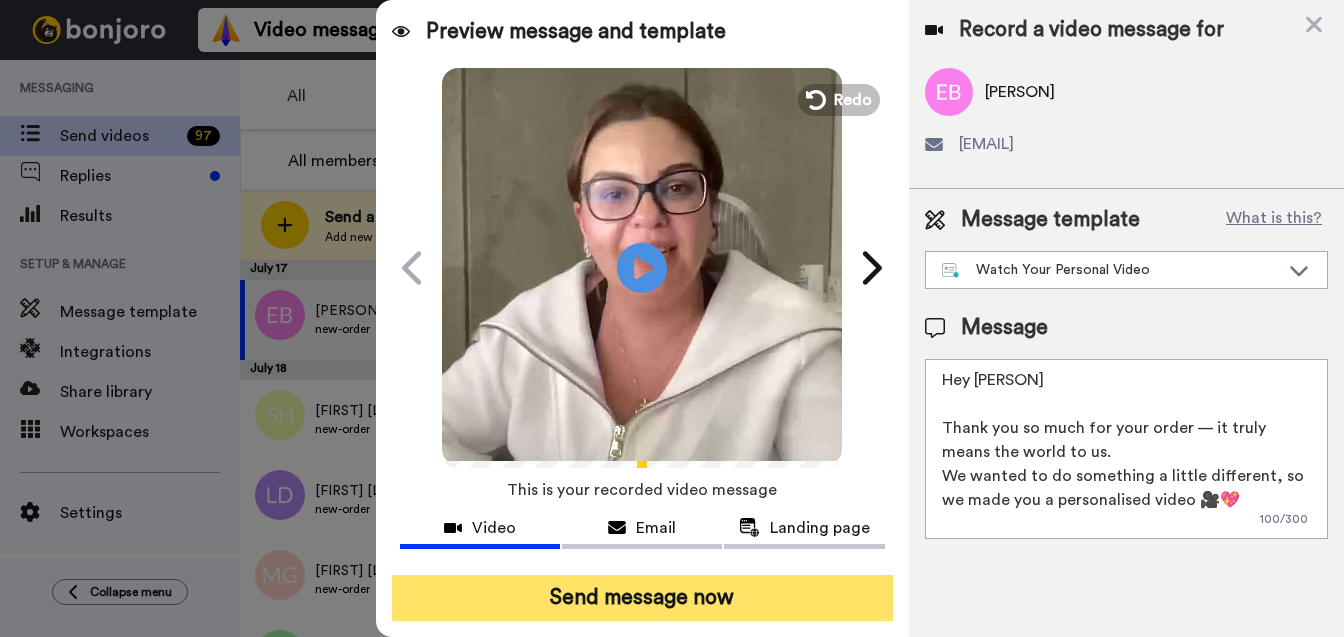 click on "Send message now" at bounding box center [642, 598] 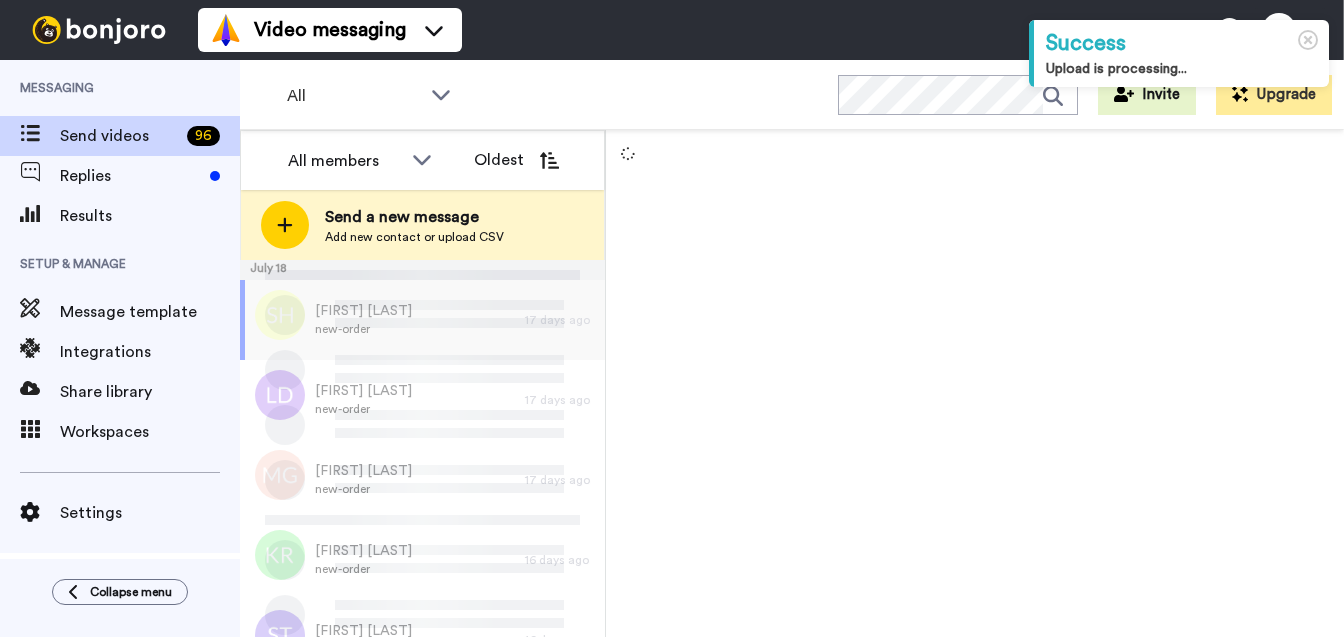 scroll, scrollTop: 0, scrollLeft: 0, axis: both 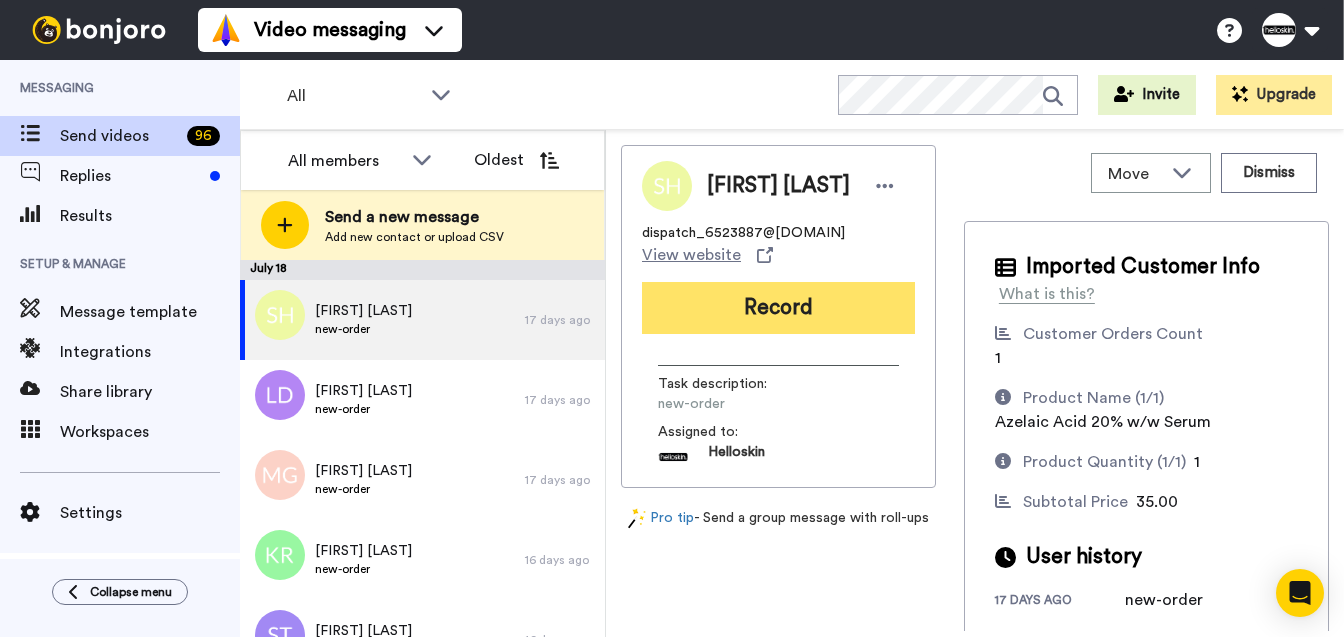 click on "Record" at bounding box center [778, 308] 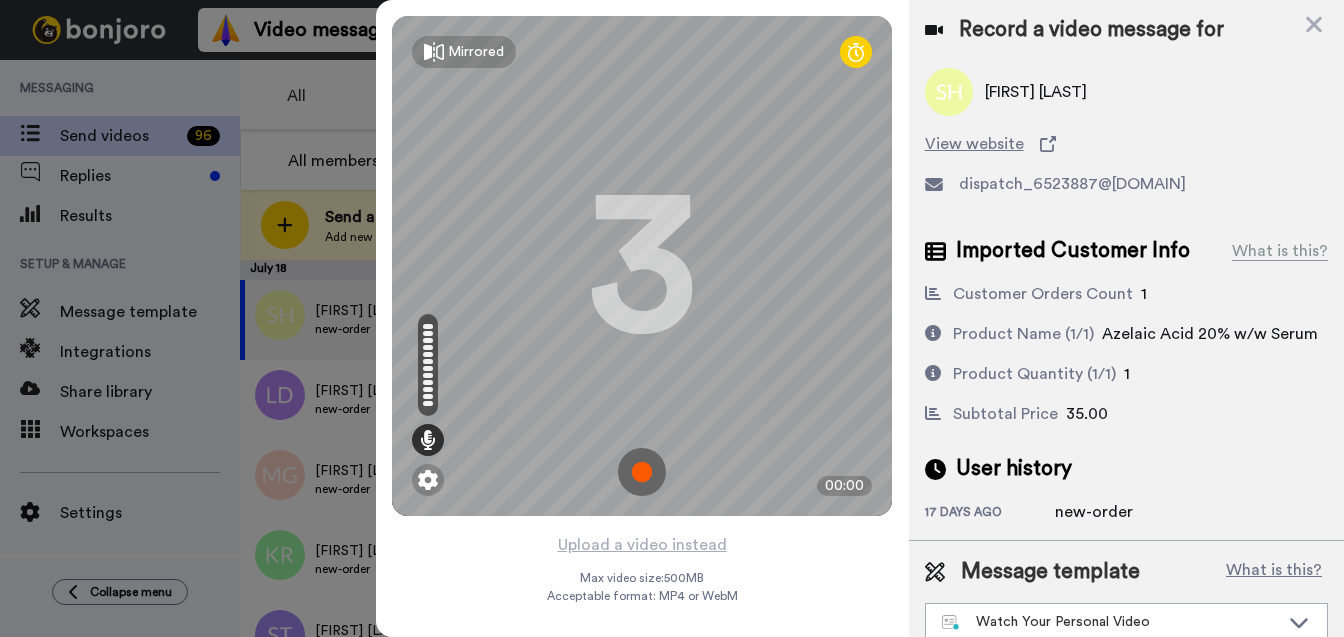 click at bounding box center (642, 472) 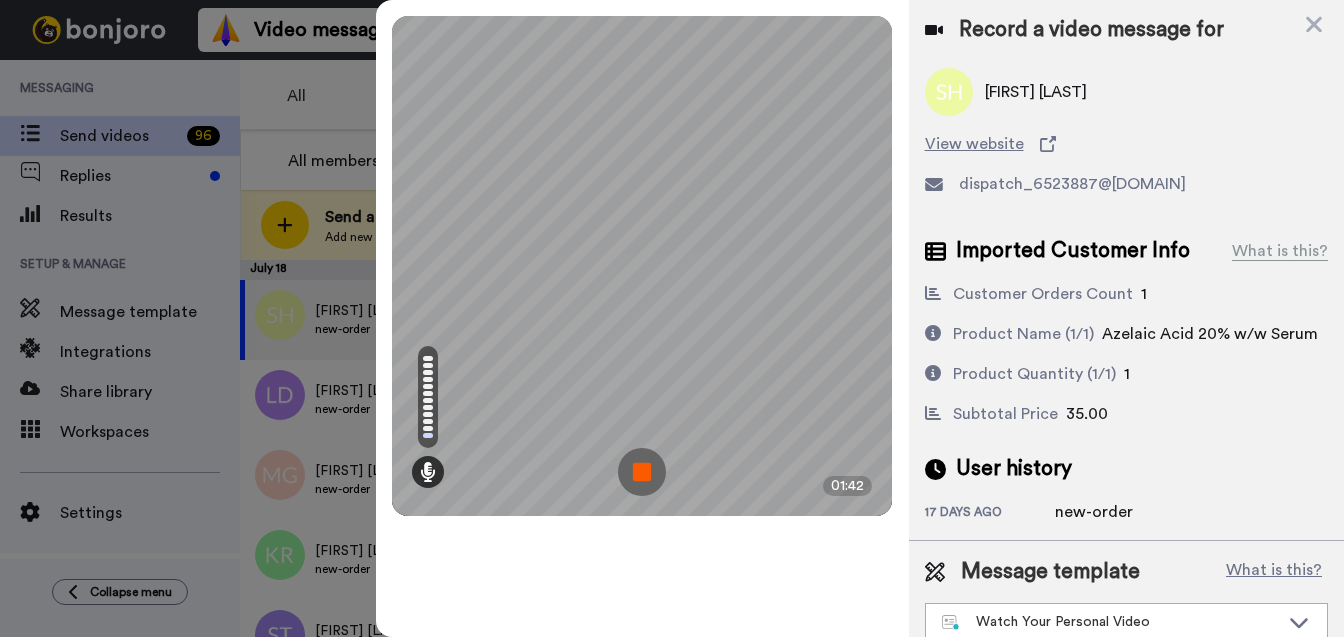 click at bounding box center (642, 472) 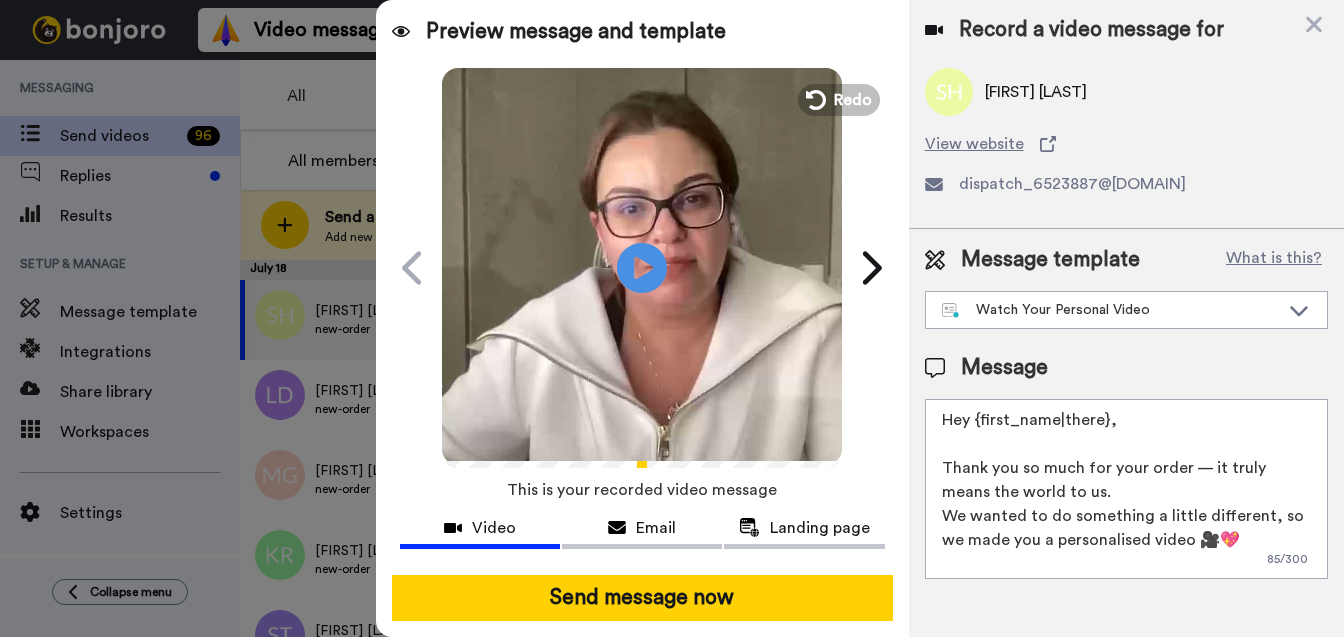 drag, startPoint x: 1074, startPoint y: 430, endPoint x: 974, endPoint y: 425, distance: 100.12492 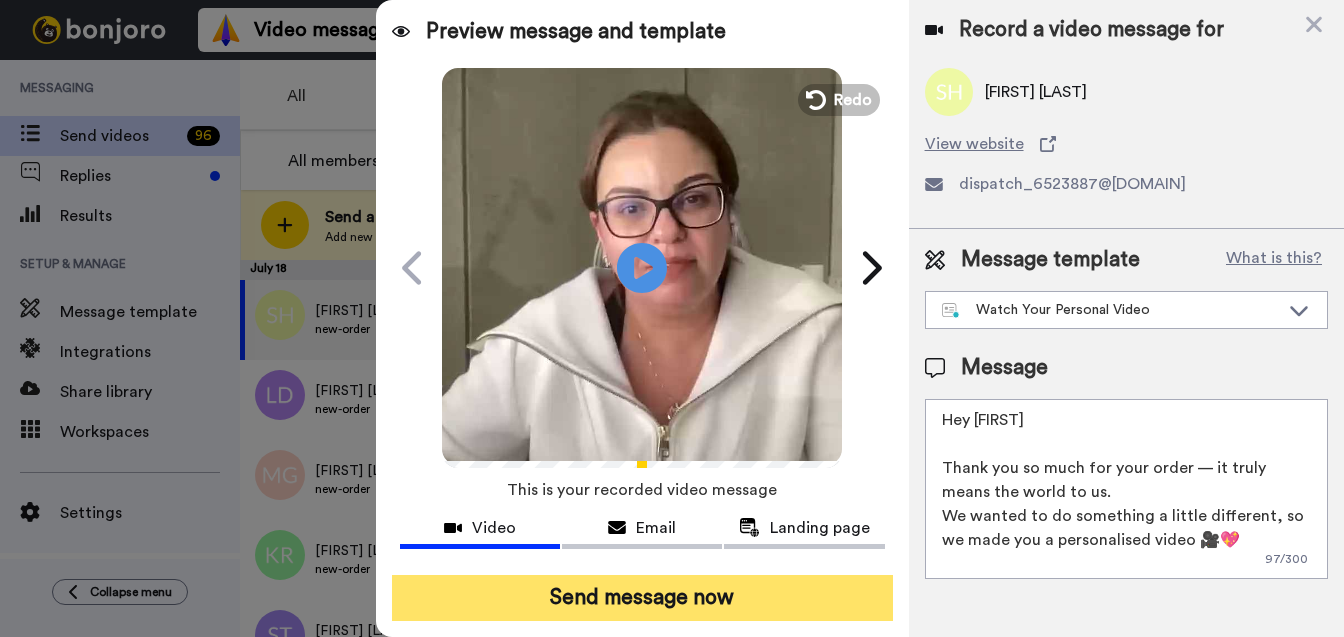 type on "Hey Suzanne
Thank you so much for your order — it truly means the world to us.
We wanted to do something a little different, so we made you a personalised video 🎥💖
Hit play — this one’s just for you!" 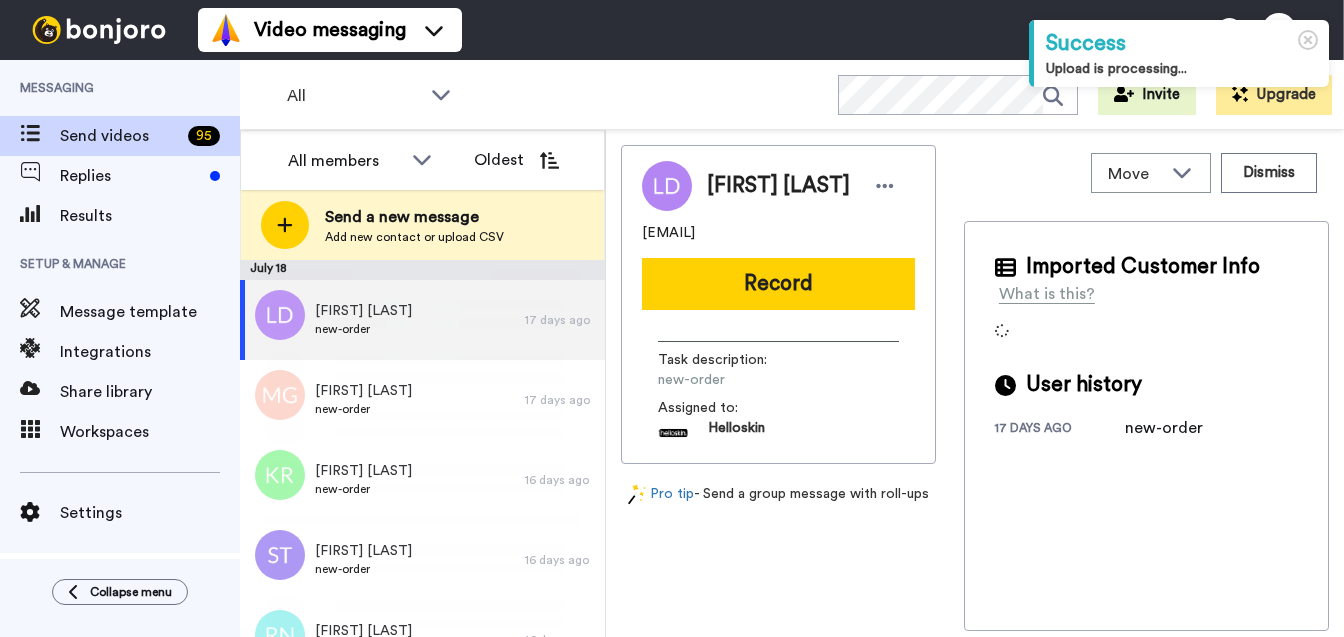 scroll, scrollTop: 0, scrollLeft: 0, axis: both 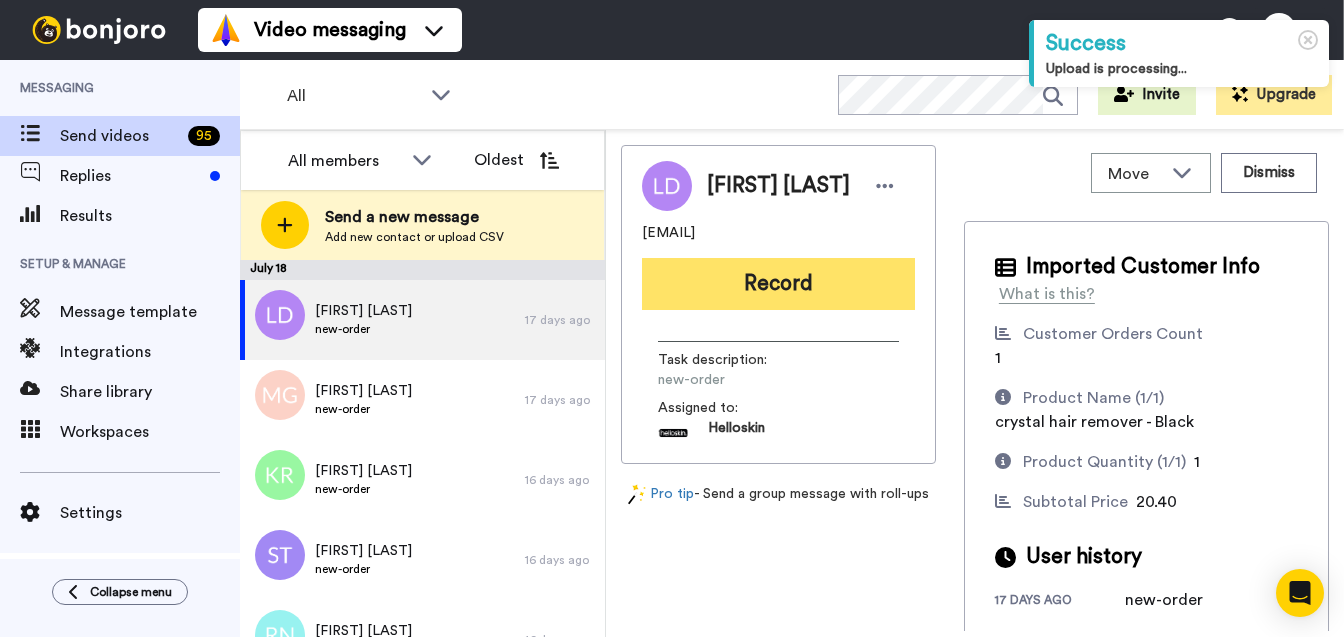 click on "Record" at bounding box center [778, 284] 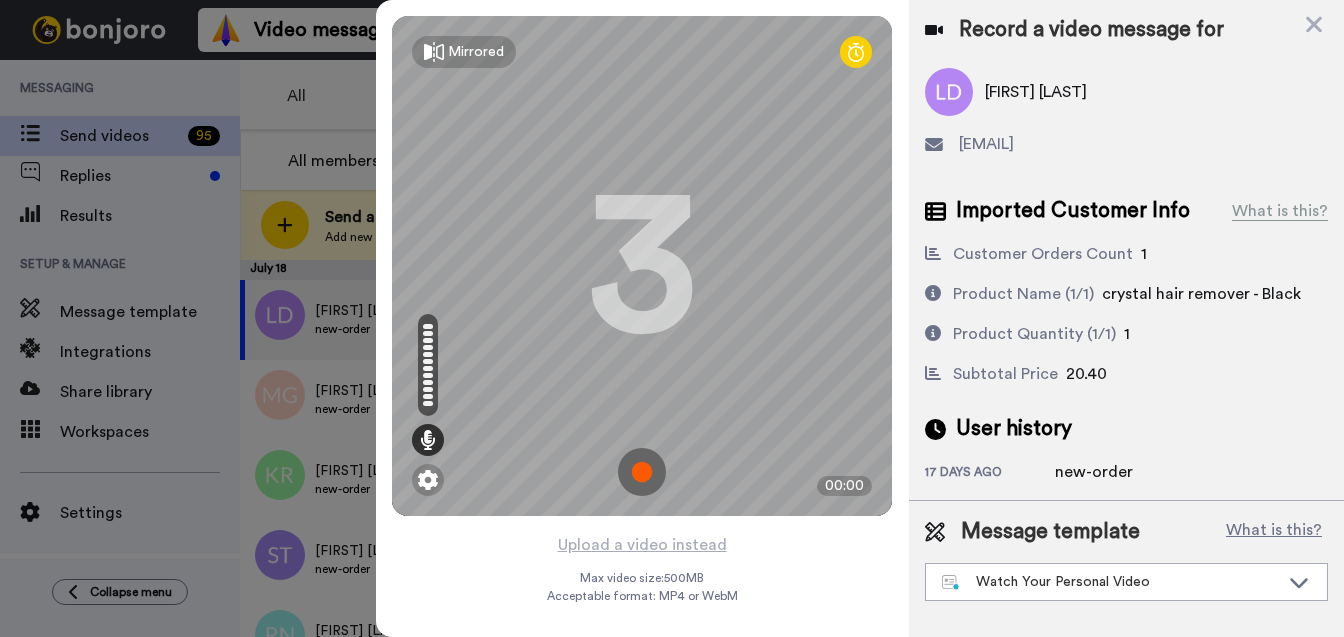 click at bounding box center (642, 472) 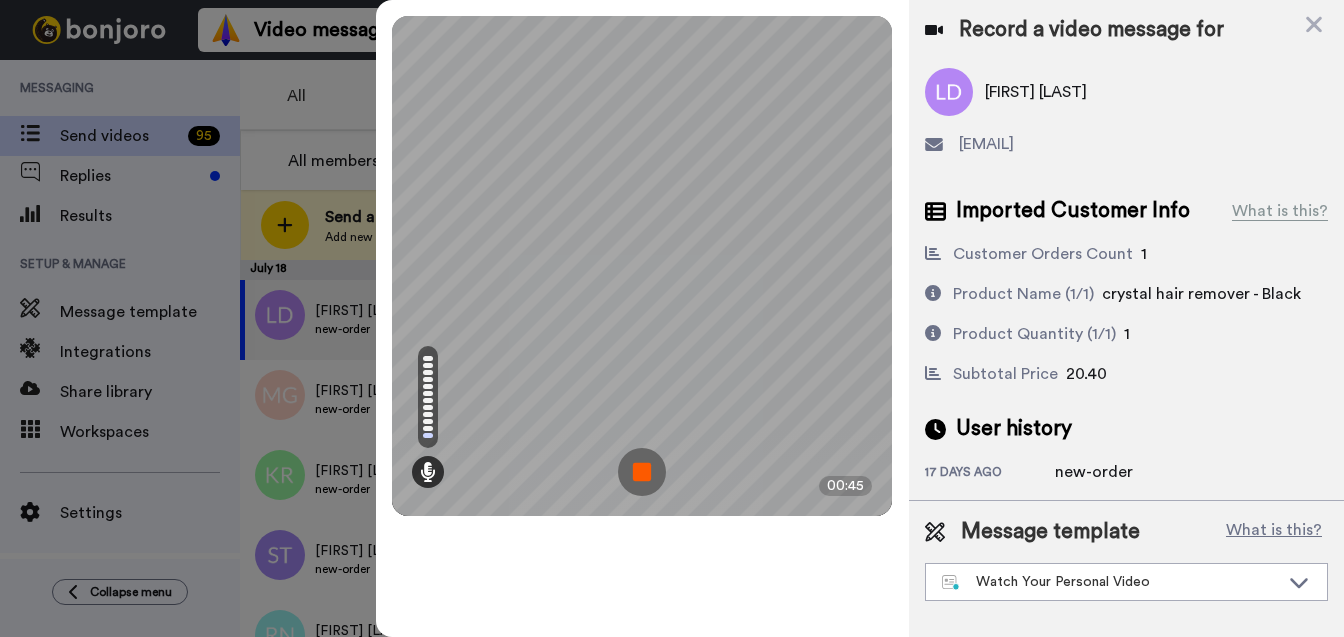 click at bounding box center (642, 472) 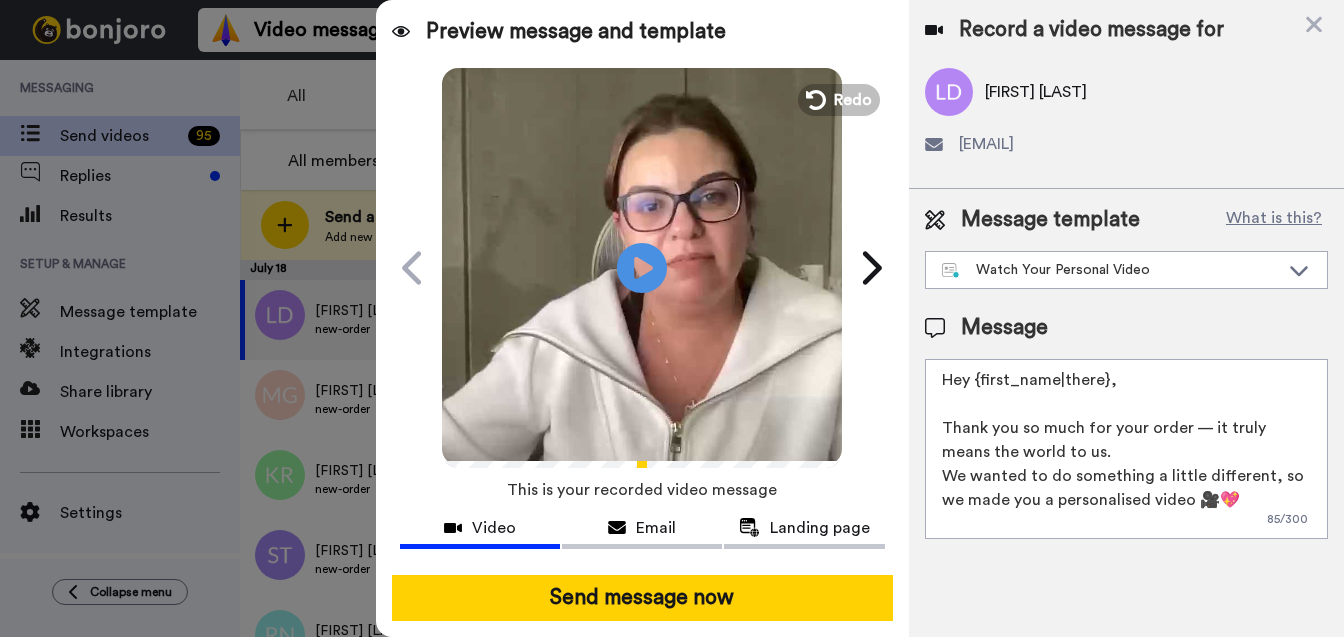drag, startPoint x: 1092, startPoint y: 377, endPoint x: 978, endPoint y: 382, distance: 114.1096 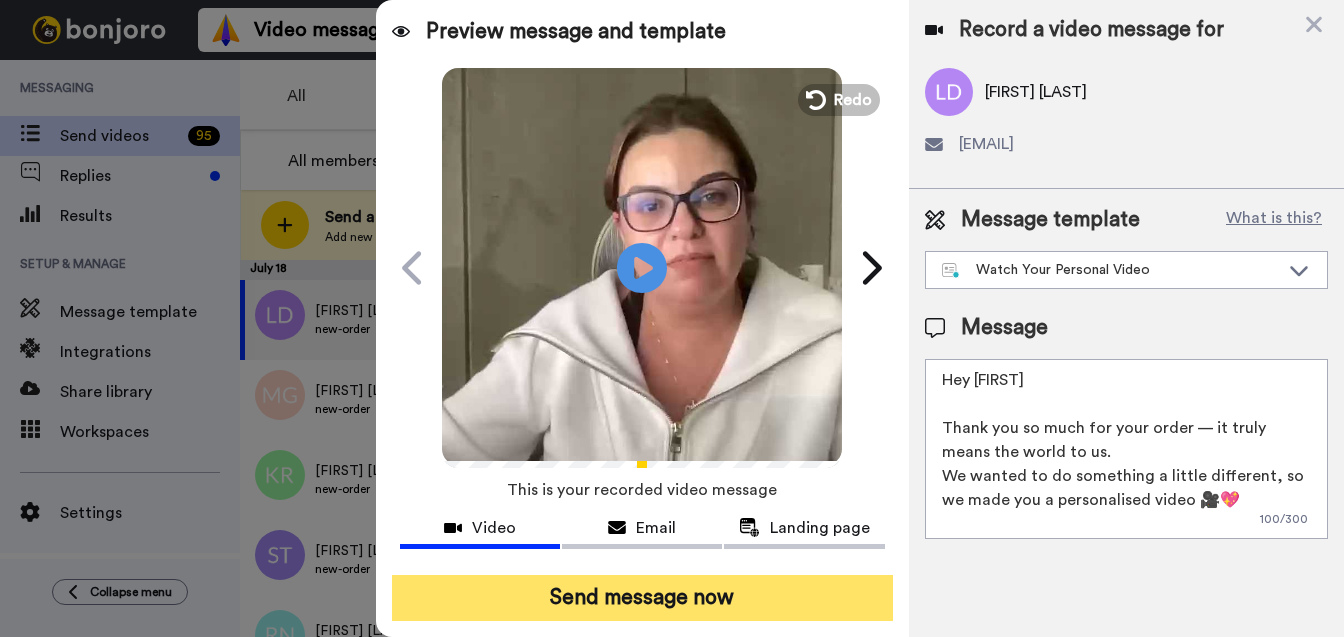 type on "Hey Lara
Thank you so much for your order — it truly means the world to us.
We wanted to do something a little different, so we made you a personalised video 🎥💖
Hit play — this one’s just for you!" 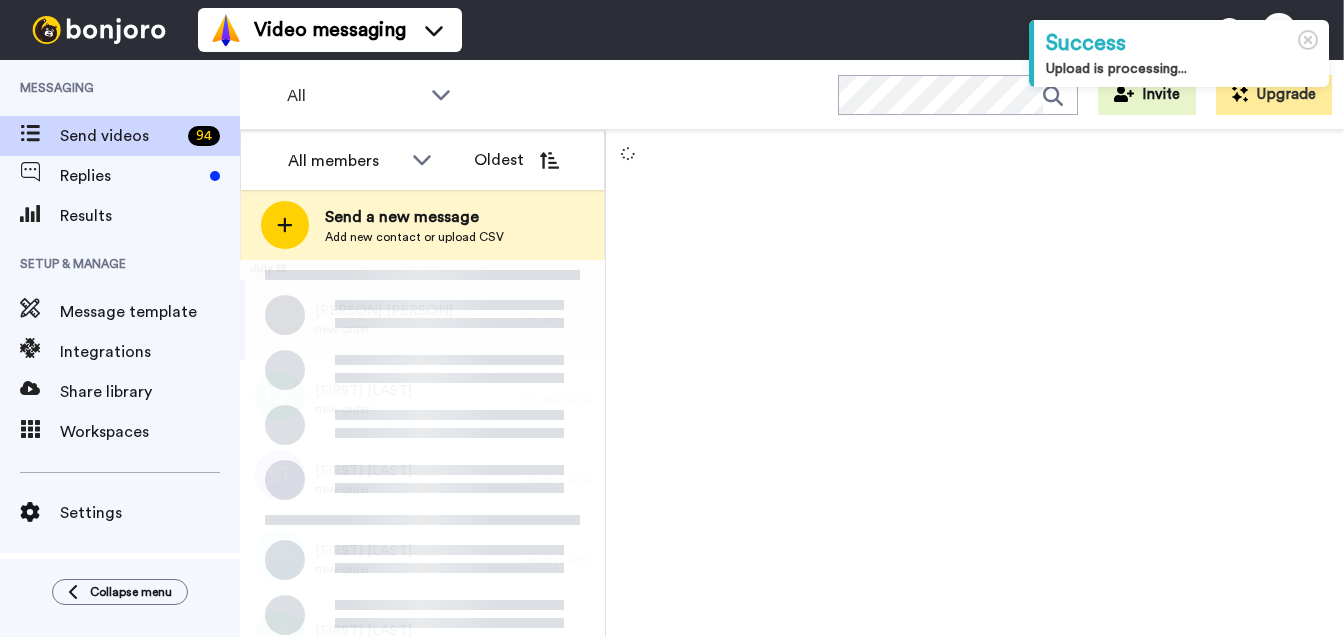 scroll, scrollTop: 0, scrollLeft: 0, axis: both 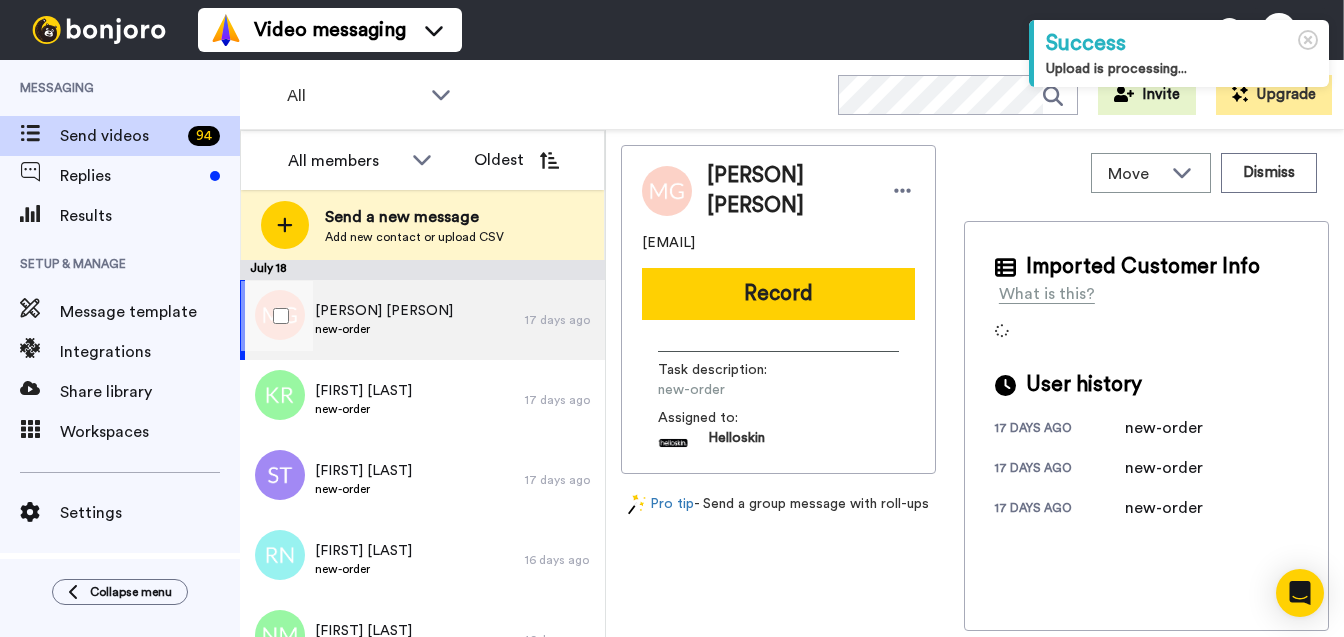click on "[PERSON] new-order" at bounding box center (382, 320) 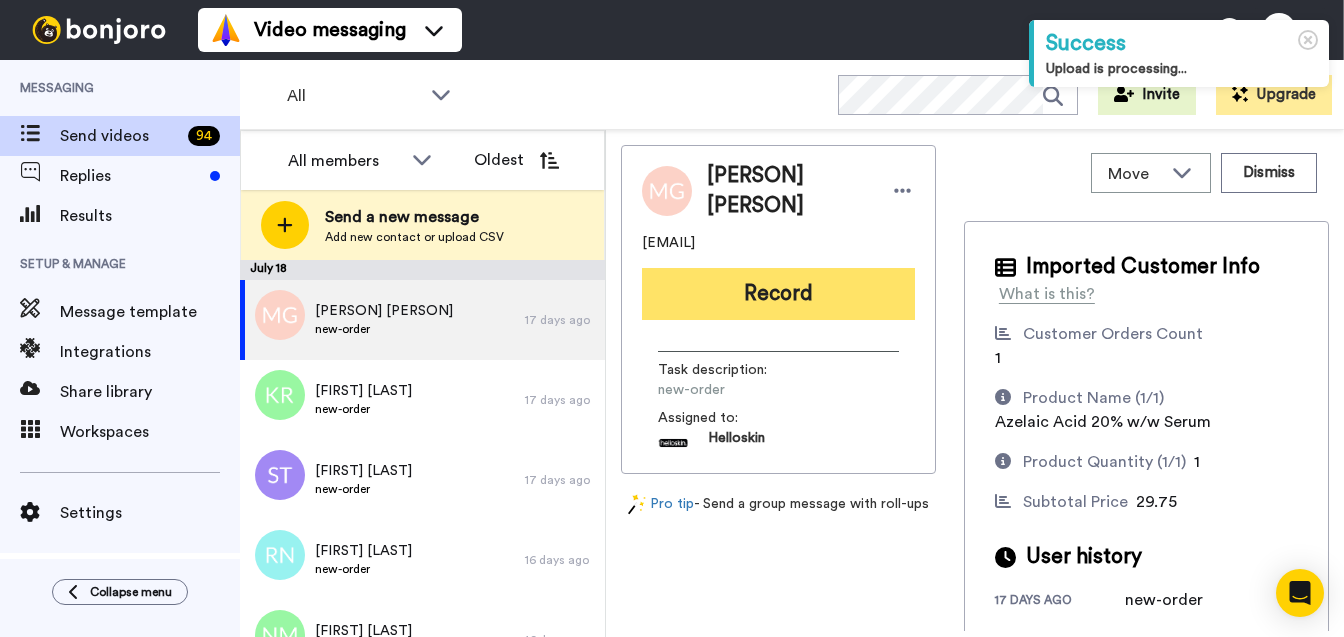 click on "Record" at bounding box center [778, 294] 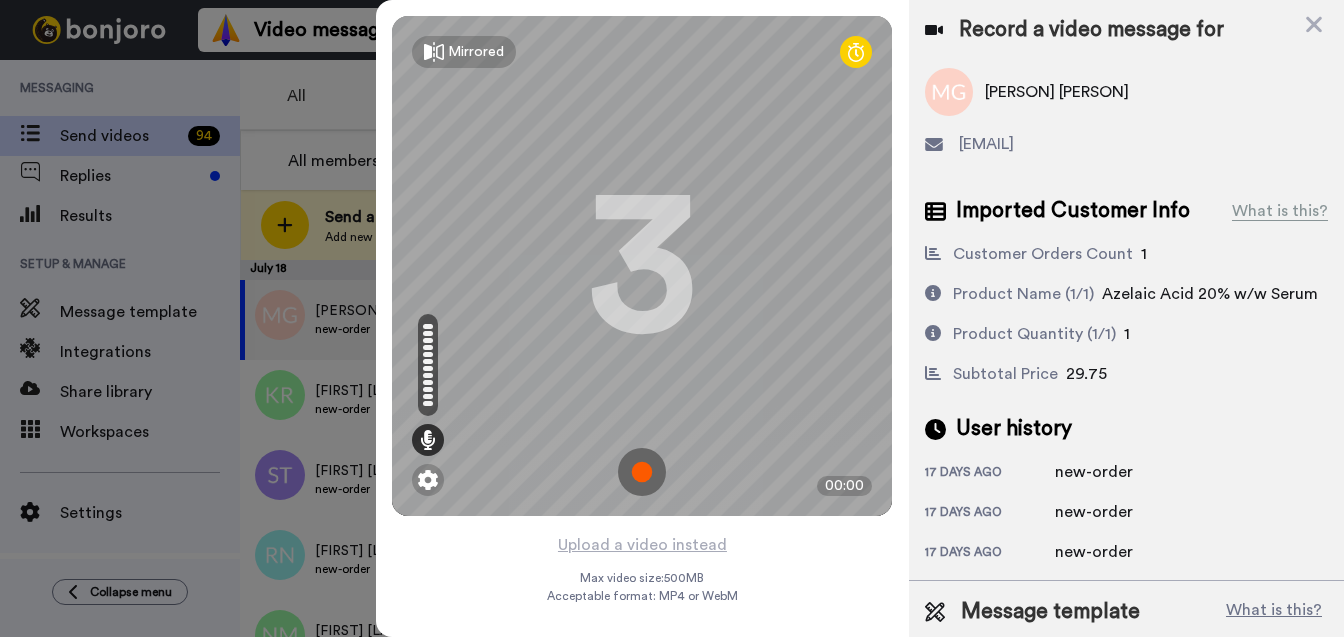 click at bounding box center (642, 472) 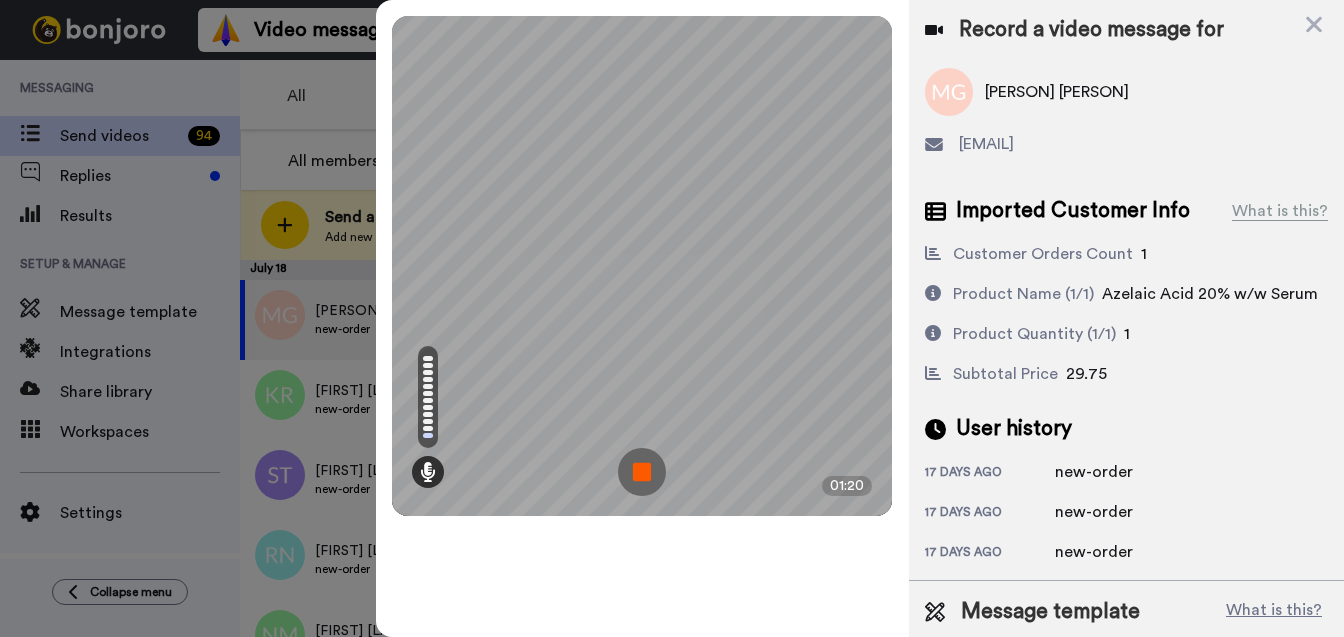 click at bounding box center (642, 472) 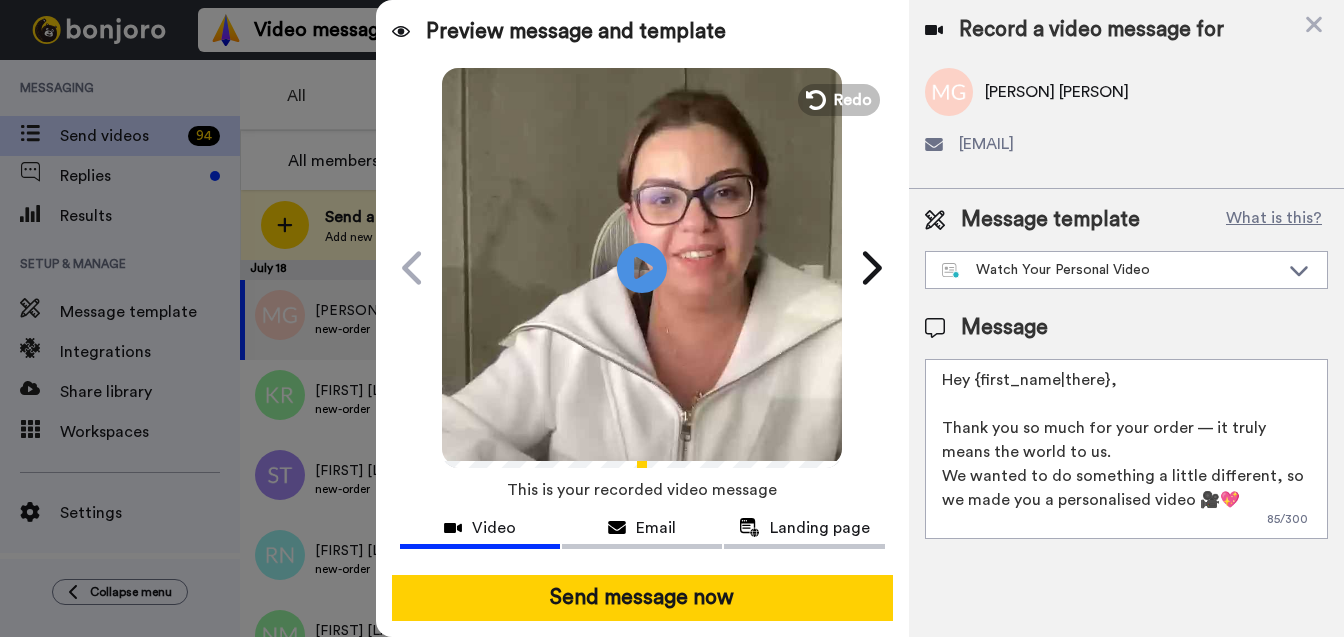 scroll, scrollTop: 0, scrollLeft: 0, axis: both 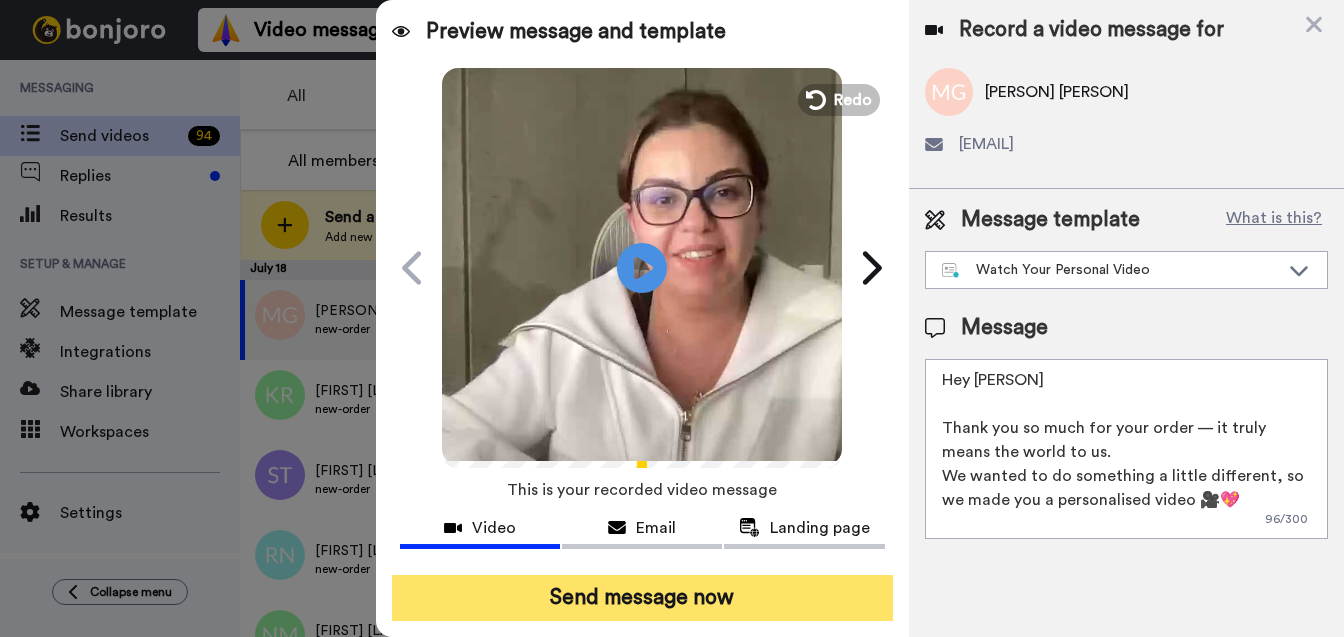 type on "Hey [PERSON]
Thank you so much for your order — it truly means the world to us.
We wanted to do something a little different, so we made you a personalised video 🎥💖
Hit play — this one’s just for you!" 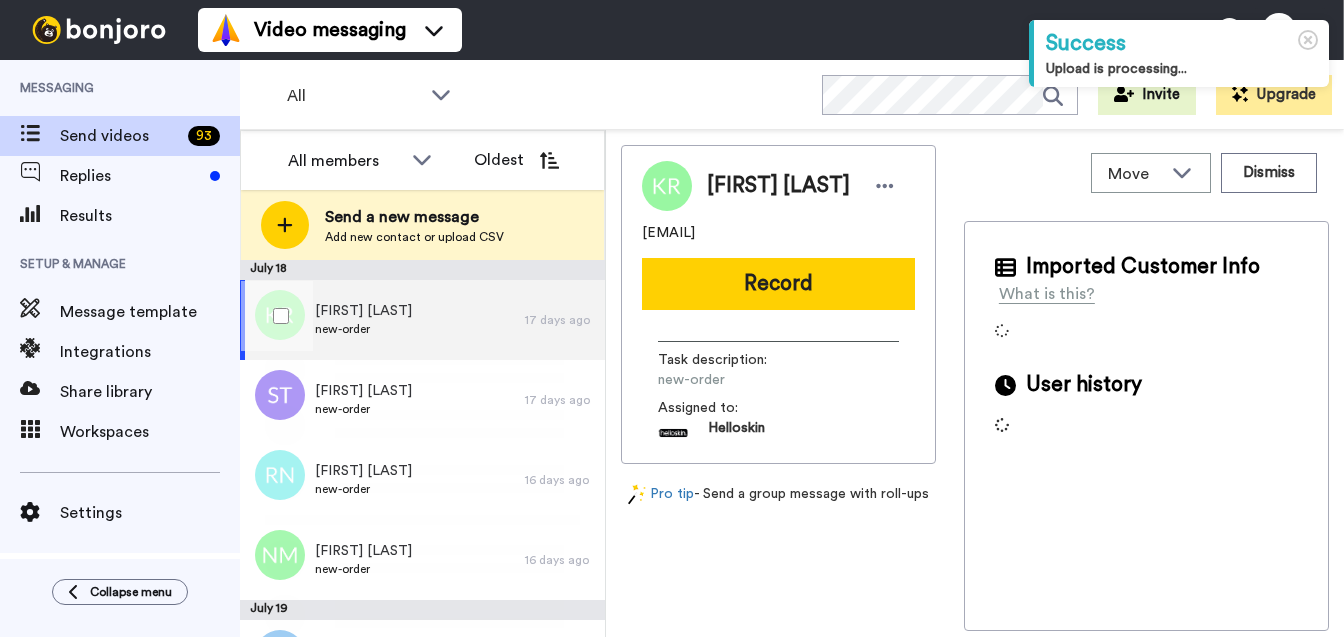 scroll, scrollTop: 0, scrollLeft: 0, axis: both 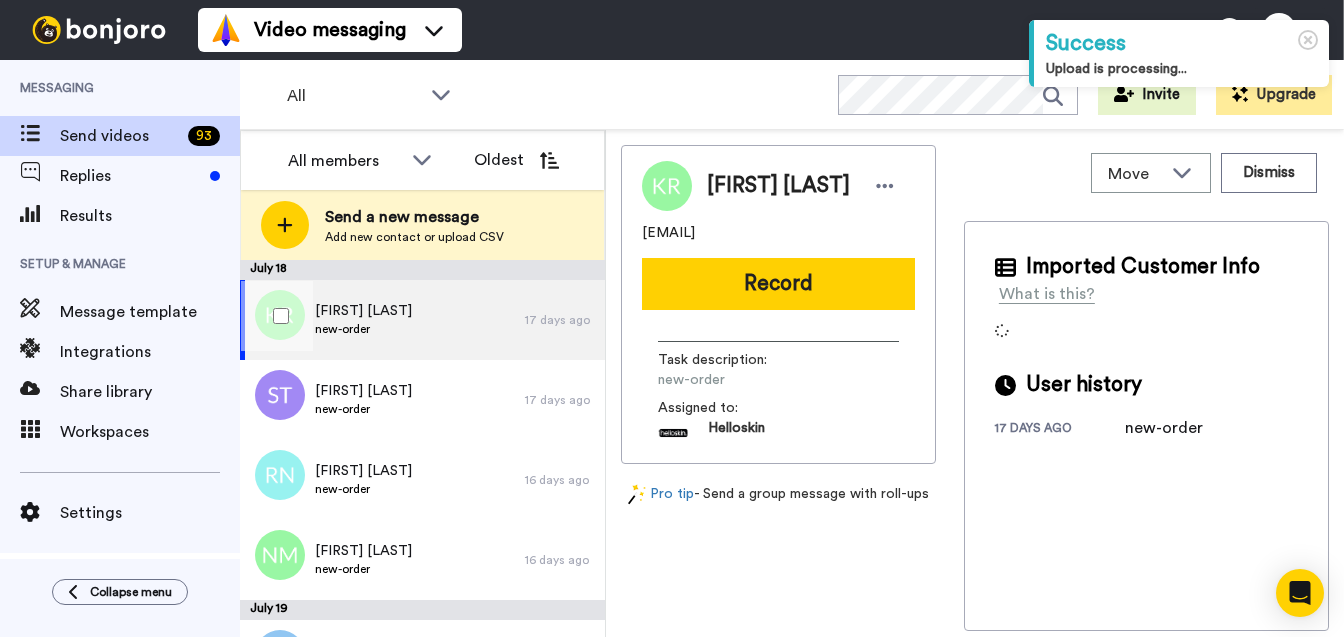 click on "Kelly Rhoades" at bounding box center [363, 311] 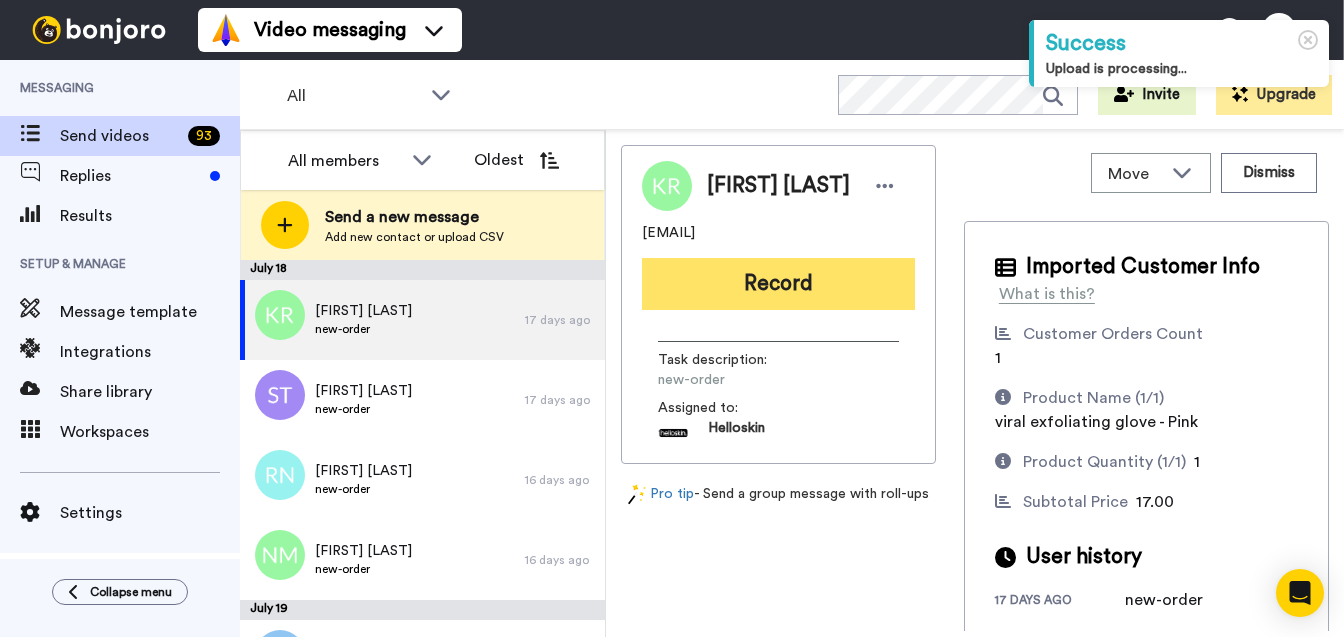 click on "Record" at bounding box center [778, 284] 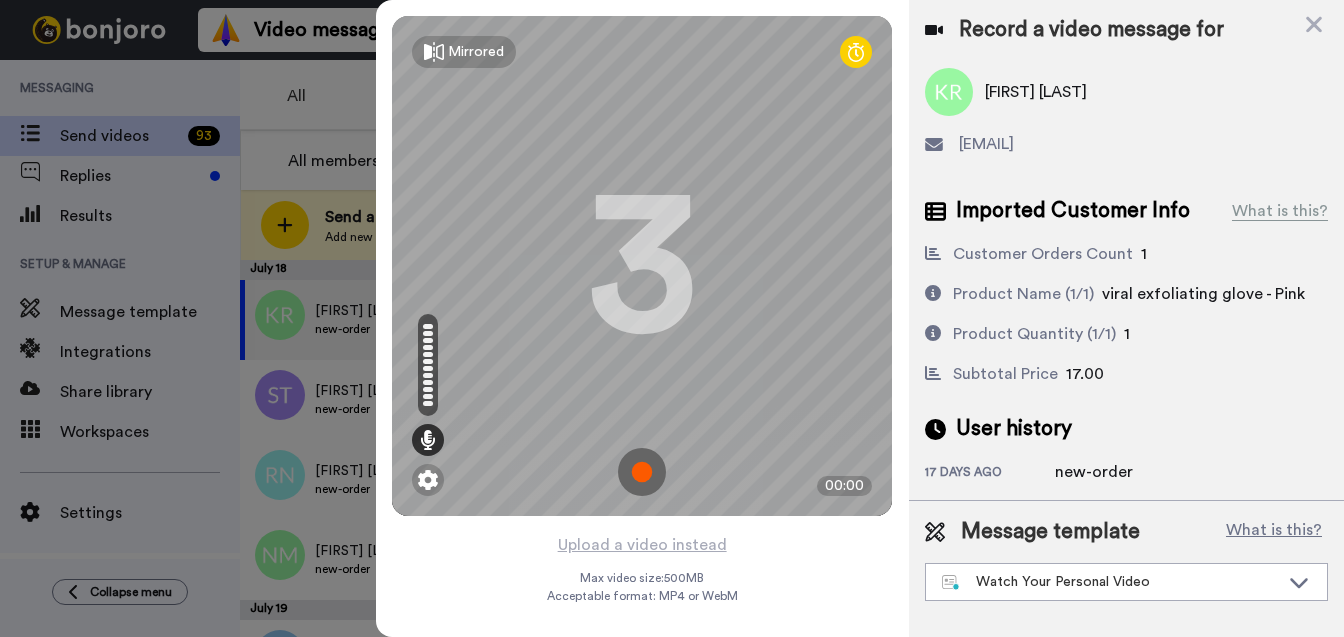 click at bounding box center (642, 472) 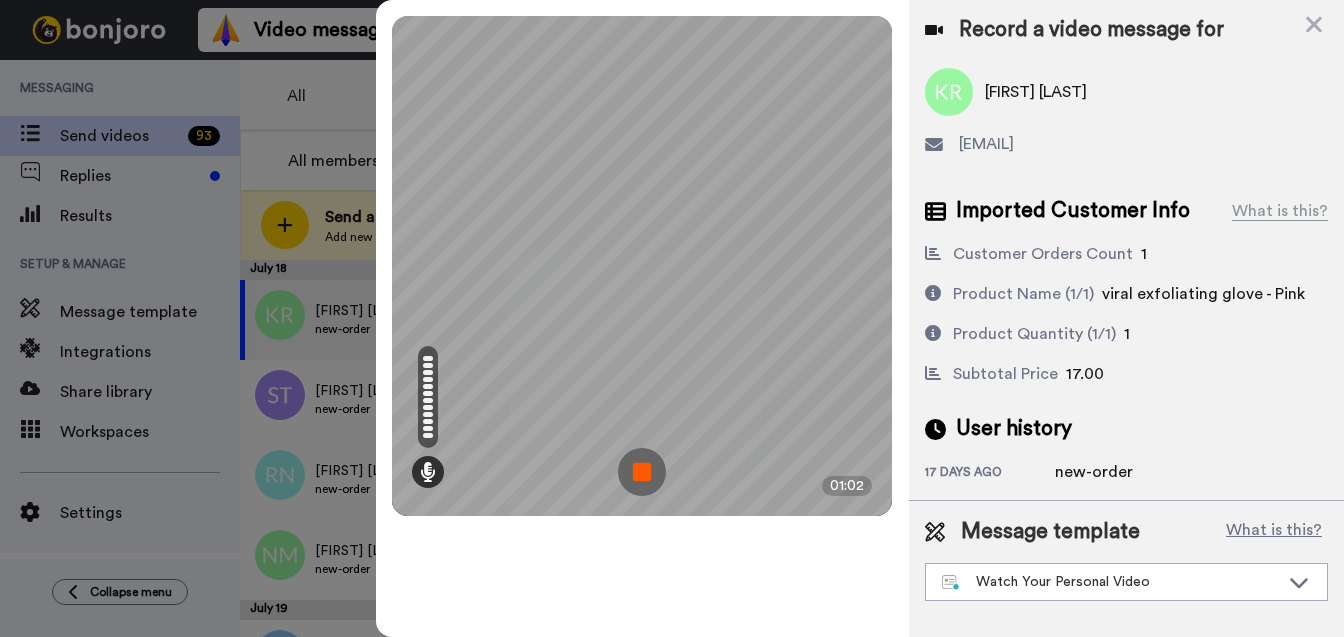 click at bounding box center (642, 472) 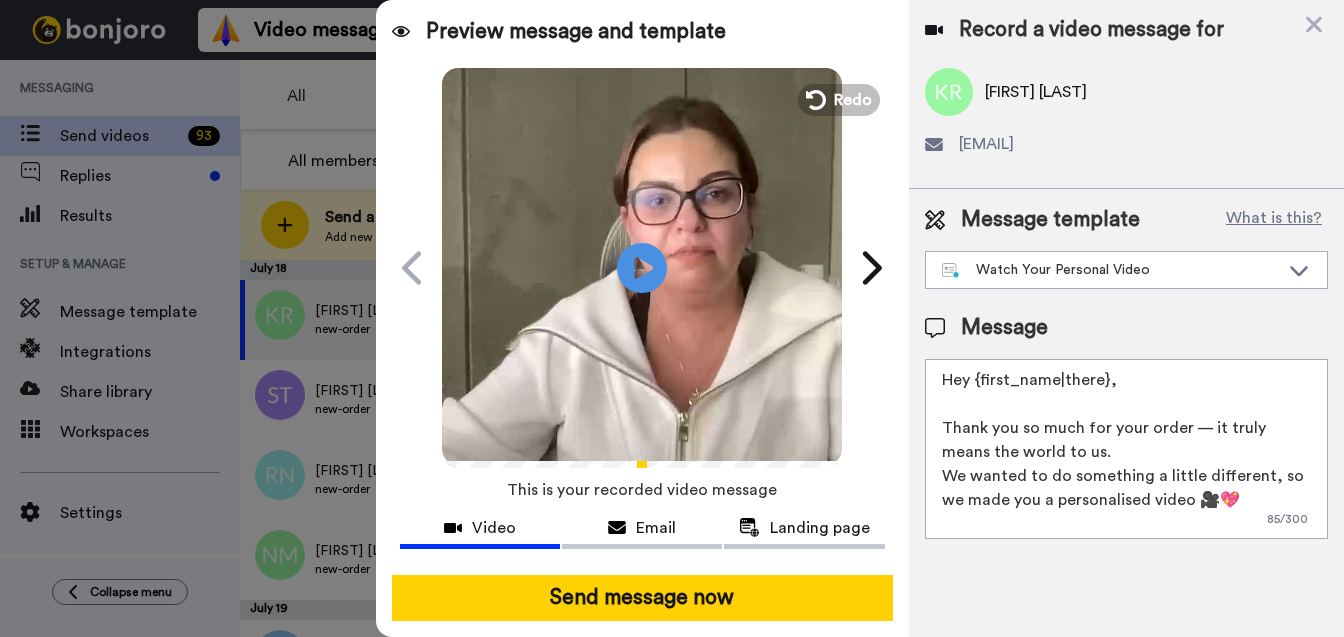 drag, startPoint x: 1155, startPoint y: 388, endPoint x: 977, endPoint y: 381, distance: 178.13759 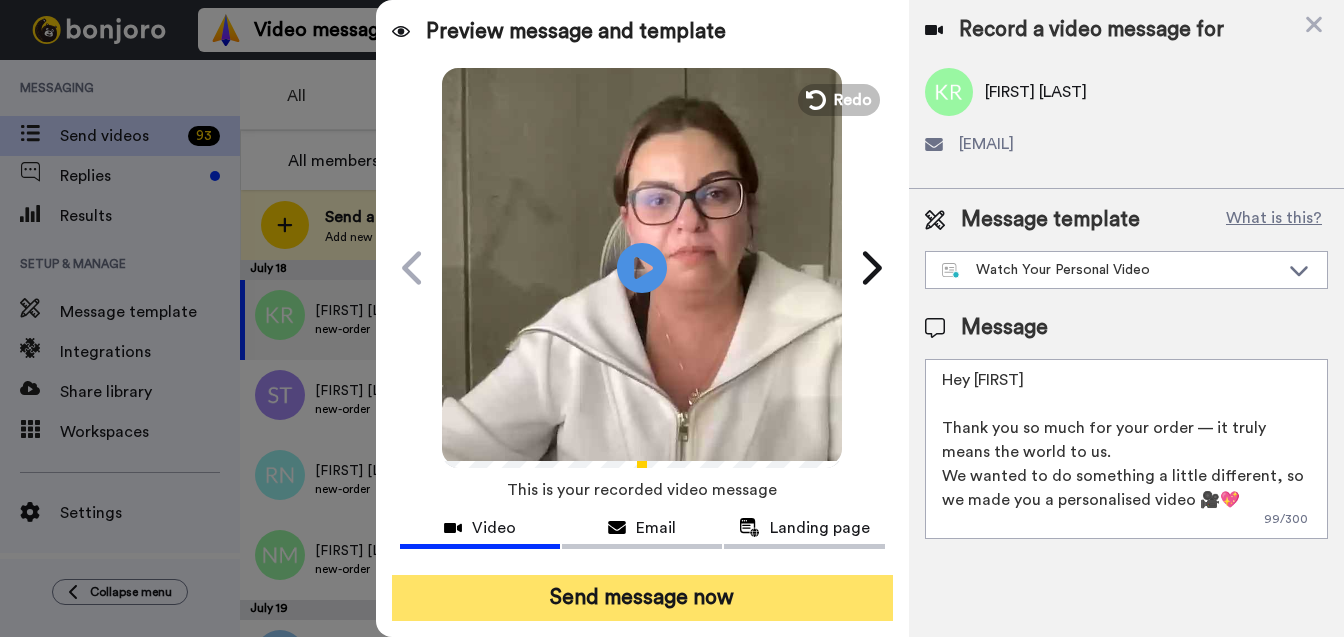 type on "Hey Kelly
Thank you so much for your order — it truly means the world to us.
We wanted to do something a little different, so we made you a personalised video 🎥💖
Hit play — this one’s just for you!" 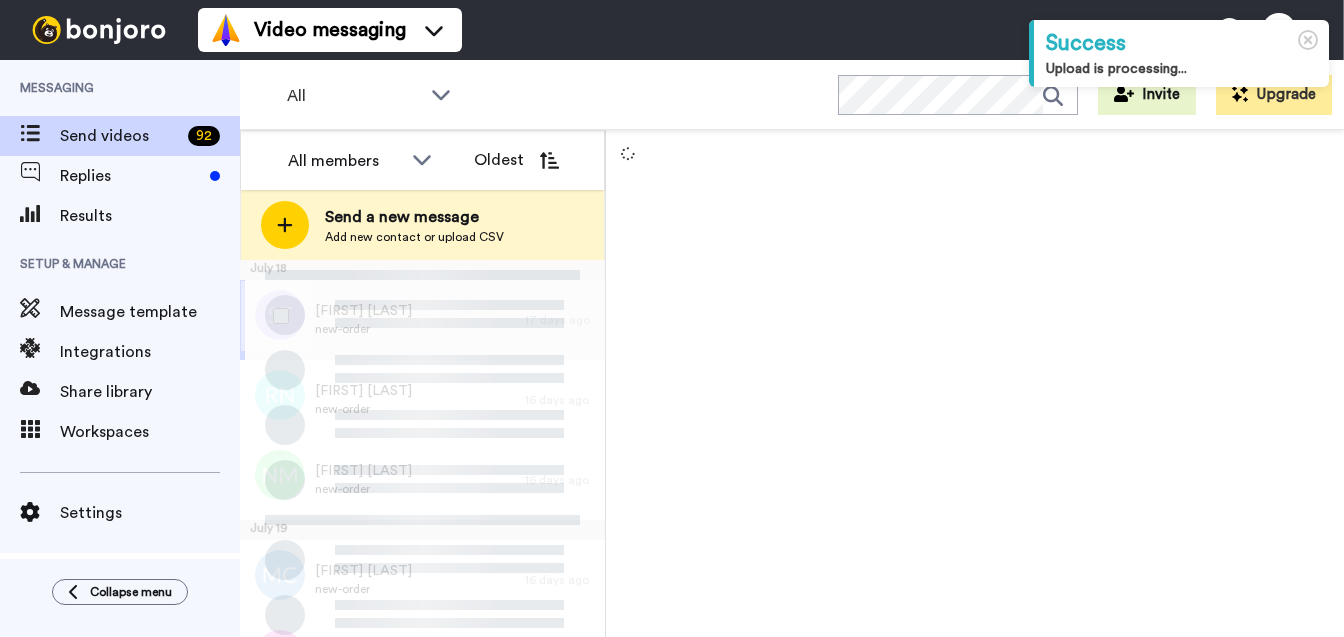scroll, scrollTop: 0, scrollLeft: 0, axis: both 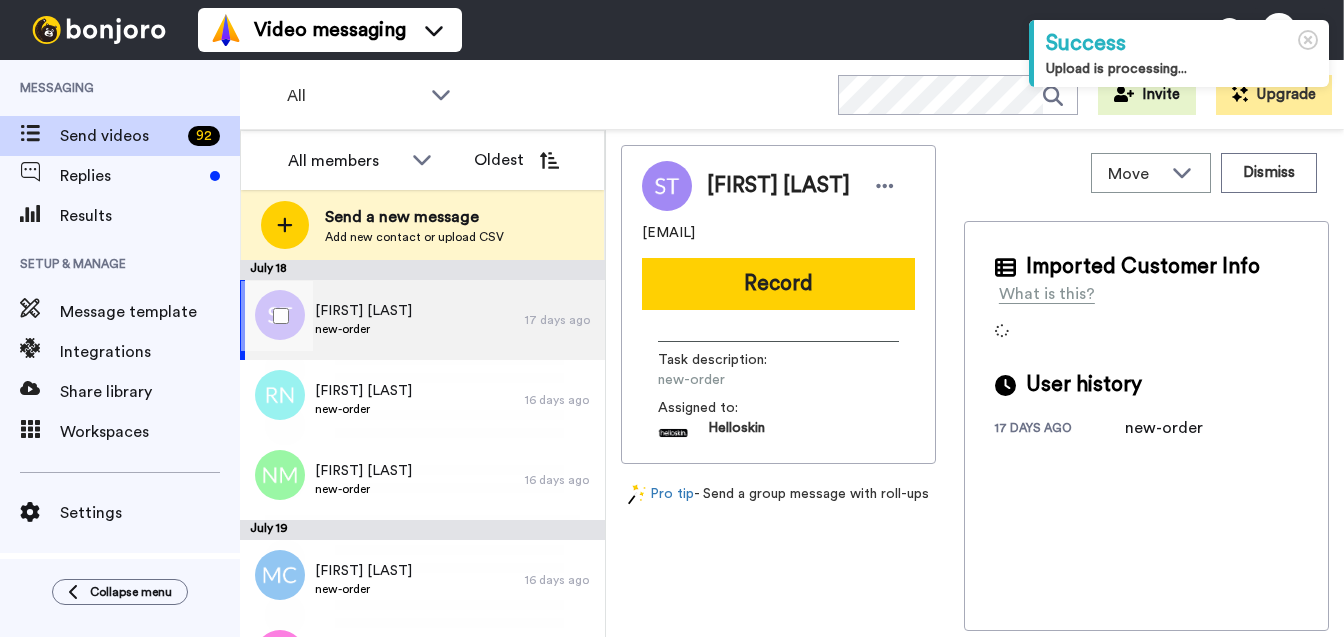 click on "new-order" at bounding box center [363, 329] 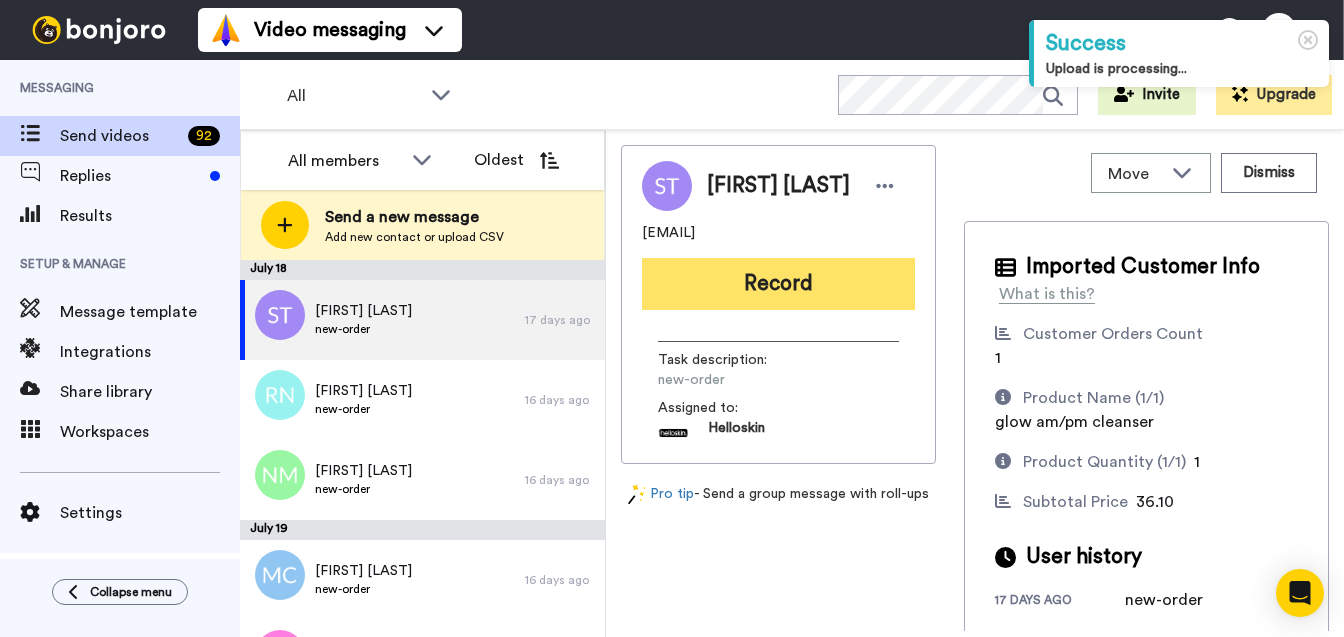 click on "Record" at bounding box center (778, 284) 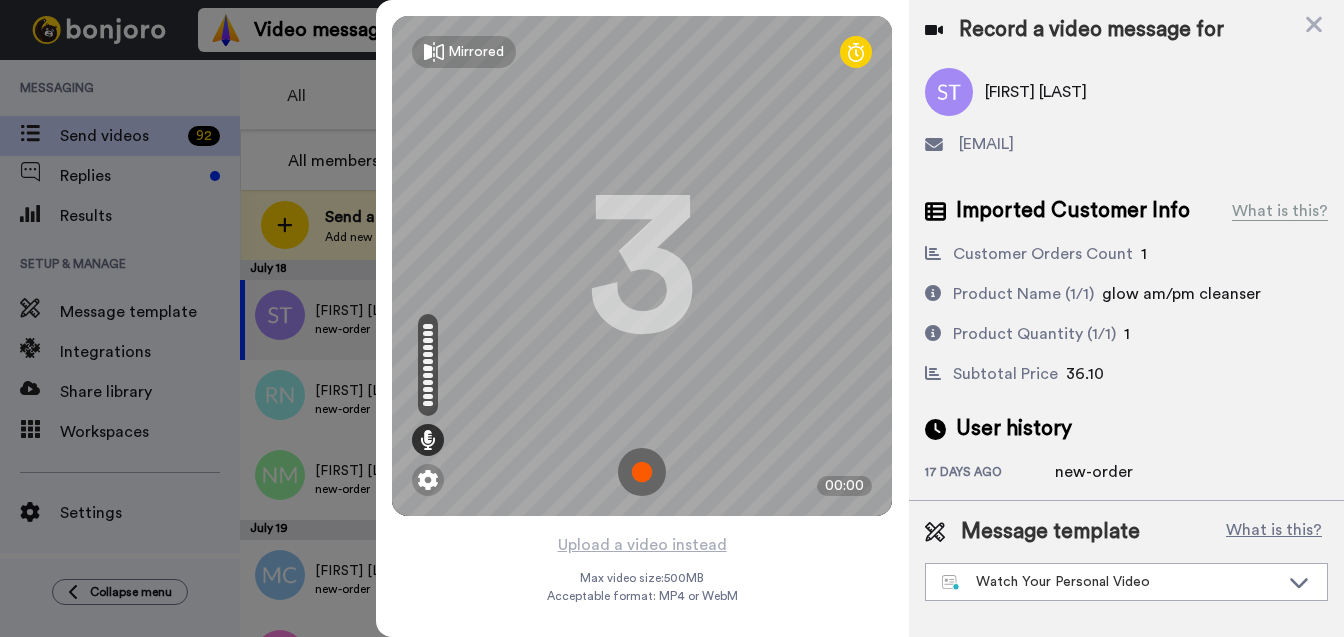 click at bounding box center (642, 472) 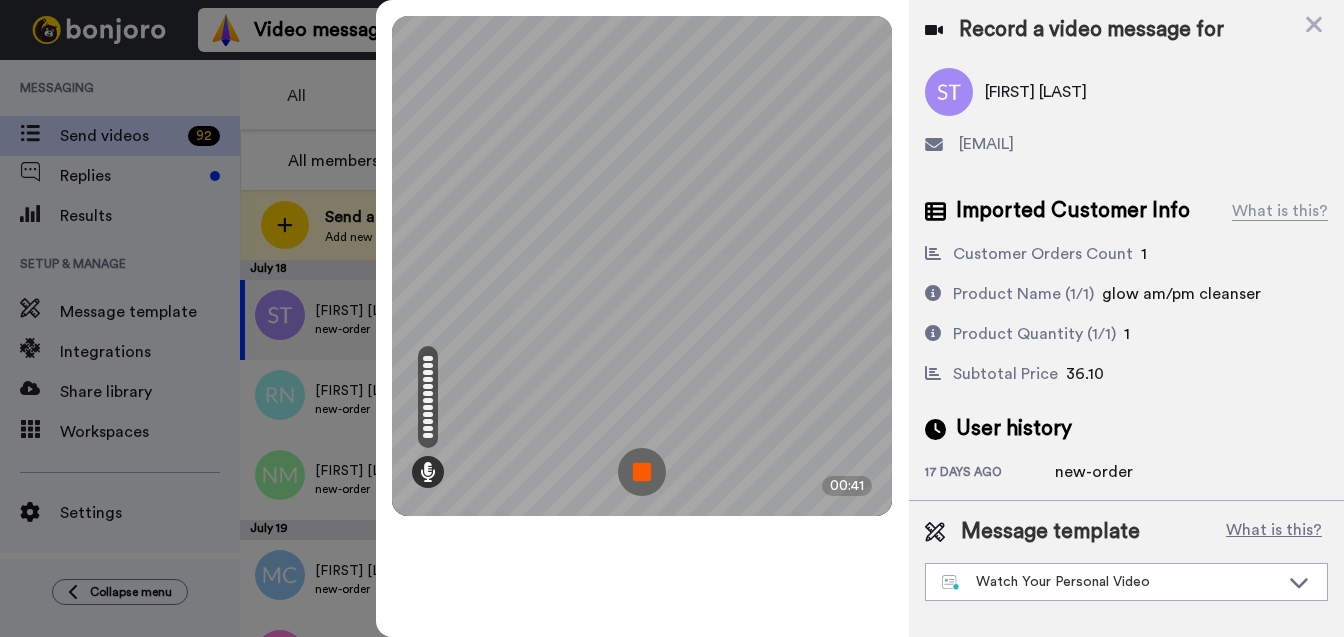click at bounding box center [642, 472] 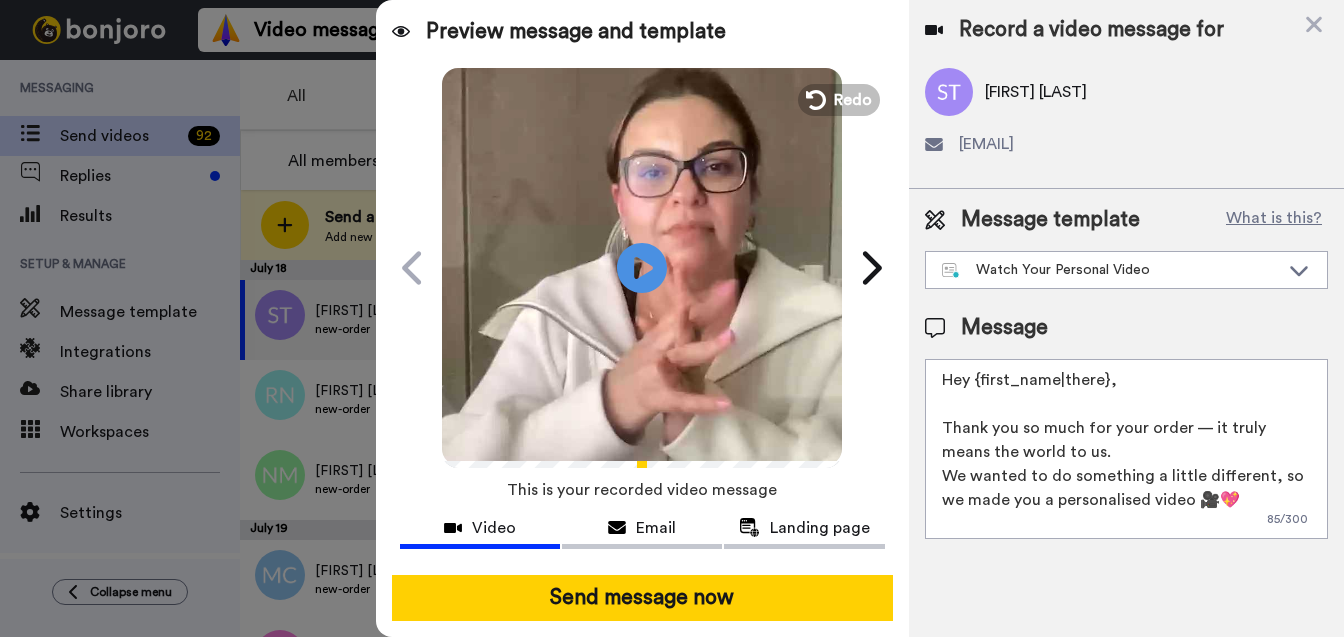 drag, startPoint x: 1123, startPoint y: 374, endPoint x: 975, endPoint y: 378, distance: 148.05405 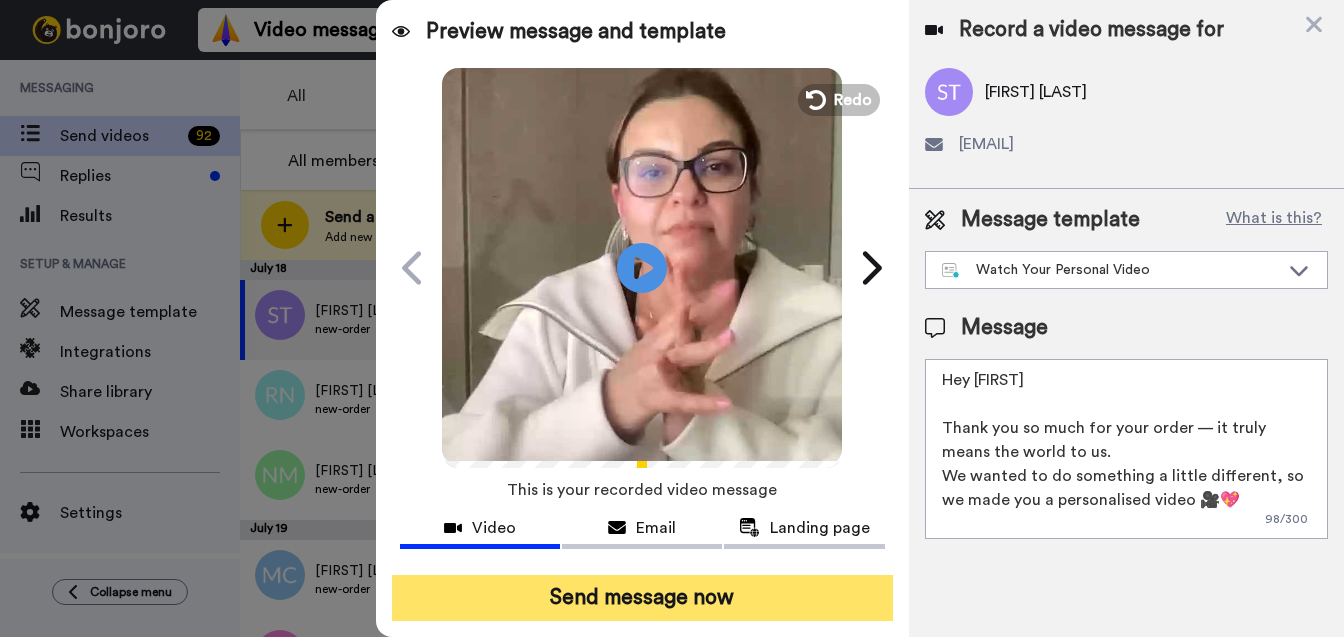 type on "Hey Sophie
Thank you so much for your order — it truly means the world to us.
We wanted to do something a little different, so we made you a personalised video 🎥💖
Hit play — this one’s just for you!" 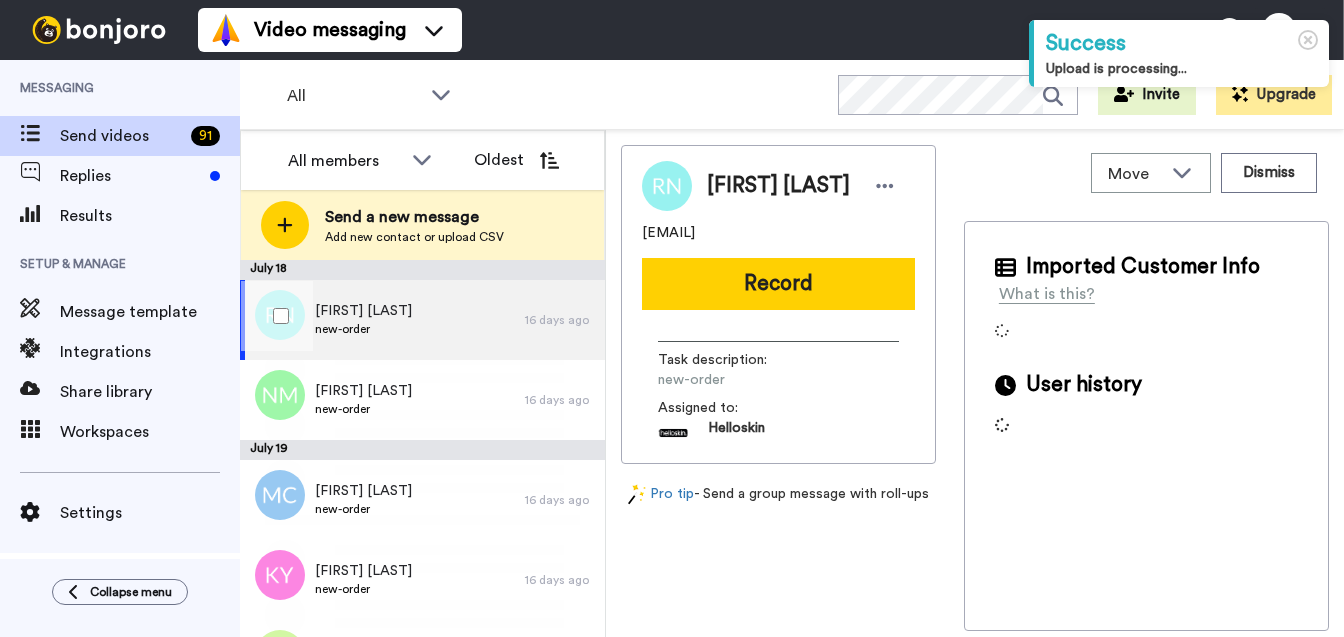 scroll, scrollTop: 0, scrollLeft: 0, axis: both 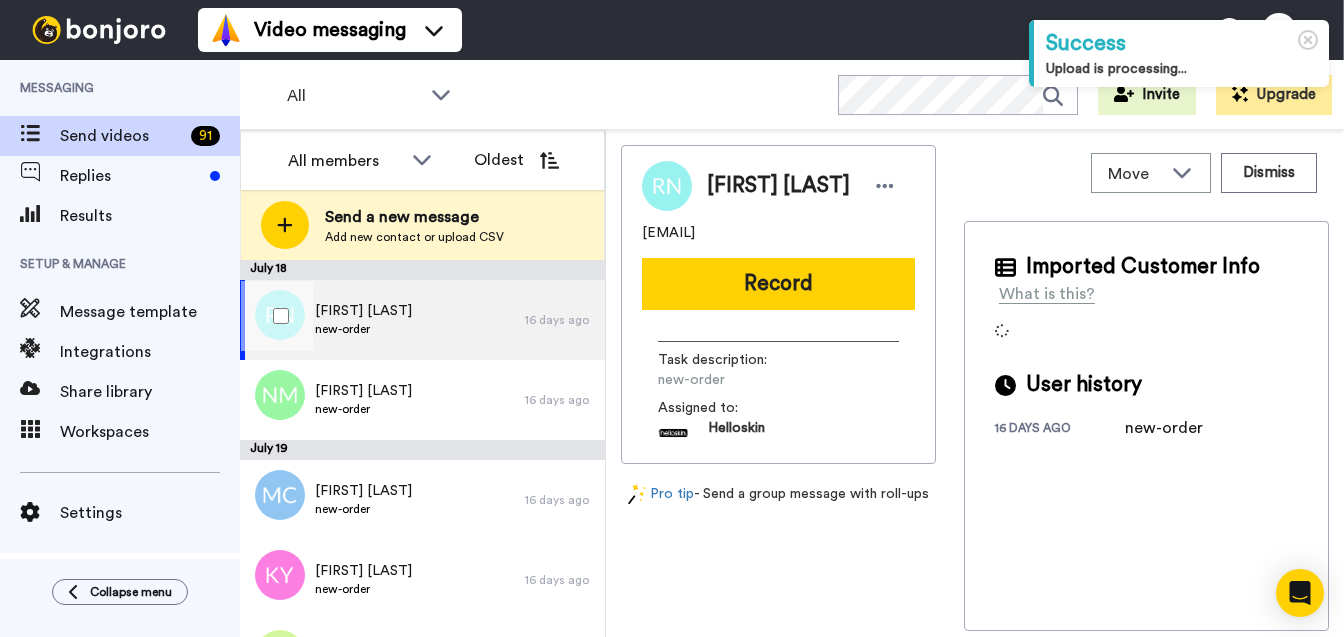 click on "Ryan Neuzerling new-order" at bounding box center (382, 320) 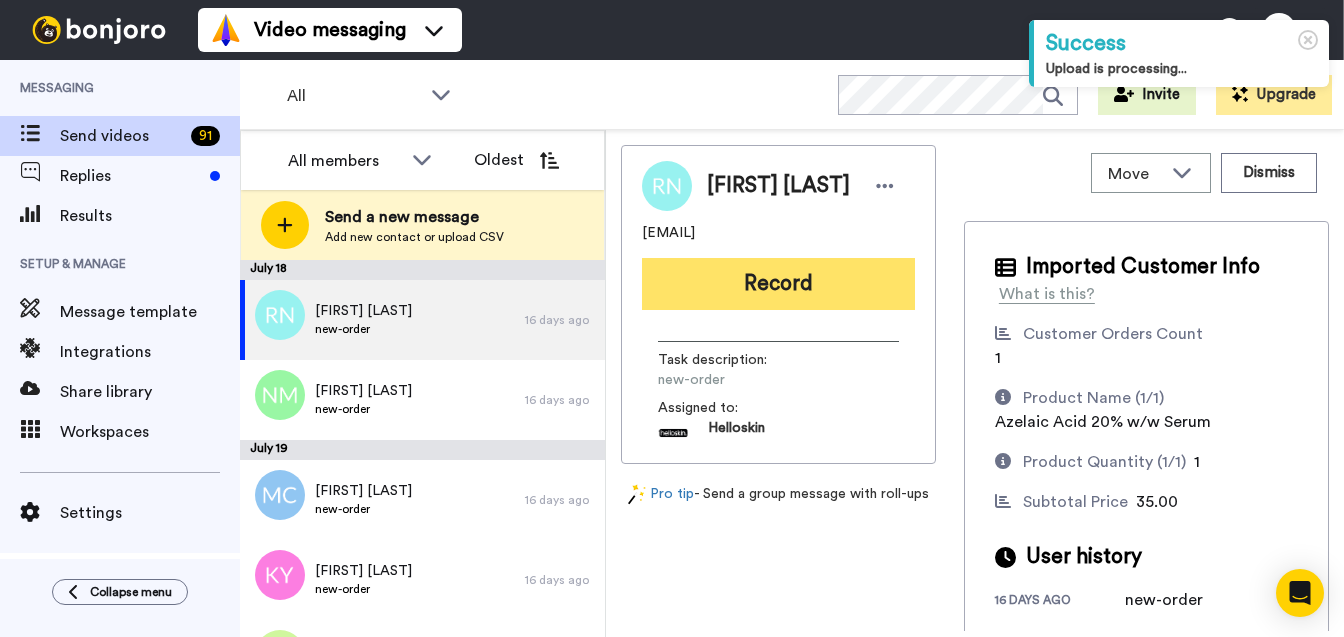 click on "Record" at bounding box center (778, 284) 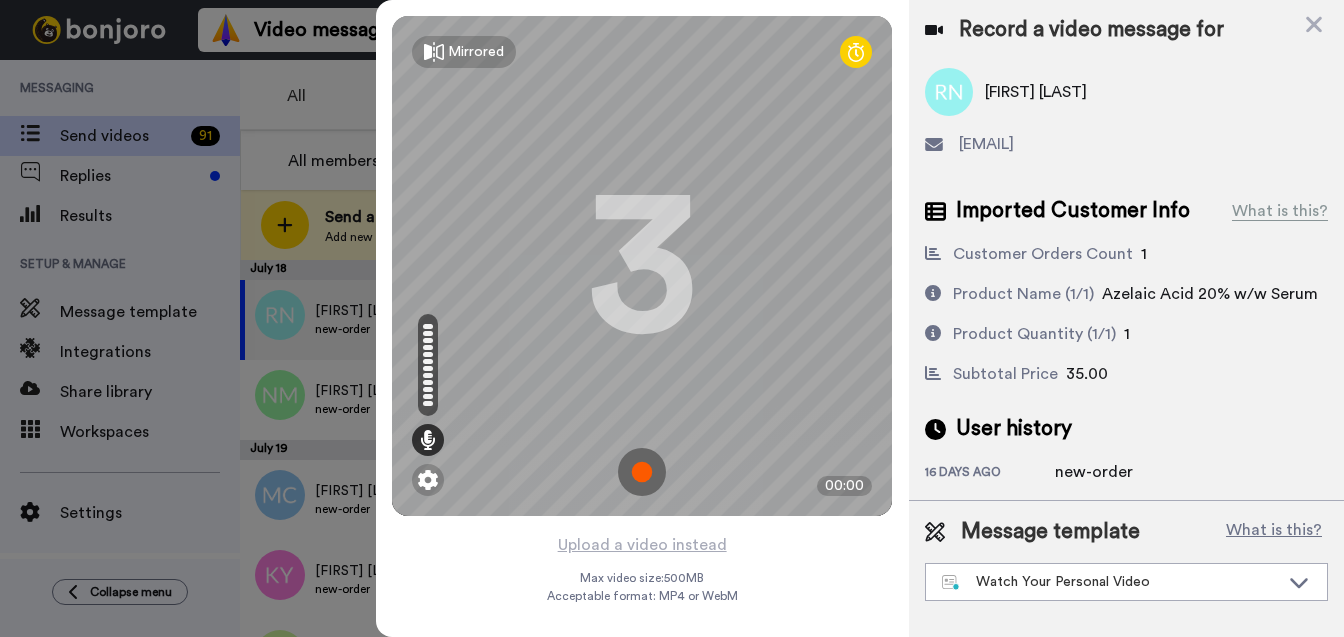 click at bounding box center [642, 472] 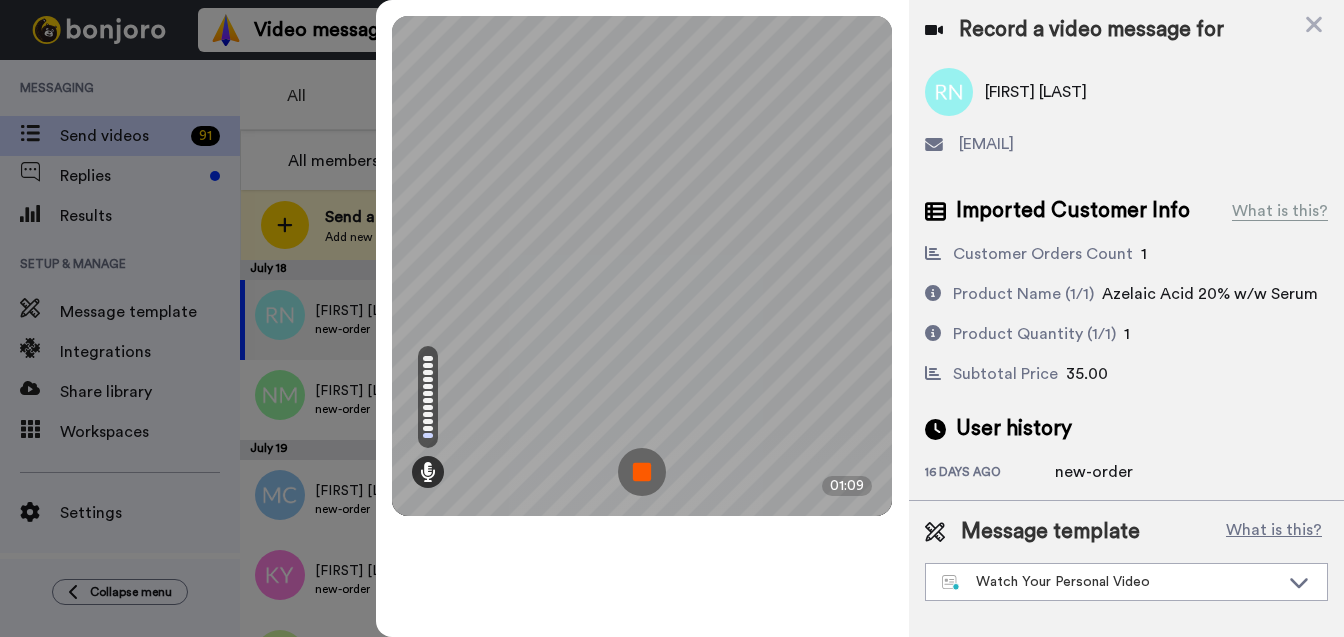 click at bounding box center (642, 472) 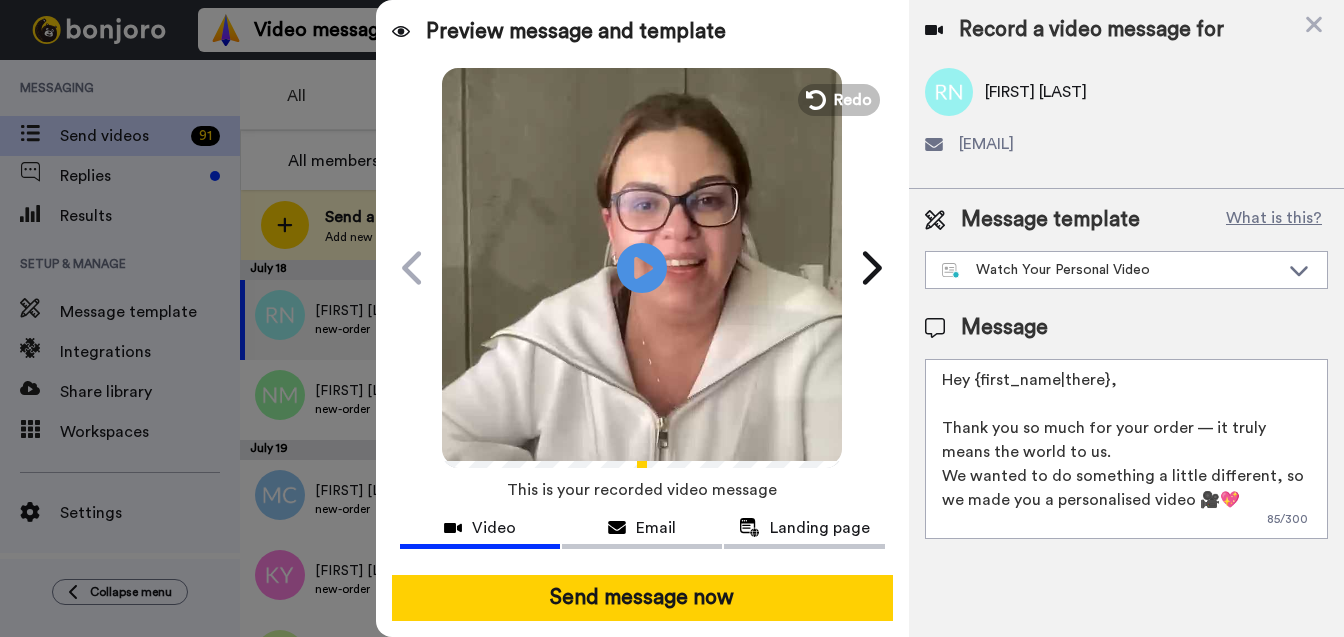 drag, startPoint x: 1136, startPoint y: 384, endPoint x: 971, endPoint y: 384, distance: 165 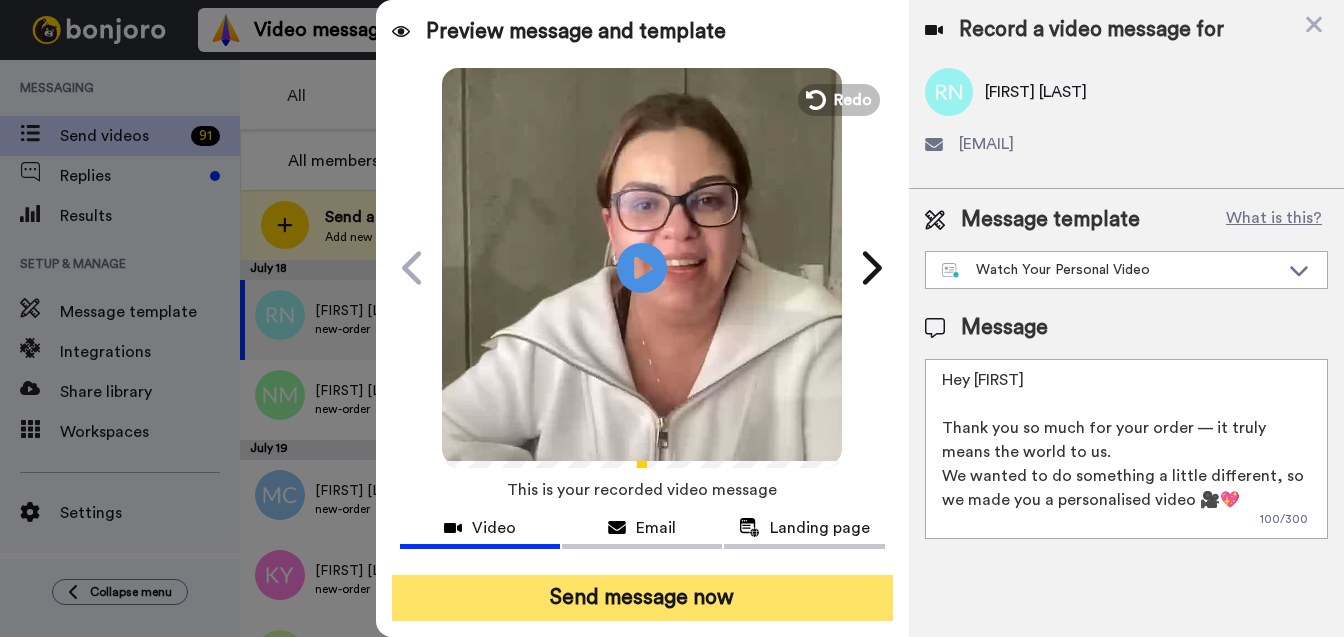 type on "Hey Ryan
Thank you so much for your order — it truly means the world to us.
We wanted to do something a little different, so we made you a personalised video 🎥💖
Hit play — this one’s just for you!" 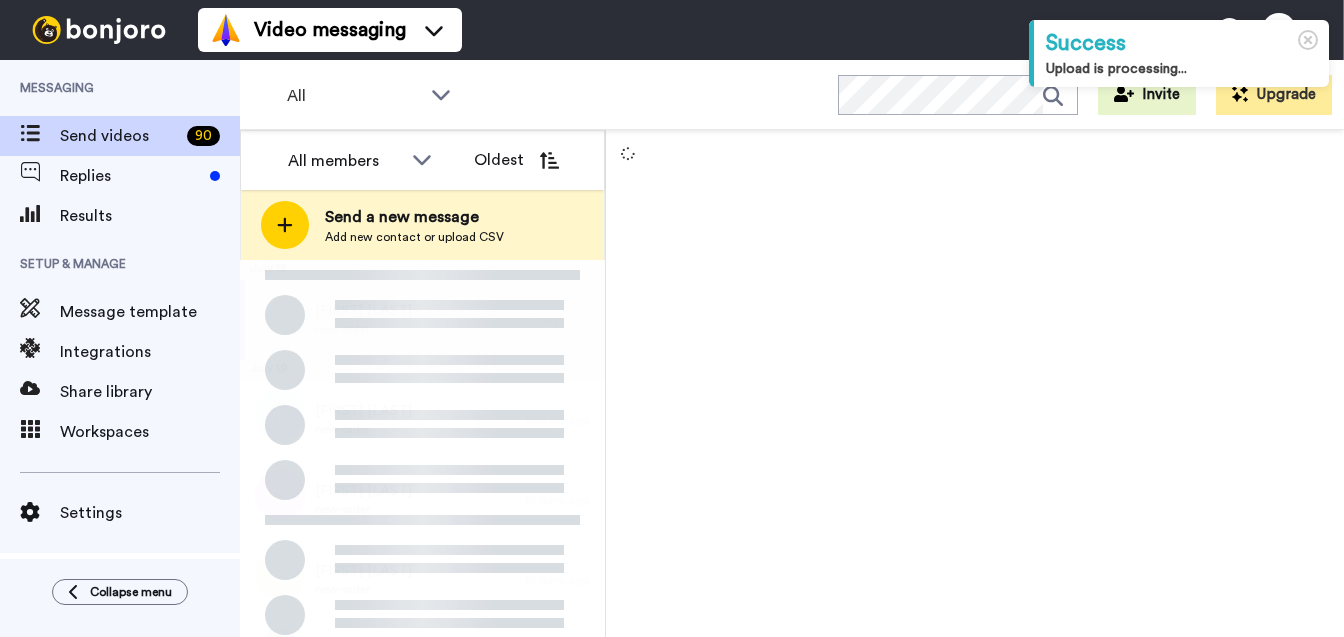 scroll, scrollTop: 0, scrollLeft: 0, axis: both 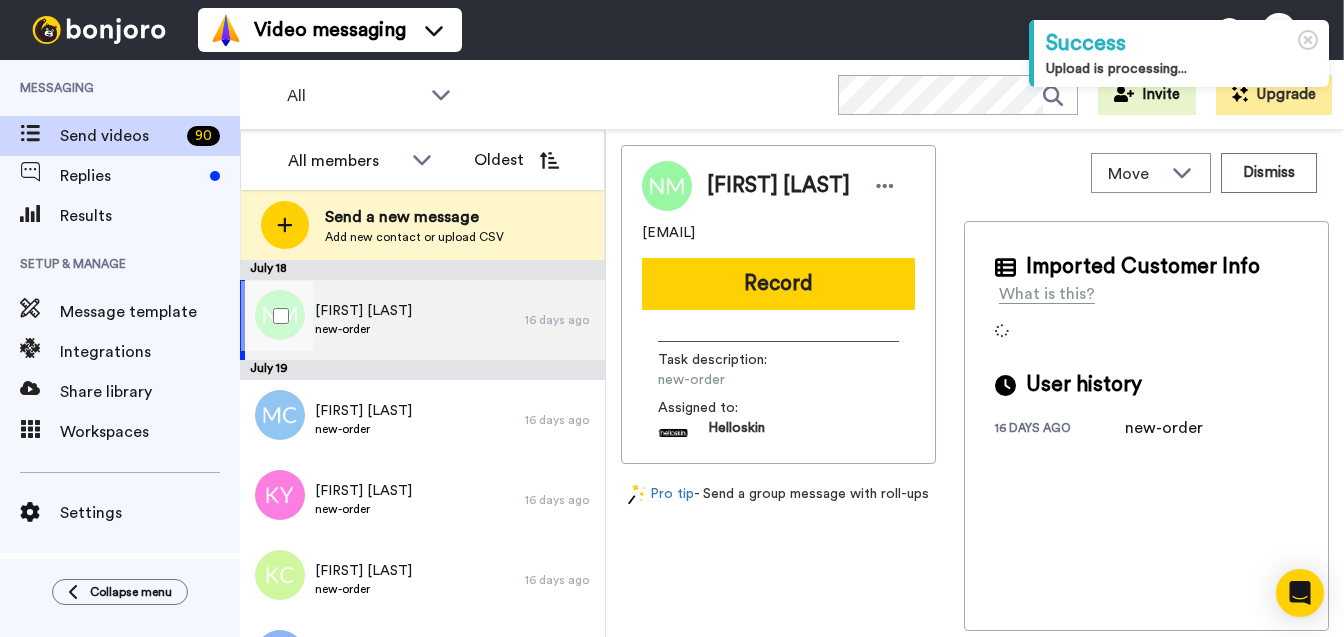 click on "[FIRST] [LAST] new-order" at bounding box center (382, 320) 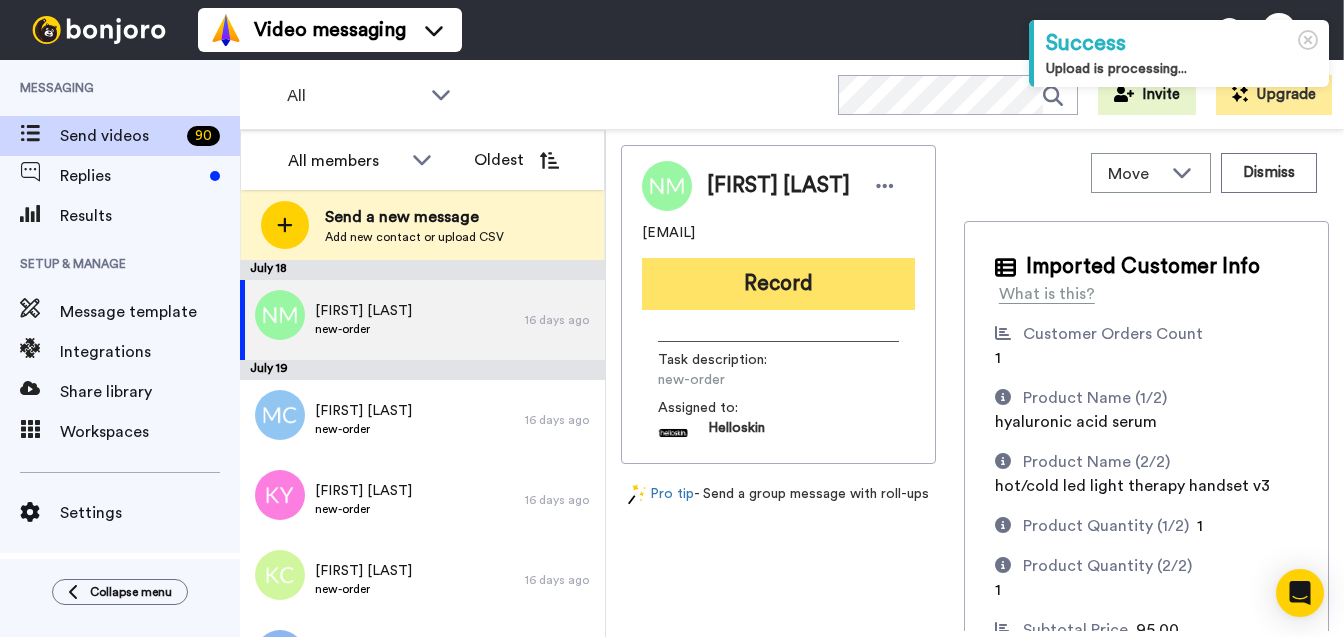click on "Record" at bounding box center (778, 284) 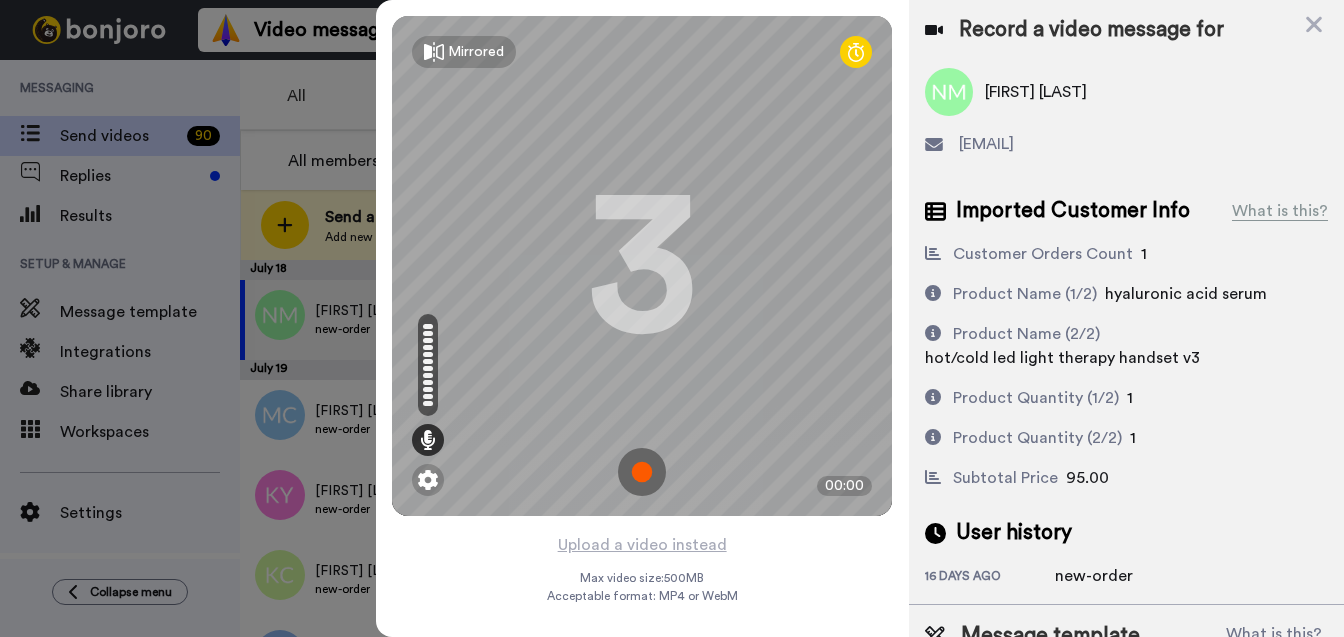 click at bounding box center [642, 472] 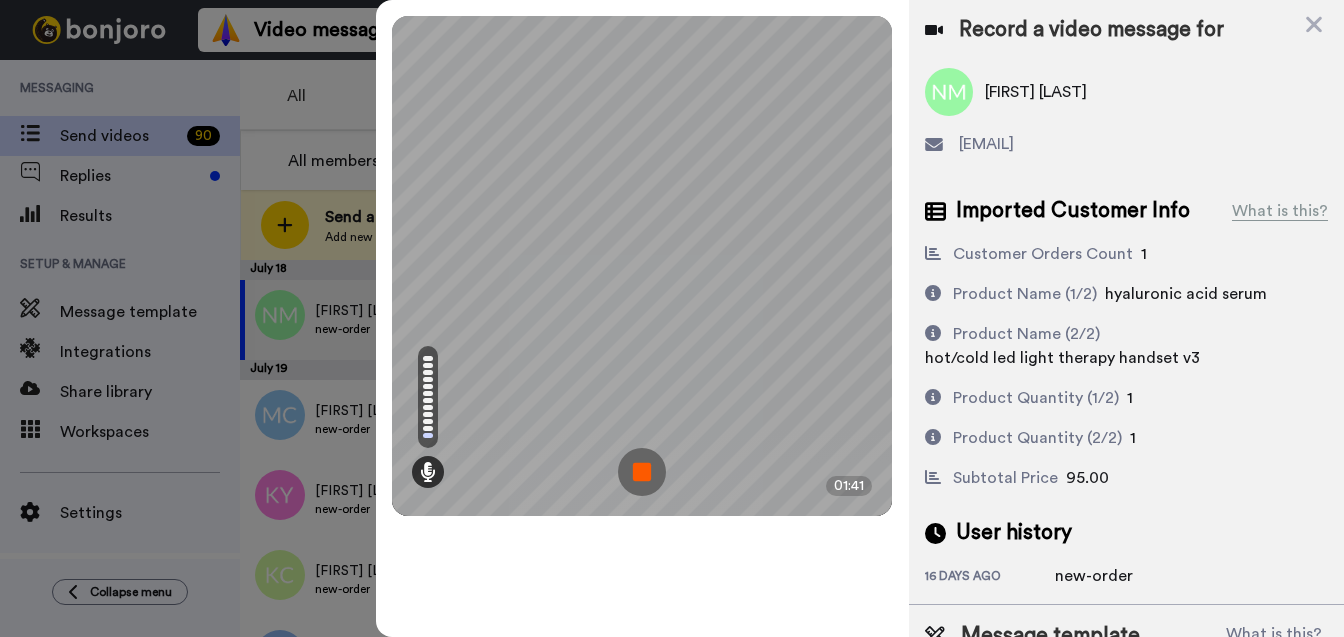 click at bounding box center (642, 472) 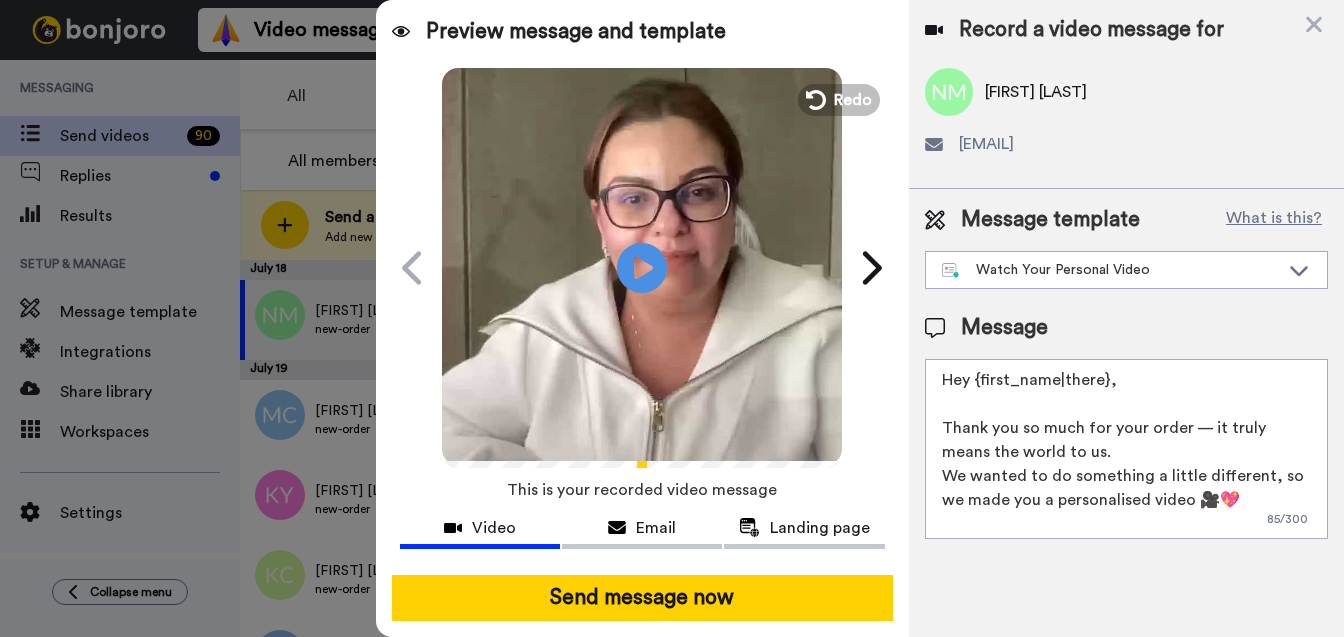 drag, startPoint x: 1123, startPoint y: 380, endPoint x: 975, endPoint y: 383, distance: 148.0304 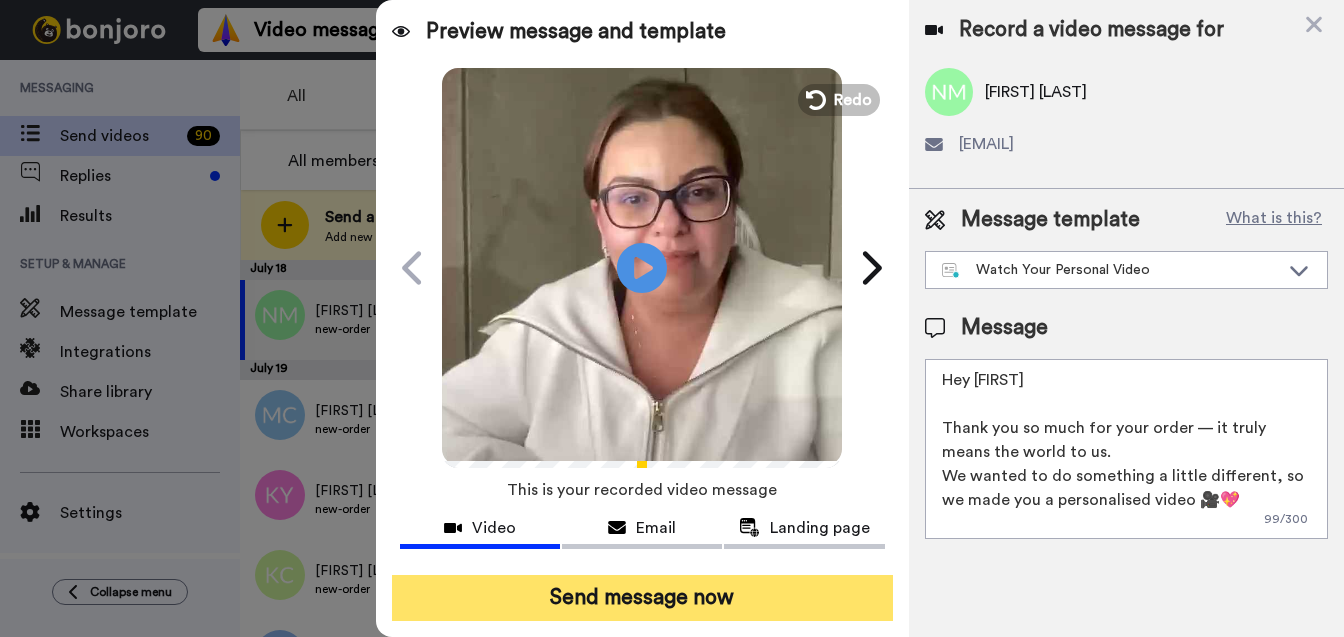 type on "Hey [FIRST]
Thank you so much for your order — it truly means the world to us.
We wanted to do something a little different, so we made you a personalised video 🎥💖
Hit play — this one’s just for you!" 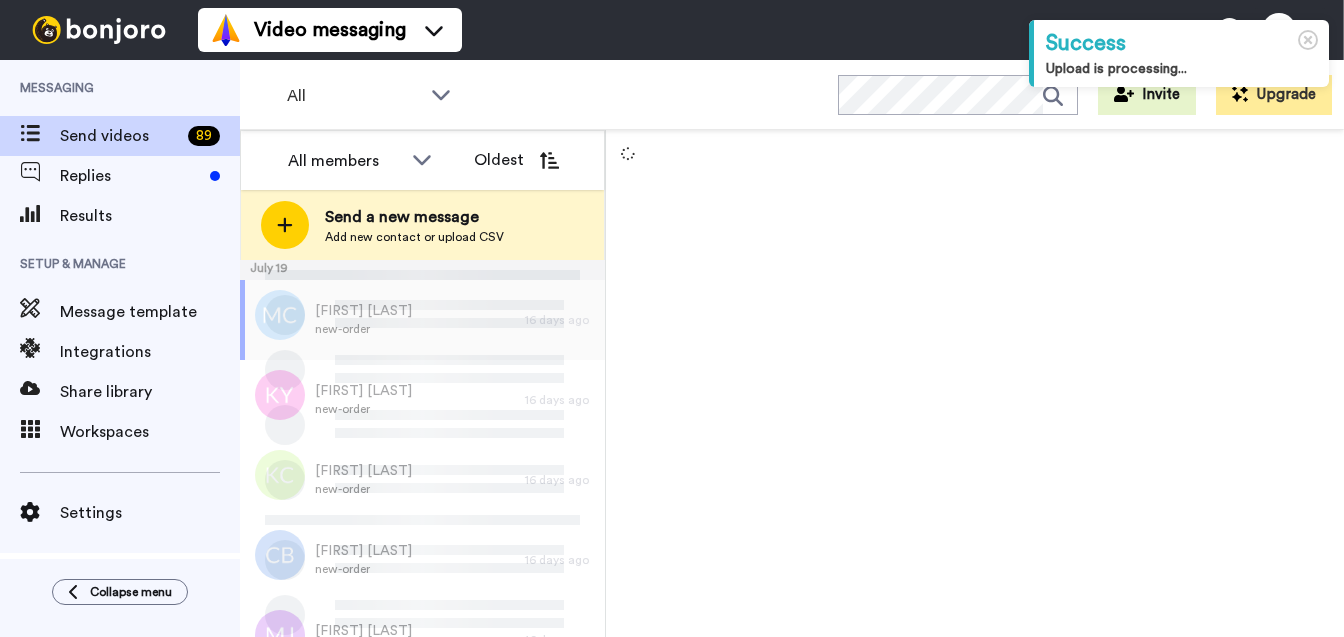 scroll, scrollTop: 0, scrollLeft: 0, axis: both 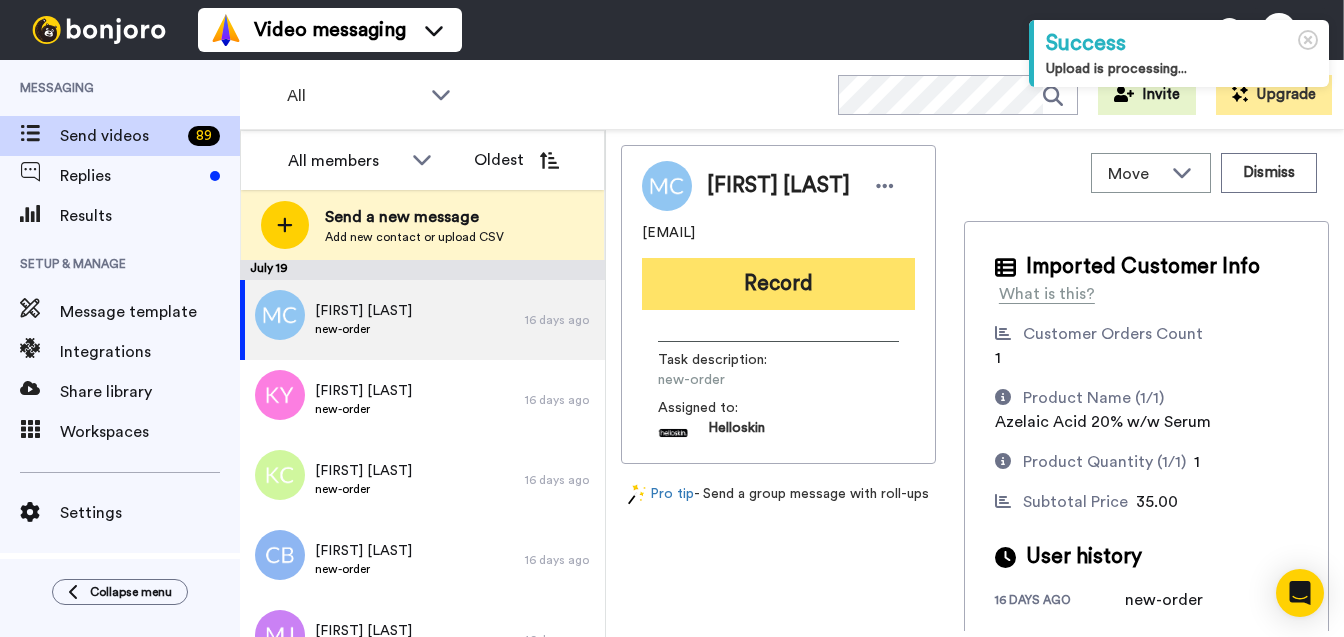 click on "Record" at bounding box center [778, 284] 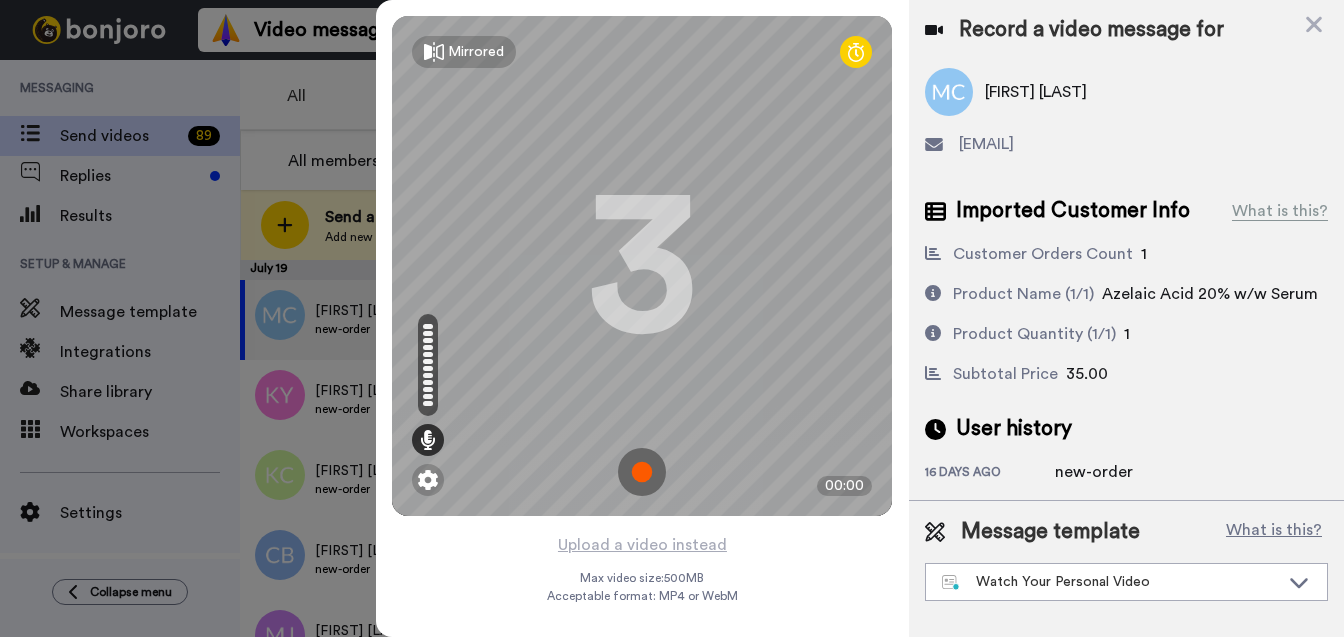 click at bounding box center (642, 472) 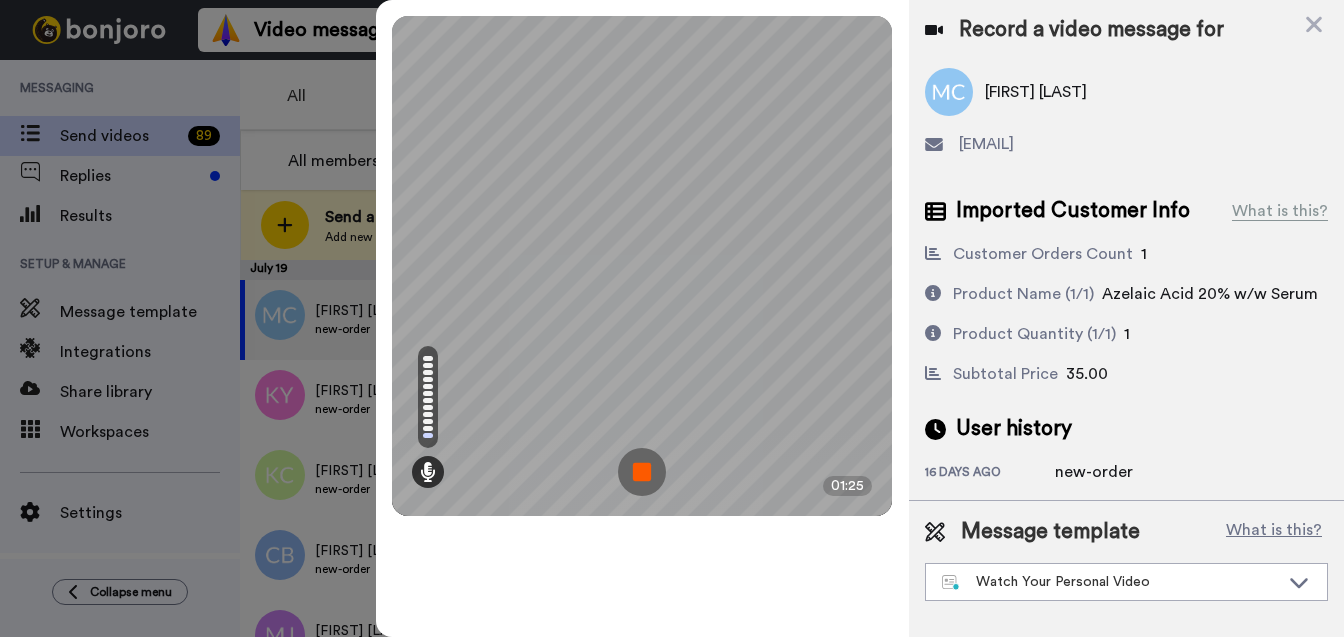 click at bounding box center (642, 472) 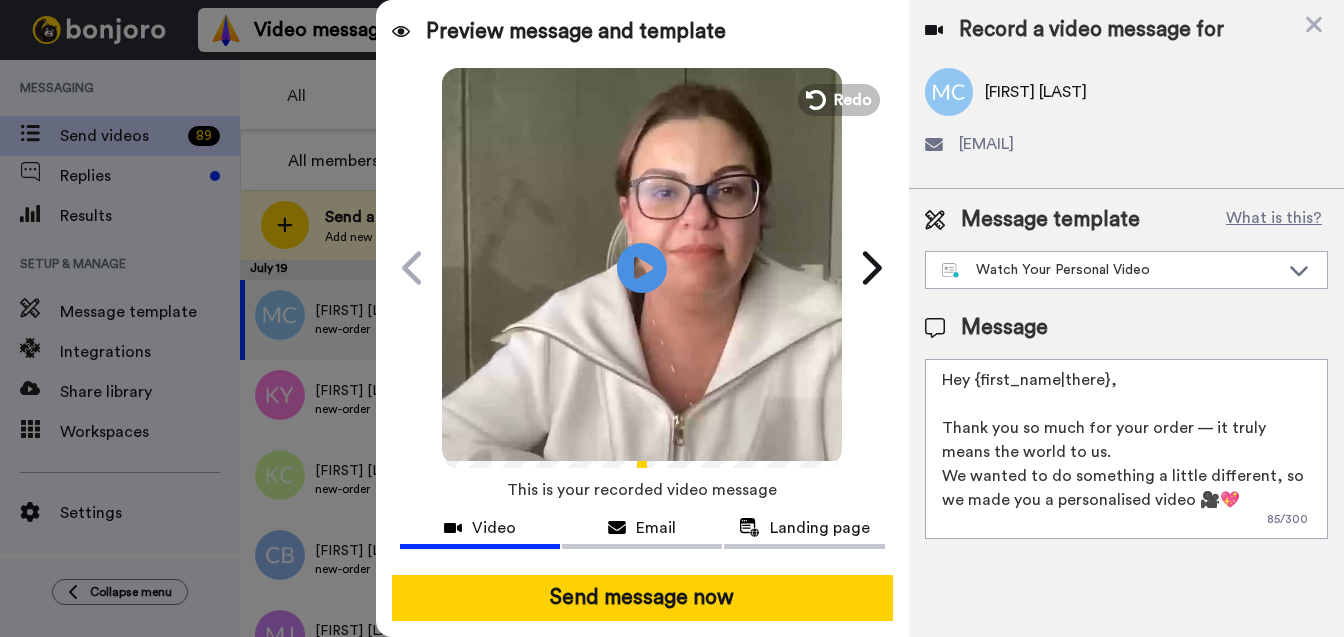 drag, startPoint x: 1118, startPoint y: 389, endPoint x: 978, endPoint y: 388, distance: 140.00357 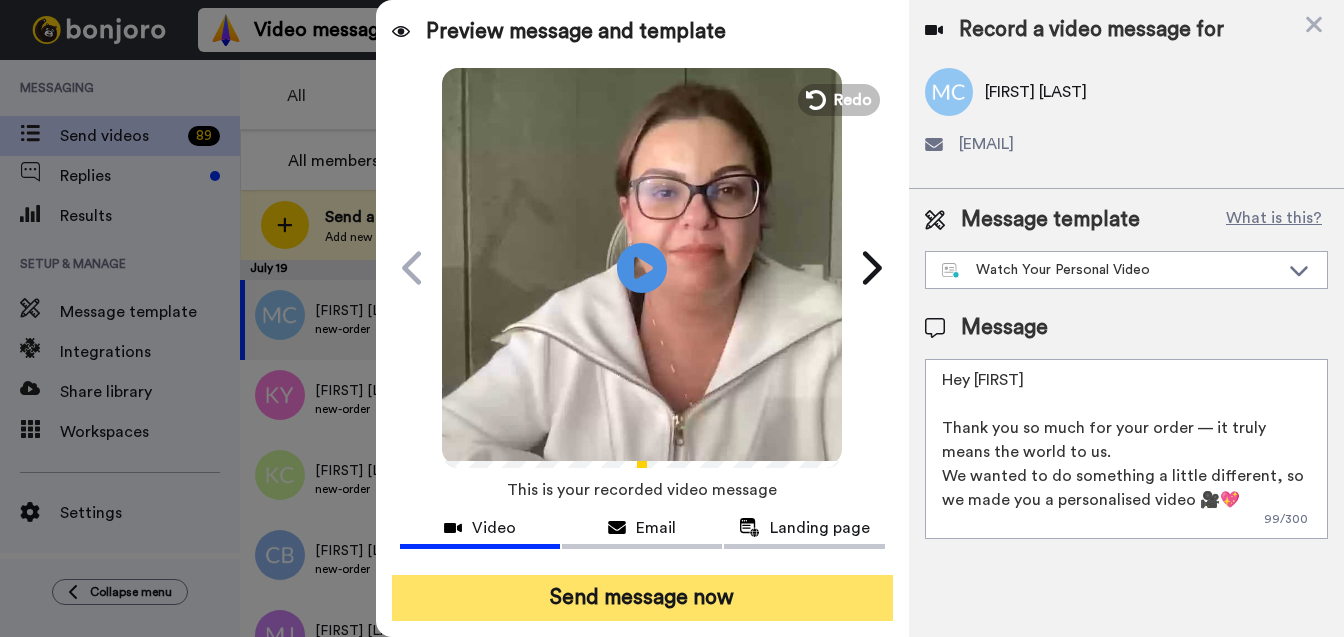 type on "Hey Megan
Thank you so much for your order — it truly means the world to us.
We wanted to do something a little different, so we made you a personalised video 🎥💖
Hit play — this one’s just for you!" 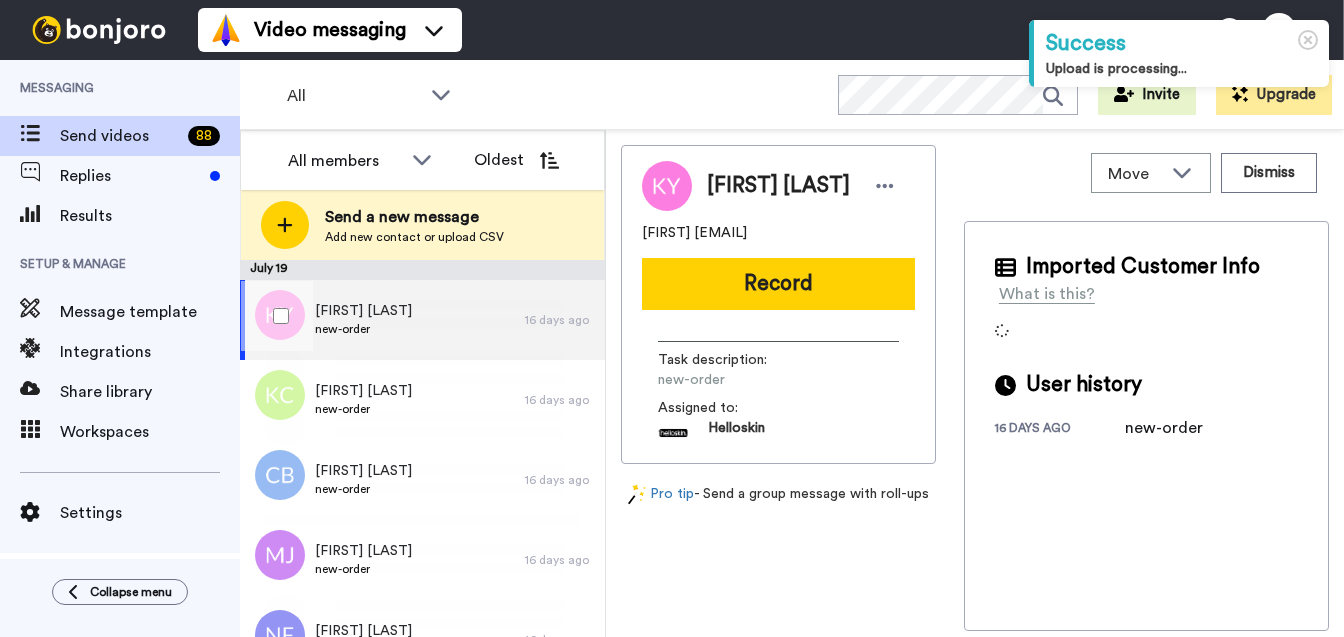scroll, scrollTop: 0, scrollLeft: 0, axis: both 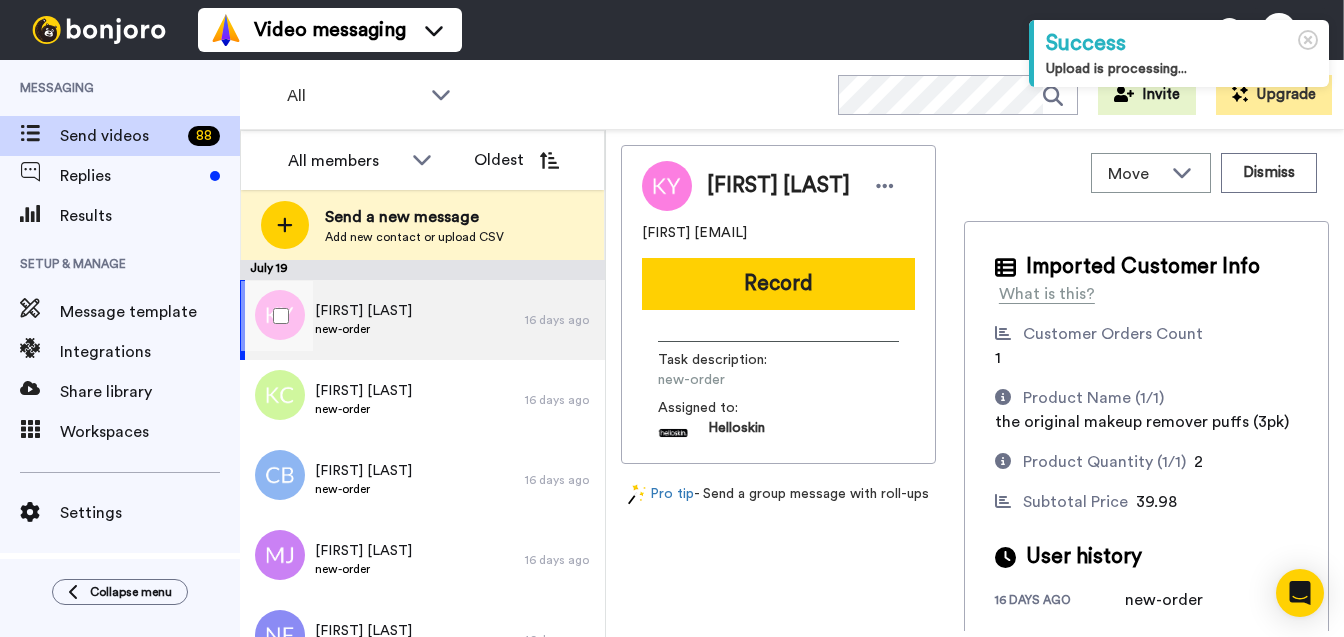 click on "Kirsten Yealland new-order" at bounding box center (382, 320) 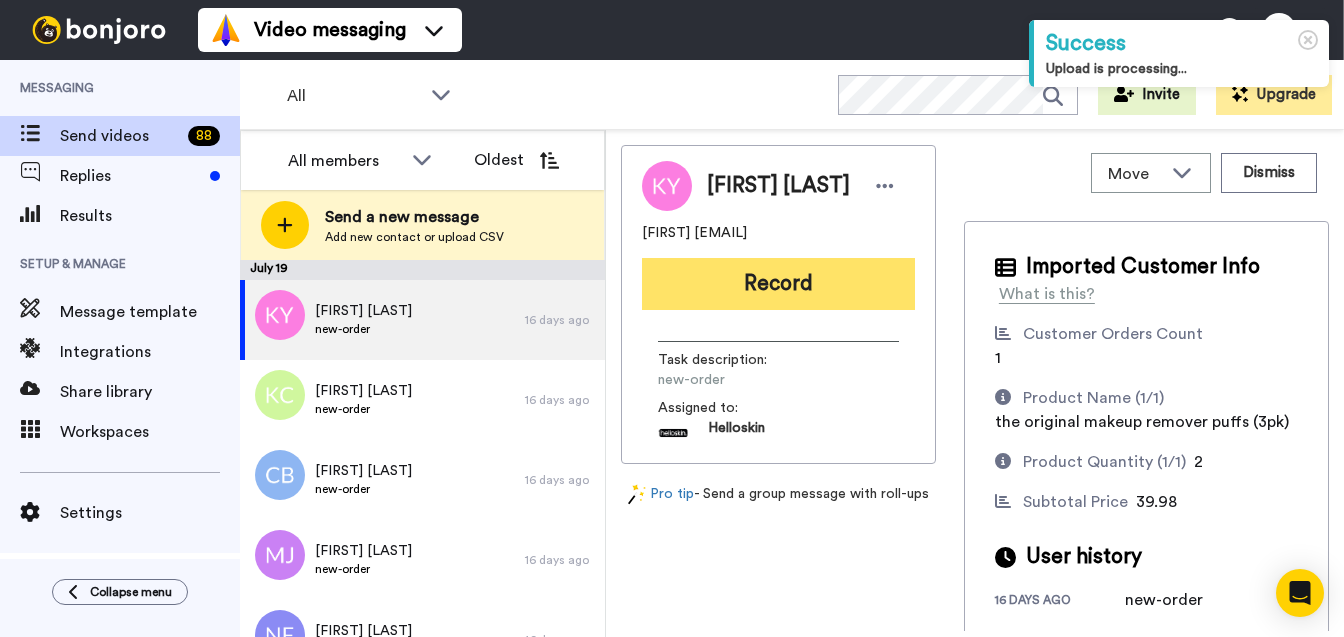 click on "Record" at bounding box center [778, 284] 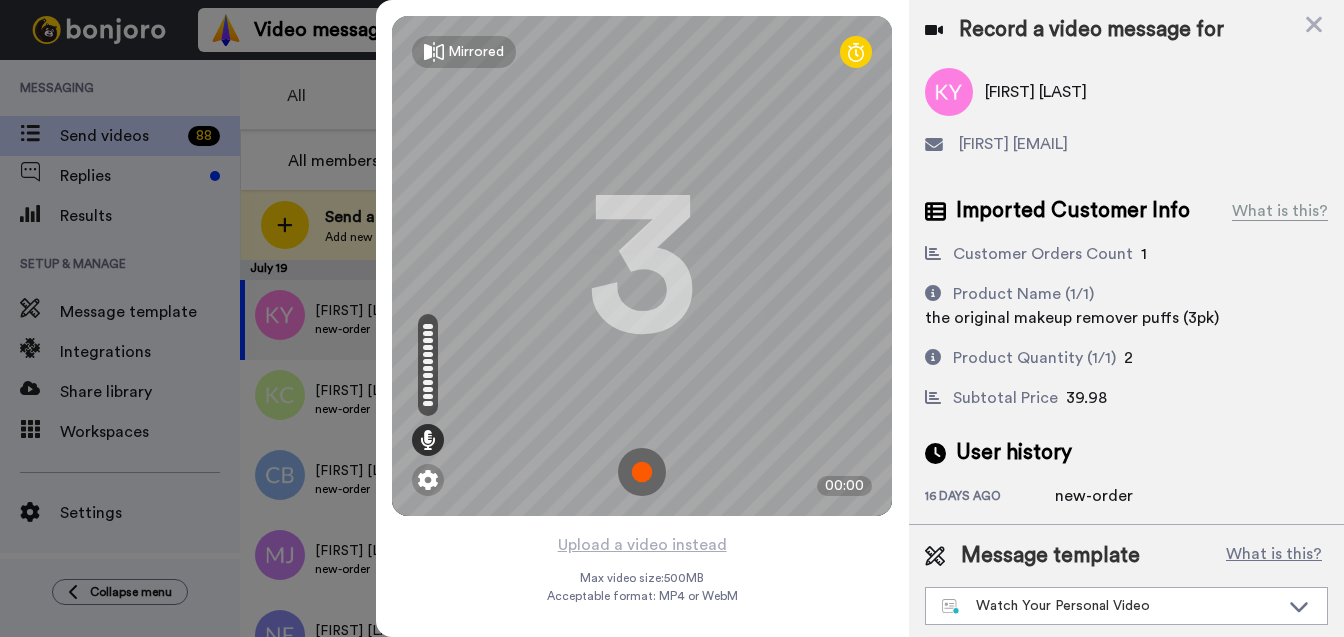 click at bounding box center [642, 472] 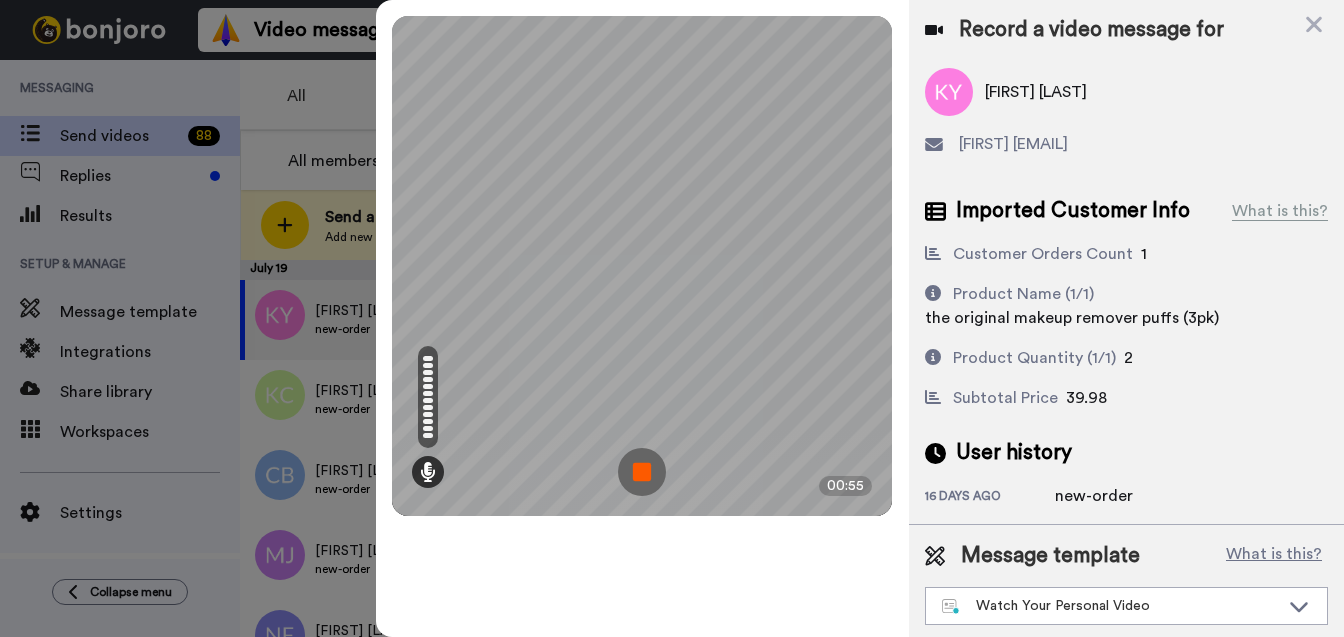 click at bounding box center [642, 472] 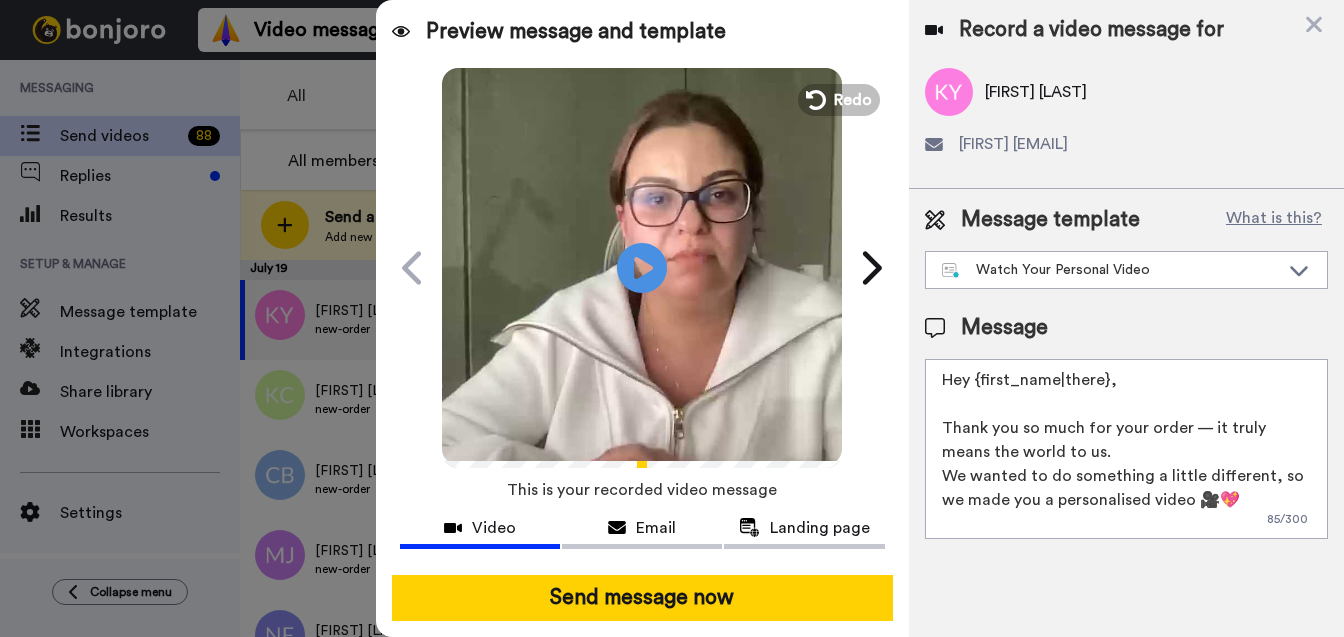 drag, startPoint x: 1122, startPoint y: 390, endPoint x: 975, endPoint y: 384, distance: 147.12239 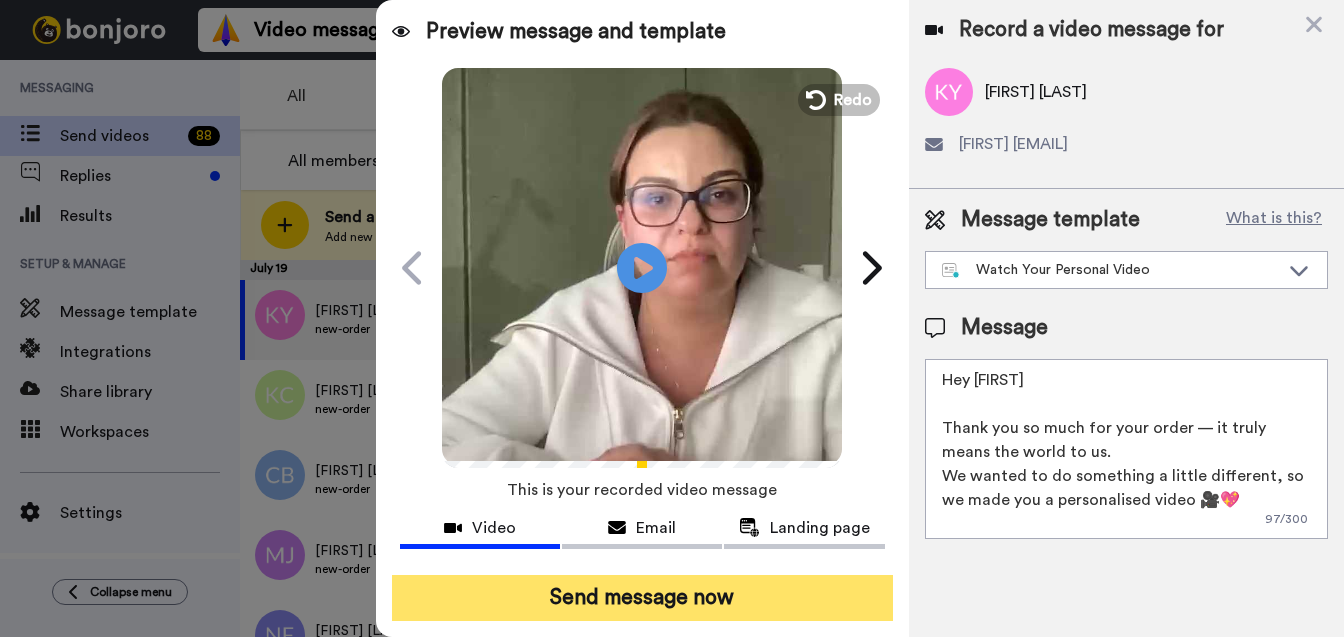type on "Hey Kirsten
Thank you so much for your order — it truly means the world to us.
We wanted to do something a little different, so we made you a personalised video 🎥💖
Hit play — this one’s just for you!" 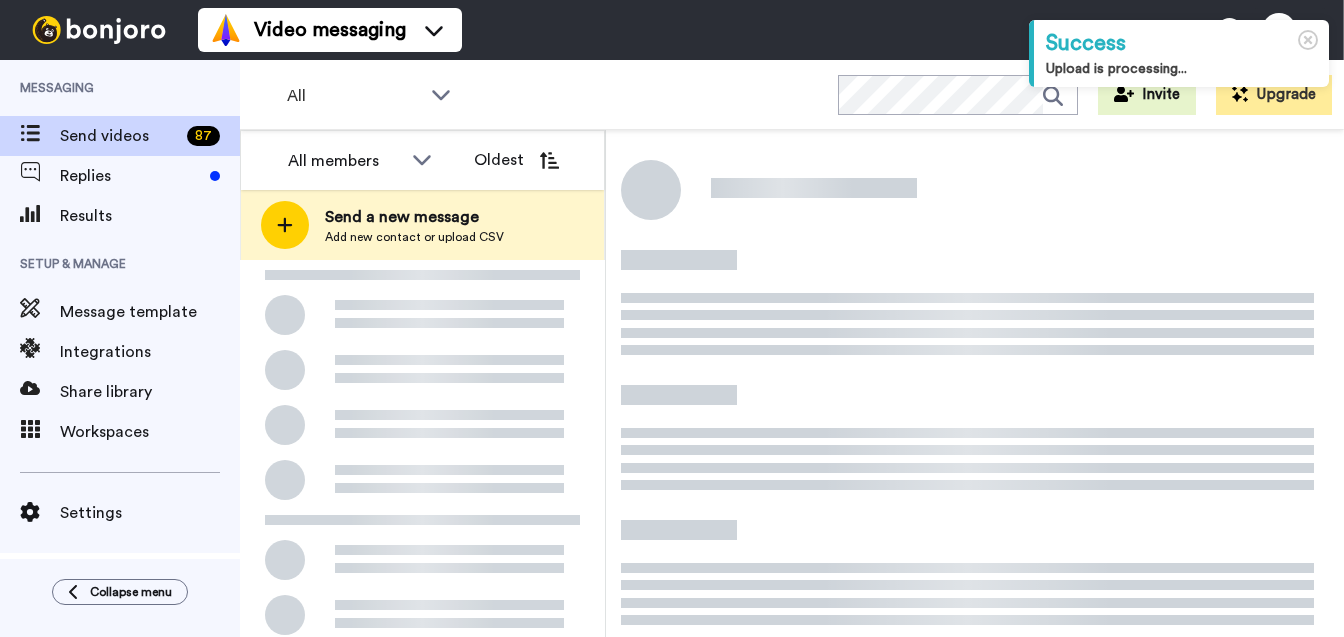 scroll, scrollTop: 0, scrollLeft: 0, axis: both 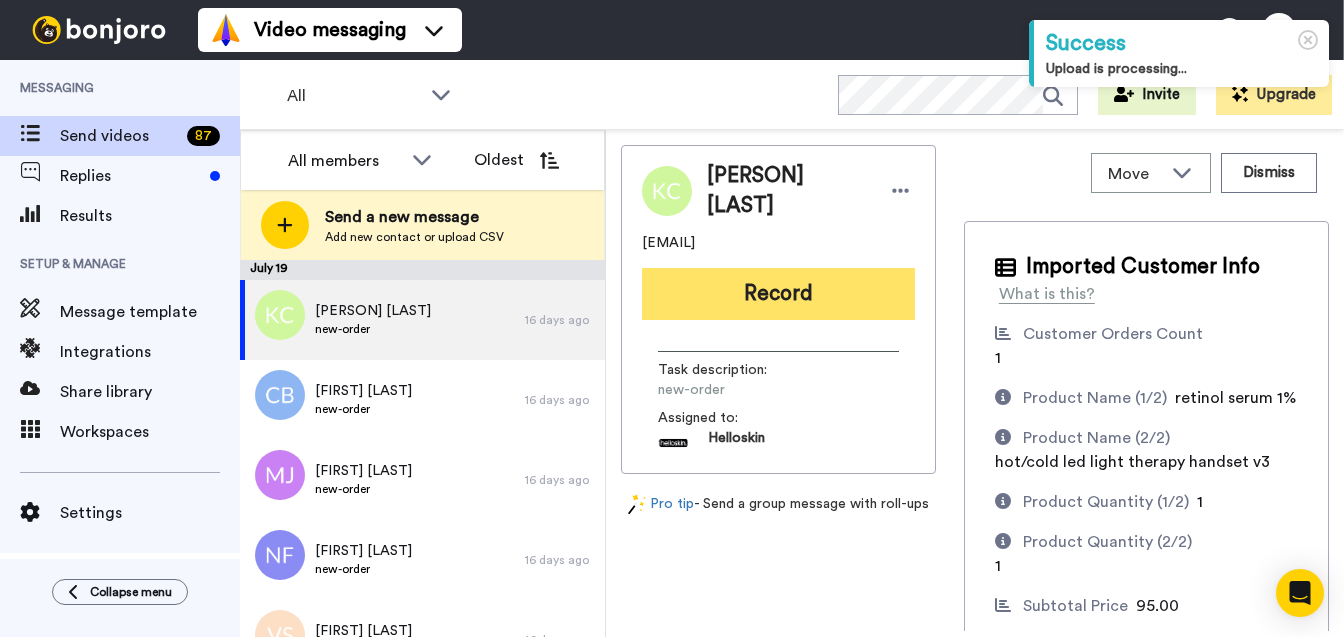 click on "Record" at bounding box center [778, 294] 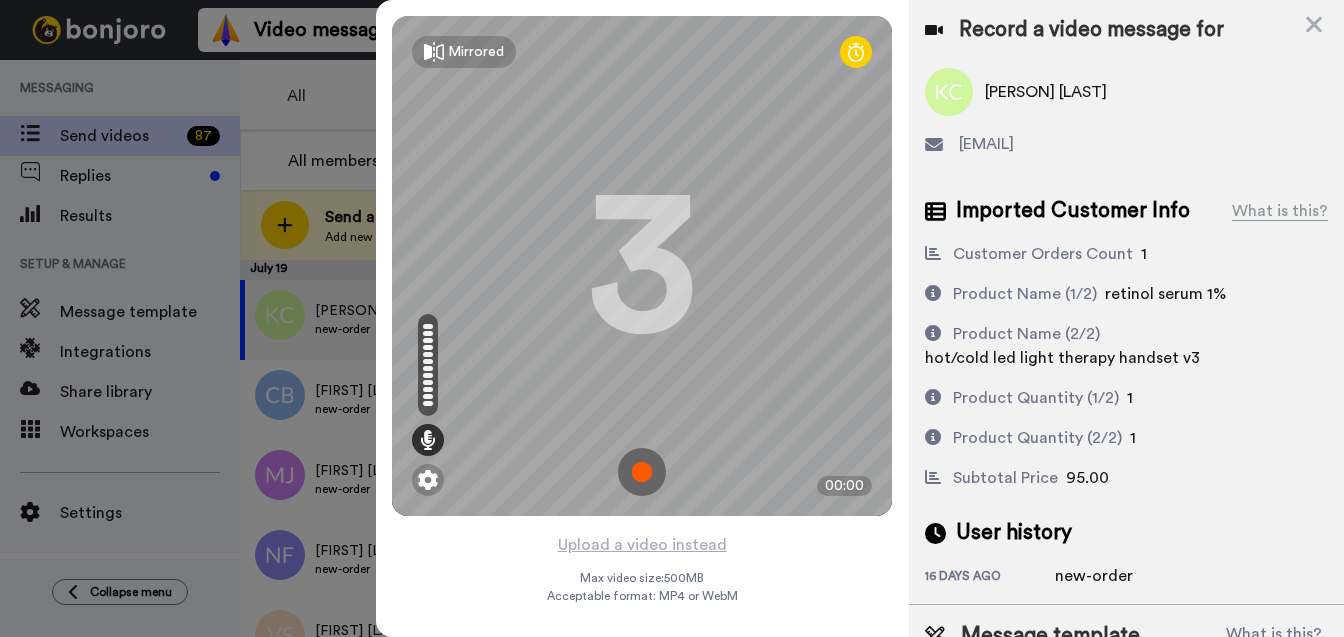 click at bounding box center [642, 472] 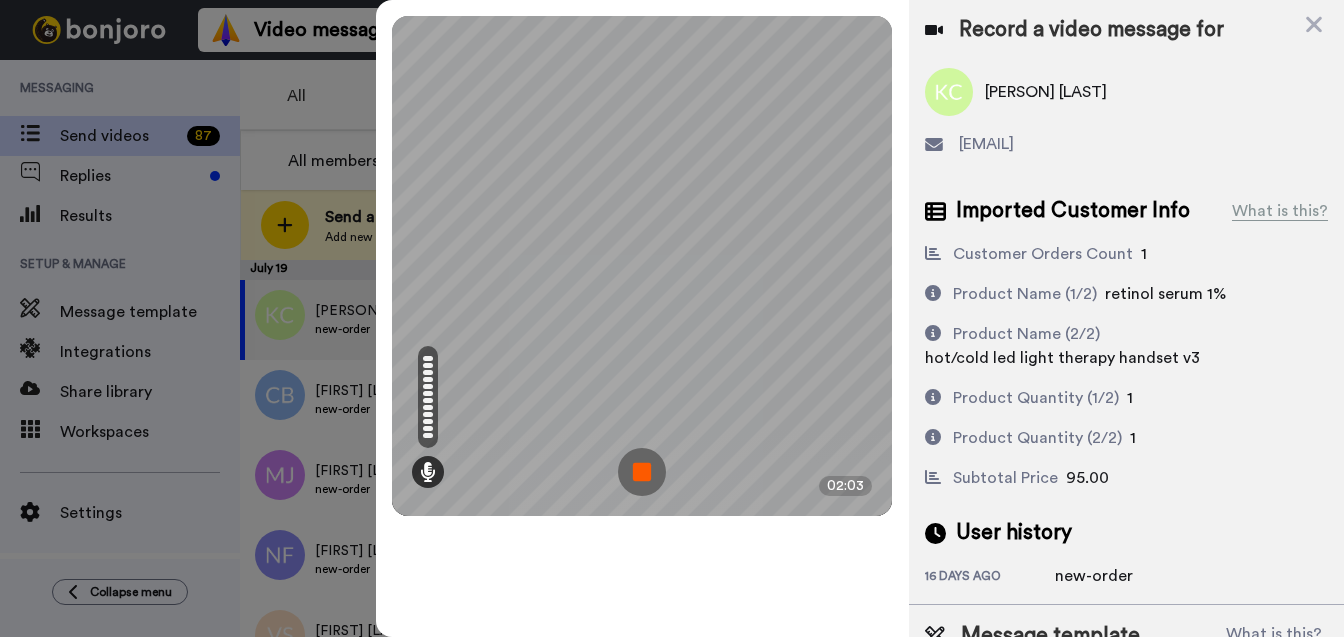 click at bounding box center (642, 472) 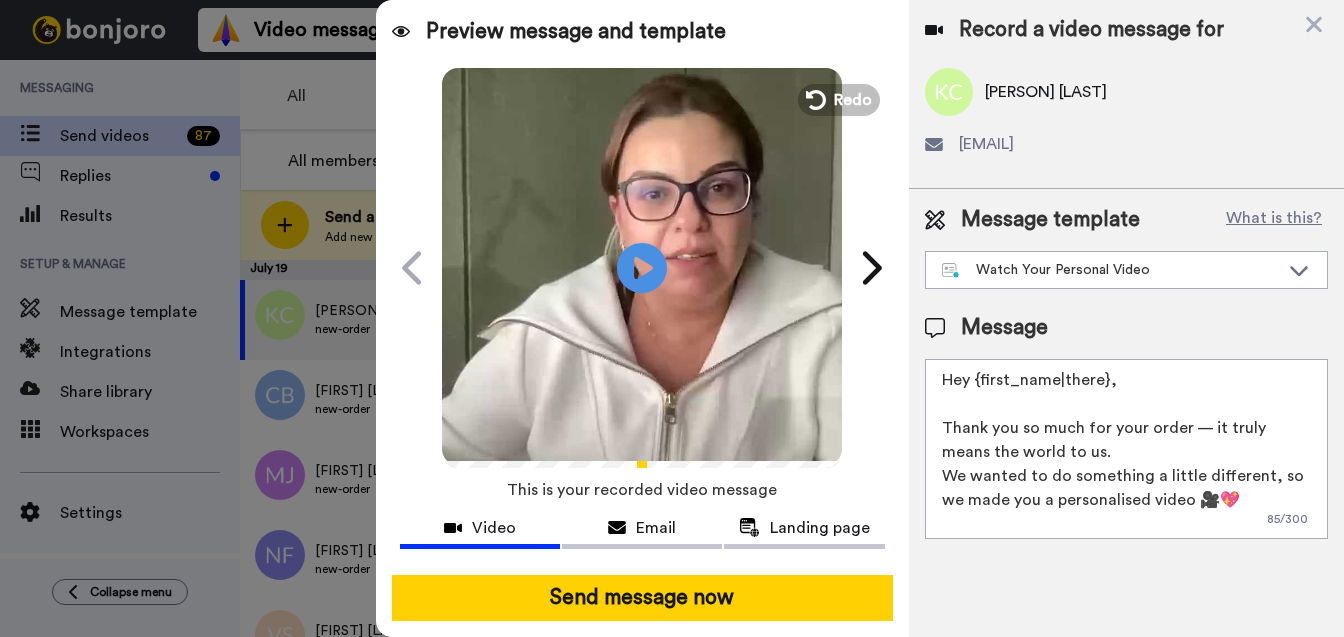 drag, startPoint x: 1123, startPoint y: 386, endPoint x: 975, endPoint y: 386, distance: 148 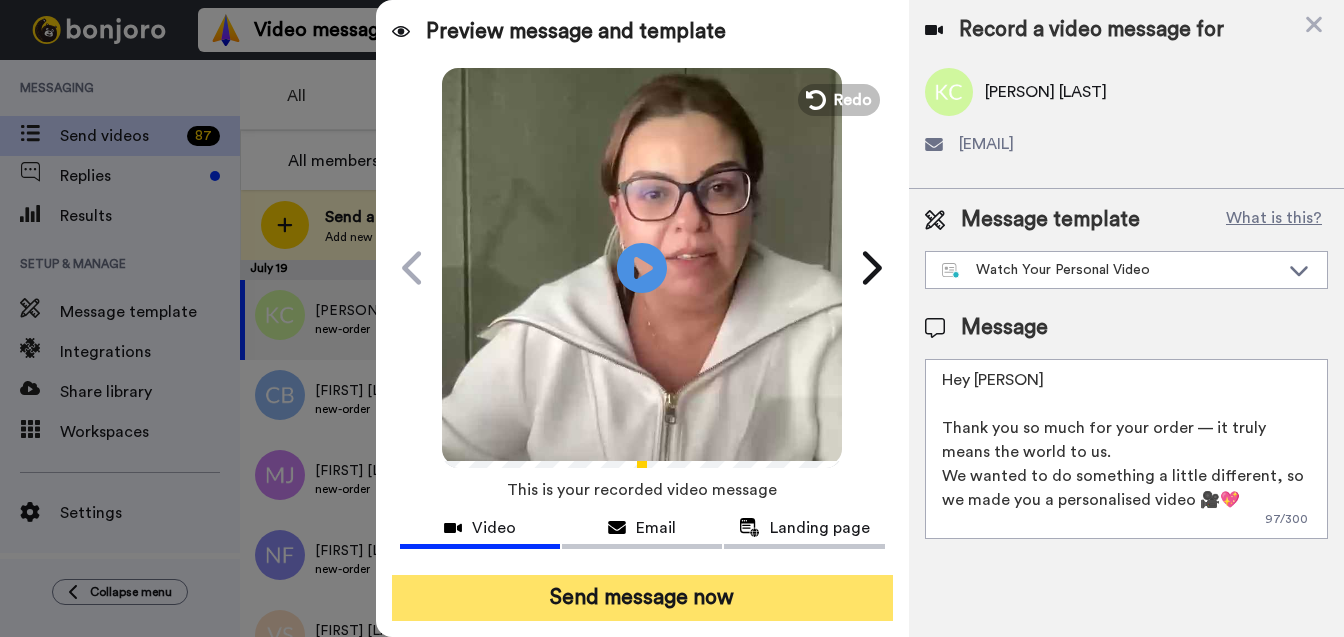 type on "Hey Katrina
Thank you so much for your order — it truly means the world to us.
We wanted to do something a little different, so we made you a personalised video 🎥💖
Hit play — this one’s just for you!" 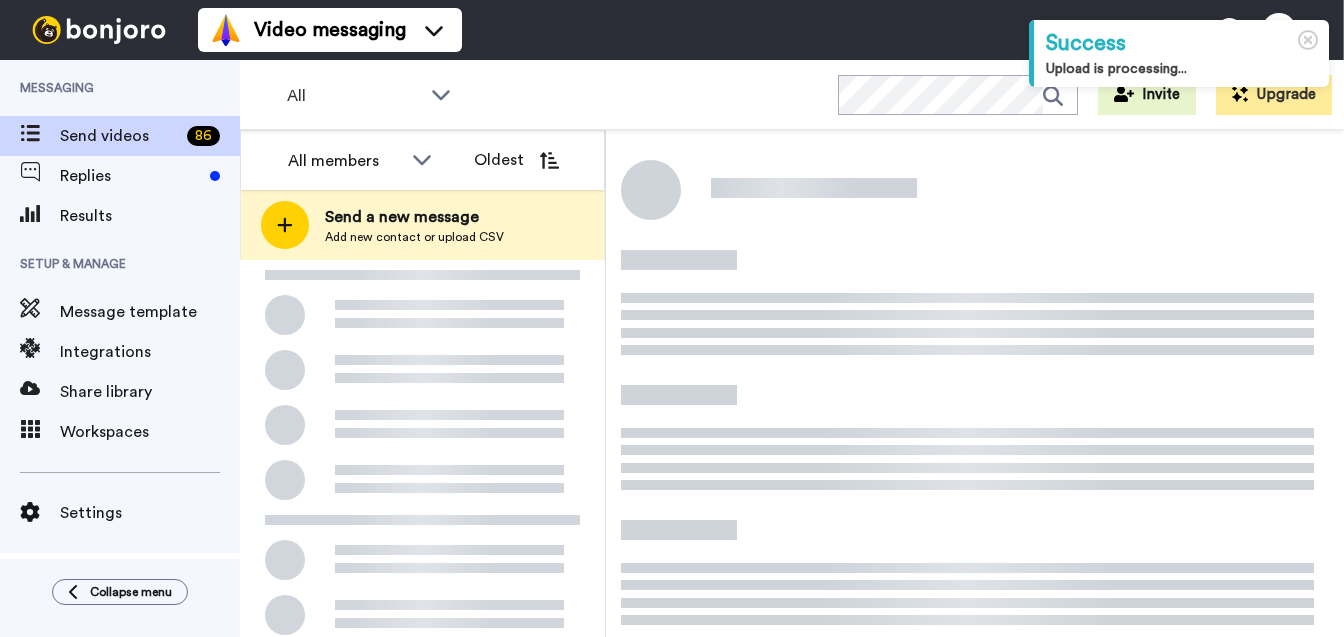 scroll, scrollTop: 0, scrollLeft: 0, axis: both 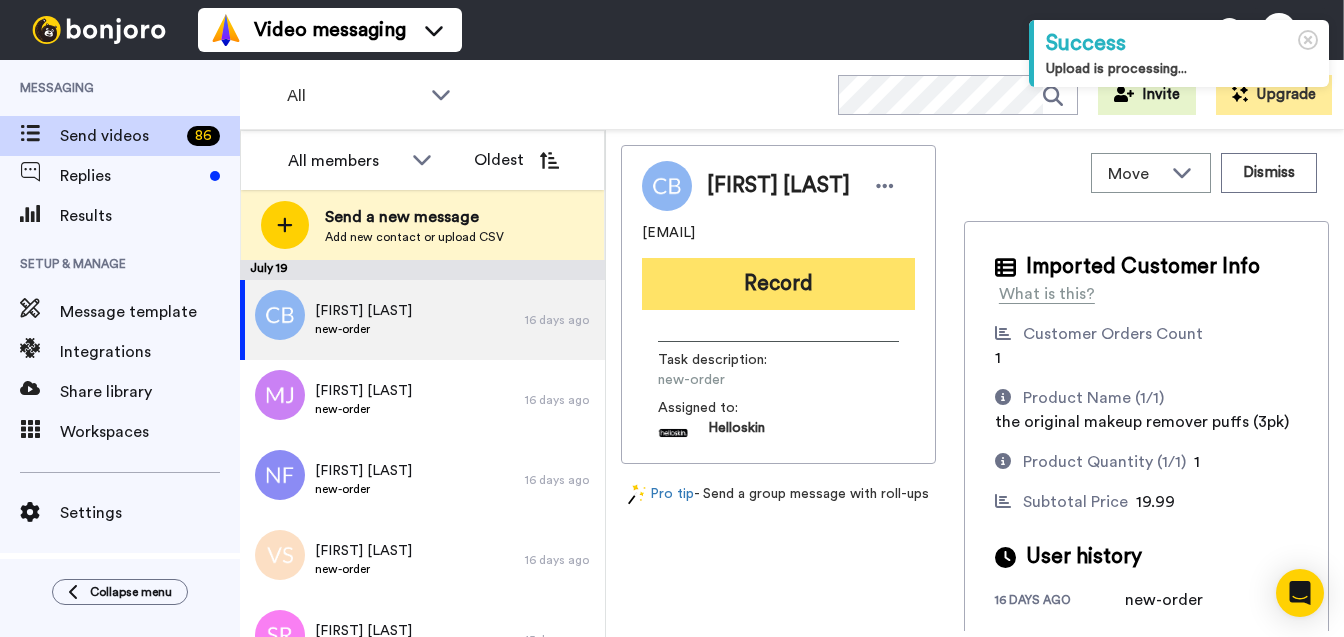 click on "Record" at bounding box center [778, 284] 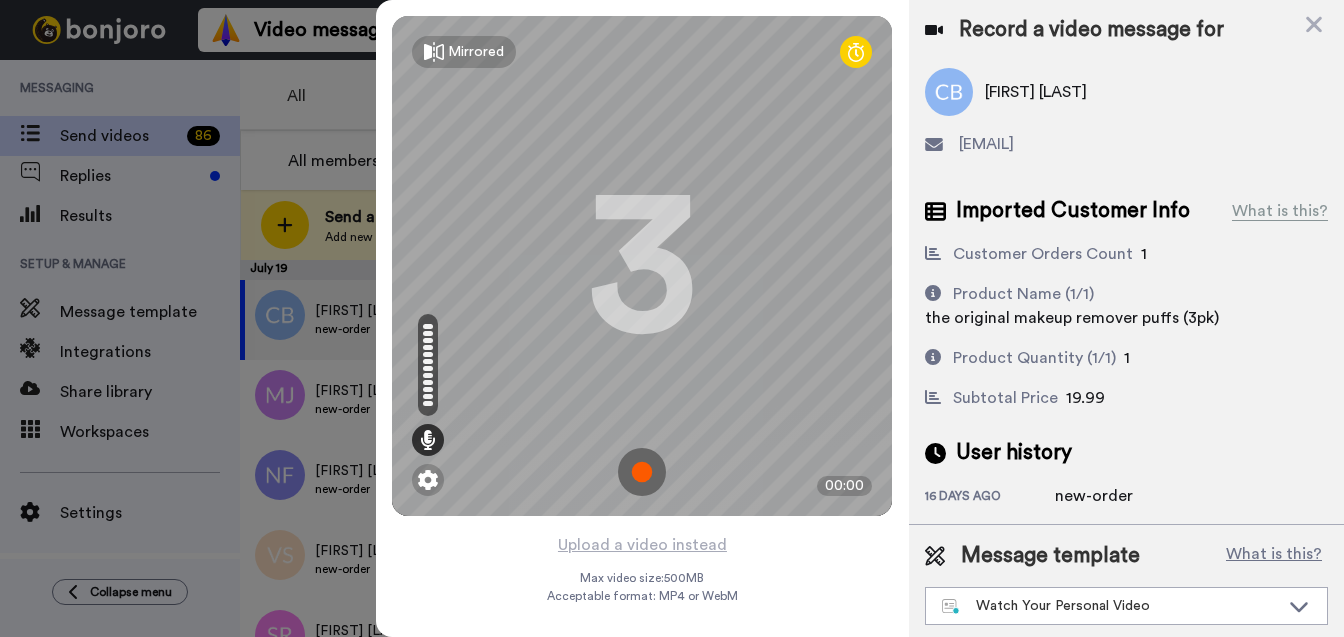 click at bounding box center [642, 472] 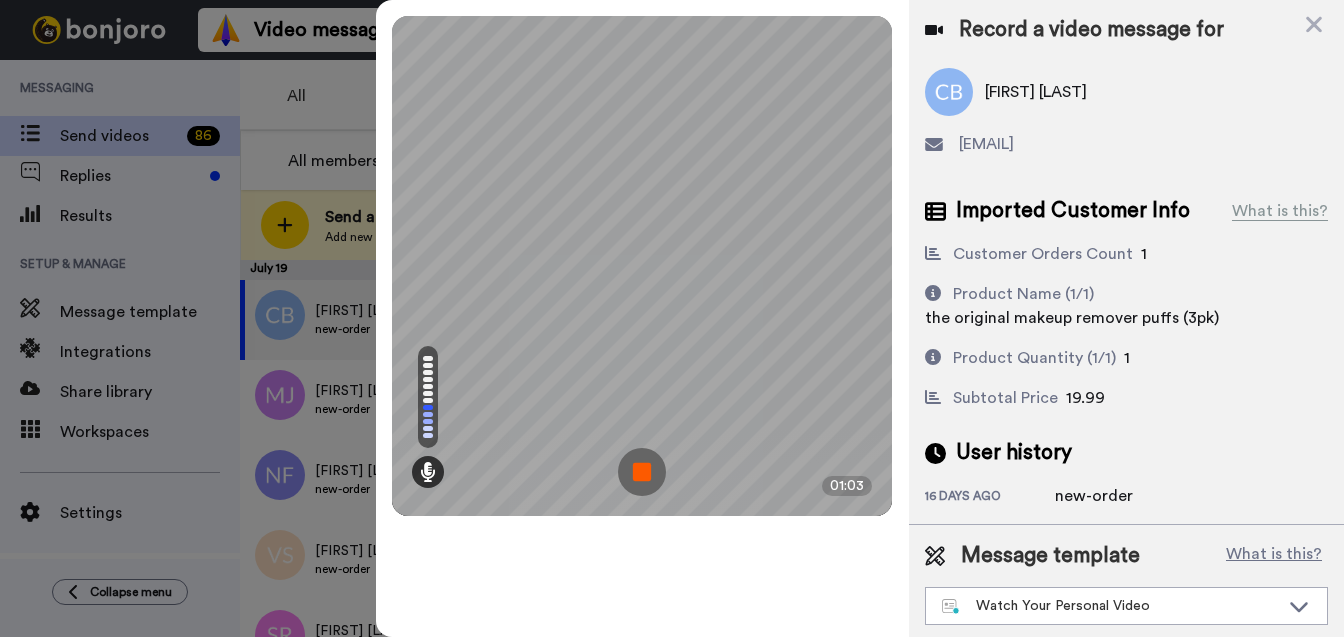 click at bounding box center (642, 472) 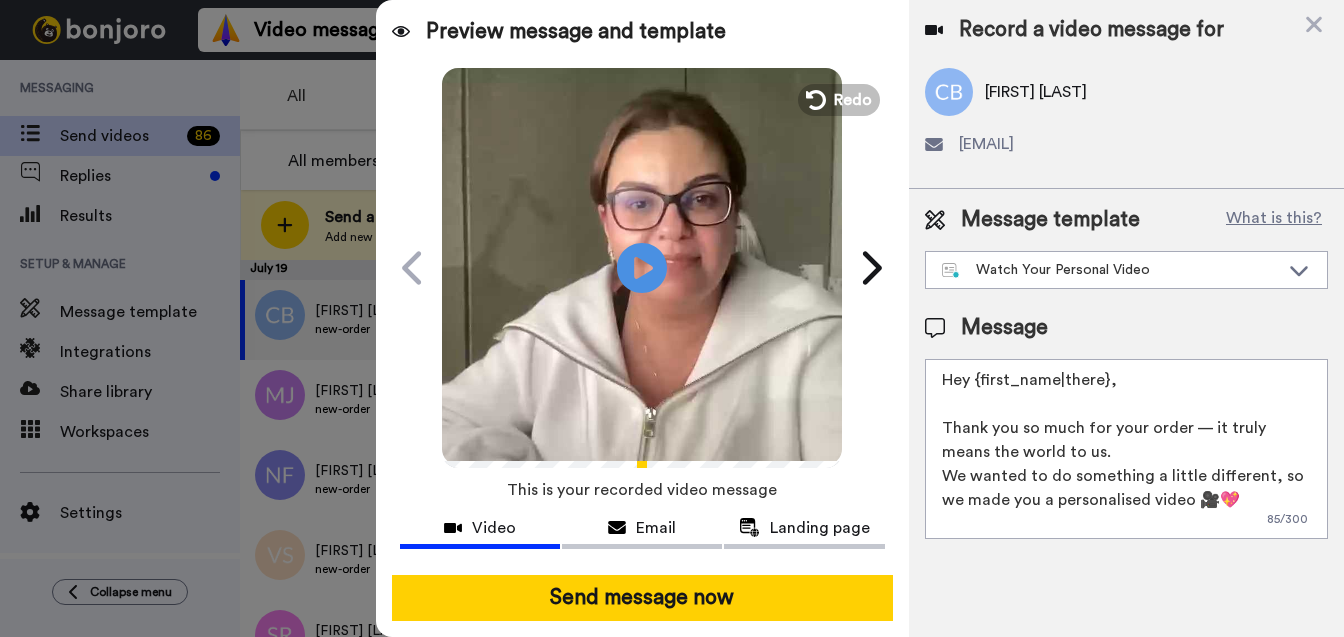 drag, startPoint x: 1156, startPoint y: 382, endPoint x: 977, endPoint y: 380, distance: 179.01117 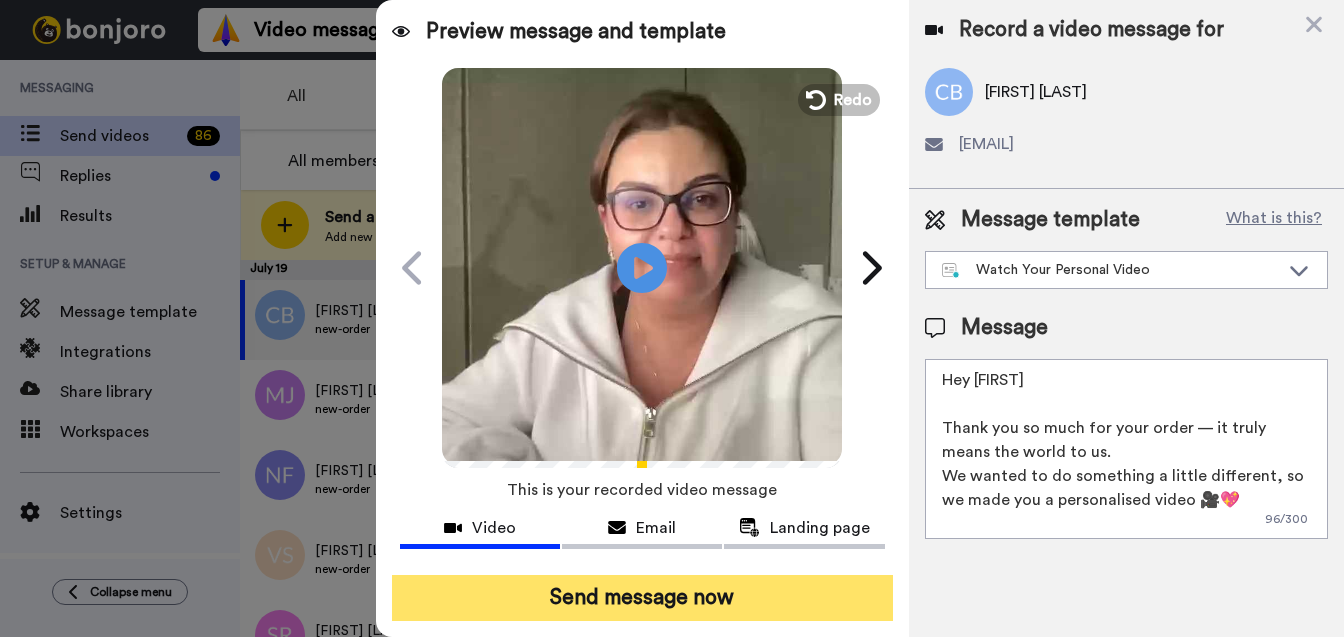 type on "Hey [FIRST]
Thank you so much for your order — it truly means the world to us.
We wanted to do something a little different, so we made you a personalised video 🎥💖
Hit play — this one’s just for you!" 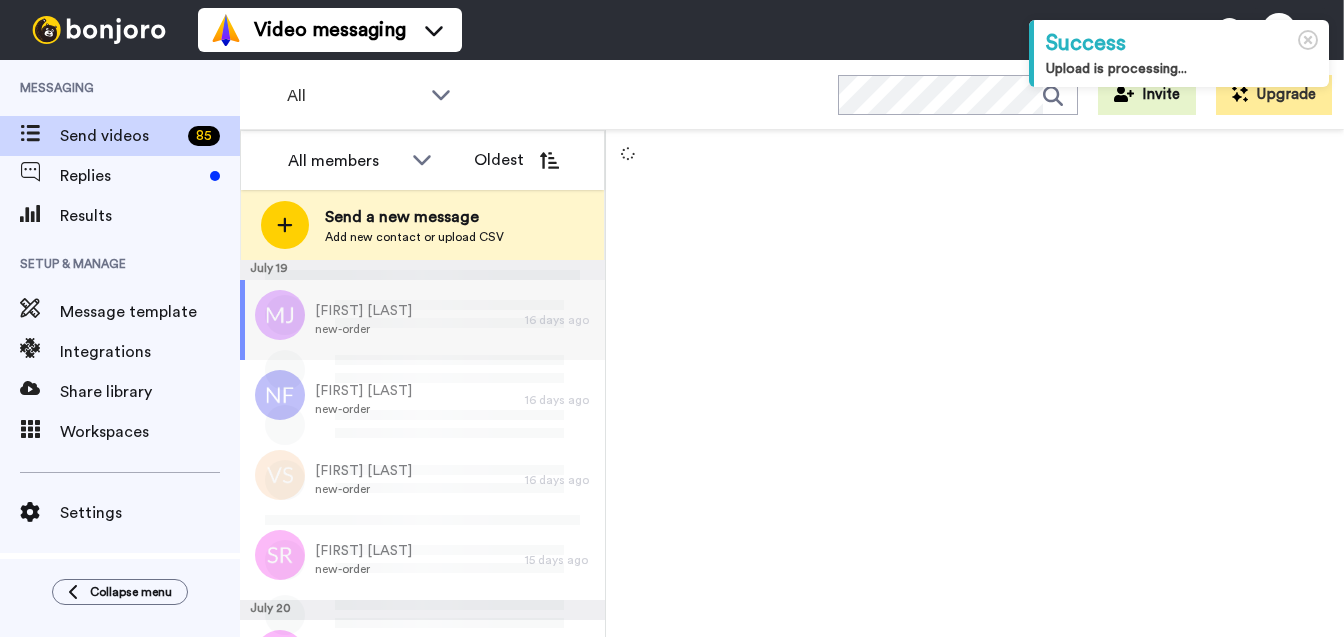 scroll, scrollTop: 0, scrollLeft: 0, axis: both 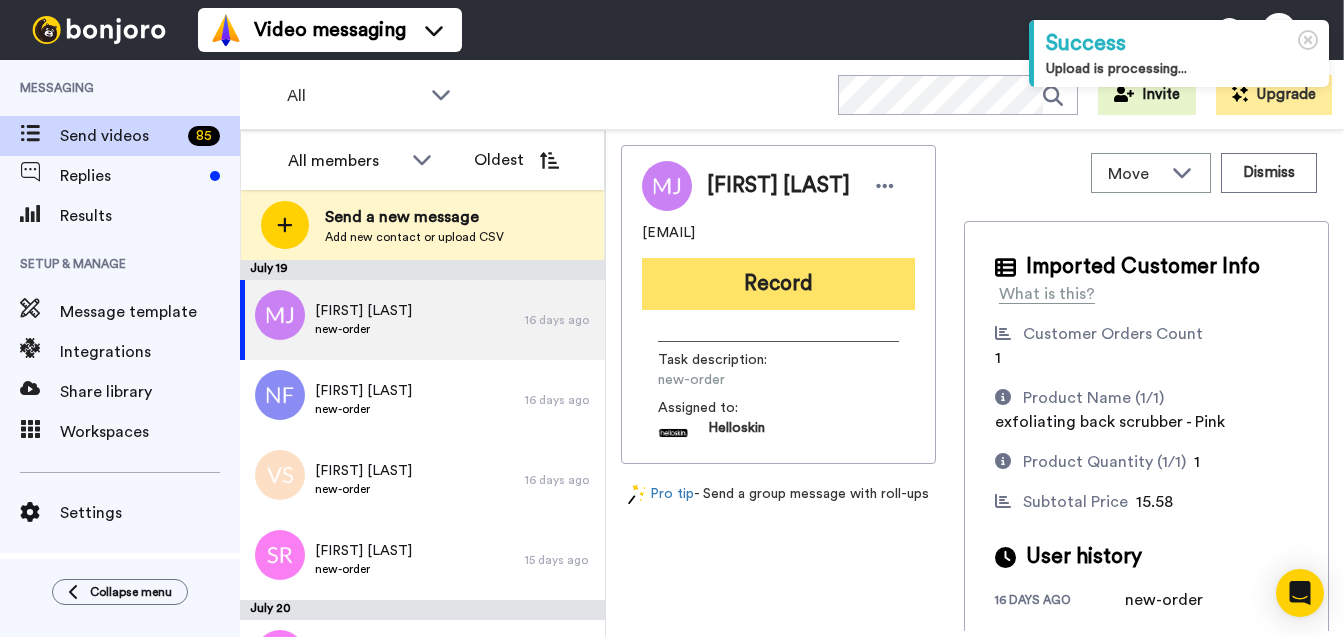 click on "Record" at bounding box center (778, 284) 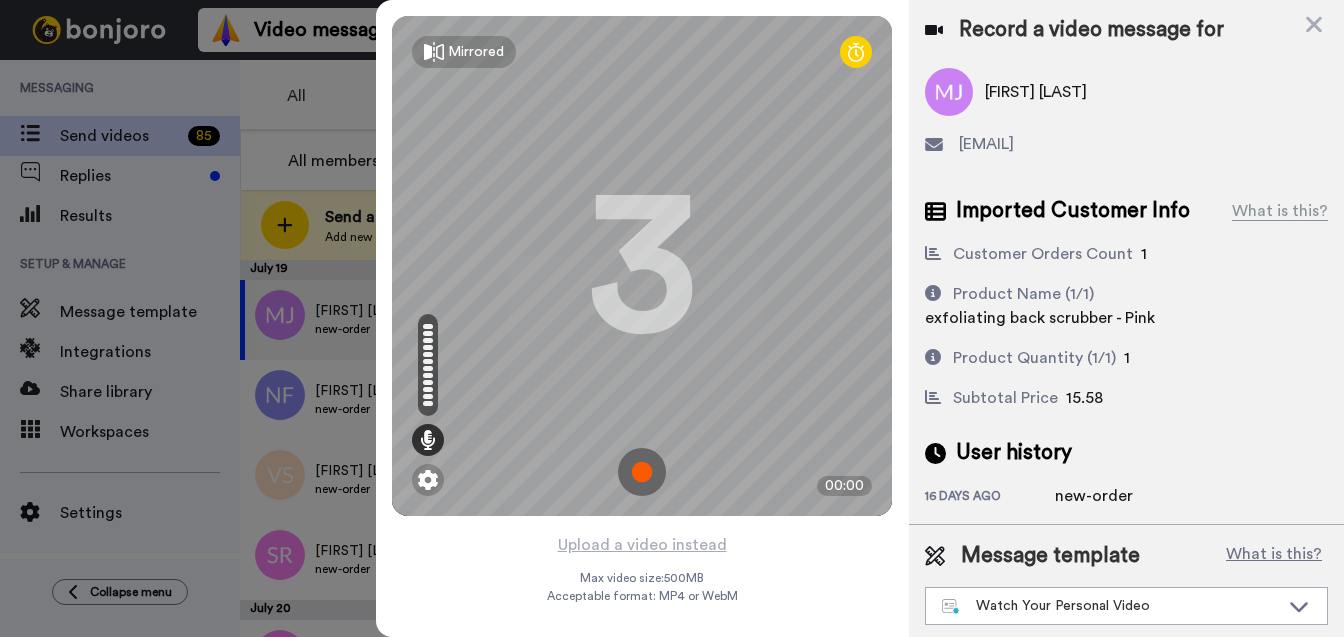 click at bounding box center (642, 472) 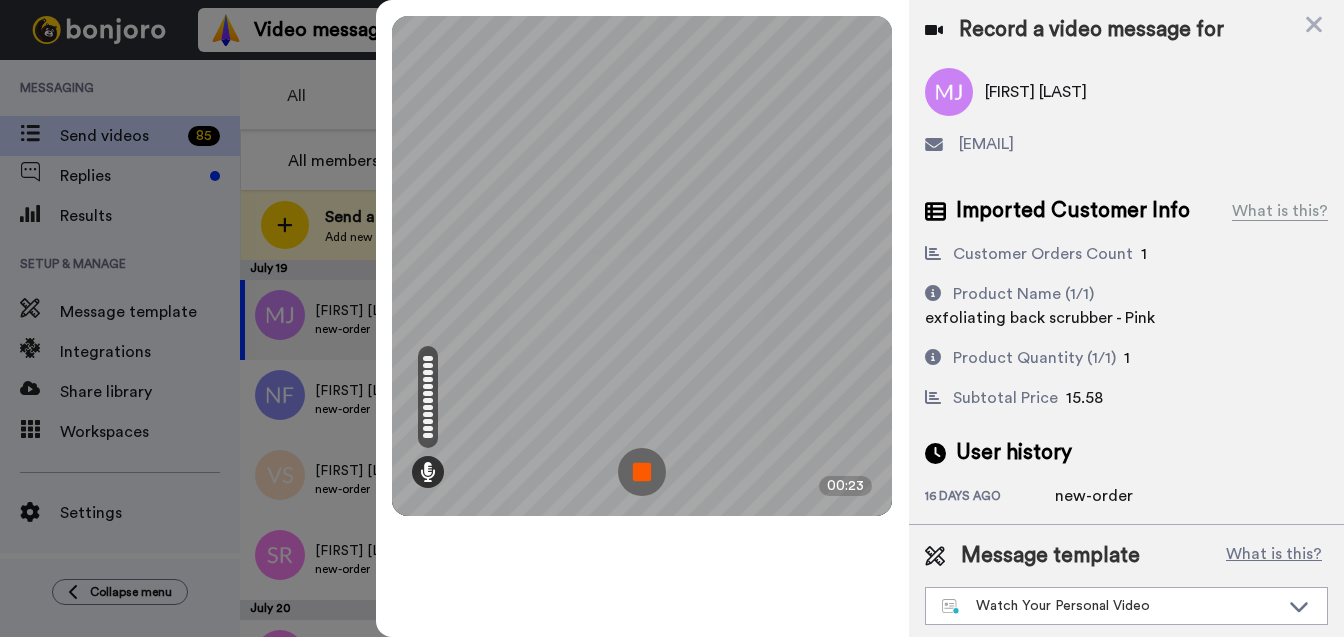 click at bounding box center [642, 472] 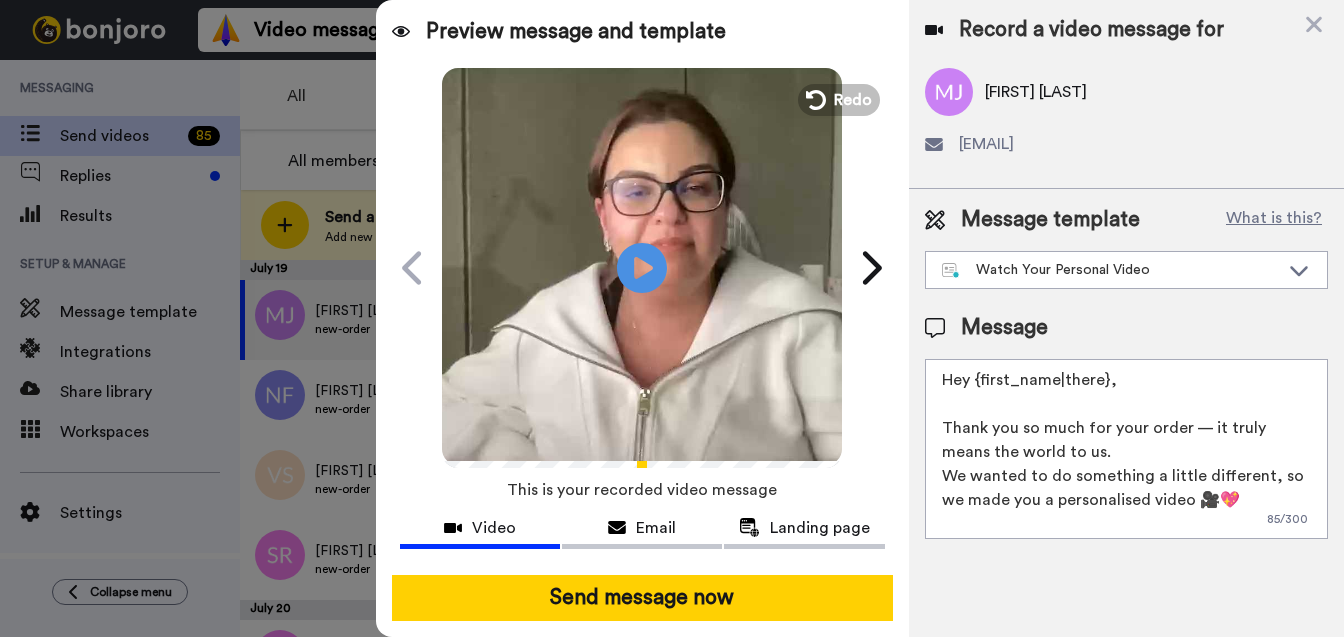 drag, startPoint x: 1134, startPoint y: 386, endPoint x: 979, endPoint y: 379, distance: 155.15799 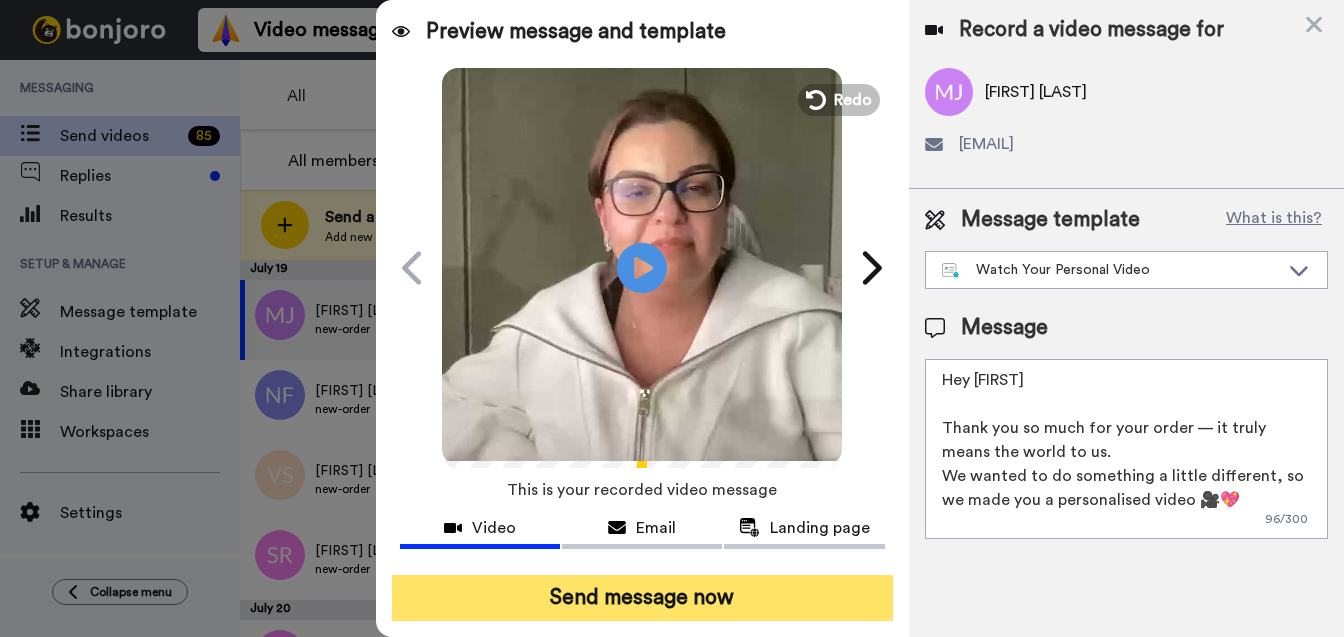 type on "Hey Mitchell
Thank you so much for your order — it truly means the world to us.
We wanted to do something a little different, so we made you a personalised video 🎥💖
Hit play — this one’s just for you!" 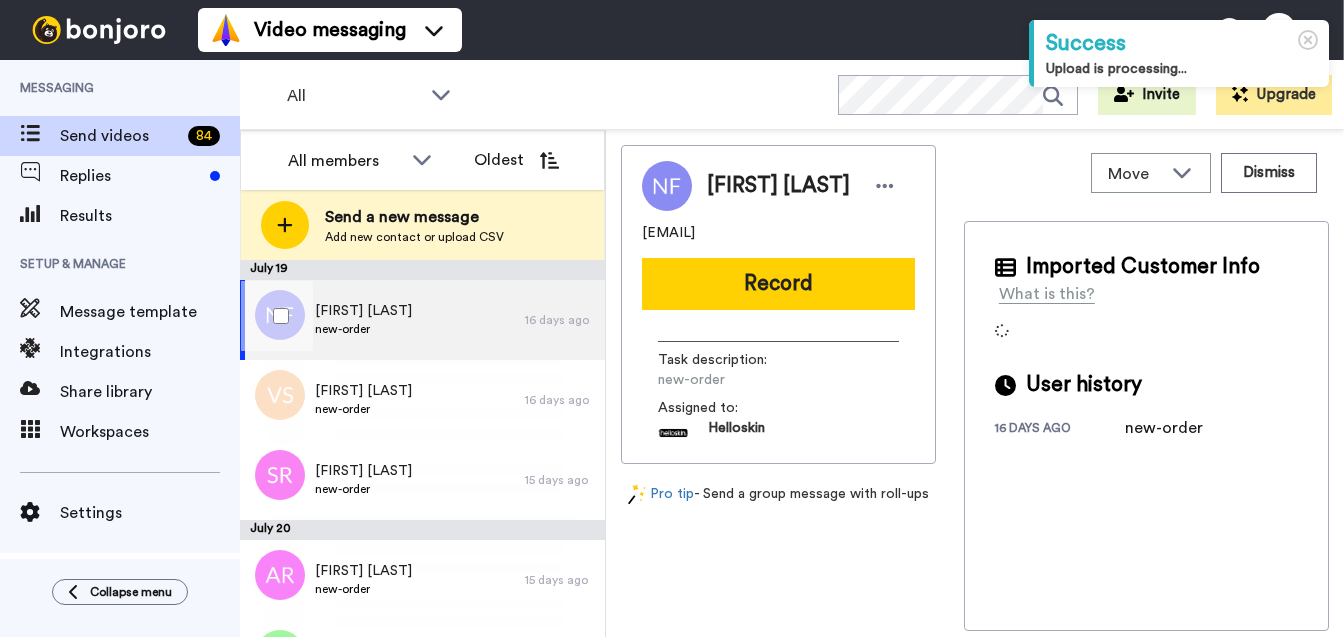 scroll, scrollTop: 0, scrollLeft: 0, axis: both 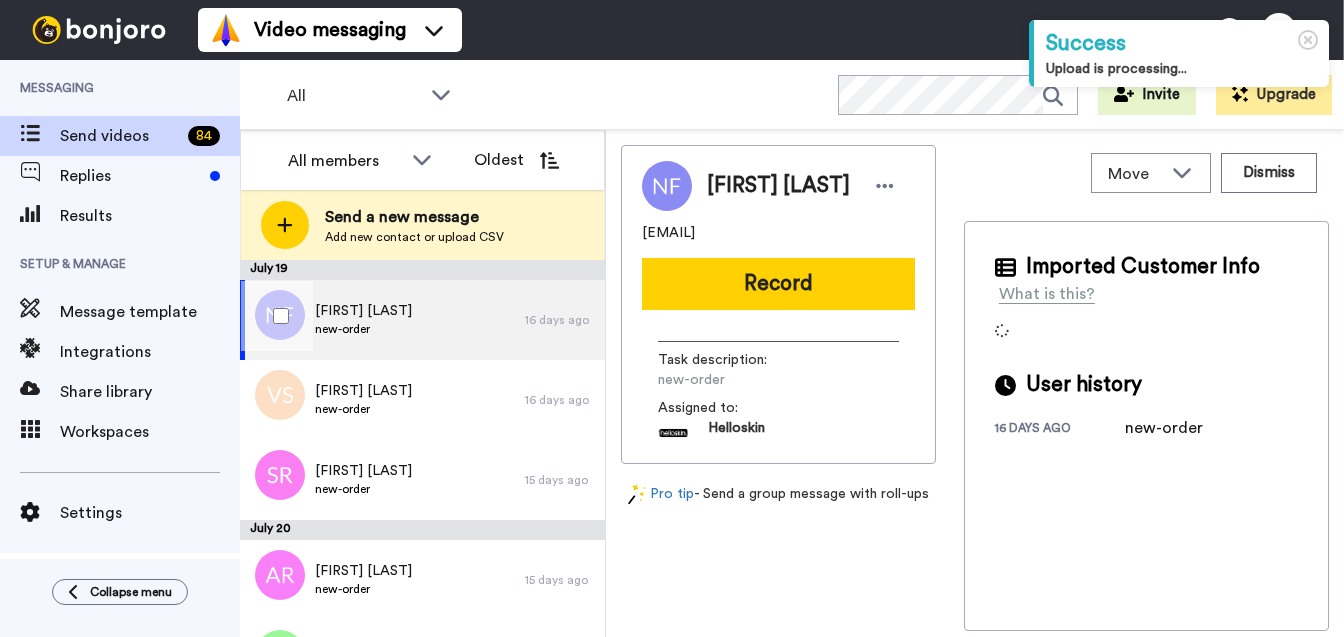 click on "[FIRST] [LAST]" at bounding box center (363, 311) 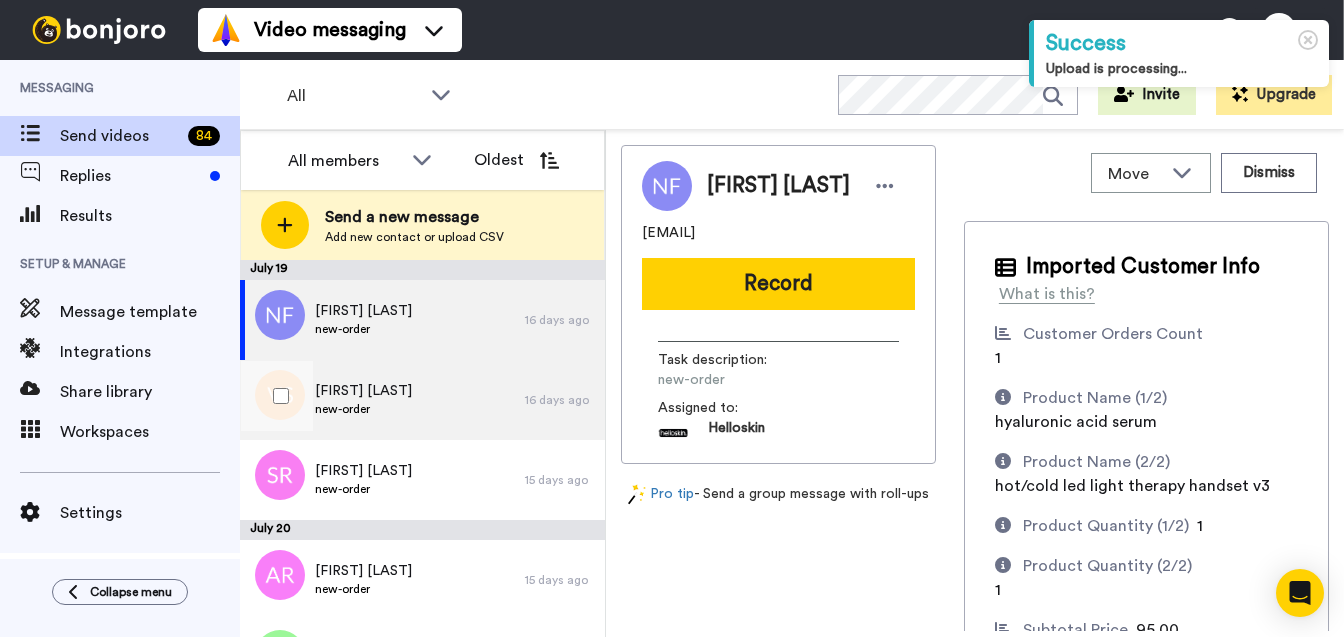 click on "Valora Simpson new-order" at bounding box center [382, 400] 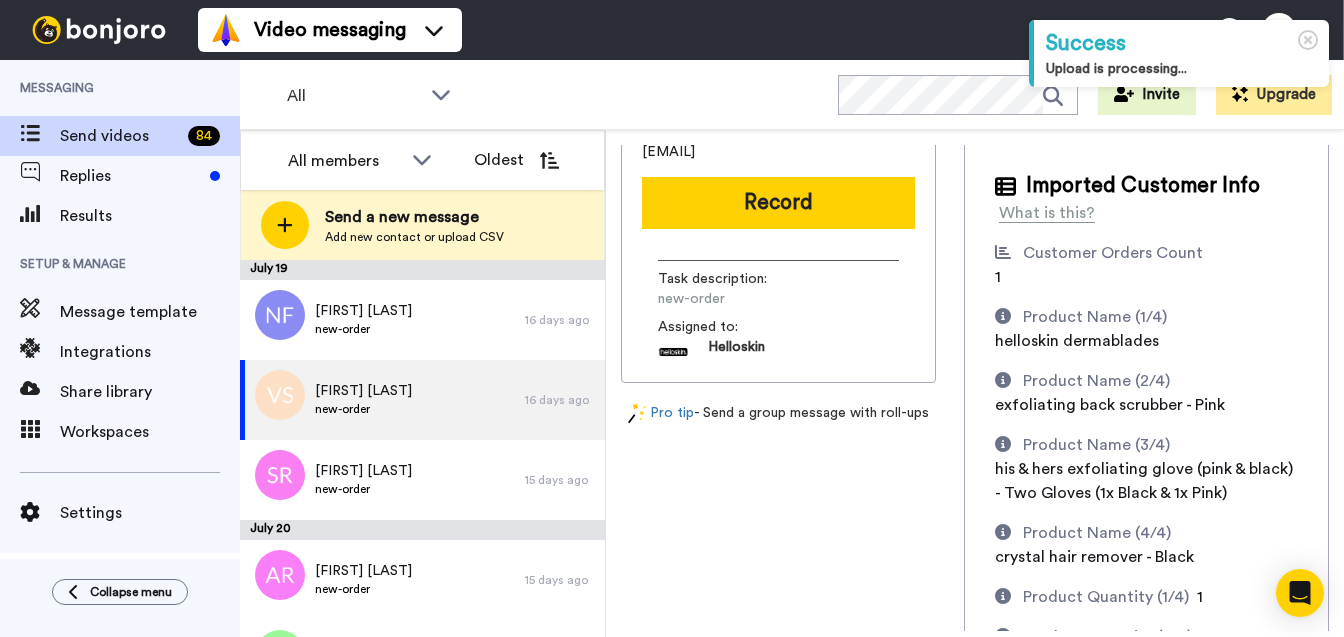 scroll, scrollTop: 82, scrollLeft: 0, axis: vertical 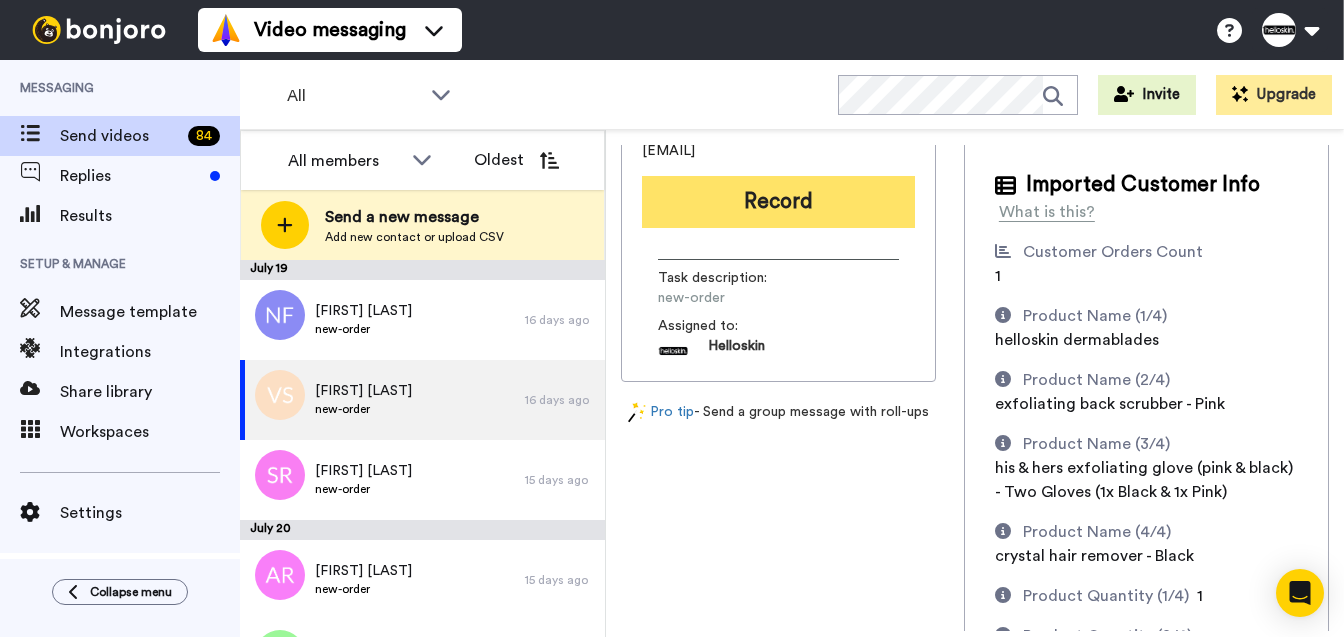 click on "Record" at bounding box center (778, 202) 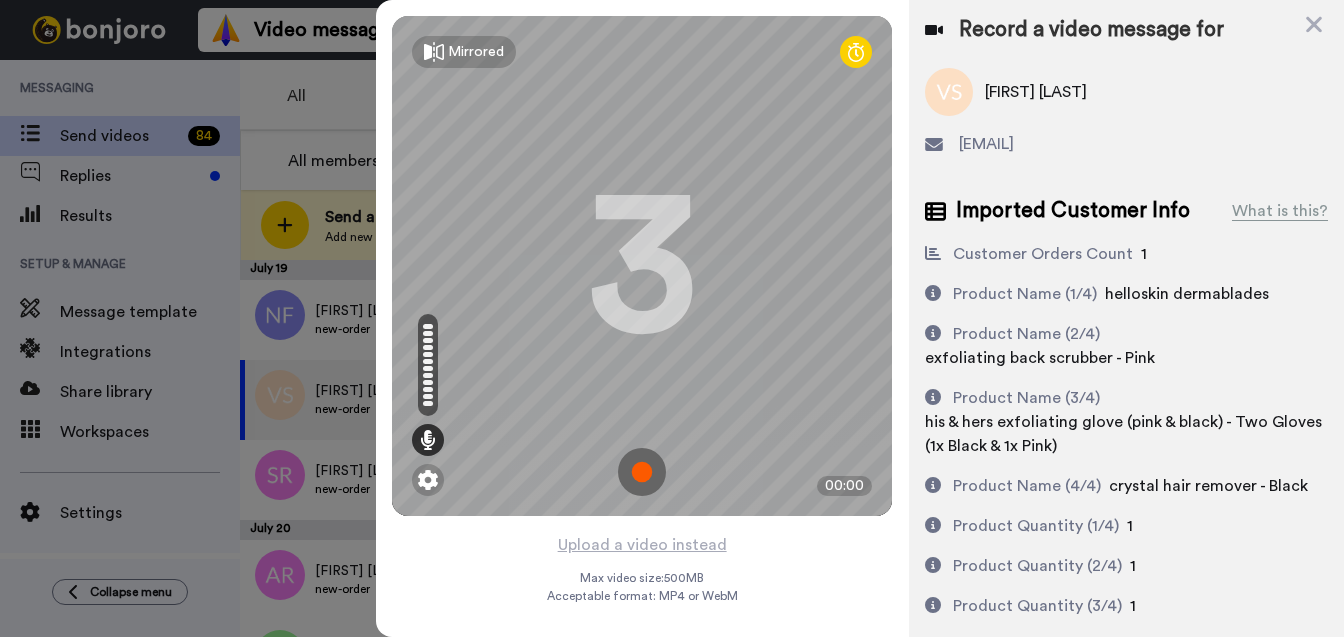click at bounding box center [642, 472] 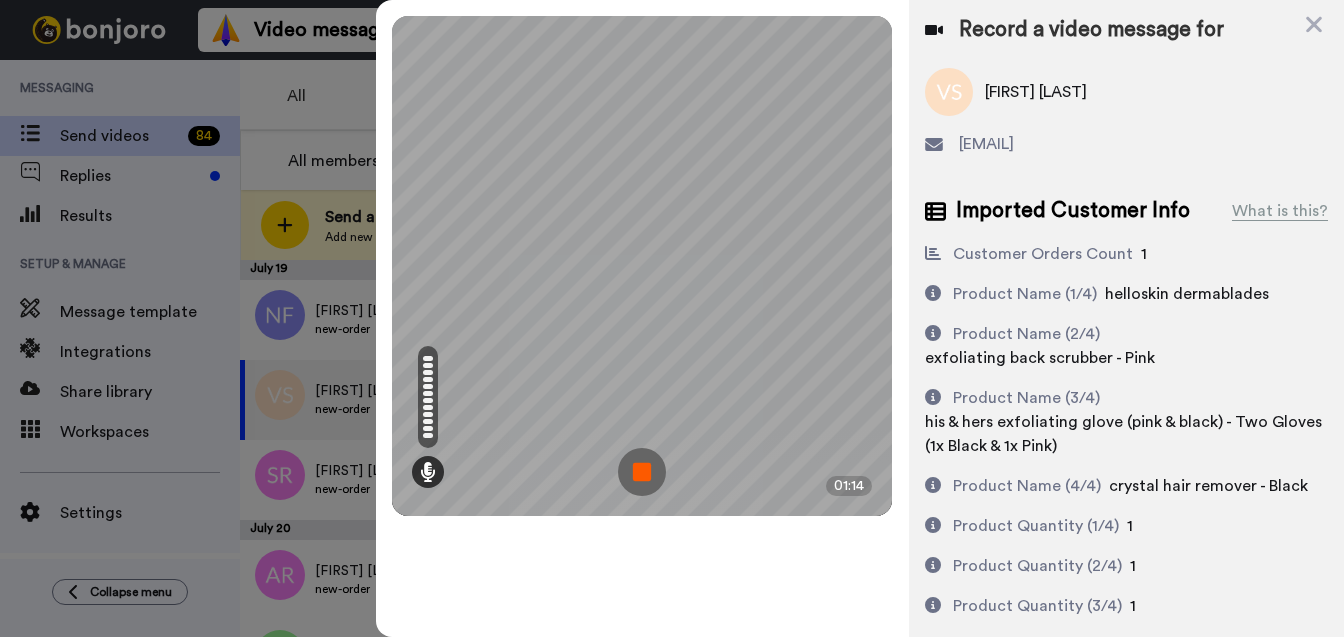 click at bounding box center (642, 472) 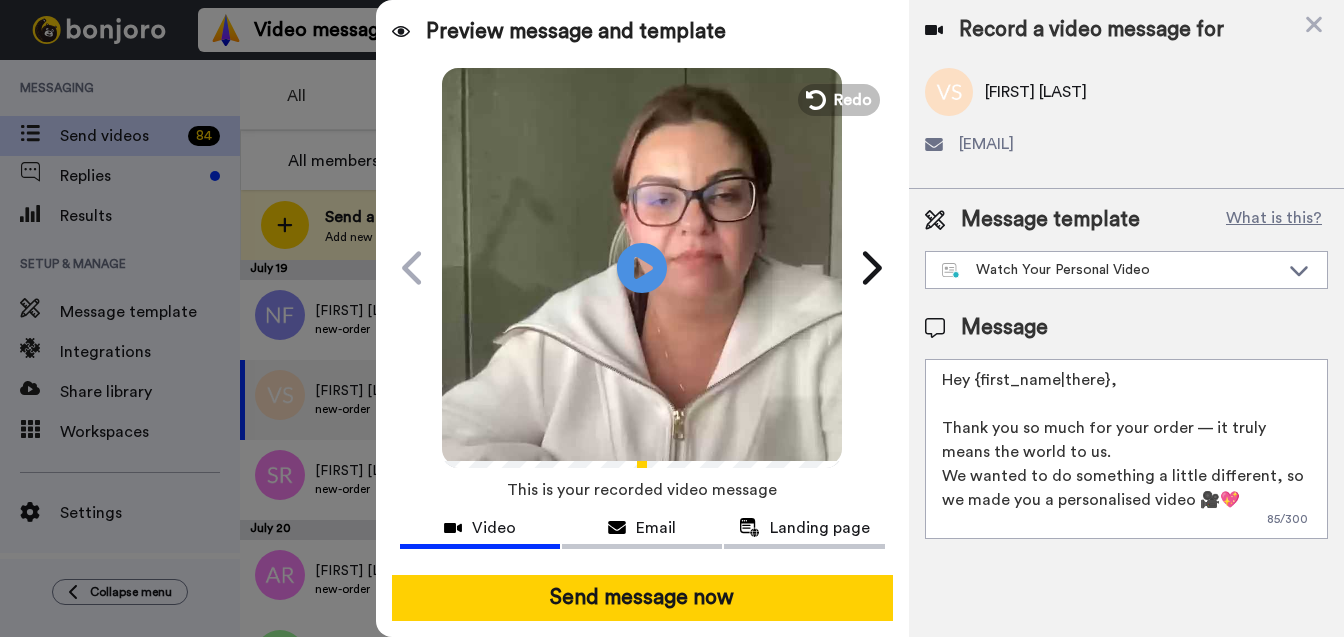 drag, startPoint x: 1124, startPoint y: 374, endPoint x: 981, endPoint y: 383, distance: 143.28294 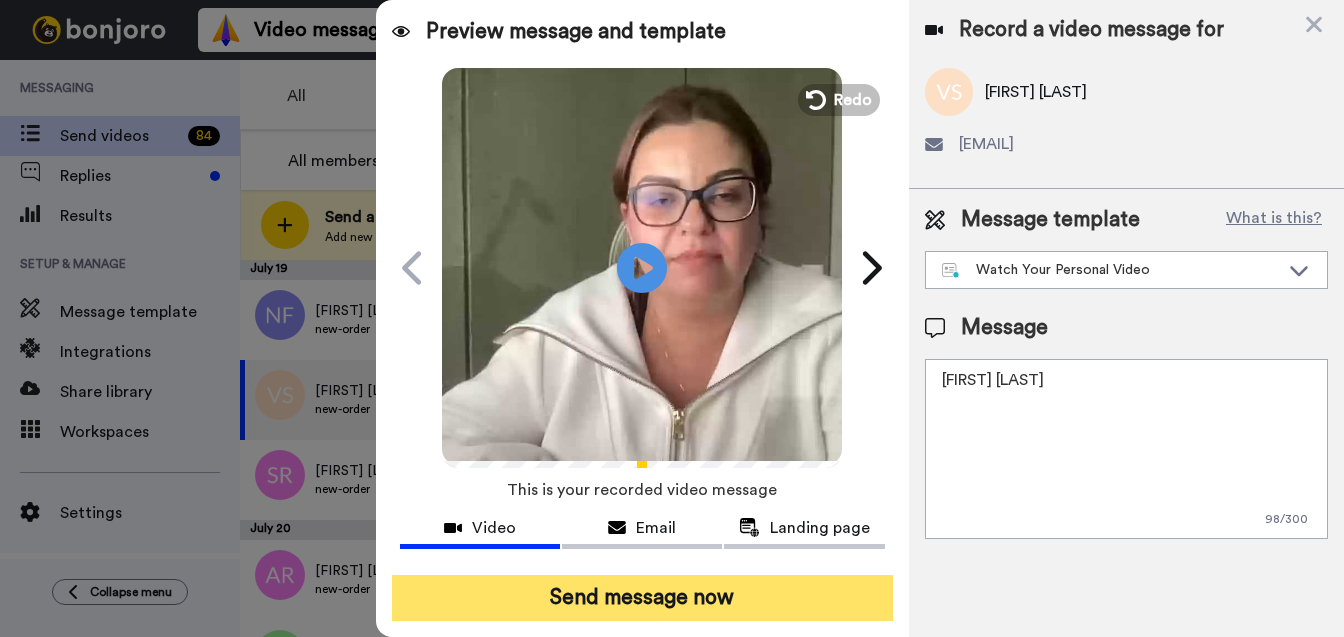 type on "Hey Valora
Thank you so much for your order — it truly means the world to us.
We wanted to do something a little different, so we made you a personalised video 🎥💖
Hit play — this one’s just for you!" 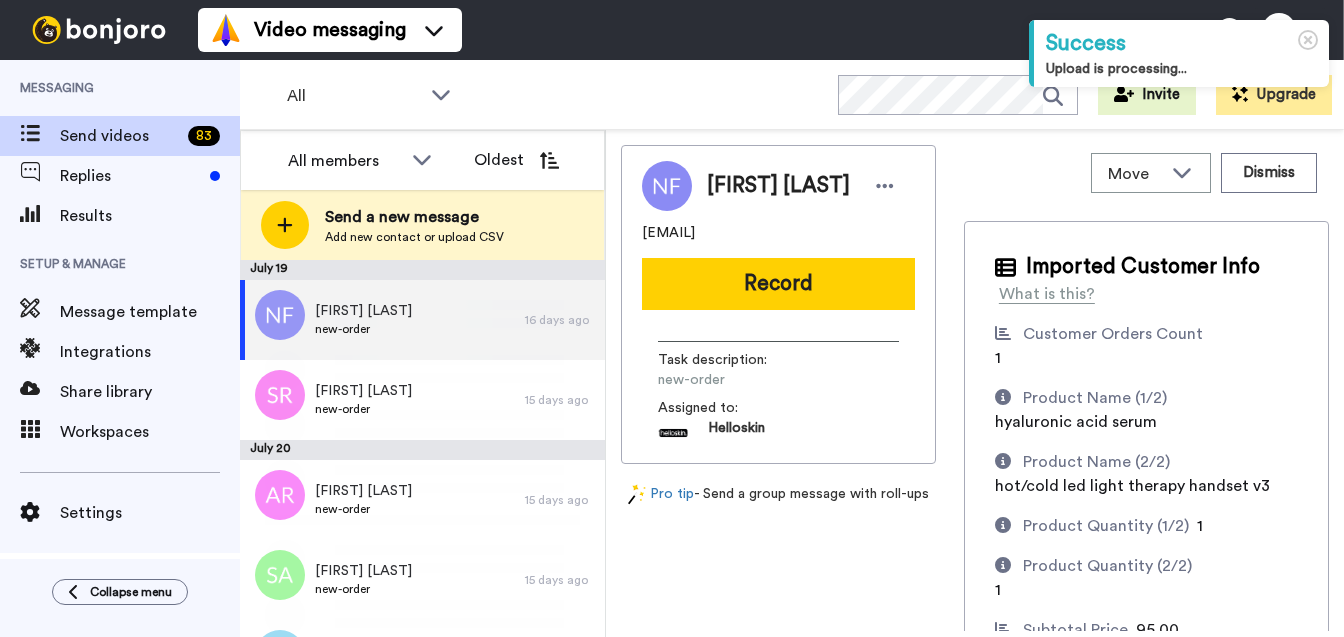 scroll, scrollTop: 0, scrollLeft: 0, axis: both 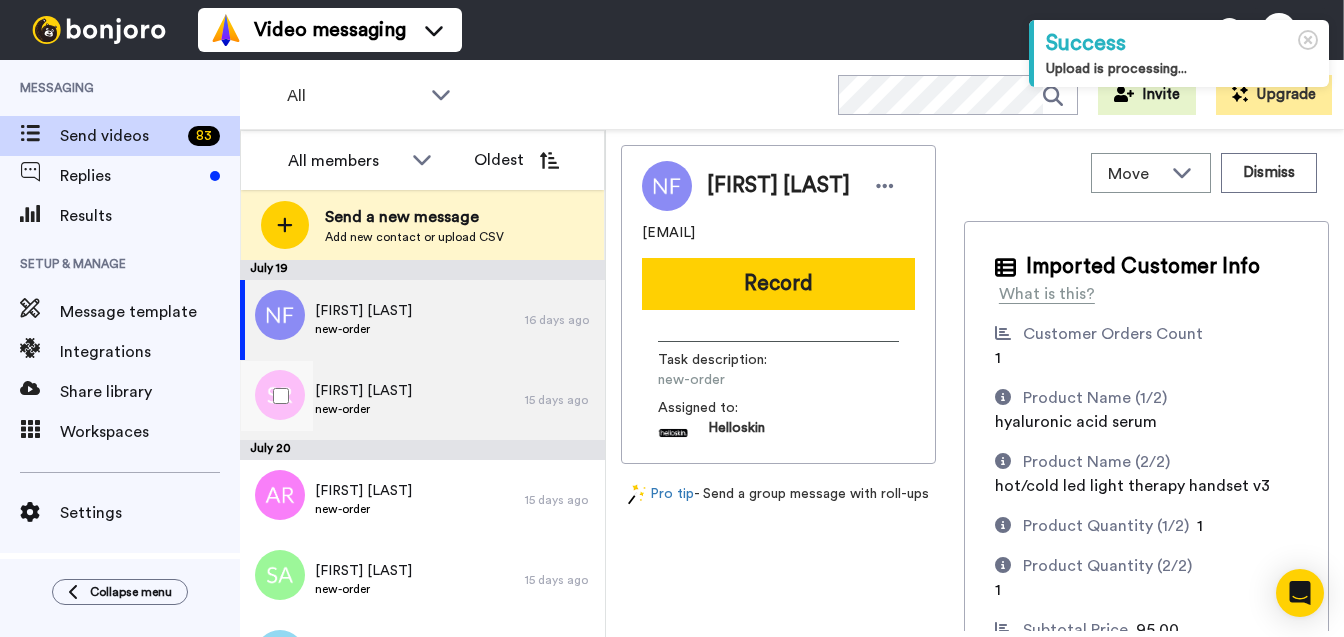 click on "[FIRST] [LAST] new-order" at bounding box center (382, 400) 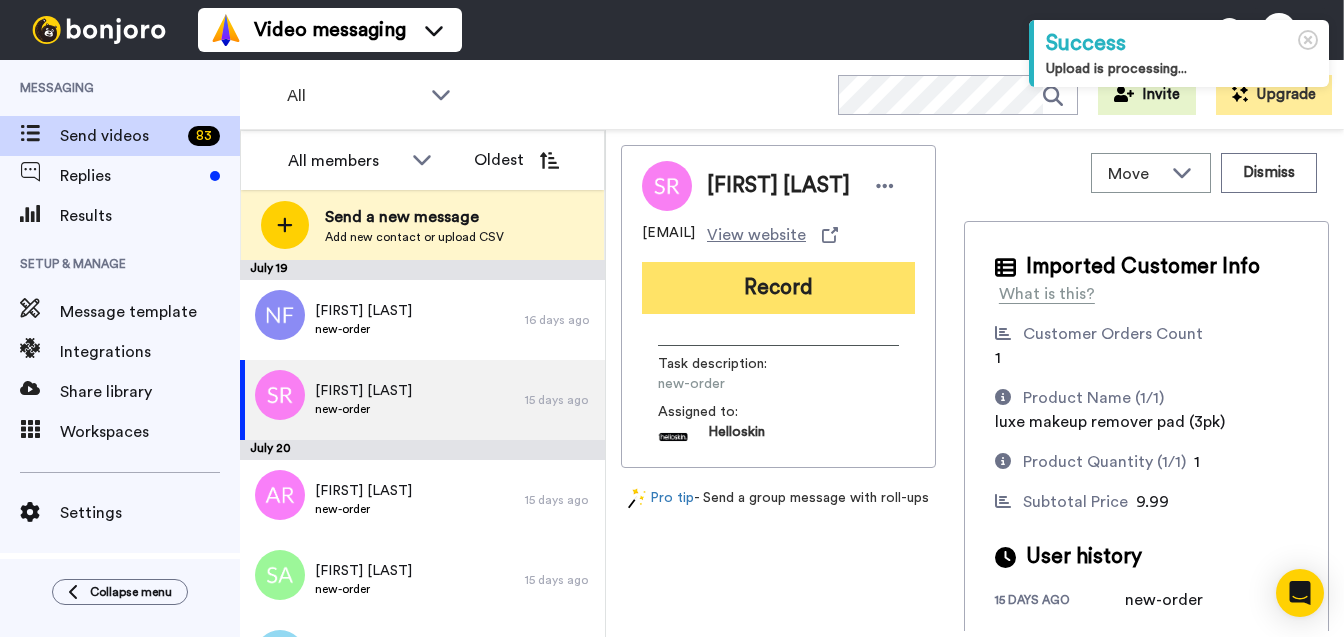 click on "Record" at bounding box center (778, 288) 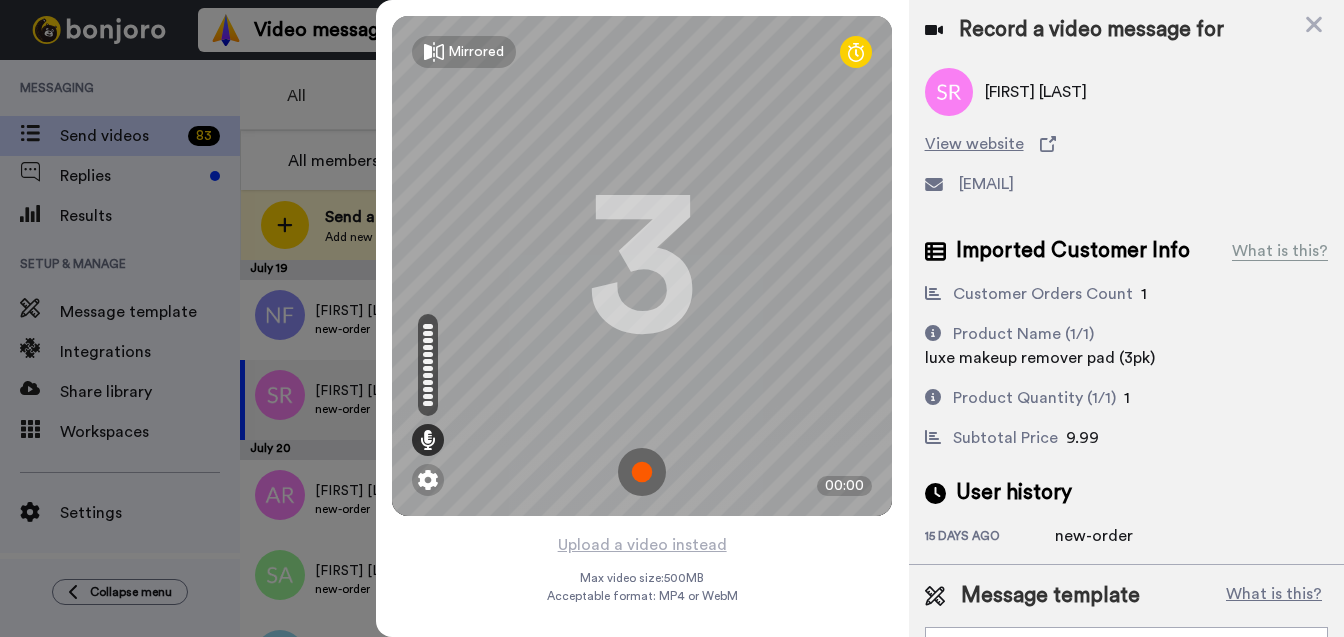 click at bounding box center [642, 472] 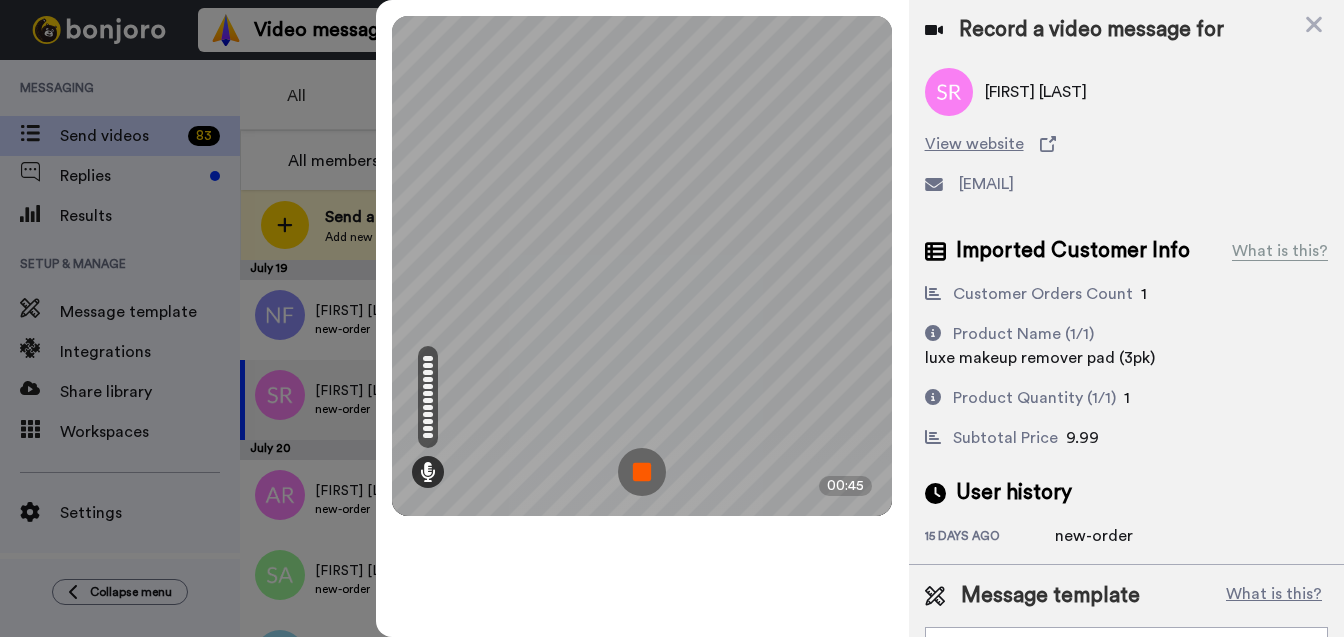 click at bounding box center [642, 472] 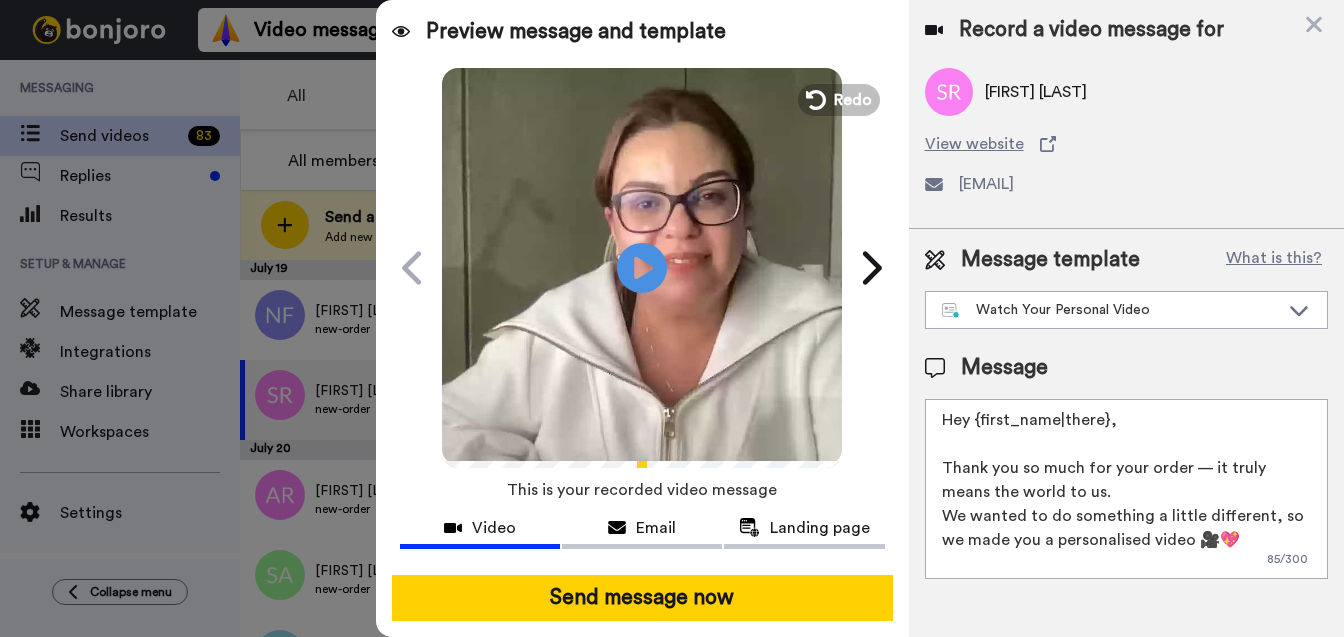 drag, startPoint x: 1119, startPoint y: 412, endPoint x: 983, endPoint y: 417, distance: 136.09187 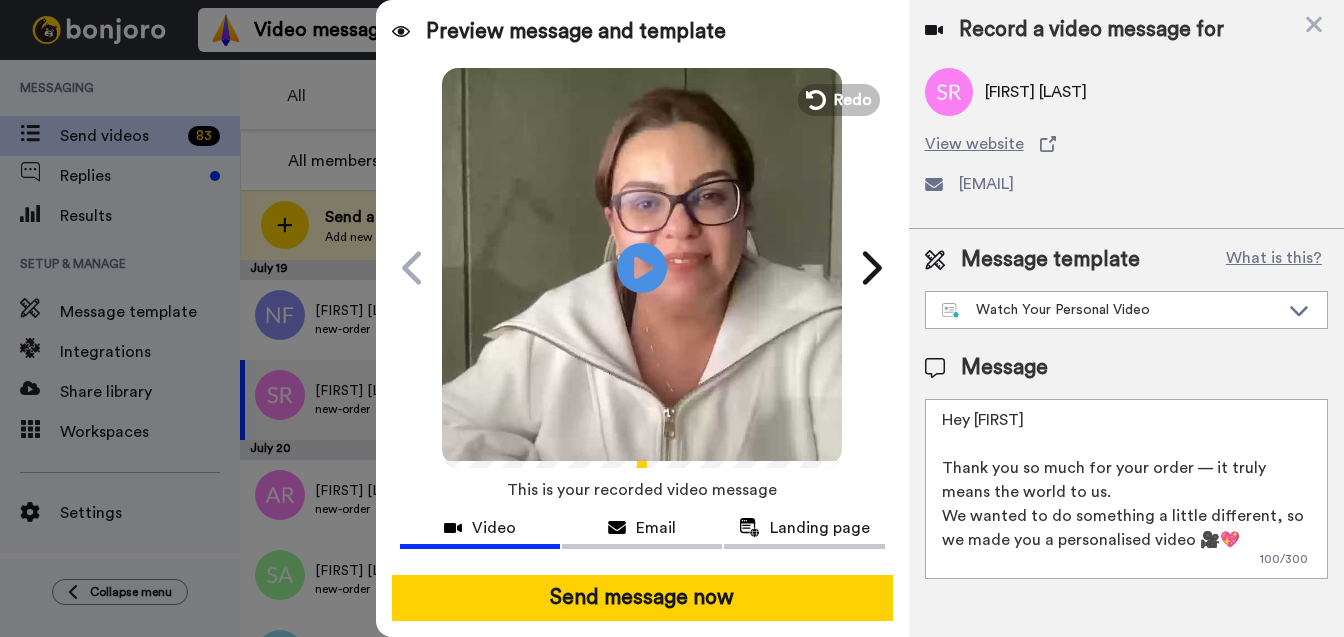 type on "Hey [FIRST]
Thank you so much for your order — it truly means the world to us.
We wanted to do something a little different, so we made you a personalised video 🎥💖
Hit play — this one’s just for you!" 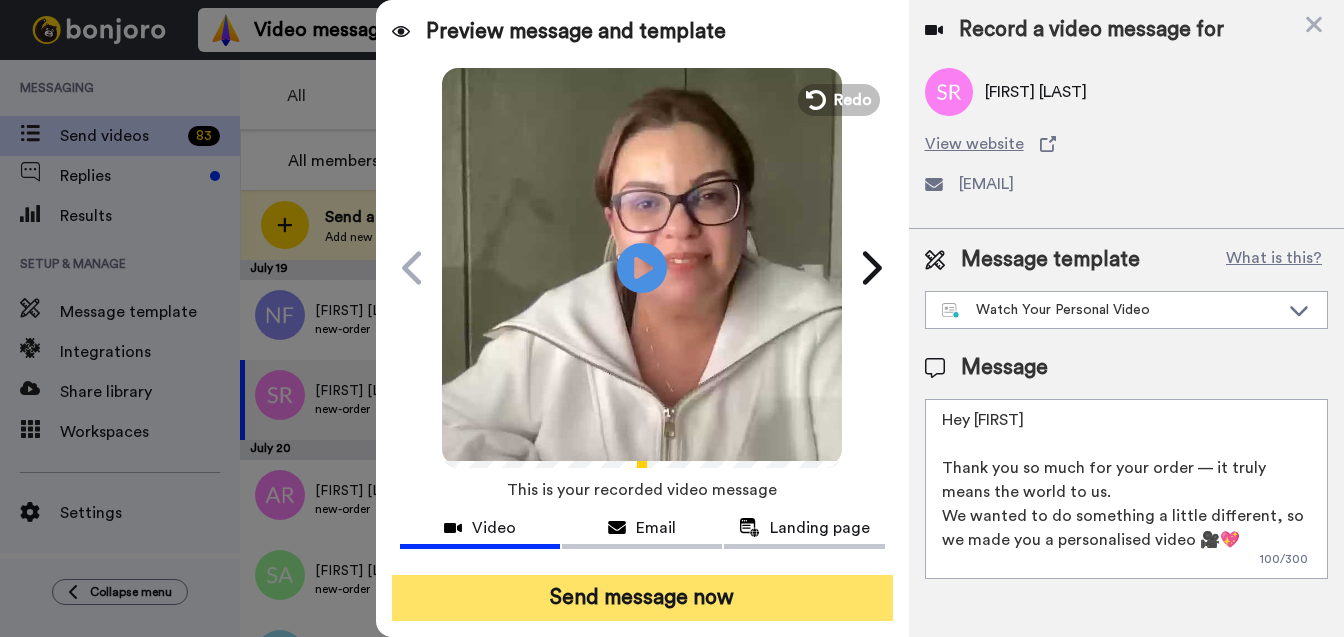 click on "Send message now" at bounding box center [642, 598] 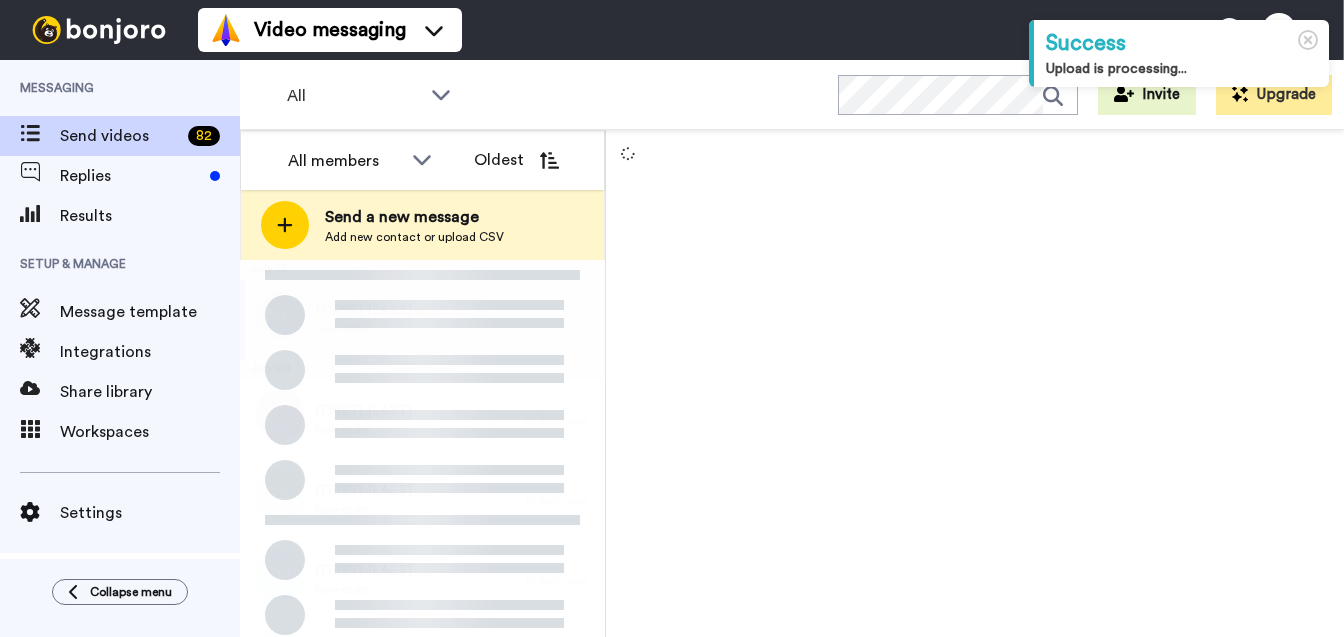 scroll, scrollTop: 0, scrollLeft: 0, axis: both 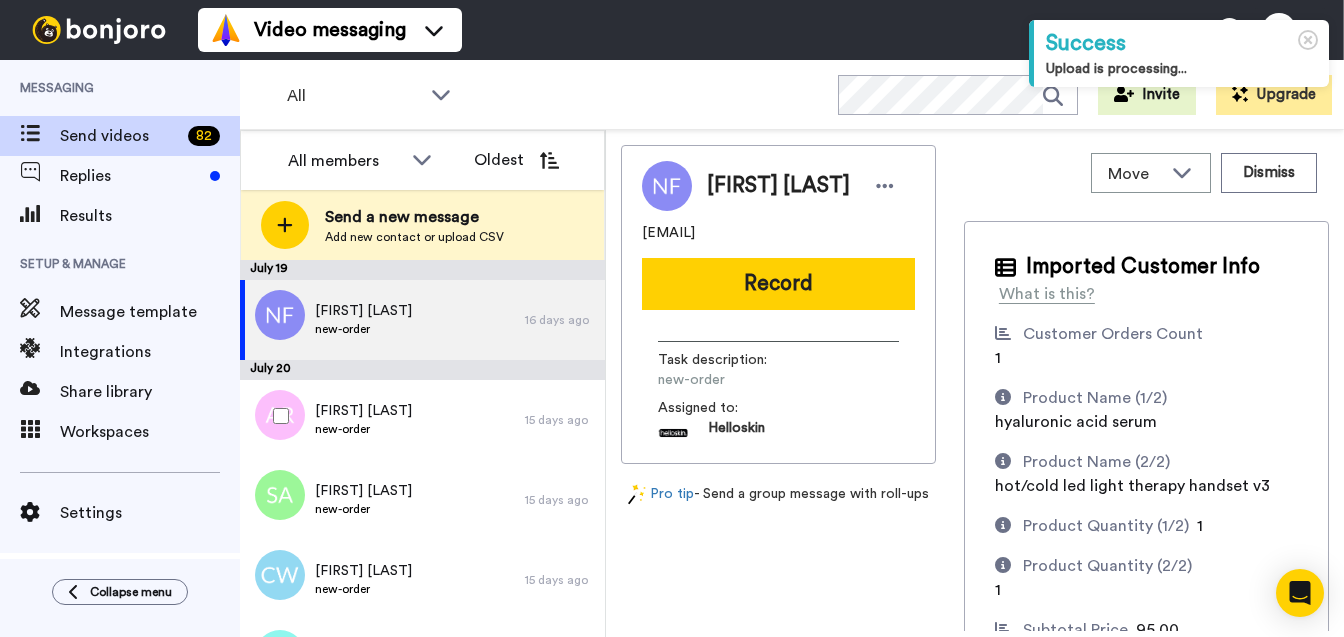 click on "Atharva Repal new-order" at bounding box center [382, 420] 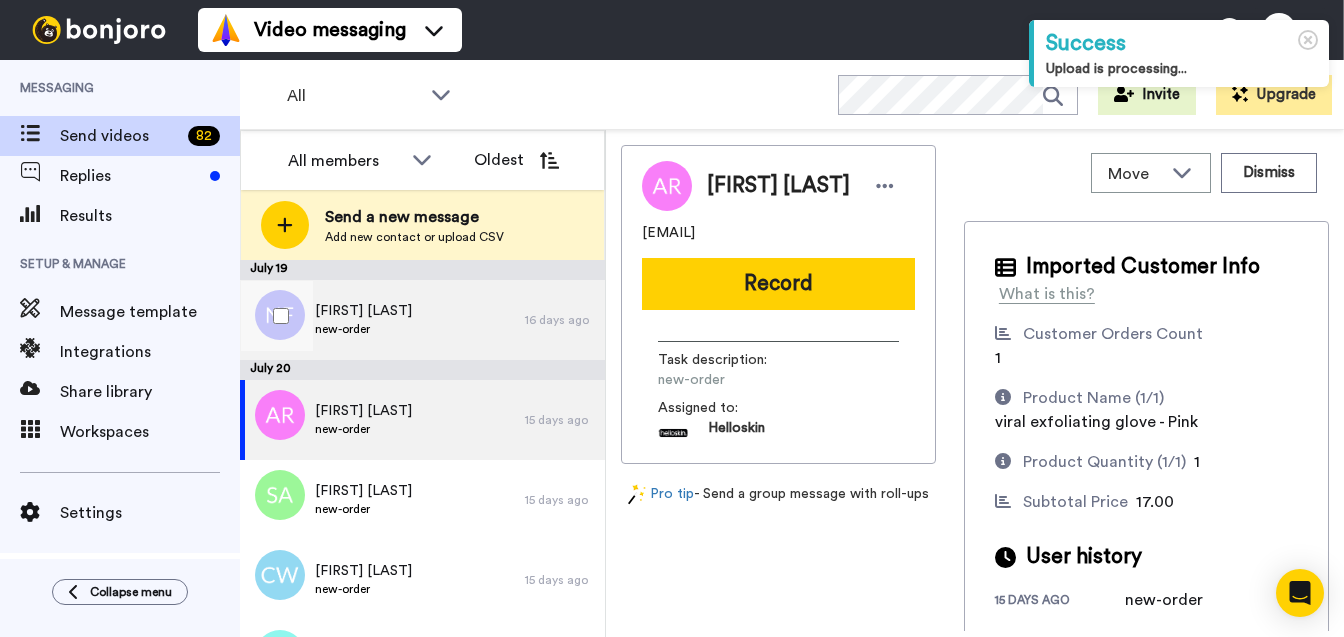 click on "Nivine Fattouh new-order" at bounding box center [382, 320] 